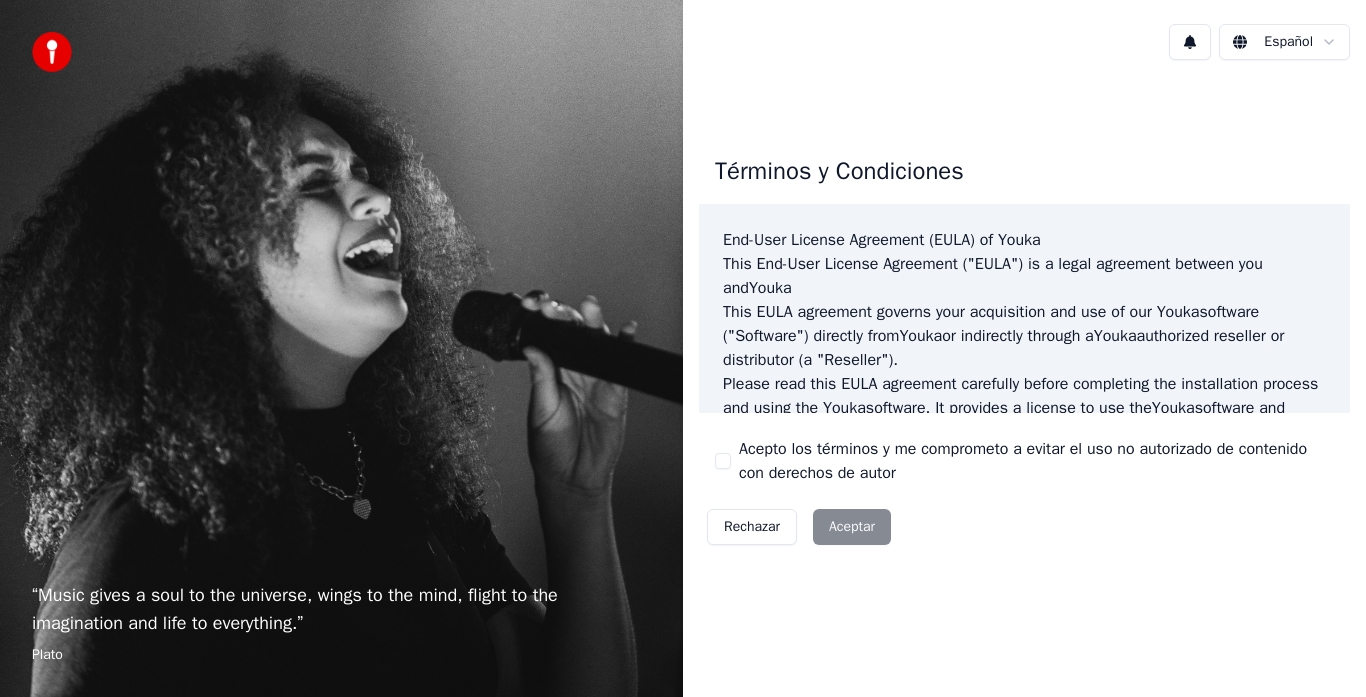 scroll, scrollTop: 0, scrollLeft: 0, axis: both 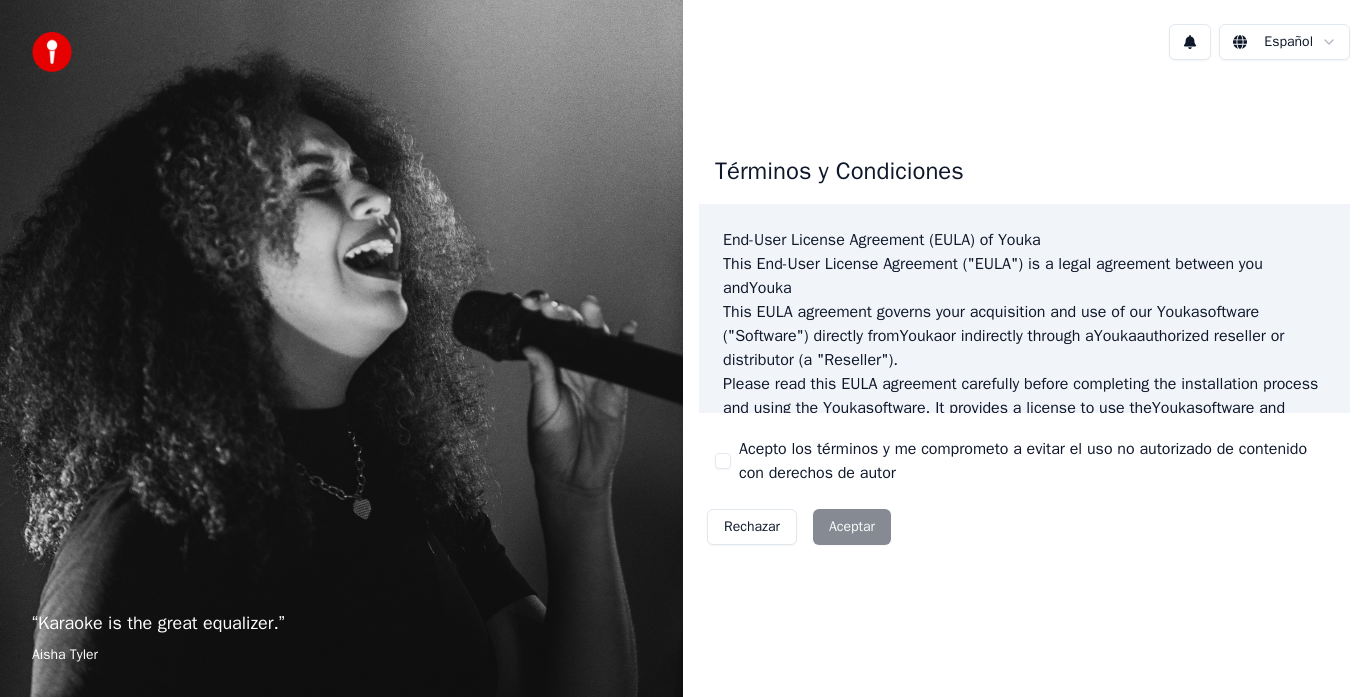 click on "Rechazar Aceptar" at bounding box center (799, 527) 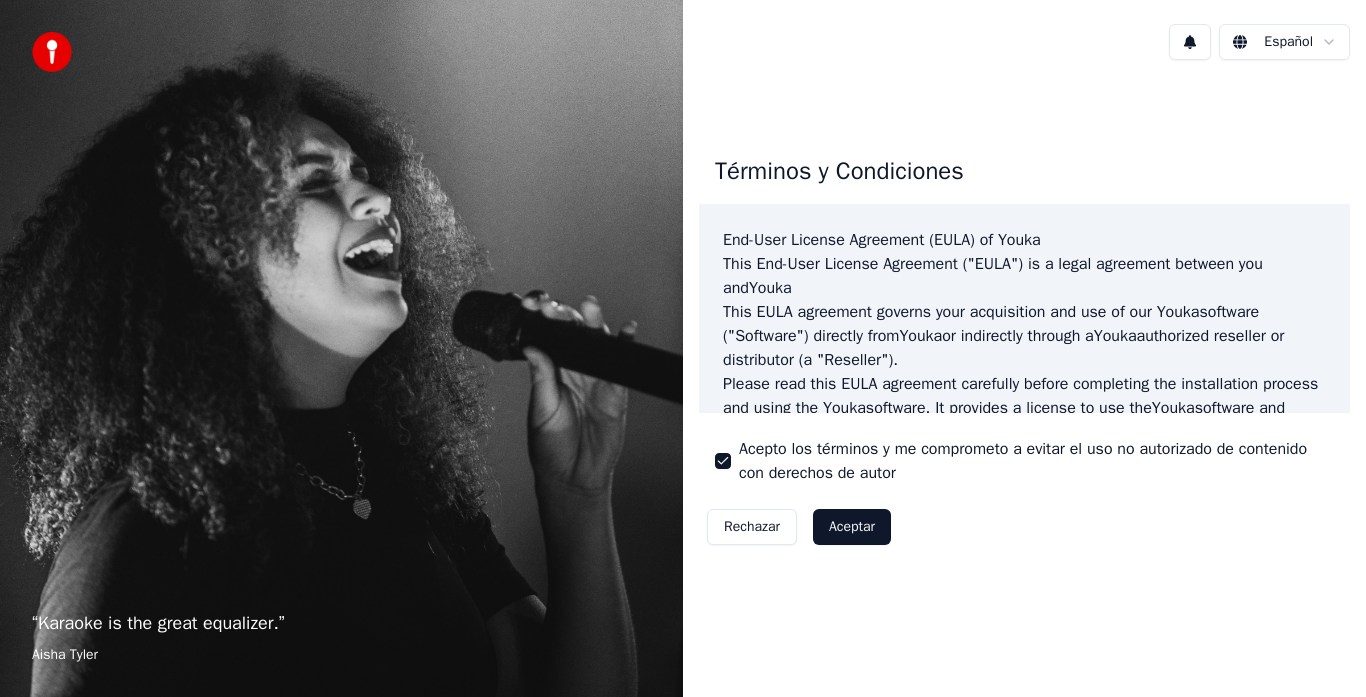 click on "Aceptar" at bounding box center [852, 527] 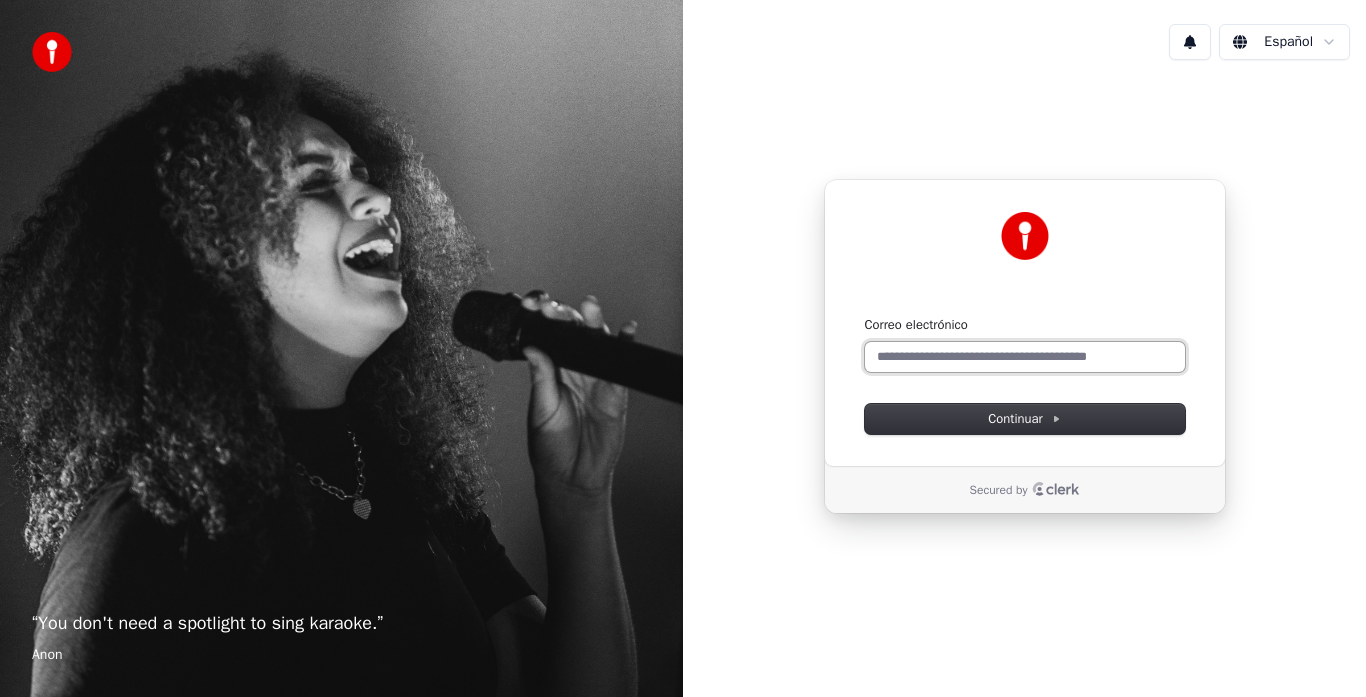 click on "Correo electrónico" at bounding box center (1025, 357) 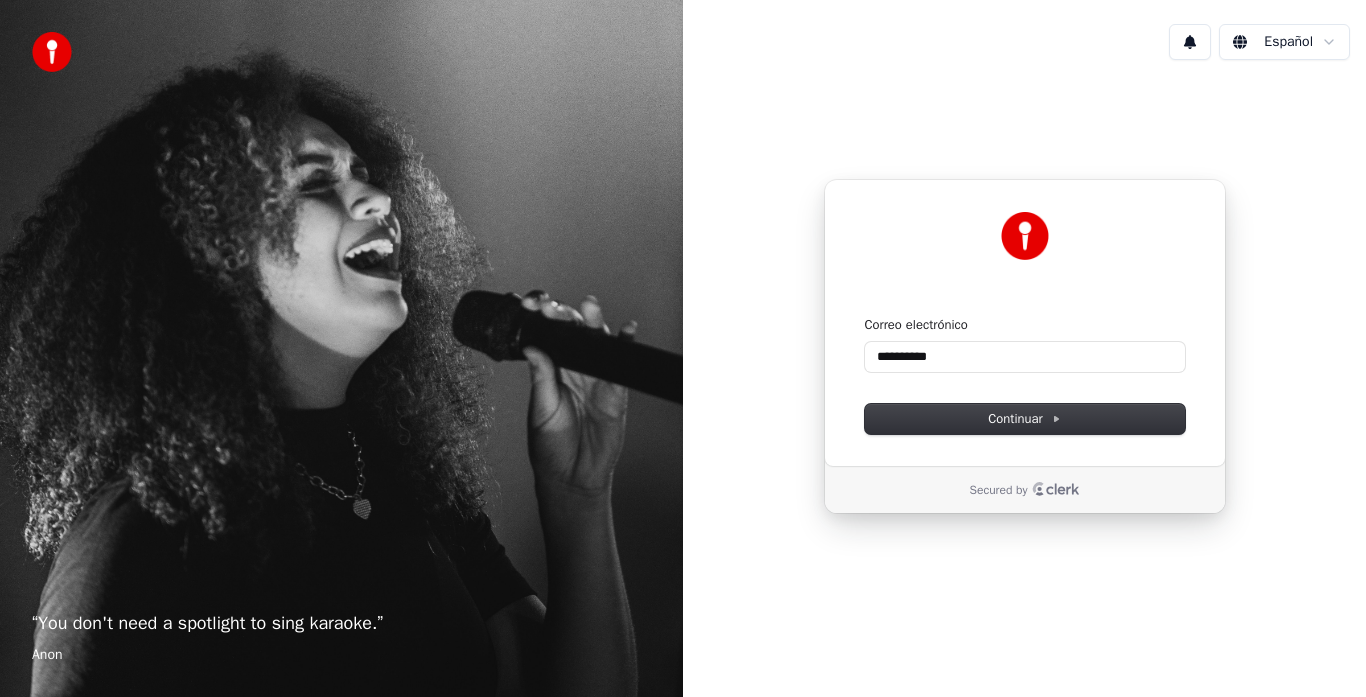 click on "**********" at bounding box center (1024, 346) 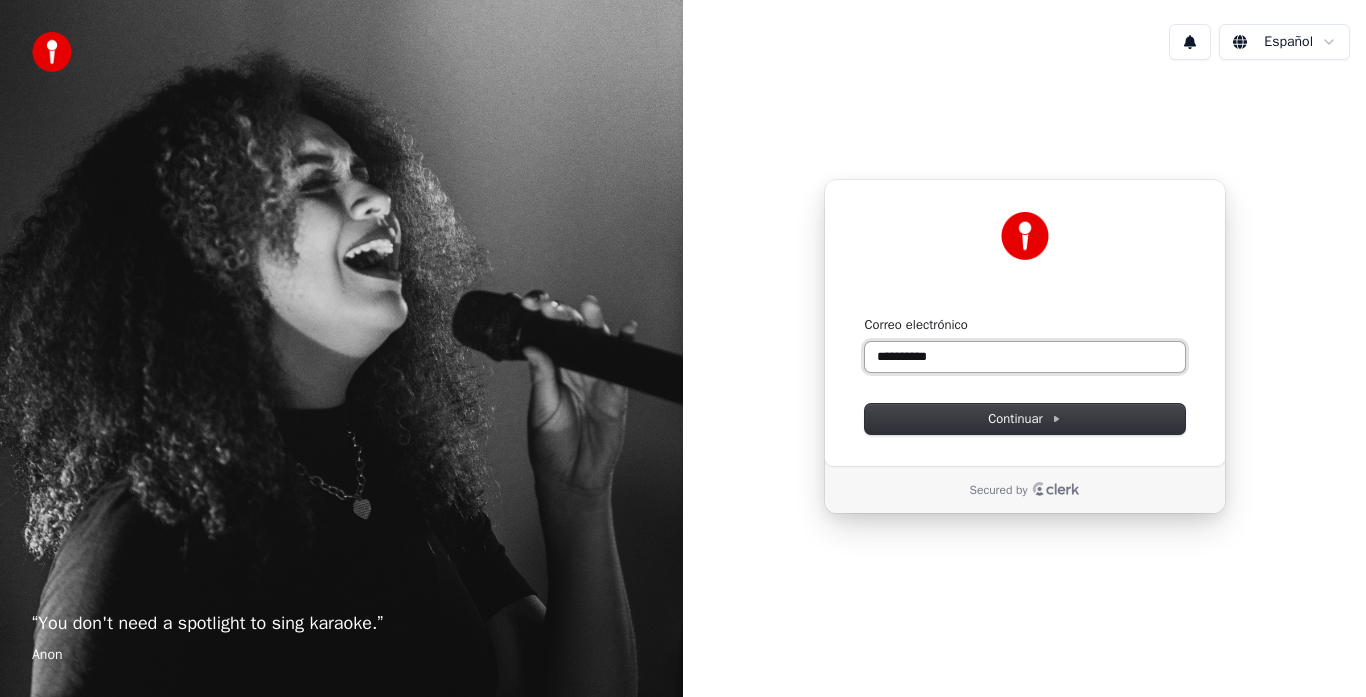 click on "**********" at bounding box center (1025, 357) 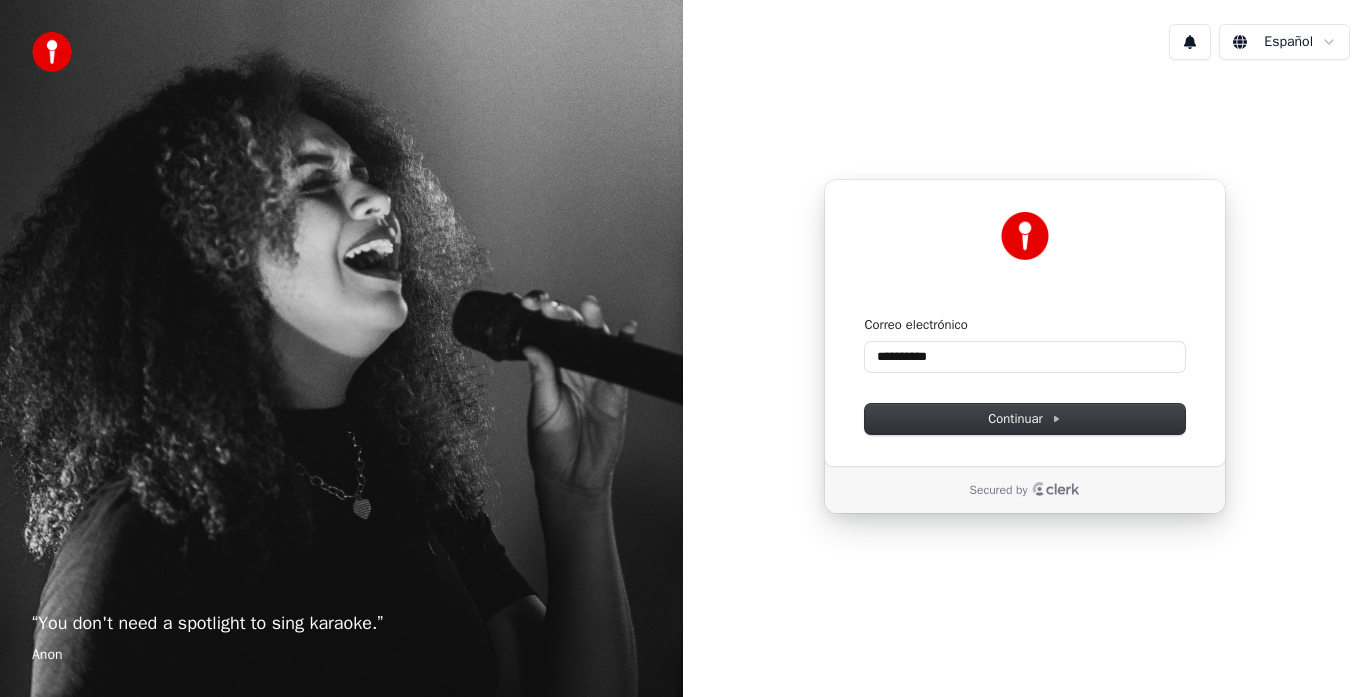 click on "**********" at bounding box center [1024, 346] 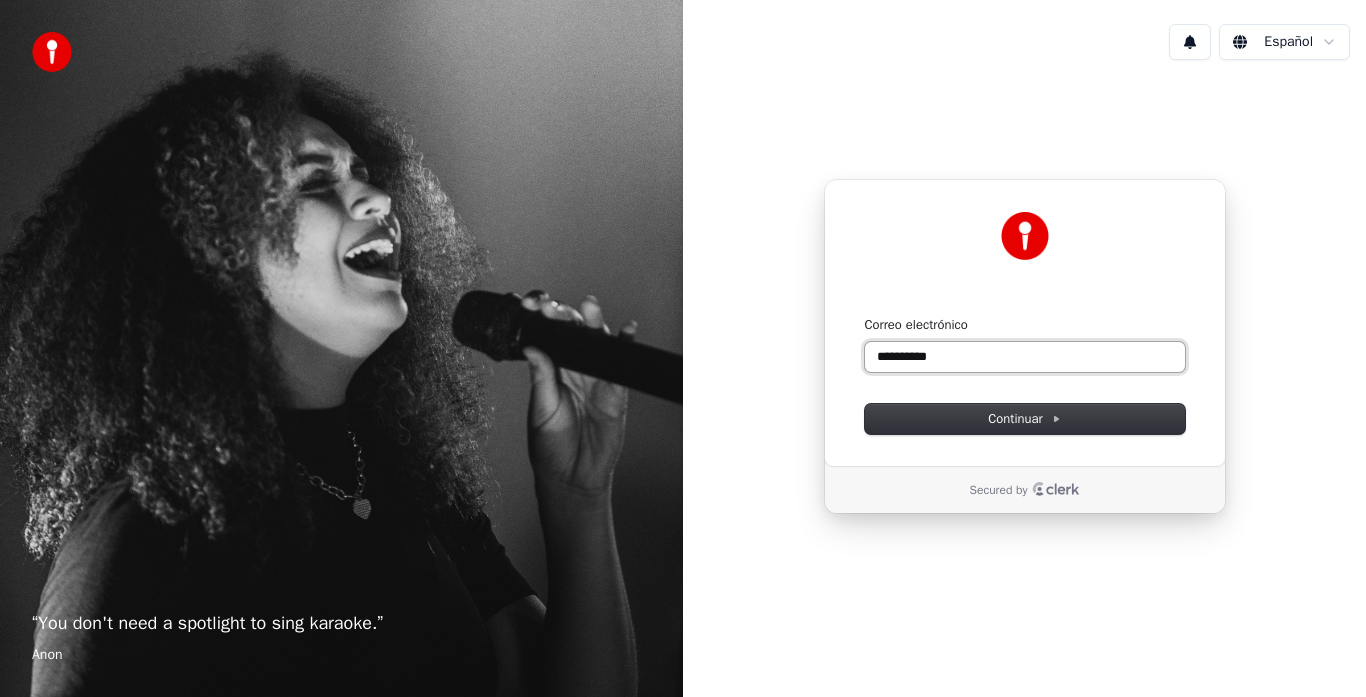 click on "**********" at bounding box center (1025, 357) 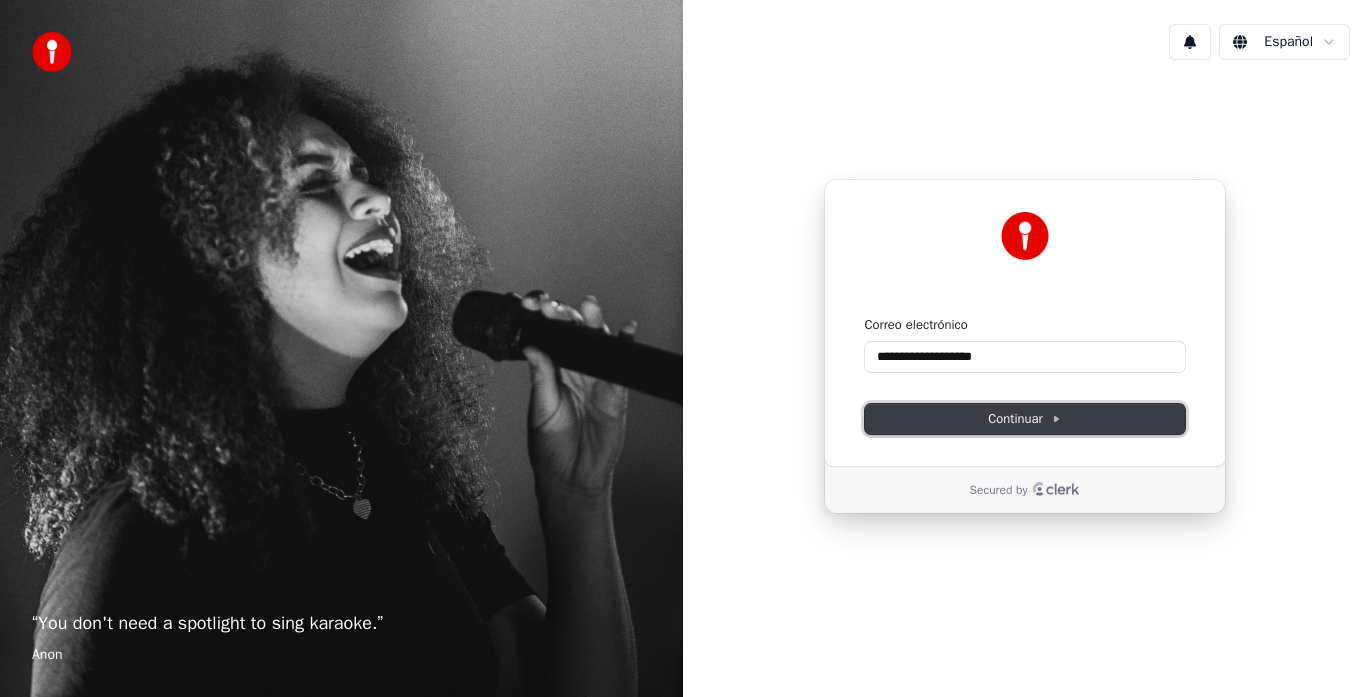 click on "Continuar" at bounding box center [1024, 419] 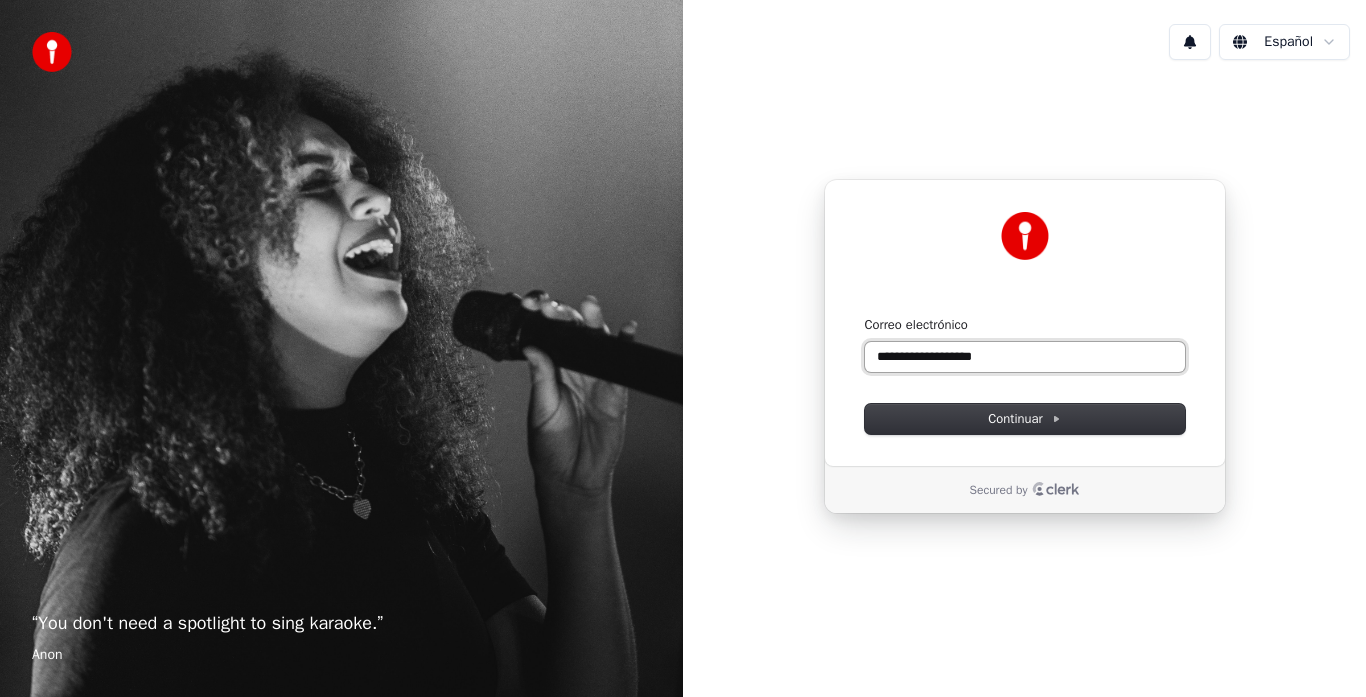 click on "**********" at bounding box center (1025, 357) 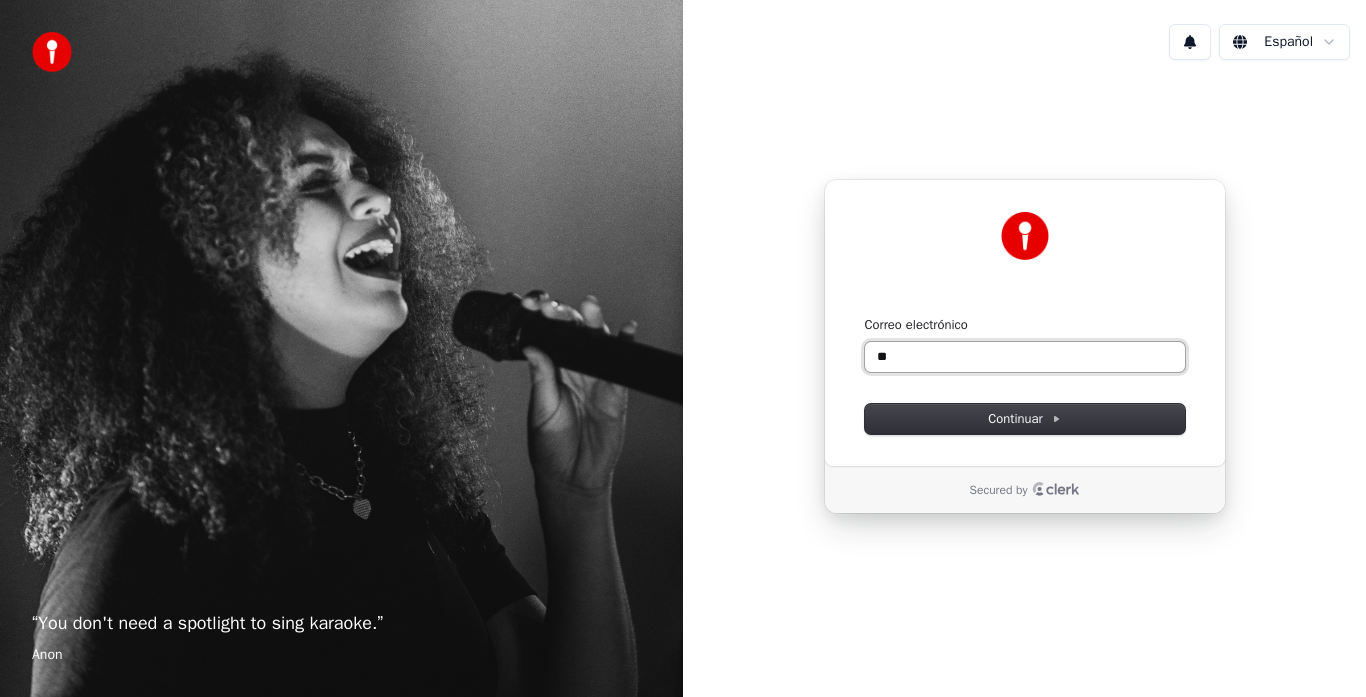 type on "*" 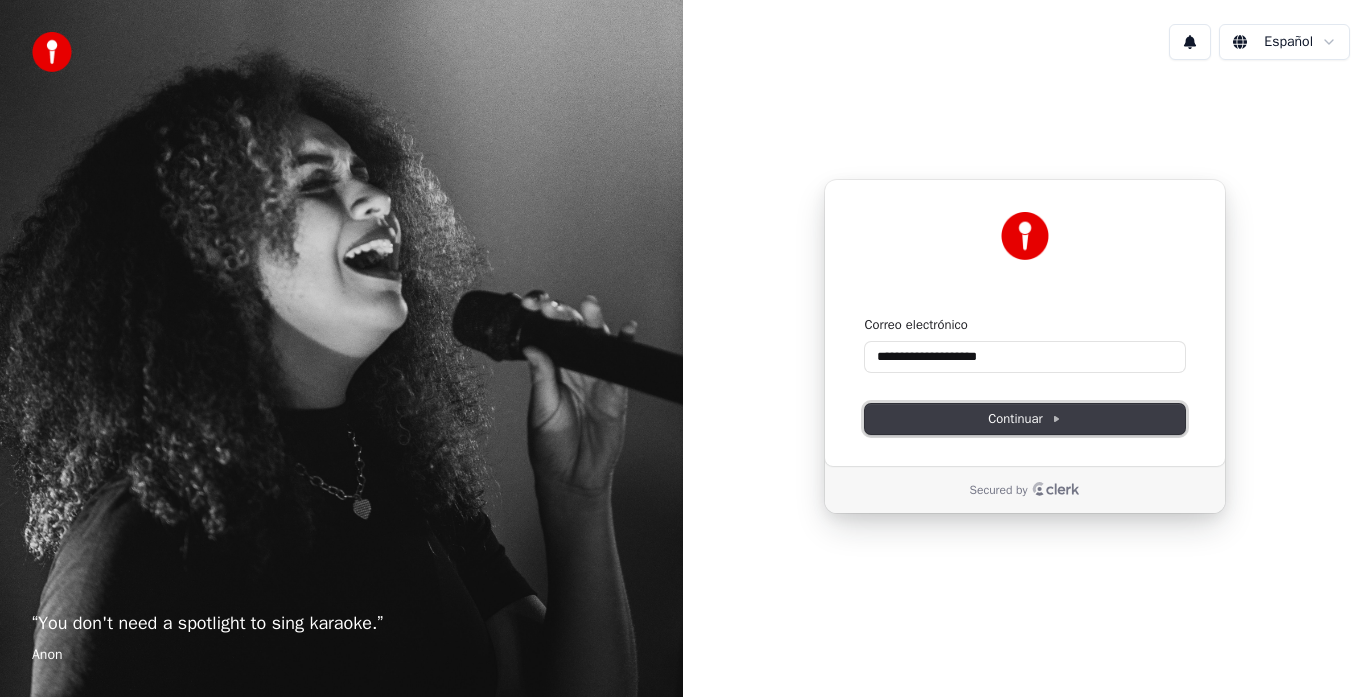 click on "Continuar" at bounding box center [1024, 419] 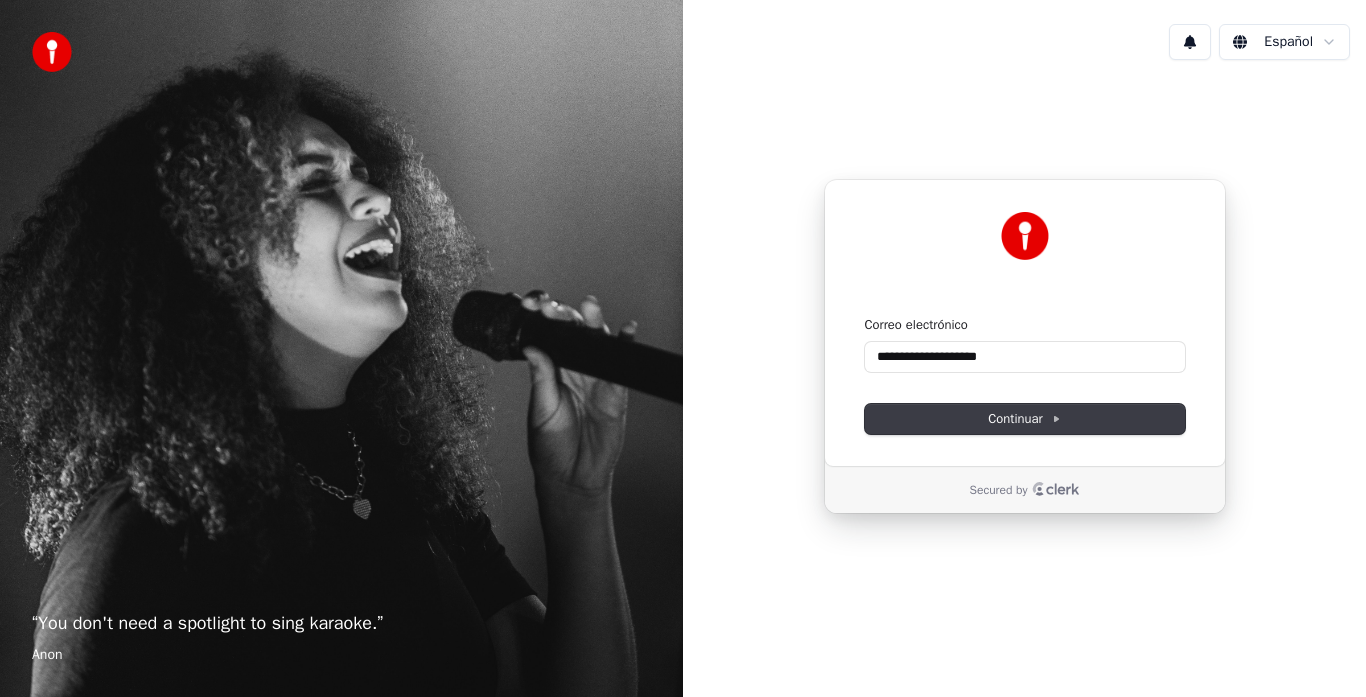 type on "**********" 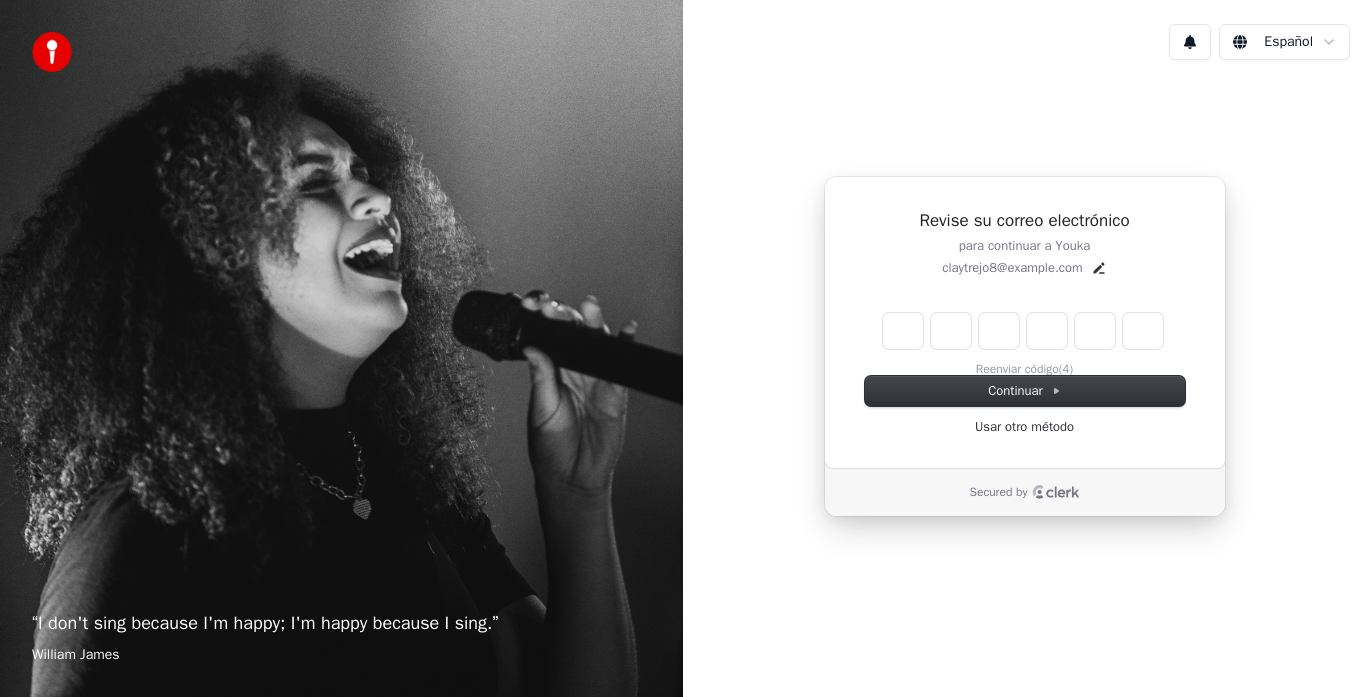 type on "*" 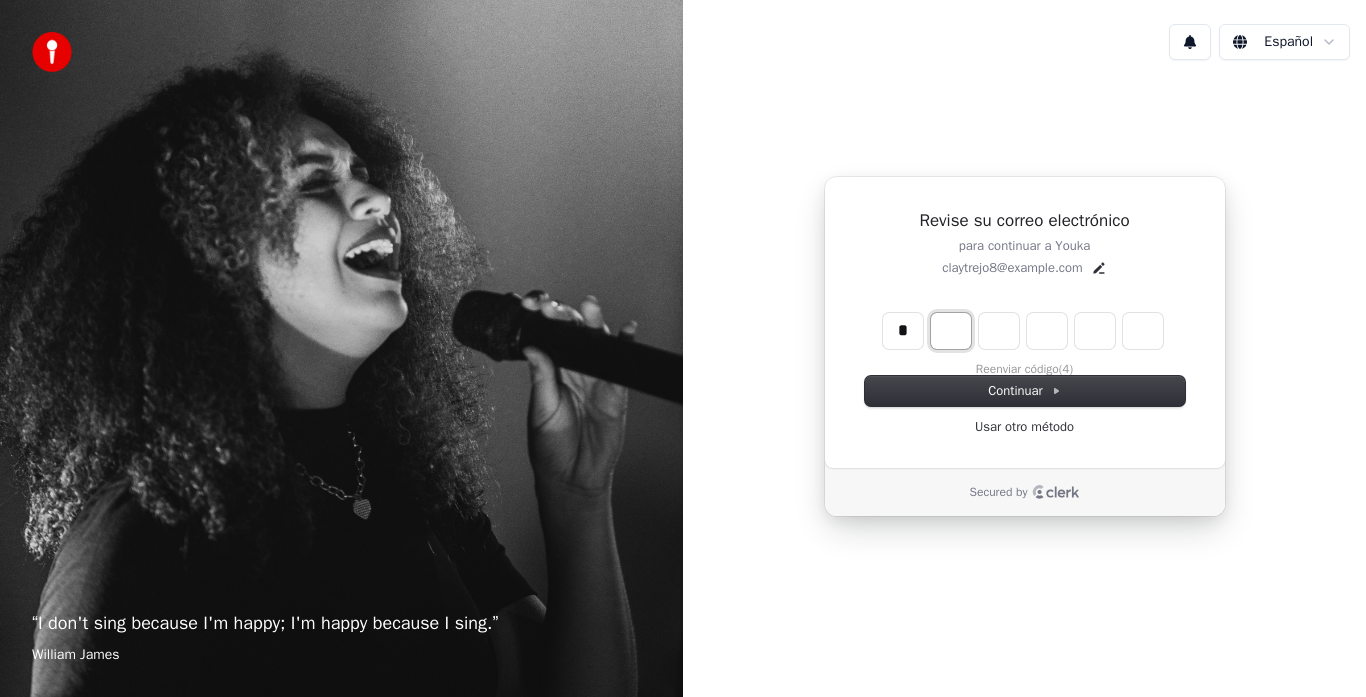 type on "*" 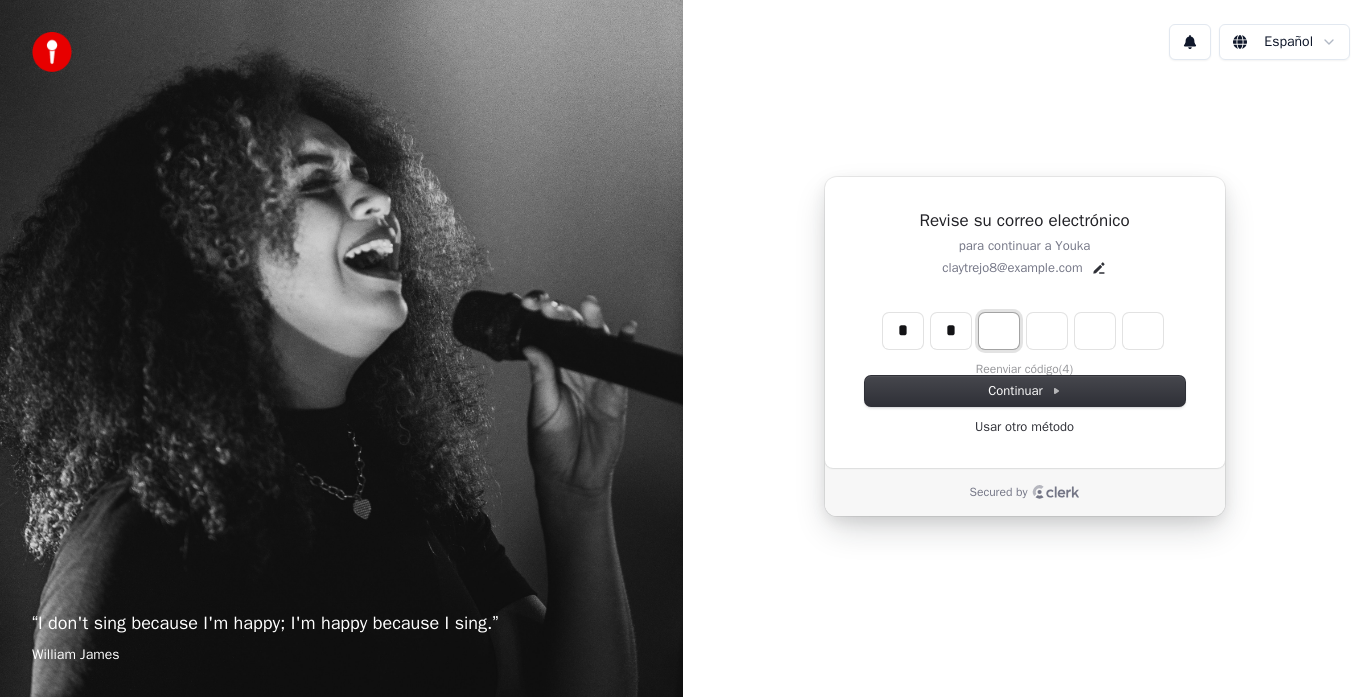 type on "**" 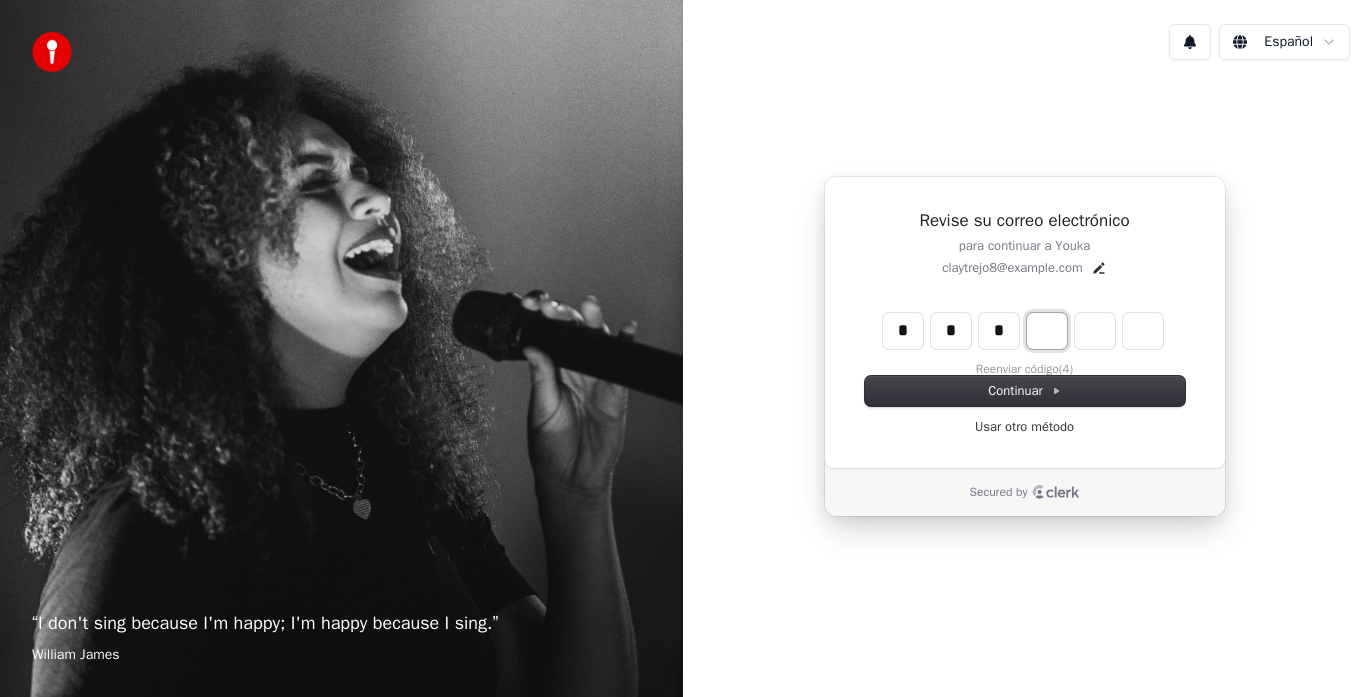 type on "***" 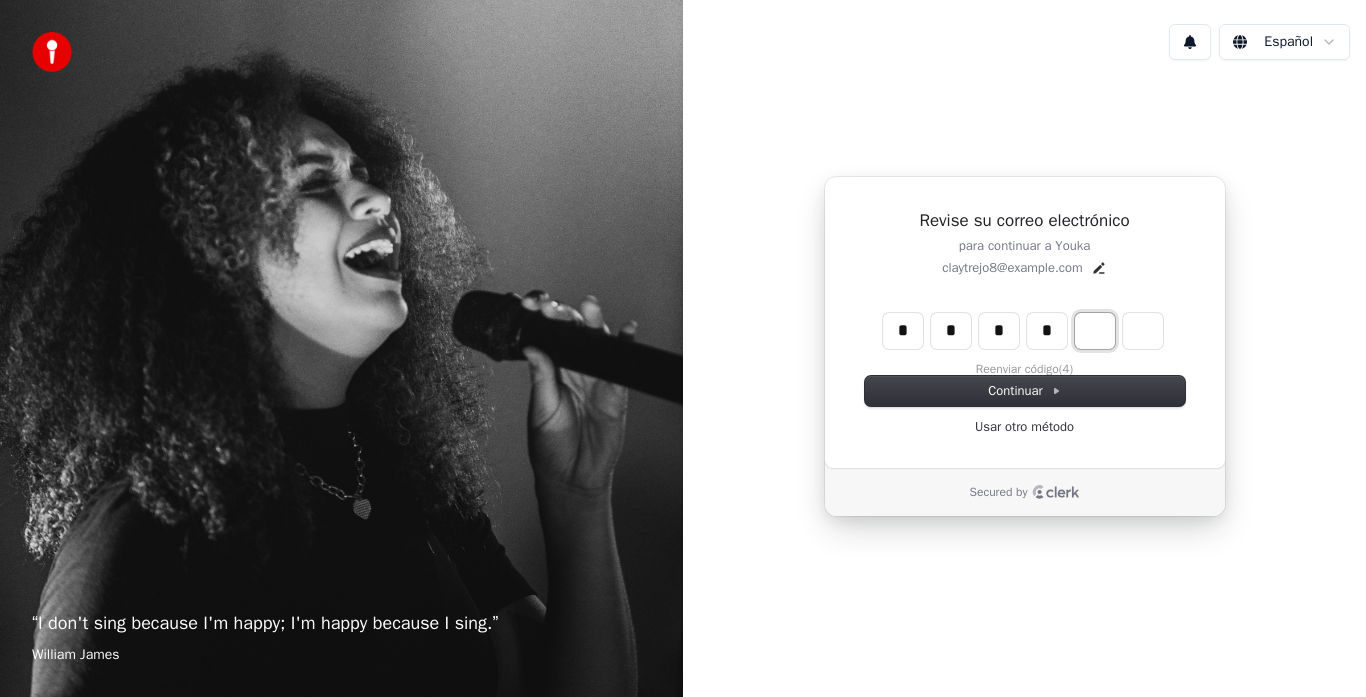 type on "****" 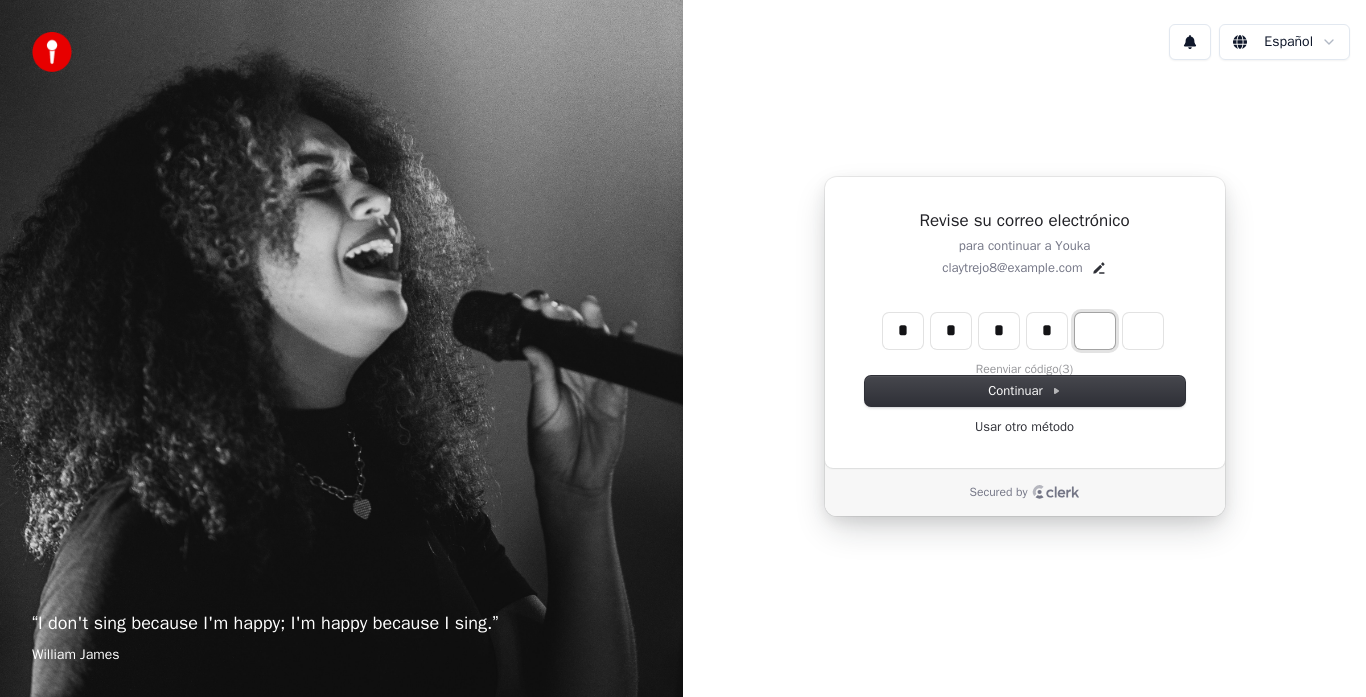 type on "*" 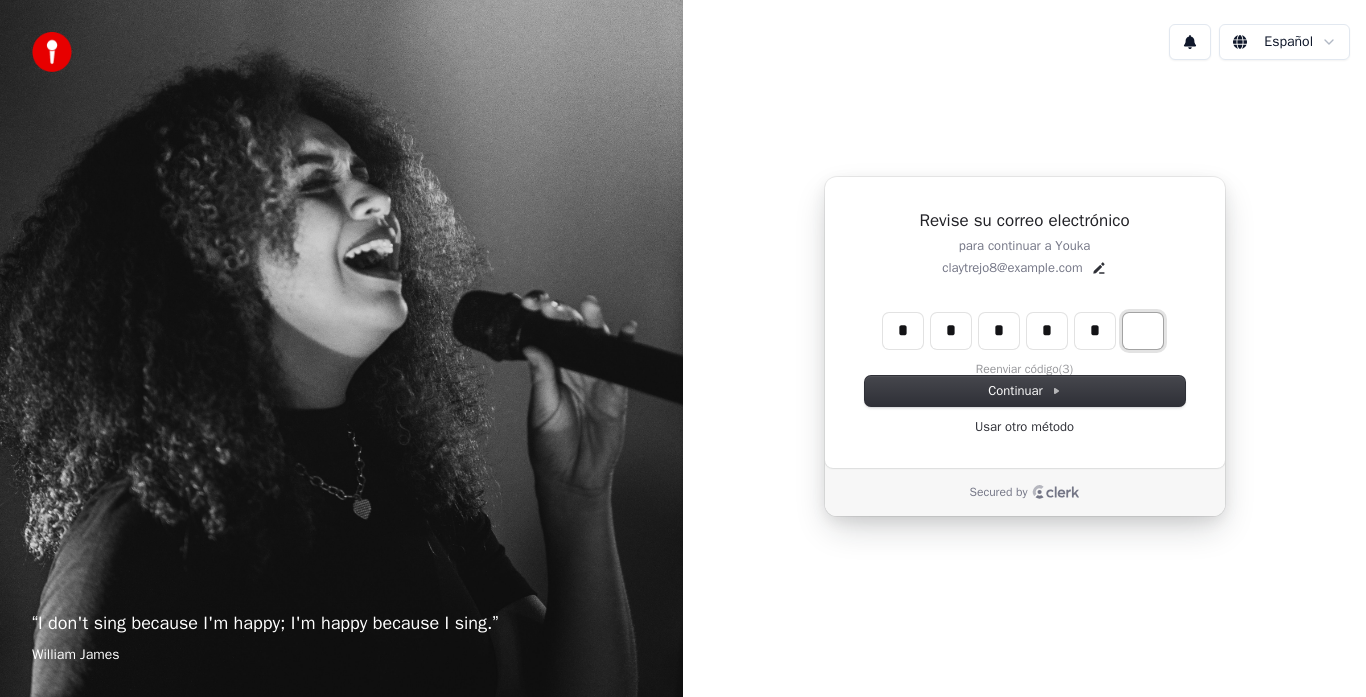 type on "******" 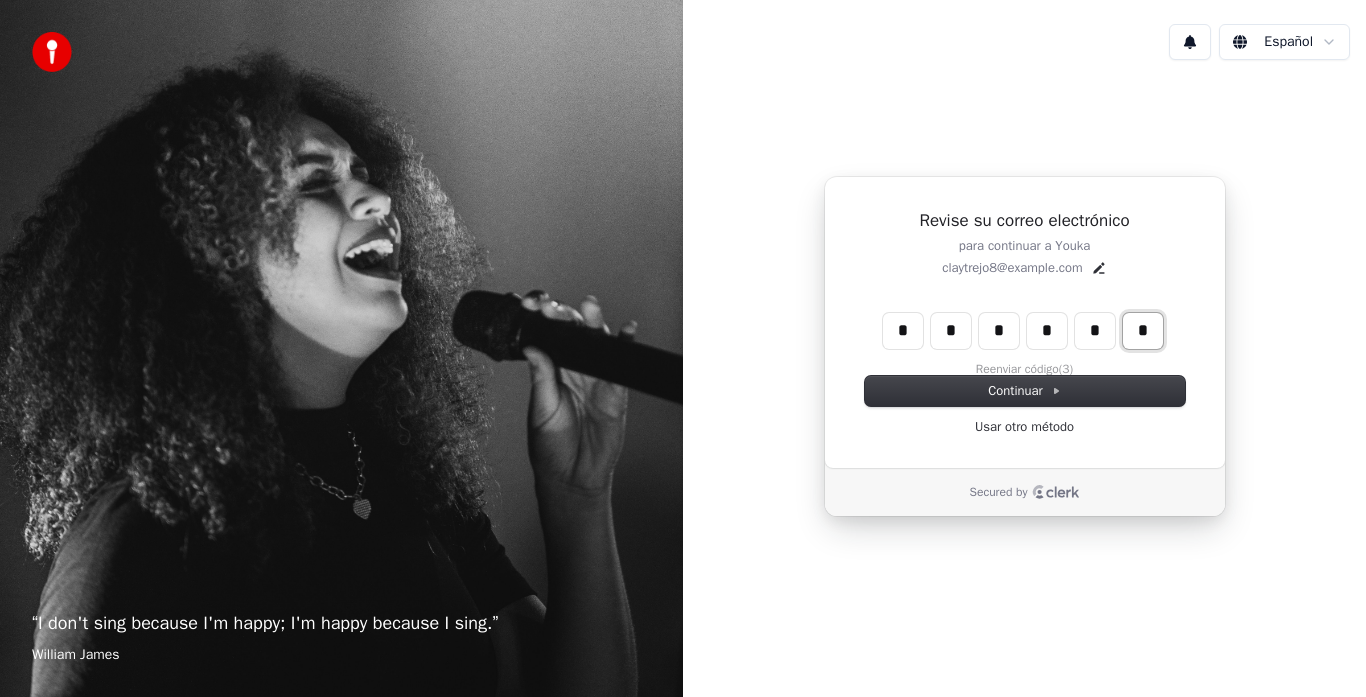 type on "*" 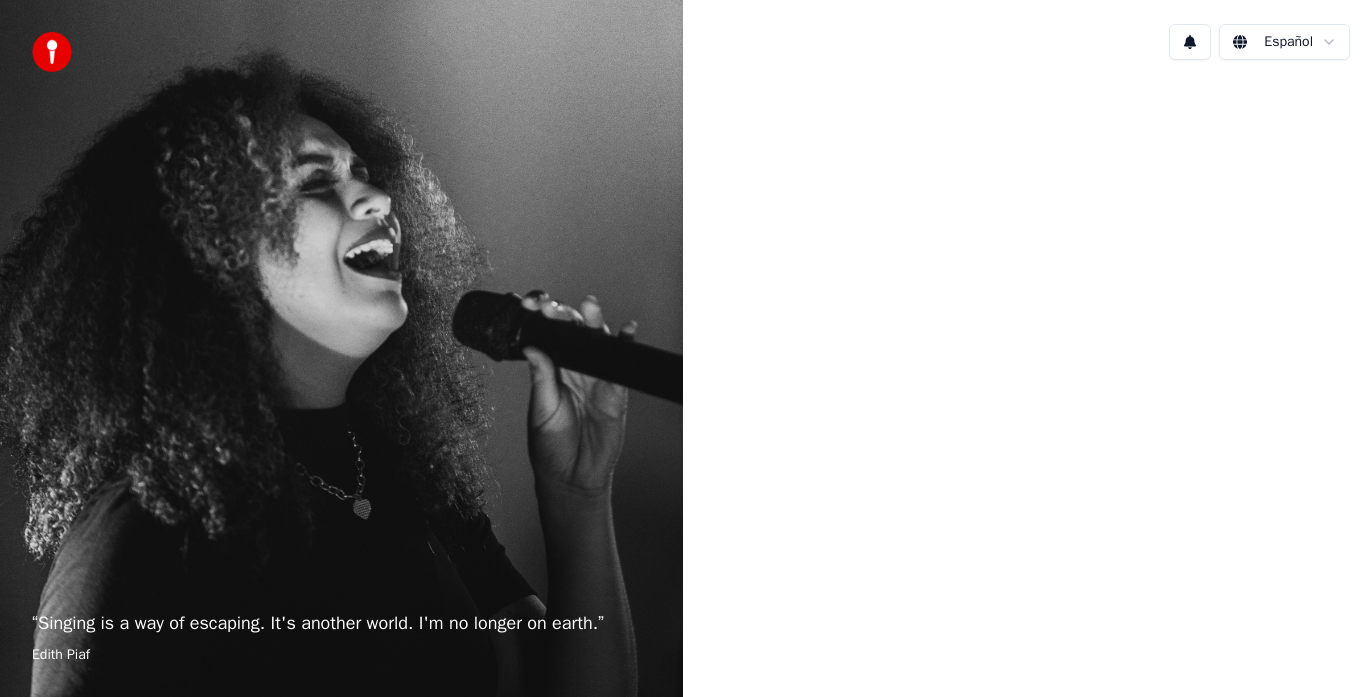 scroll, scrollTop: 0, scrollLeft: 0, axis: both 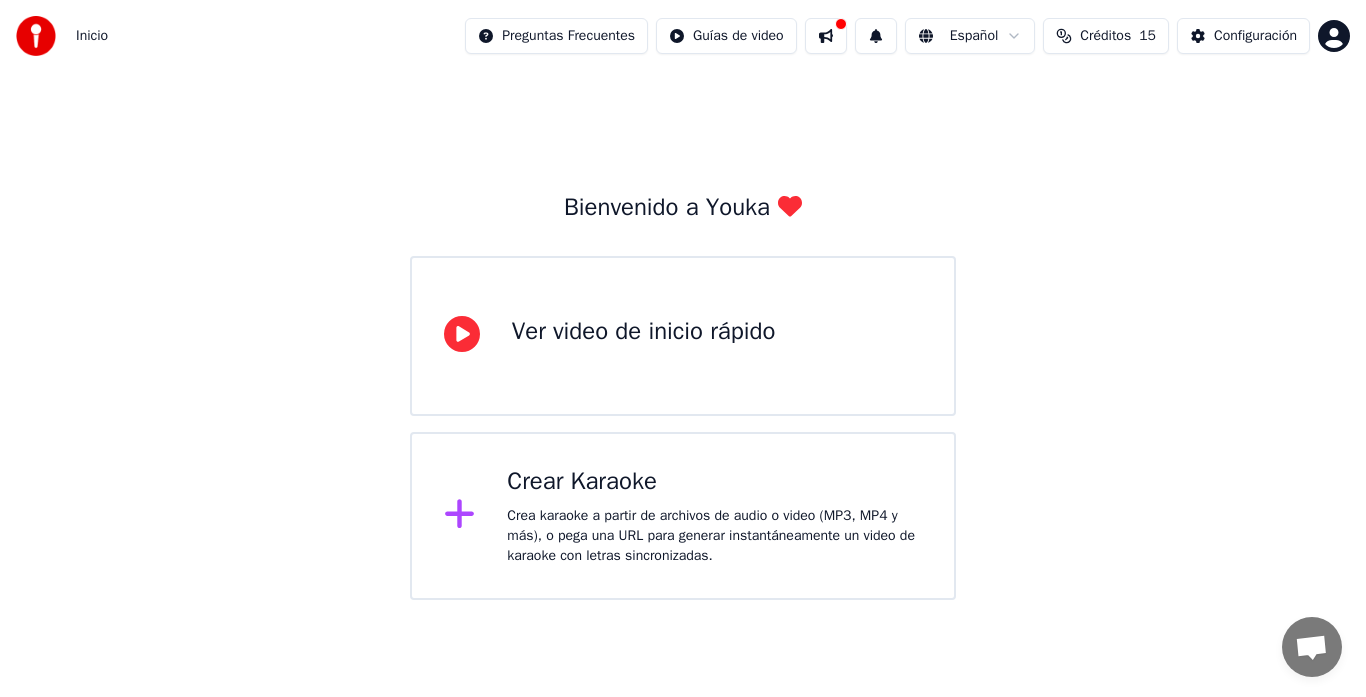 click on "Ver video de inicio rápido" at bounding box center (644, 332) 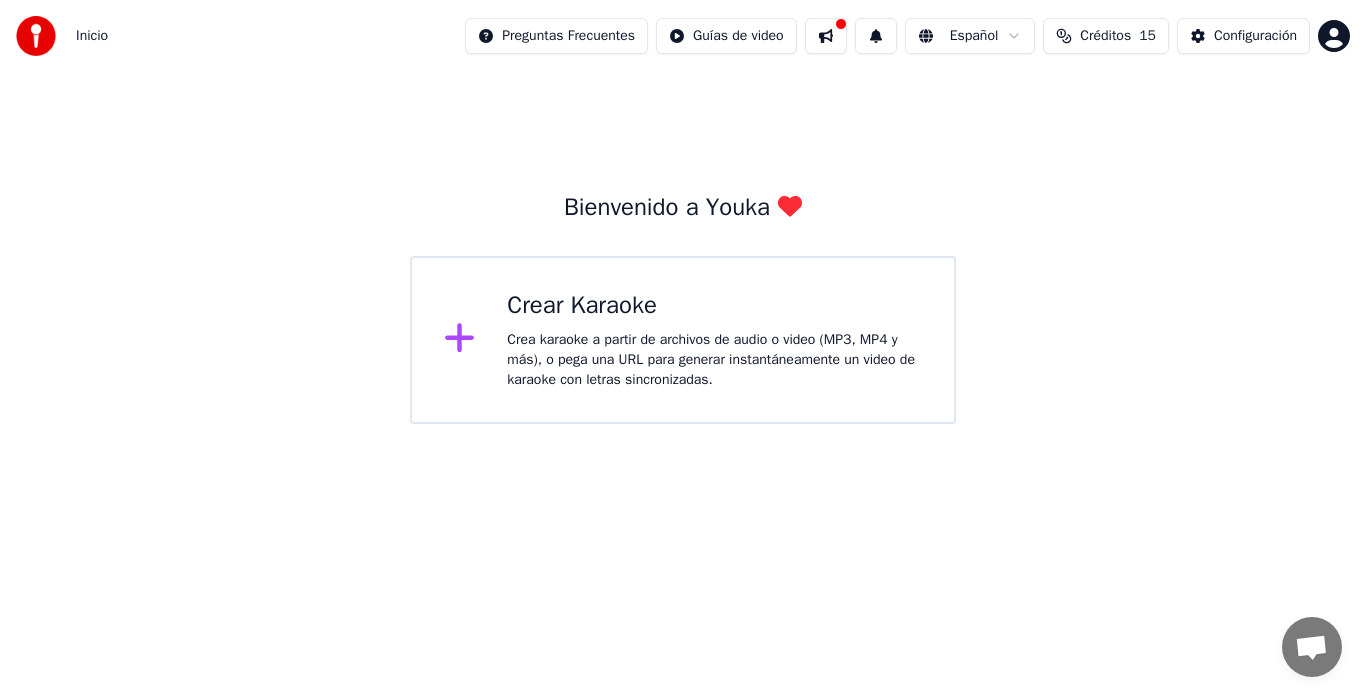 click on "Crea karaoke a partir de archivos de audio o video (MP3, MP4 y más), o pega una URL para generar instantáneamente un video de karaoke con letras sincronizadas." at bounding box center [714, 360] 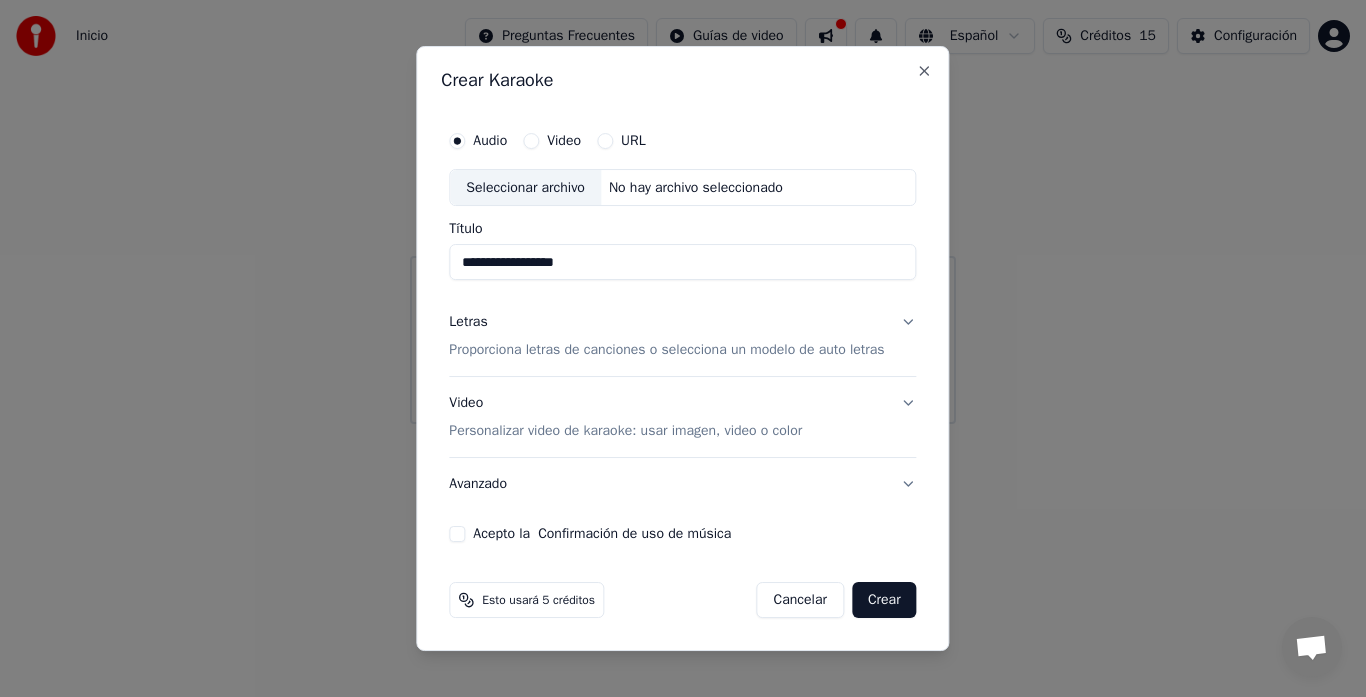 type on "**********" 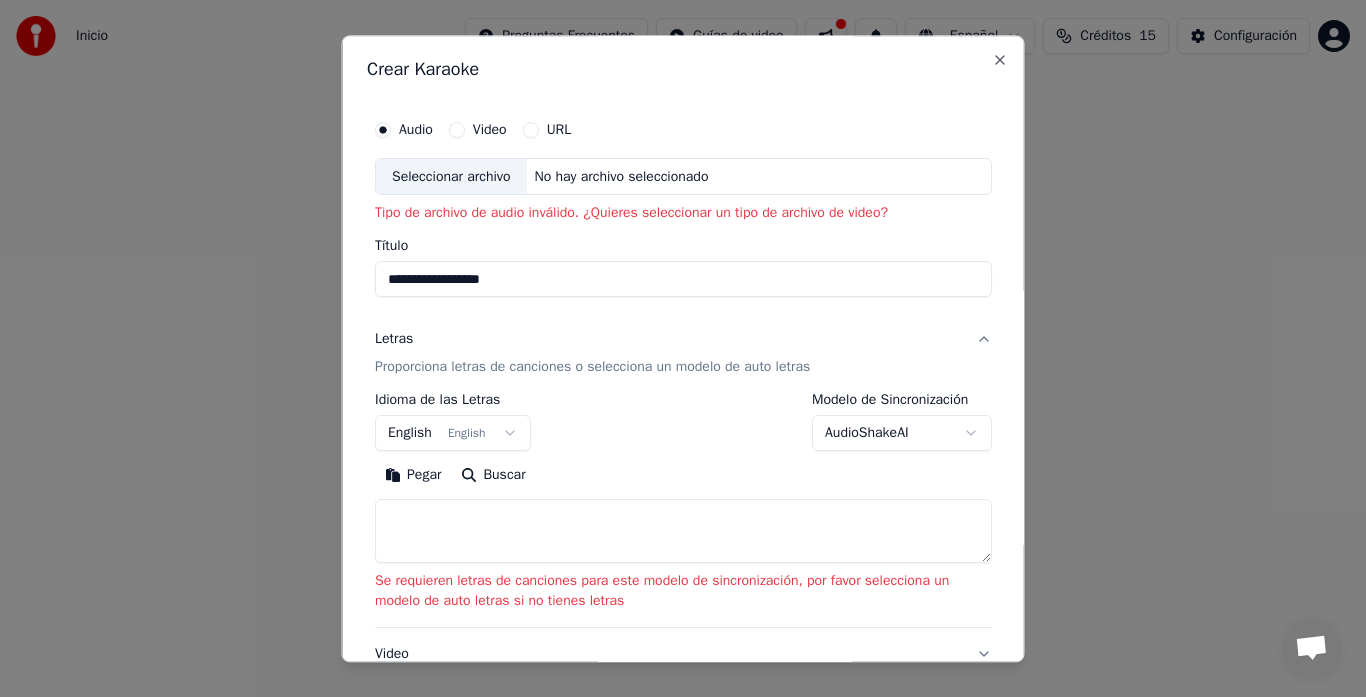 click on "No hay archivo seleccionado" at bounding box center (621, 177) 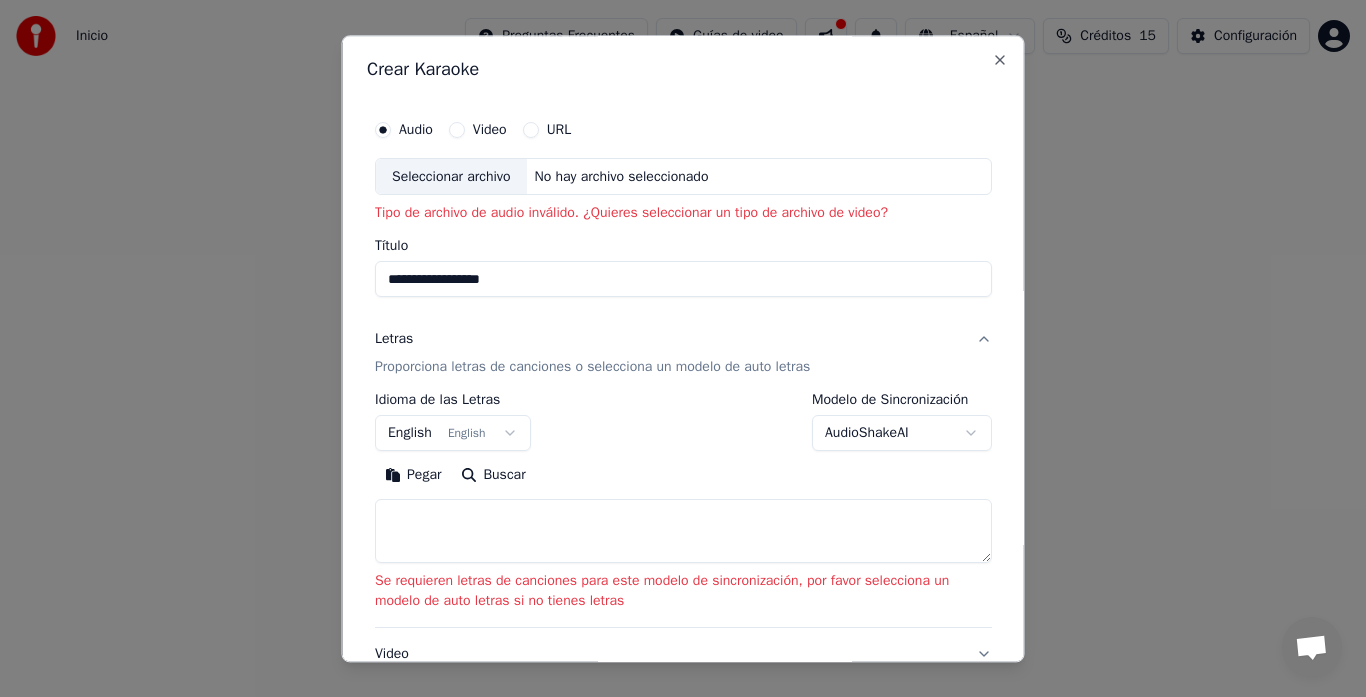 click on "No hay archivo seleccionado" at bounding box center [621, 177] 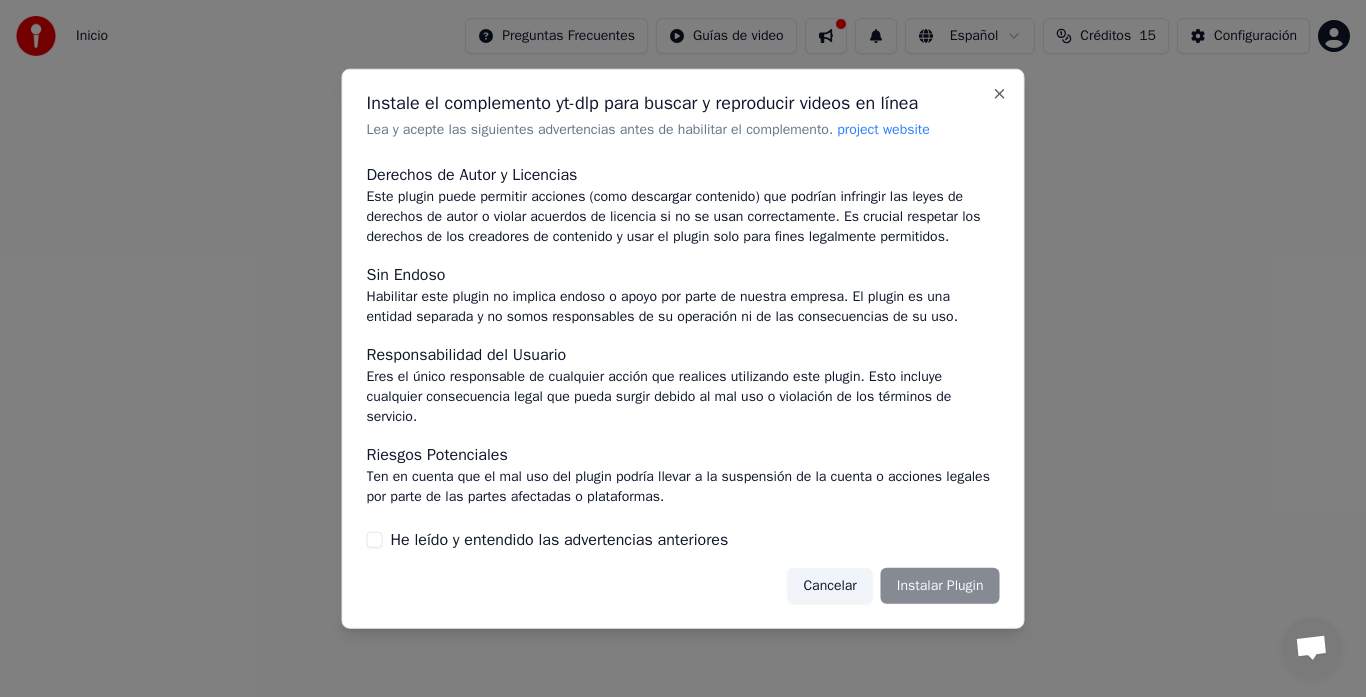 scroll, scrollTop: 155, scrollLeft: 0, axis: vertical 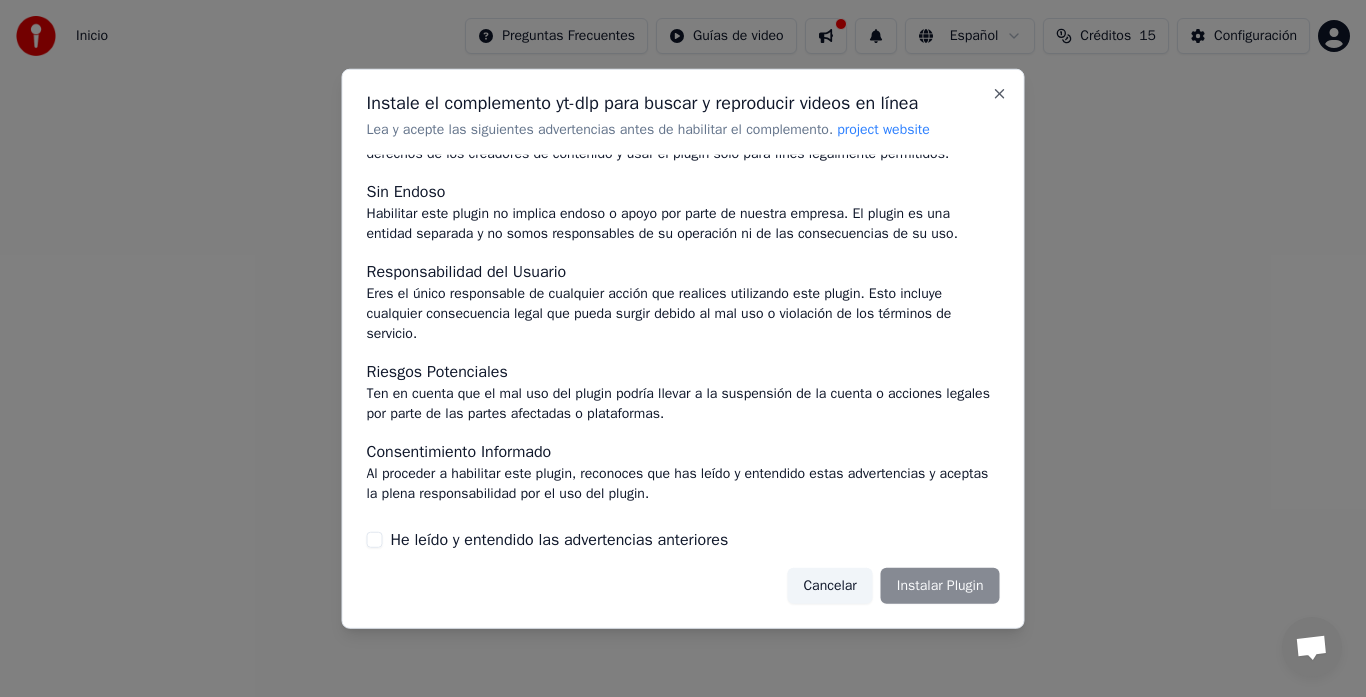 click on "Cancelar" at bounding box center [829, 586] 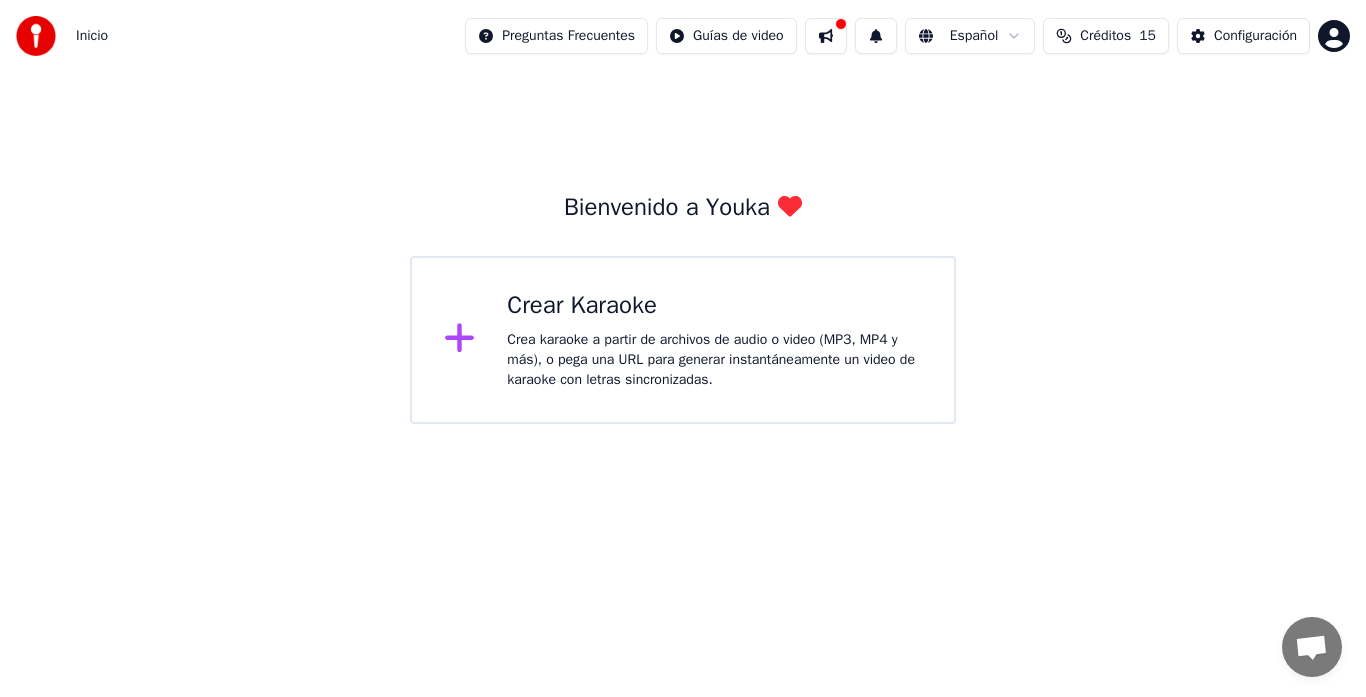 click on "Inicio Preguntas Frecuentes Guías de video Español Créditos 15 Configuración Bienvenido a Youka Crear Karaoke Crea karaoke a partir de archivos de audio o video (MP3, MP4 y más), o pega una URL para generar instantáneamente un video de karaoke con letras sincronizadas." at bounding box center [683, 212] 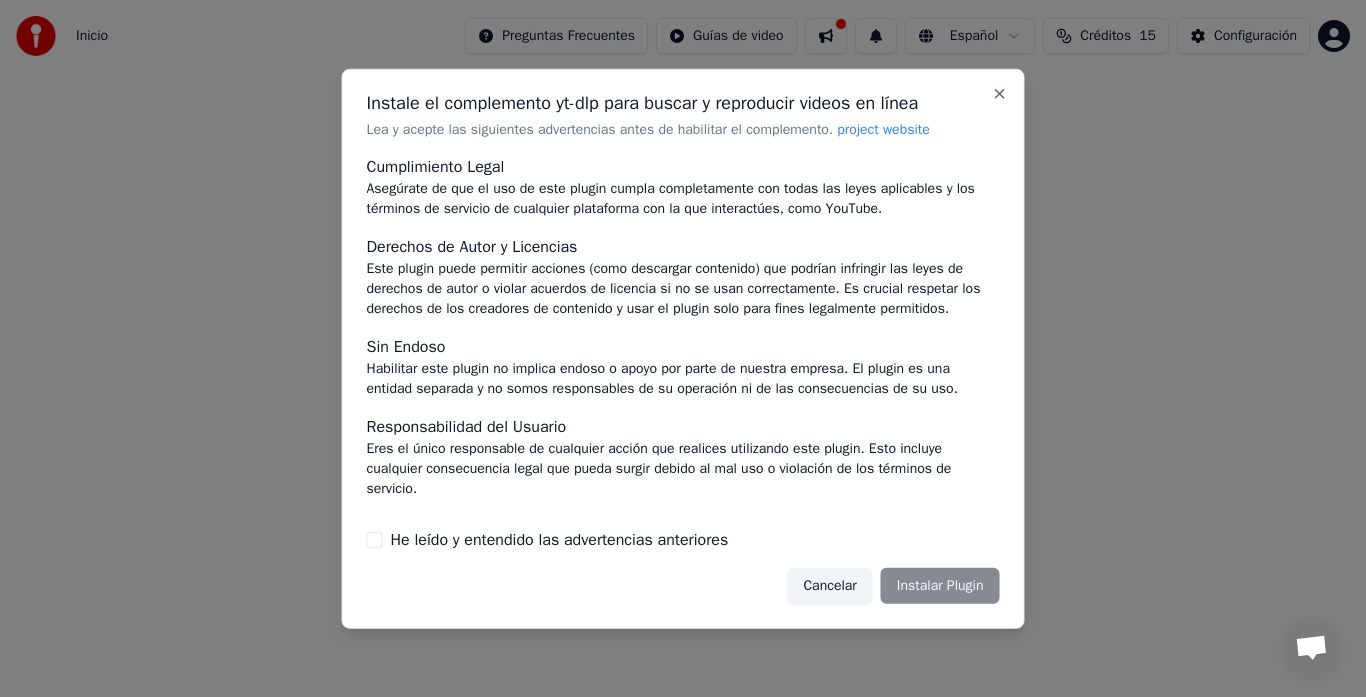 click on "Cancelar" at bounding box center [829, 586] 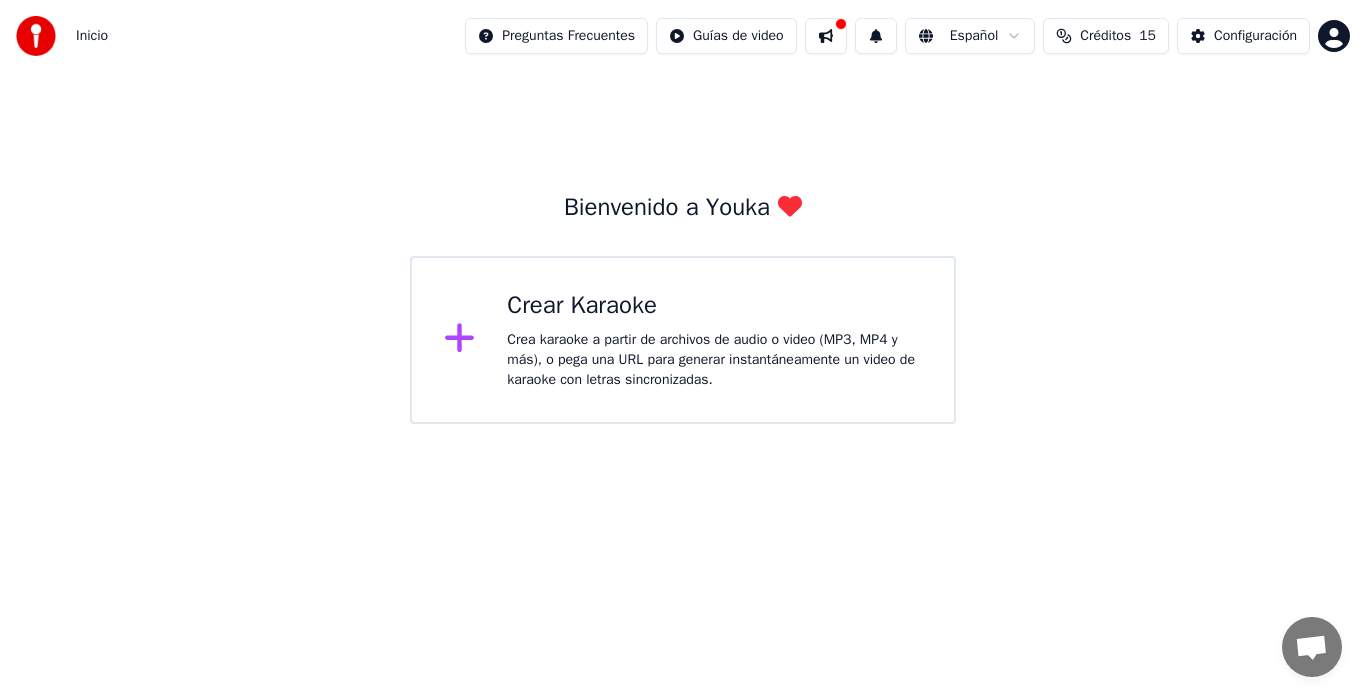 click at bounding box center (826, 36) 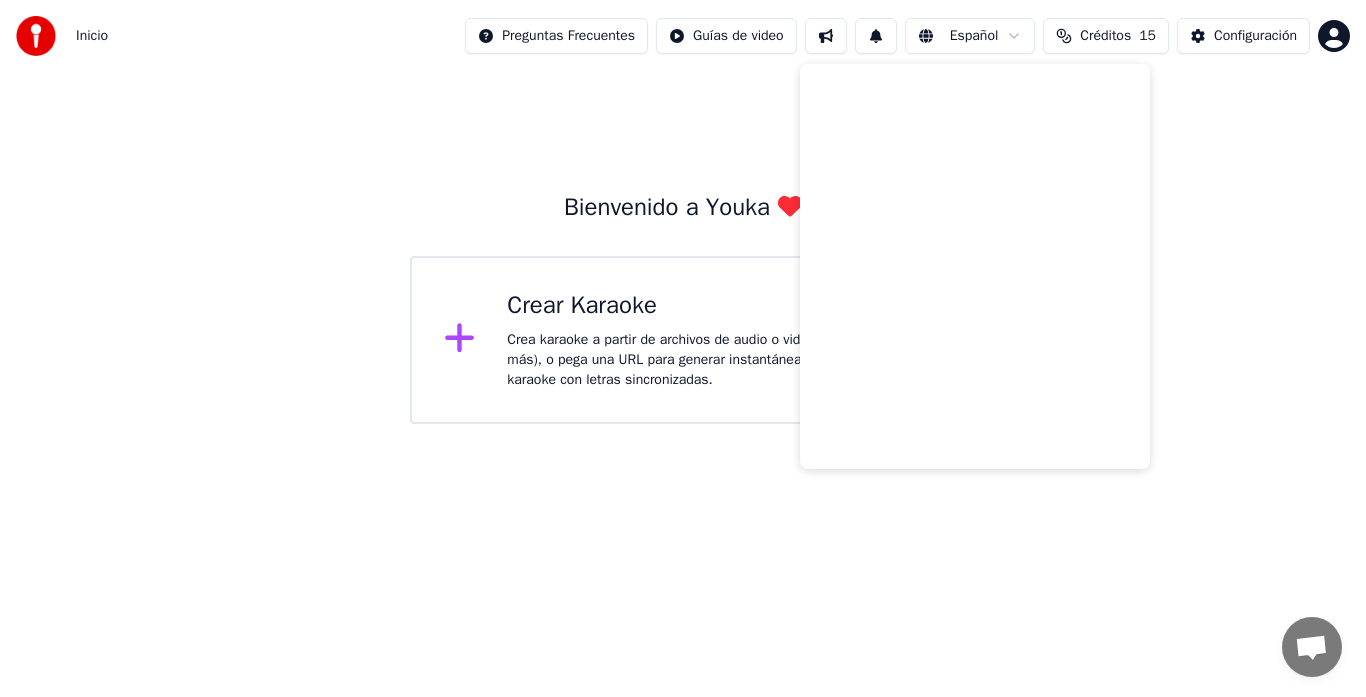 click at bounding box center [826, 36] 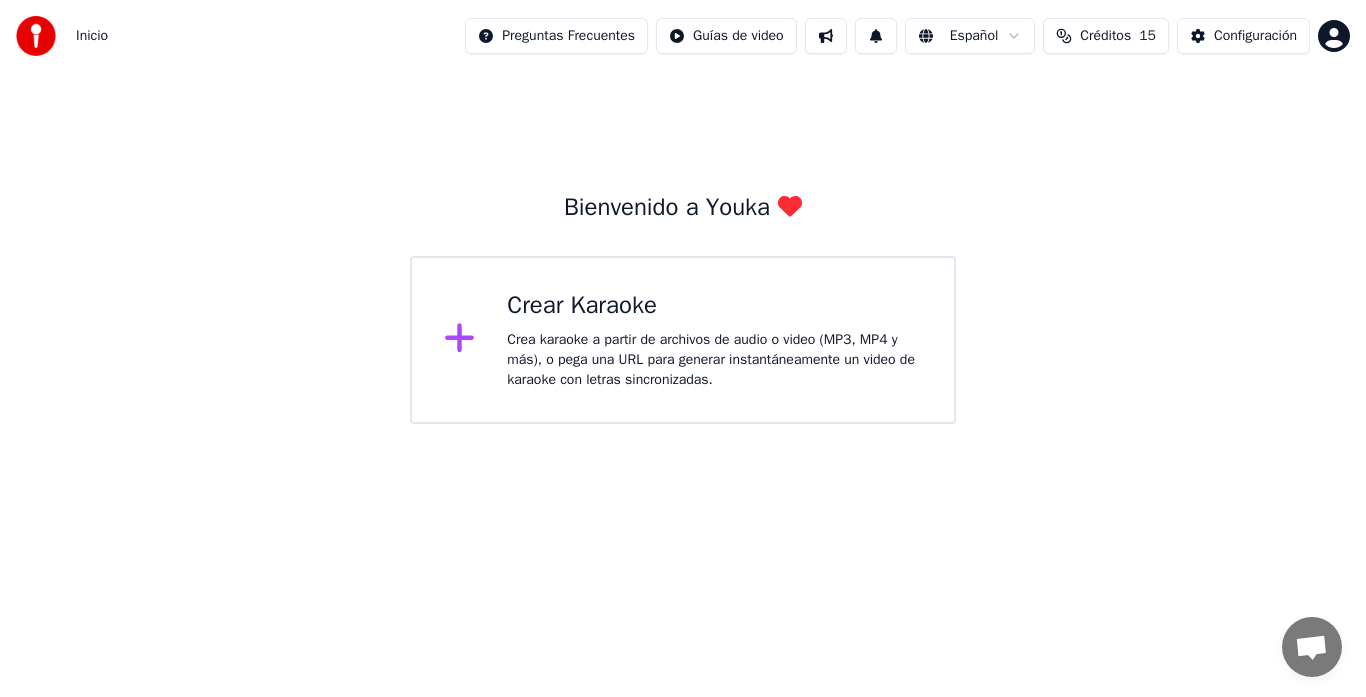 click on "Inicio Preguntas Frecuentes Guías de video Español Créditos 15 Configuración" at bounding box center (683, 36) 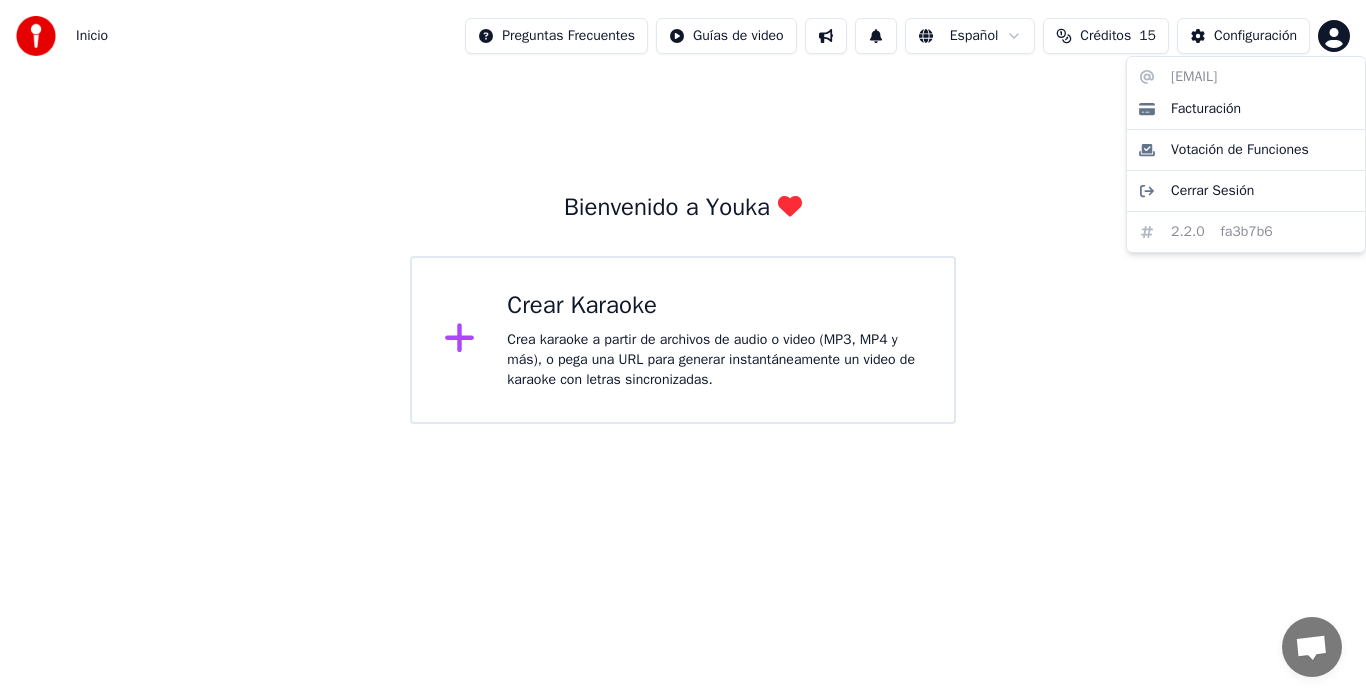 click on "Inicio Preguntas Frecuentes Guías de video Español Créditos 15 Configuración Bienvenido a Youka Crear Karaoke Crea karaoke a partir de archivos de audio o video (MP3, MP4 y más), o pega una URL para generar instantáneamente un video de karaoke con letras sincronizadas. [EMAIL] Facturación Votación de Funciones Cerrar Sesión 2.2.0 fa3b7b6" at bounding box center (683, 212) 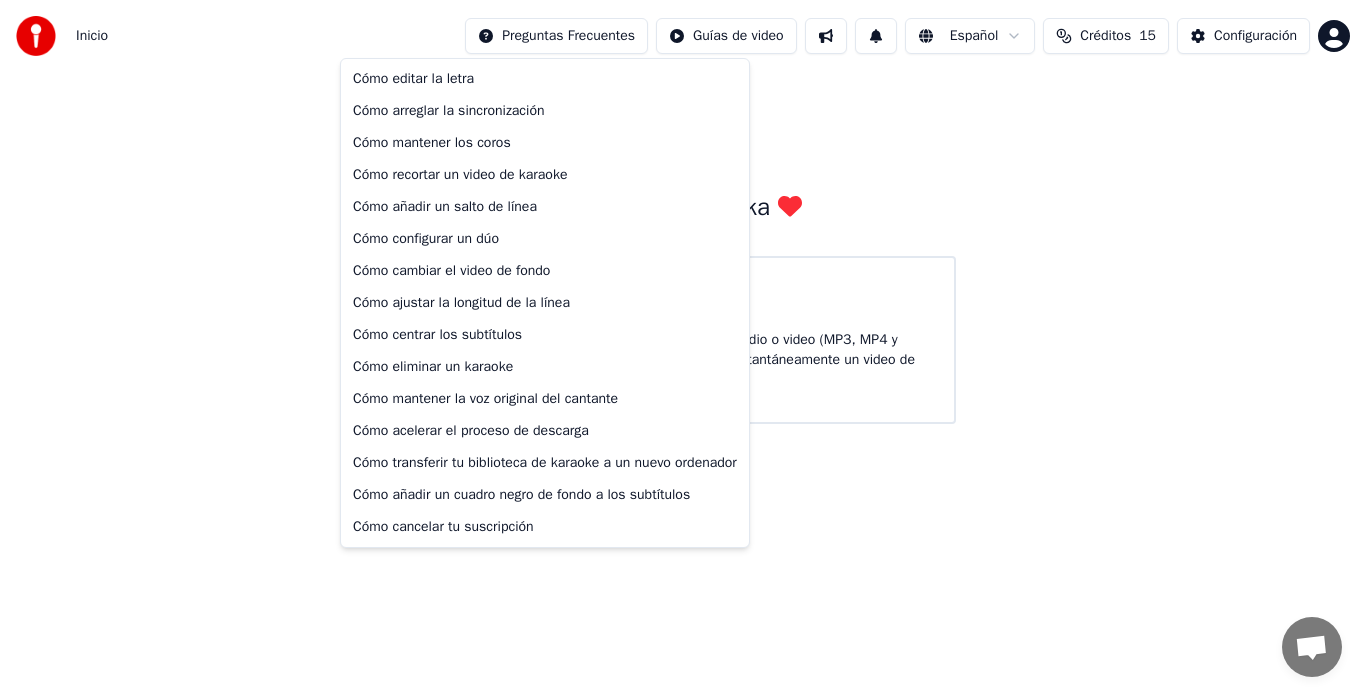 click on "Inicio Preguntas Frecuentes Guías de video Español Créditos 15 Configuración Bienvenido a Youka Crear Karaoke Crea karaoke a partir de archivos de audio o video (MP3, MP4 y más), o pega una URL para generar instantáneamente un video de karaoke con letras sincronizadas. Cómo editar la letra Cómo arreglar la sincronización Cómo mantener los coros Cómo recortar un video de karaoke Cómo añadir un salto de línea Cómo configurar un dúo Cómo cambiar el video de fondo Cómo ajustar la longitud de la línea Cómo centrar los subtítulos Cómo eliminar un karaoke Cómo mantener la voz original del cantante Cómo acelerar el proceso de descarga Cómo transferir tu biblioteca de karaoke a un nuevo ordenador Cómo añadir un cuadro negro de fondo a los subtítulos Cómo cancelar tu suscripción" at bounding box center [683, 212] 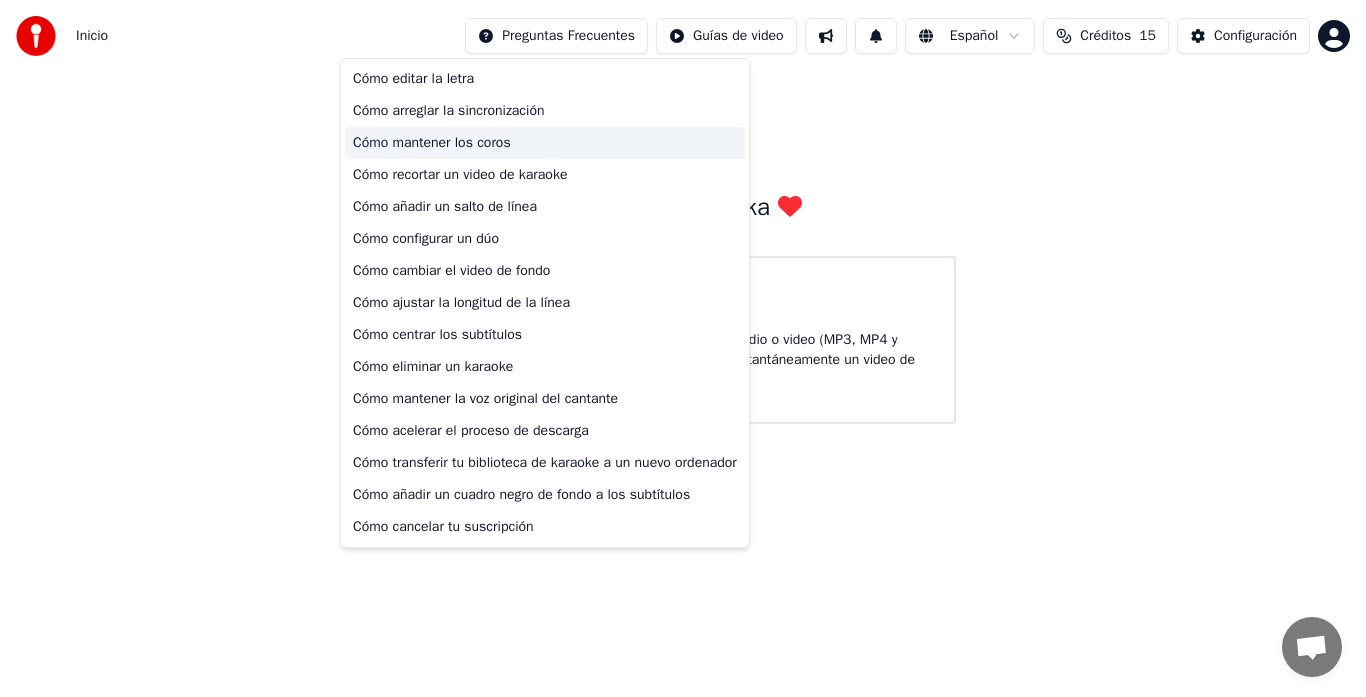 click on "Cómo mantener los coros" at bounding box center [545, 143] 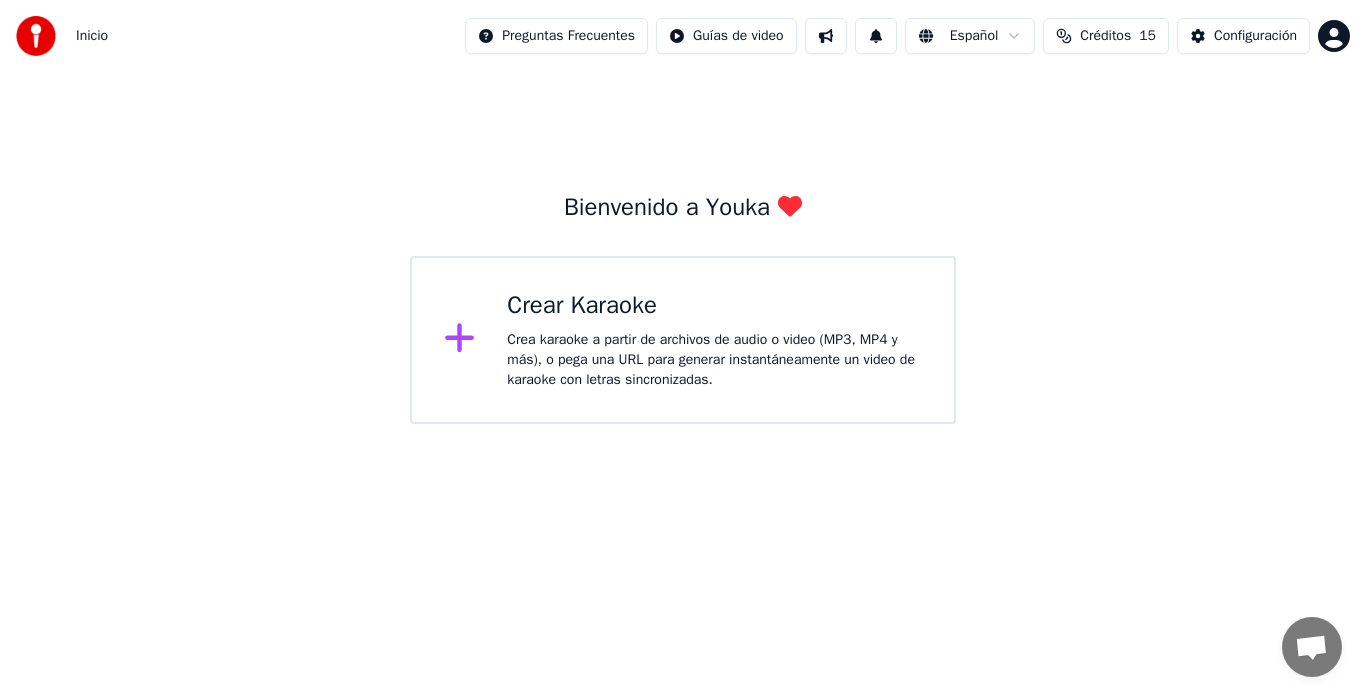click at bounding box center [36, 36] 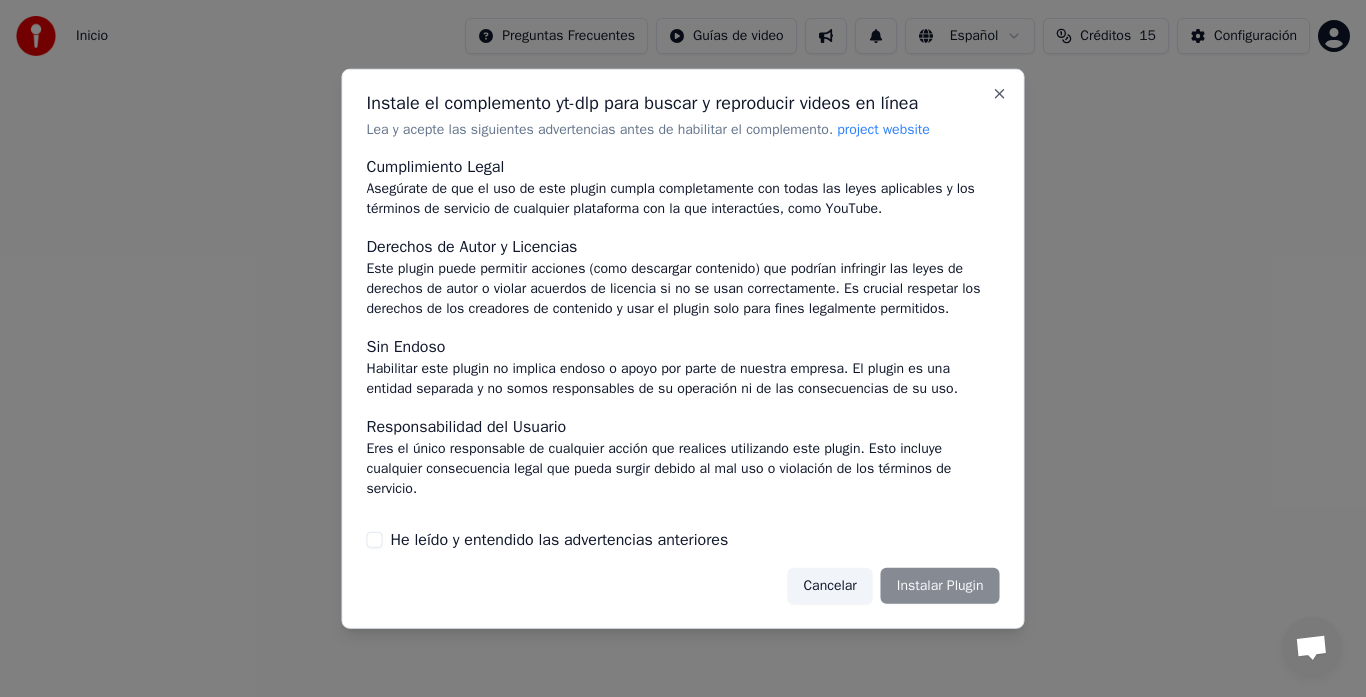 click on "Instale el complemento yt-dlp para buscar y reproducir videos en línea Lea y acepte las siguientes advertencias antes de habilitar el complemento.   project website Cumplimiento Legal Asegúrate de que el uso de este plugin cumpla completamente con todas las leyes aplicables y los términos de servicio de cualquier plataforma con la que interactúes, como YouTube. Derechos de Autor y Licencias Este plugin puede permitir acciones (como descargar contenido) que podrían infringir las leyes de derechos de autor o violar acuerdos de licencia si no se usan correctamente. Es crucial respetar los derechos de los creadores de contenido y usar el plugin solo para fines legalmente permitidos. Sin Endoso Habilitar este plugin no implica endoso o apoyo por parte de nuestra empresa. El plugin es una entidad separada y no somos responsables de su operación ni de las consecuencias de su uso. Responsabilidad del Usuario Riesgos Potenciales Consentimiento Informado He leído y entendido las advertencias anteriores Cancelar" at bounding box center (683, 348) 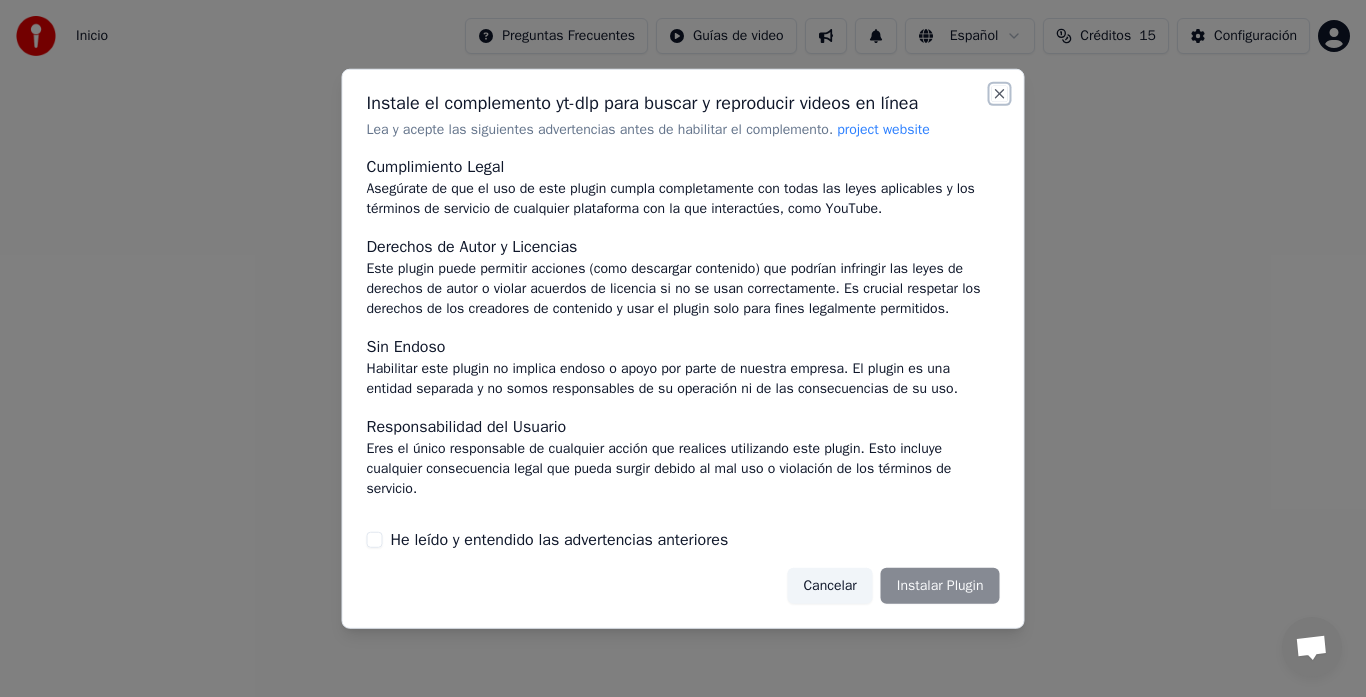 click on "Close" at bounding box center [1000, 93] 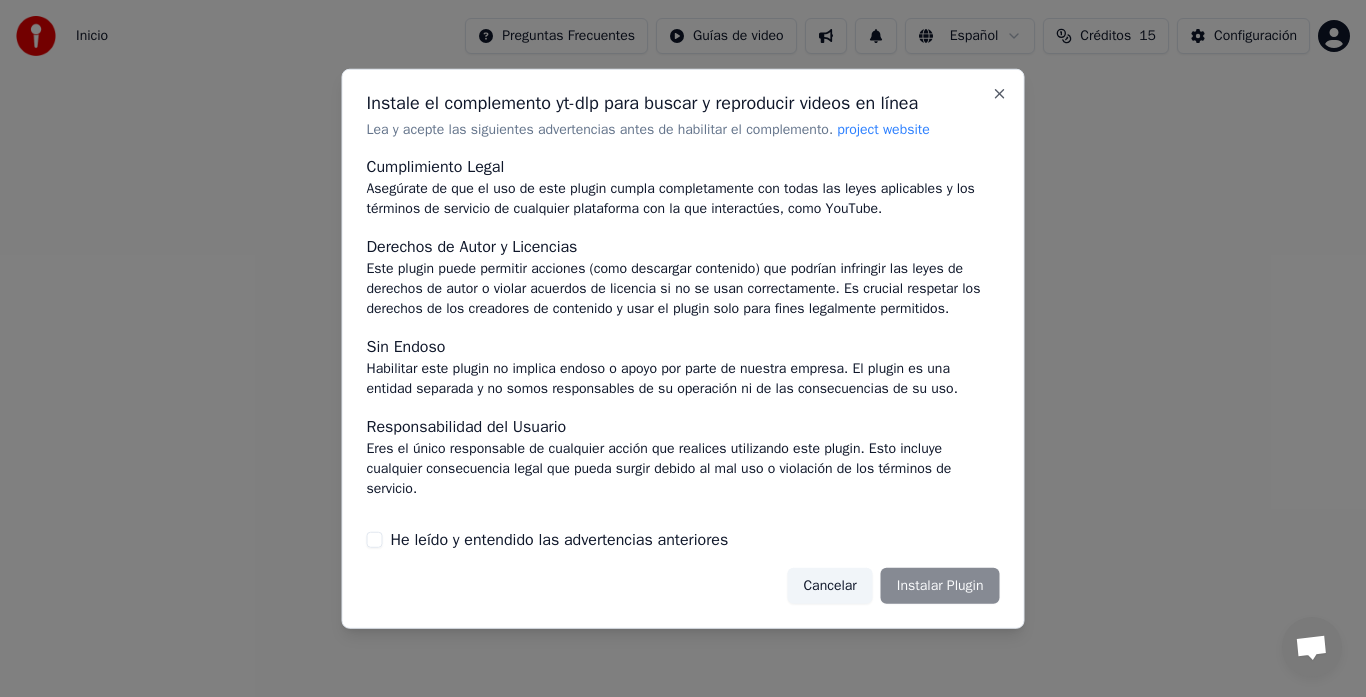 click on "Cancelar" at bounding box center [829, 586] 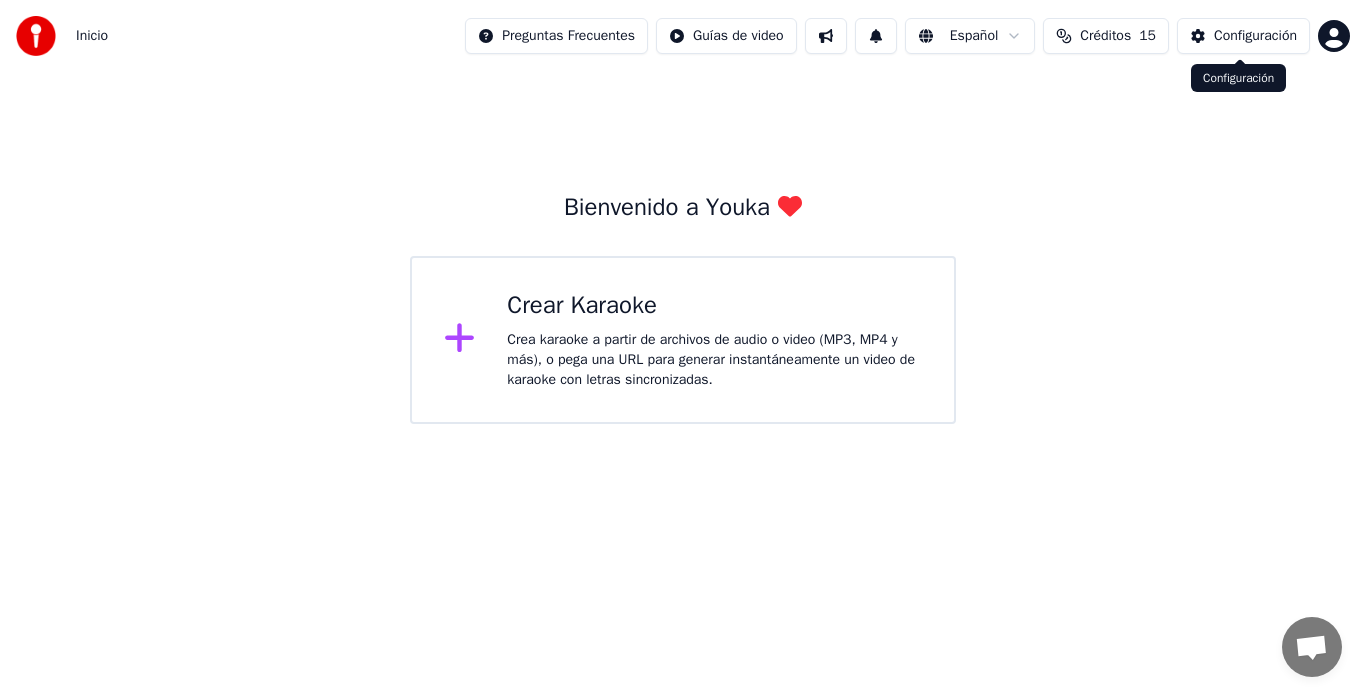 click on "Configuración" at bounding box center (1243, 36) 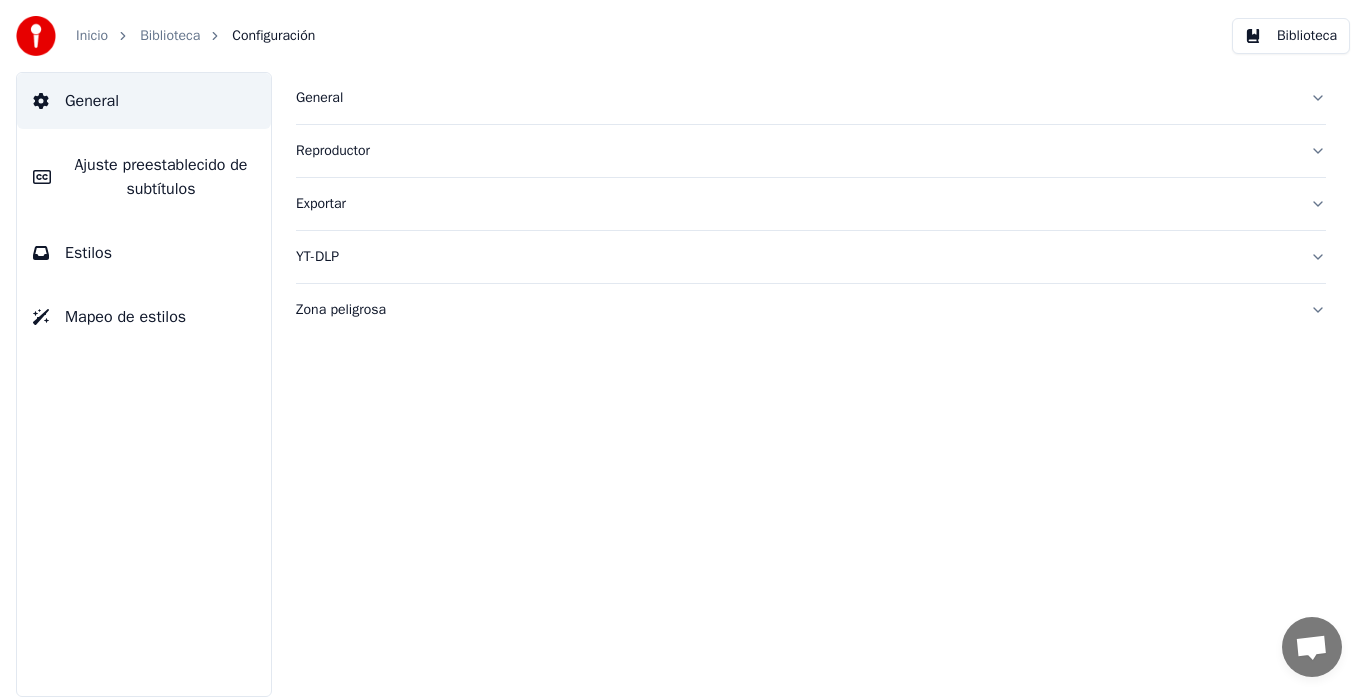 click at bounding box center (36, 36) 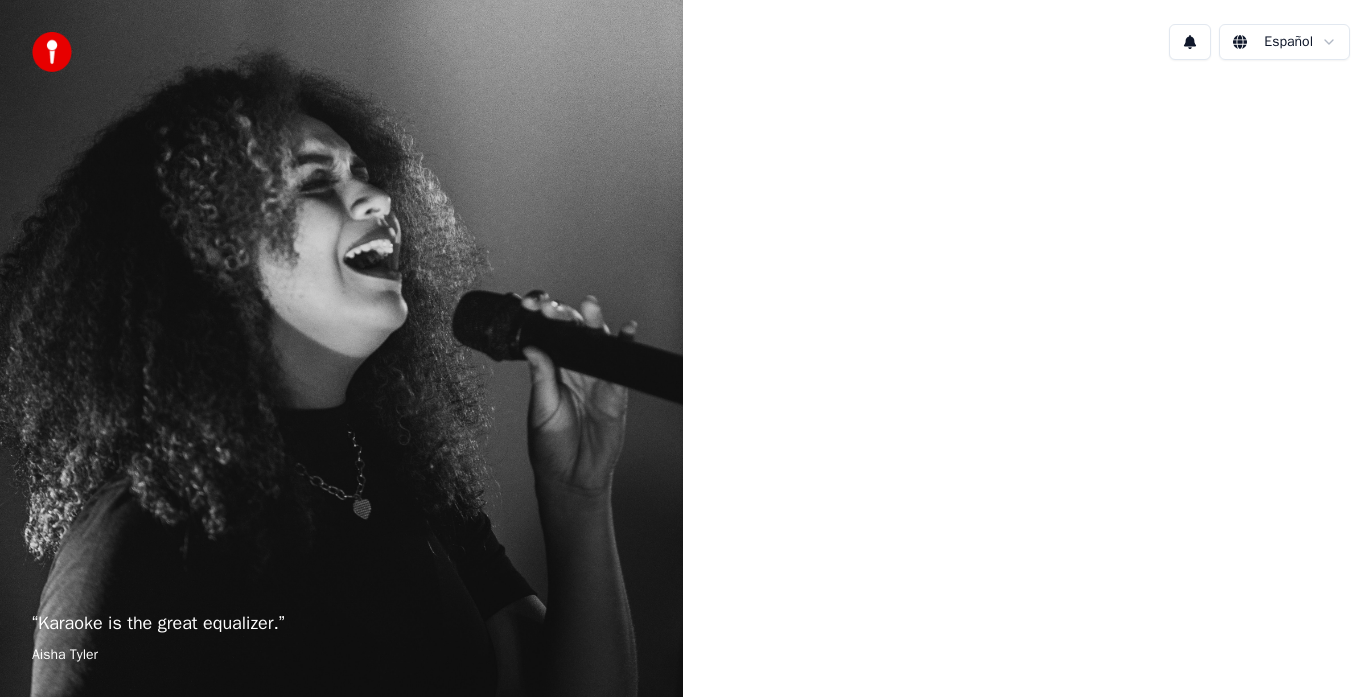 scroll, scrollTop: 0, scrollLeft: 0, axis: both 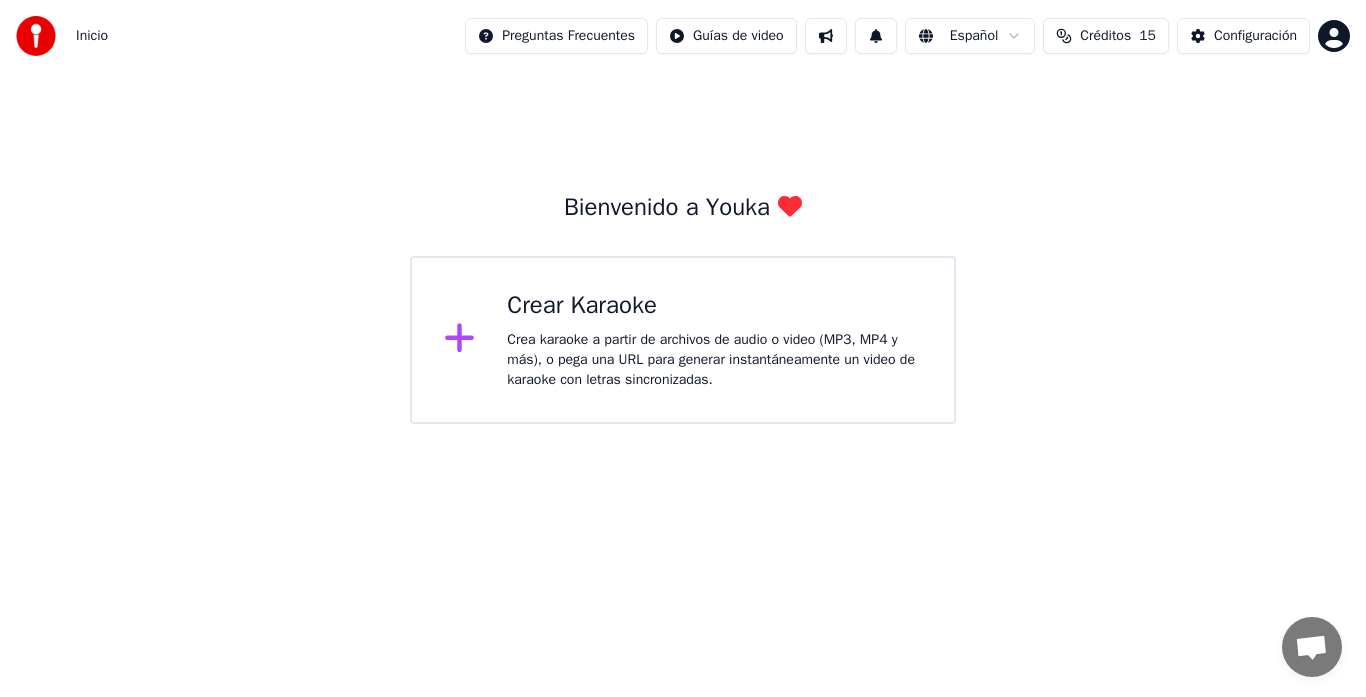 click on "Inicio" at bounding box center [92, 36] 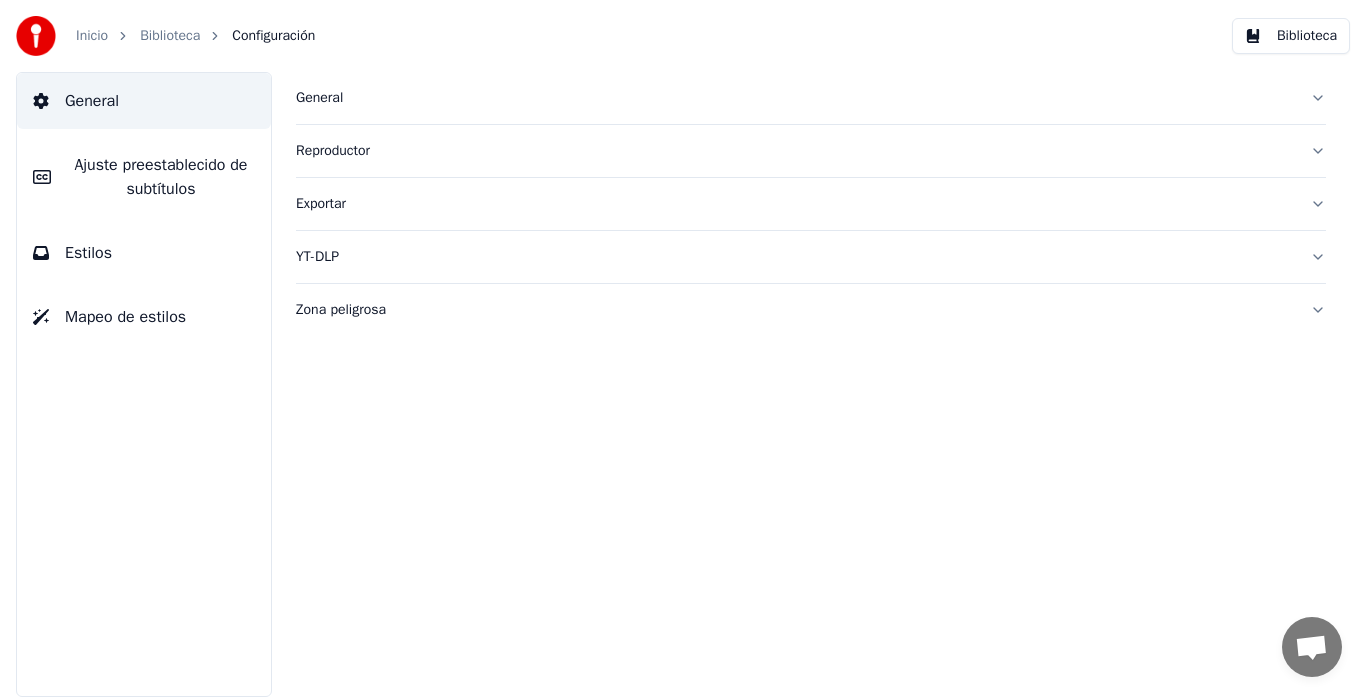 click on "Reproductor" at bounding box center [811, 151] 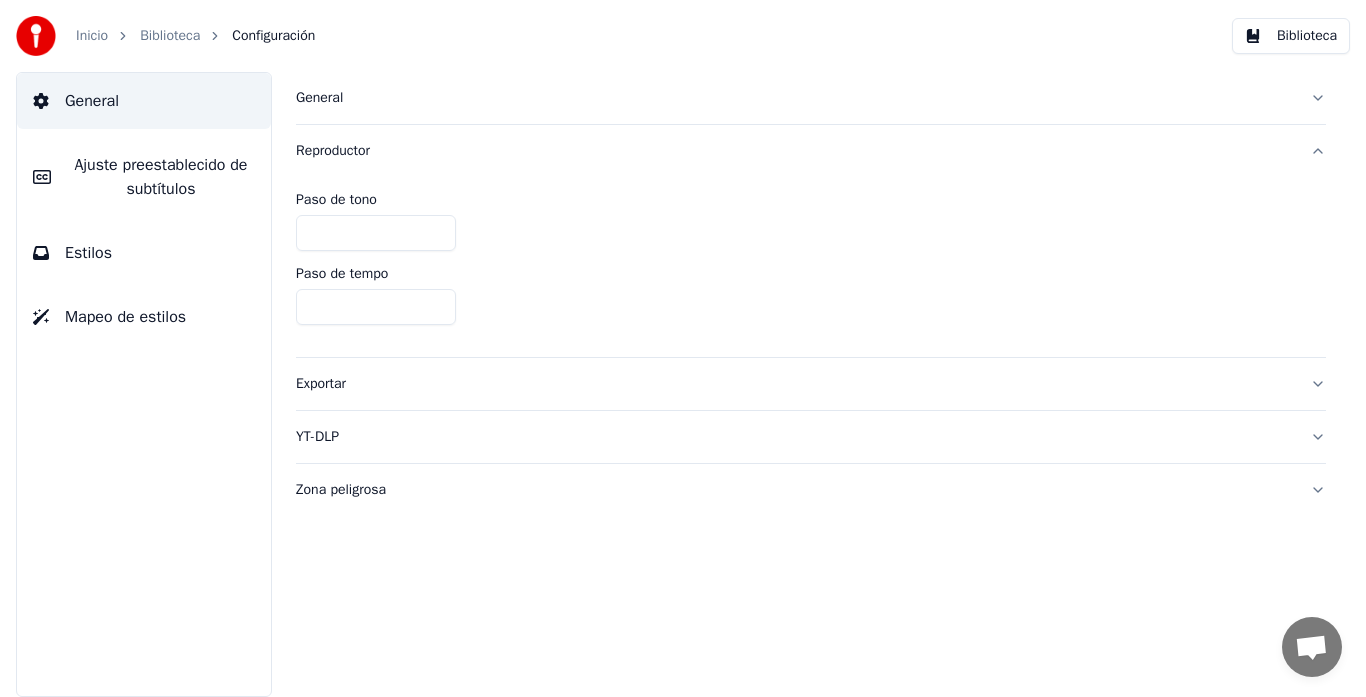 click on "Exportar" at bounding box center [811, 384] 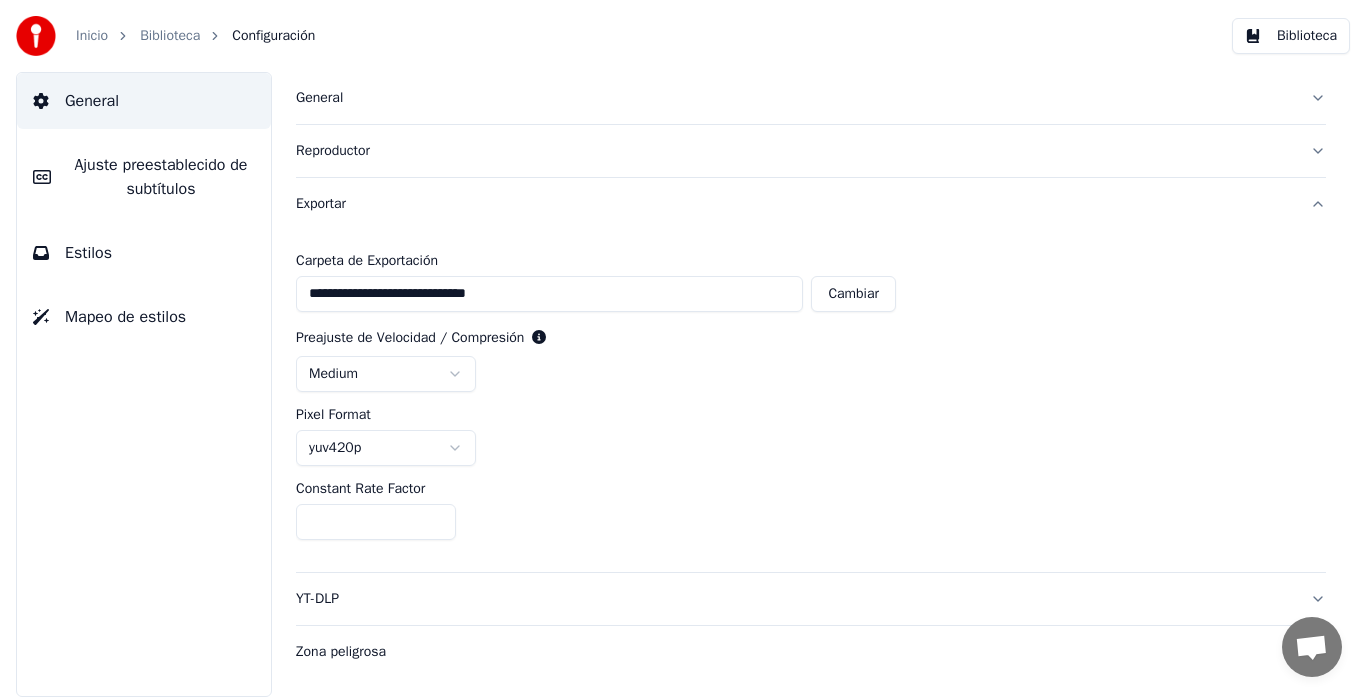 click on "Zona peligrosa" at bounding box center [795, 652] 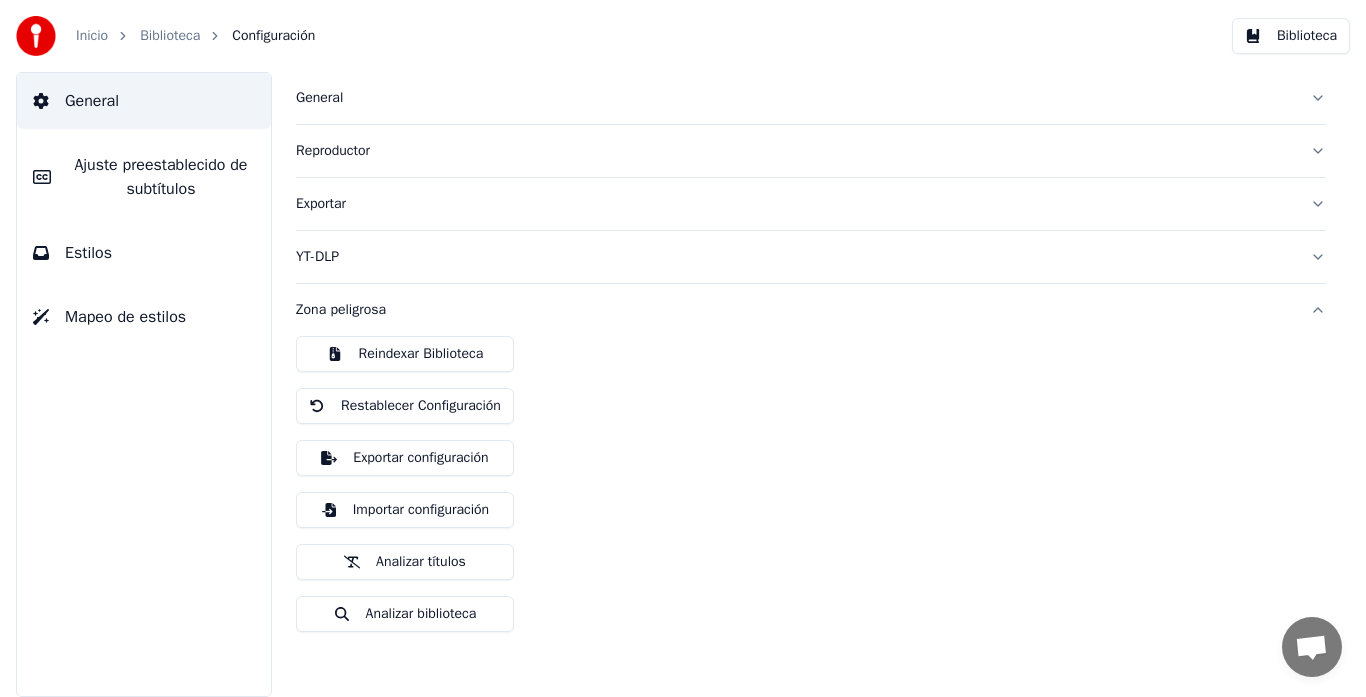 click on "General" at bounding box center (795, 98) 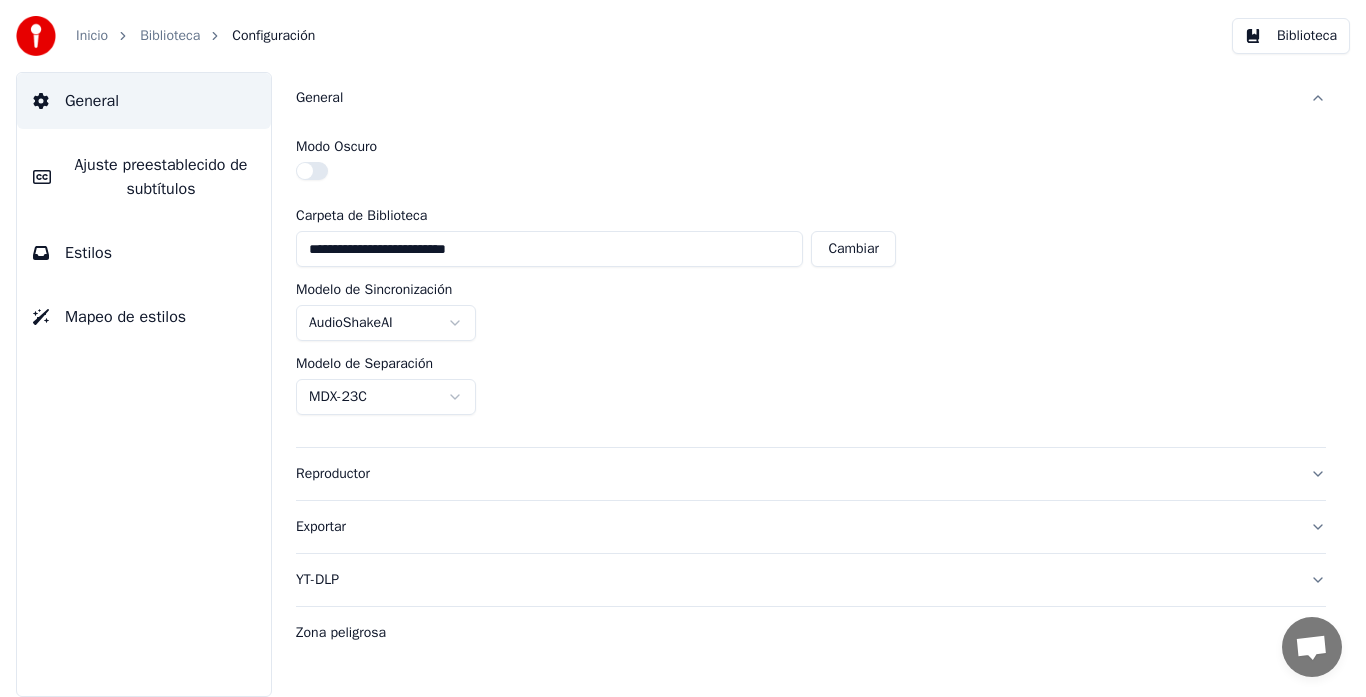 drag, startPoint x: 71, startPoint y: 247, endPoint x: 98, endPoint y: 271, distance: 36.124783 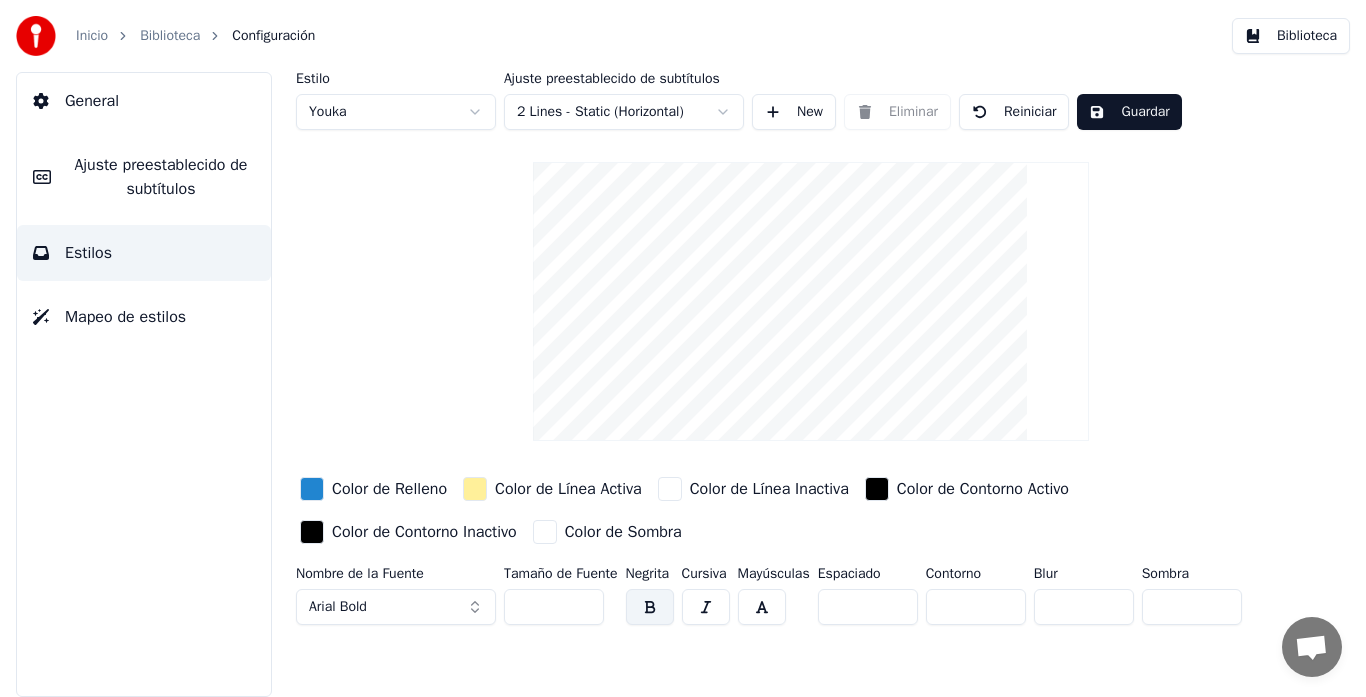 click on "**" at bounding box center (554, 607) 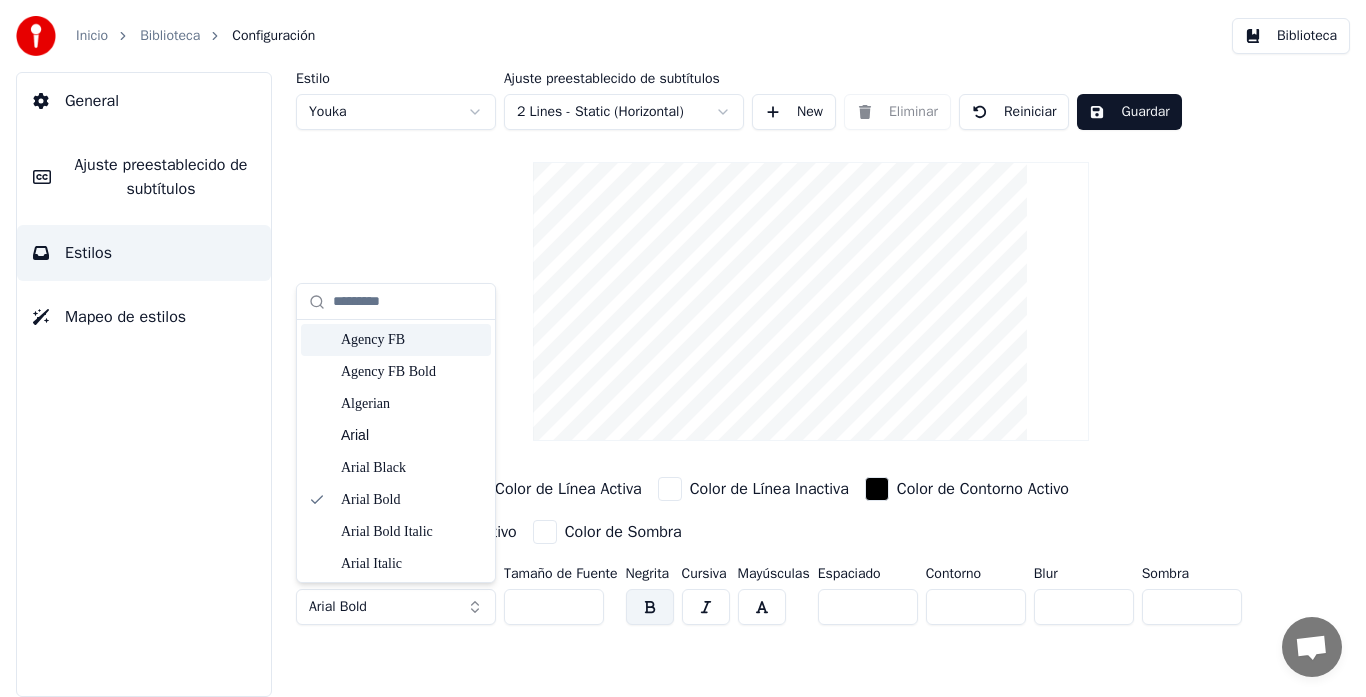 click on "Mapeo de estilos" at bounding box center [125, 317] 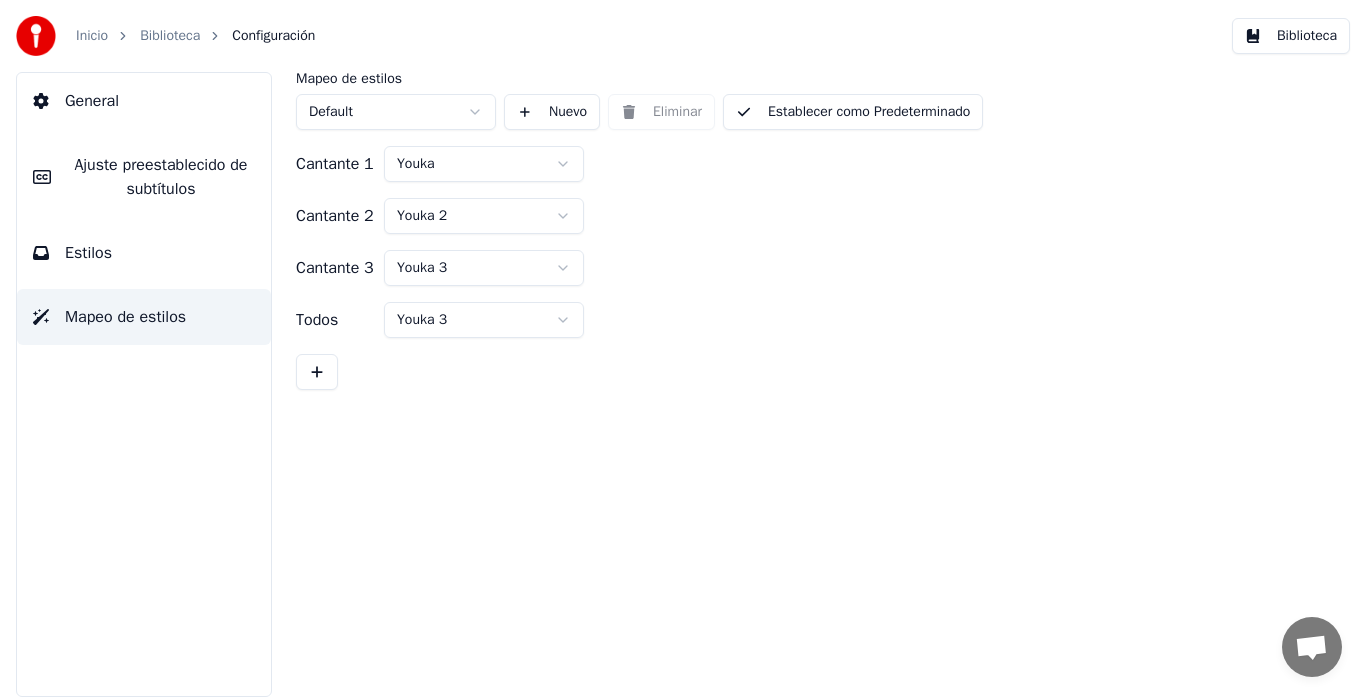 click on "Estilos" at bounding box center (88, 253) 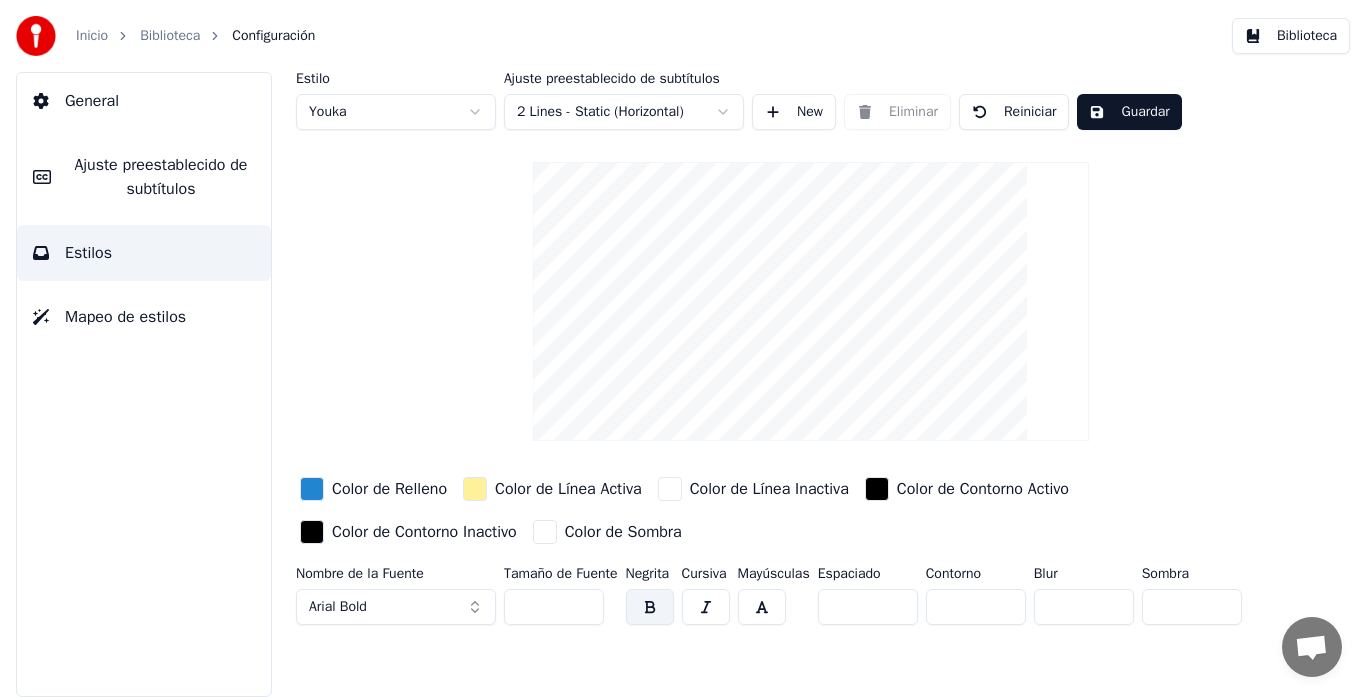 click on "Ajuste preestablecido de subtítulos" at bounding box center [161, 177] 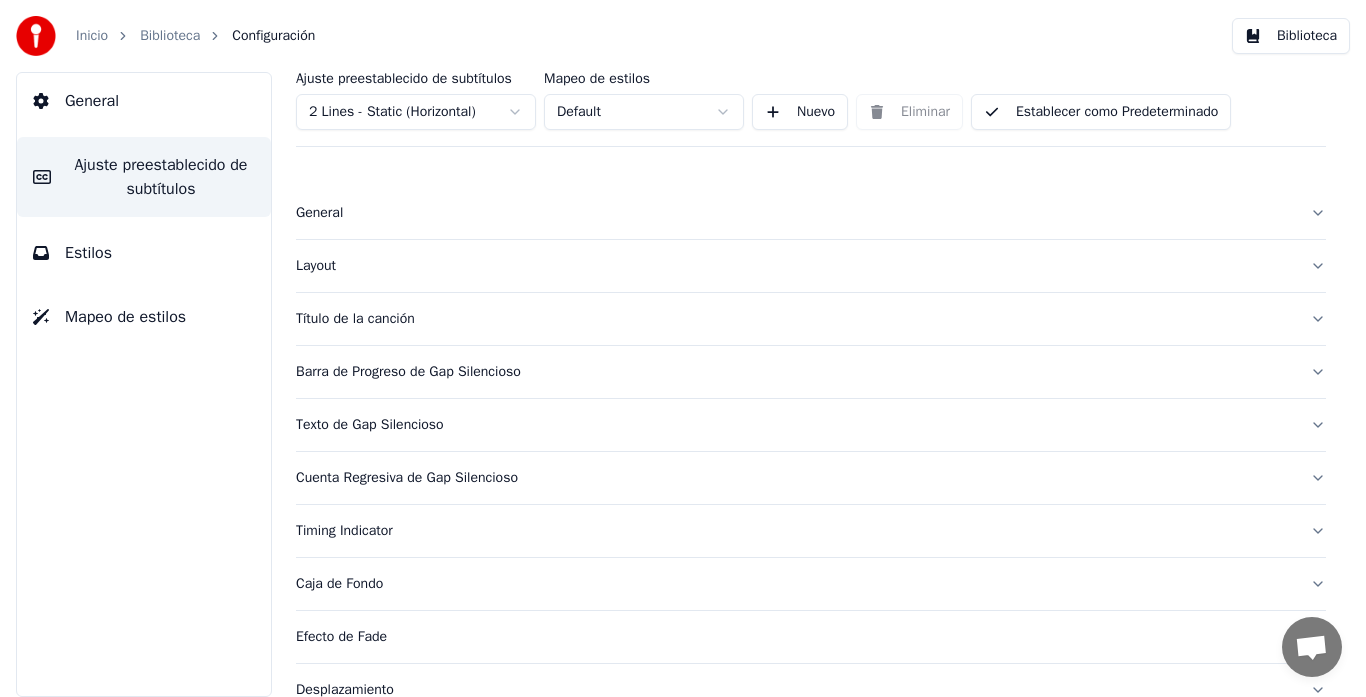 click on "Título de la canción" at bounding box center [795, 319] 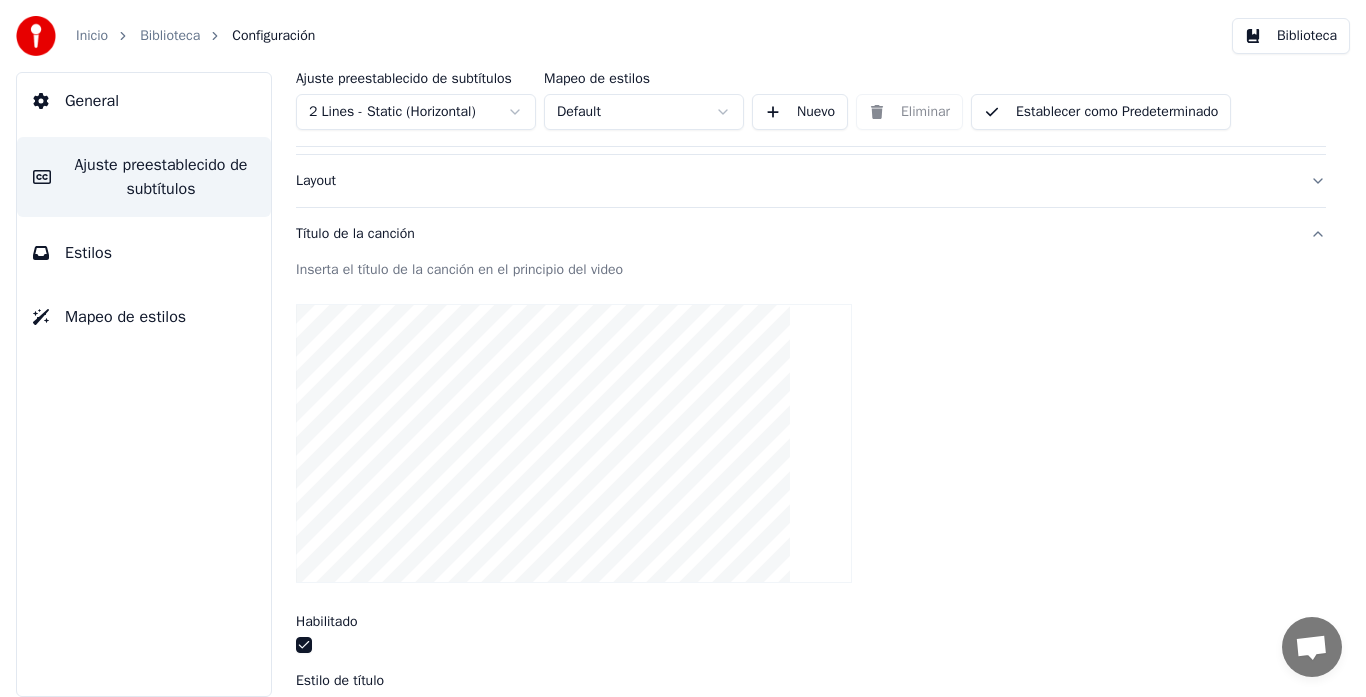 scroll, scrollTop: 0, scrollLeft: 0, axis: both 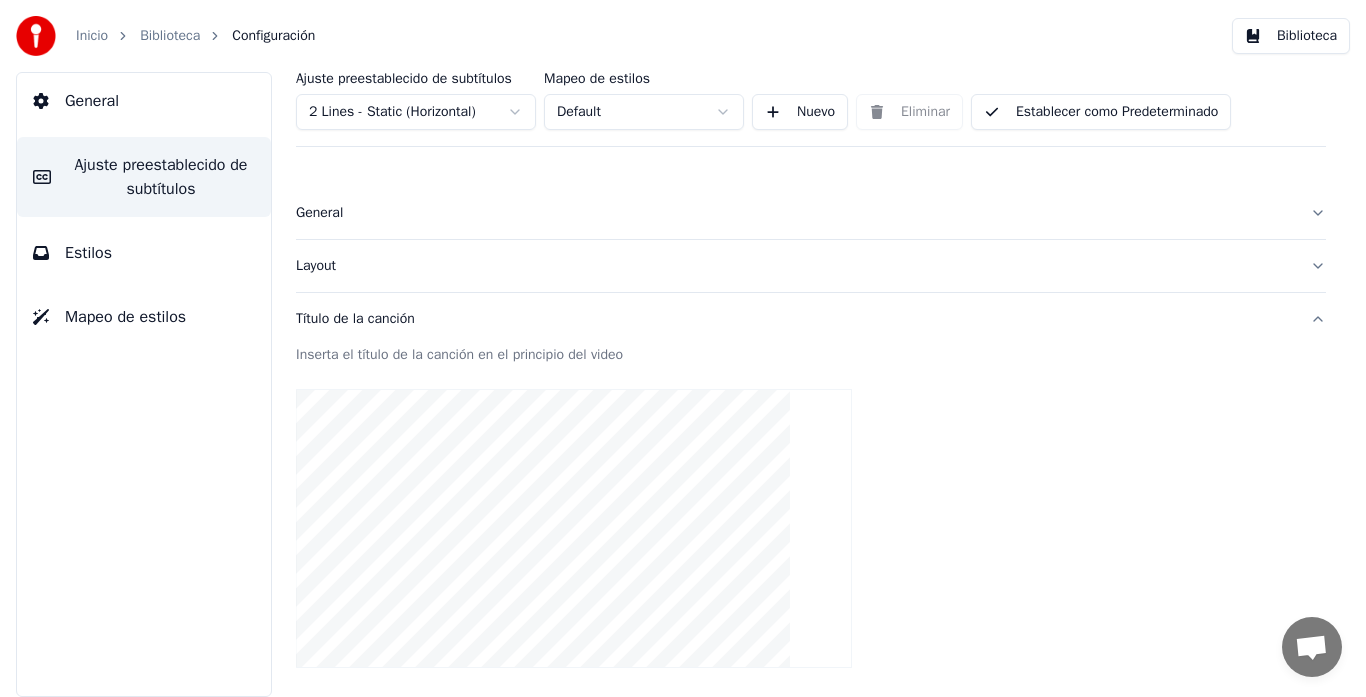 click on "Ajuste preestablecido de subtítulos" at bounding box center (161, 177) 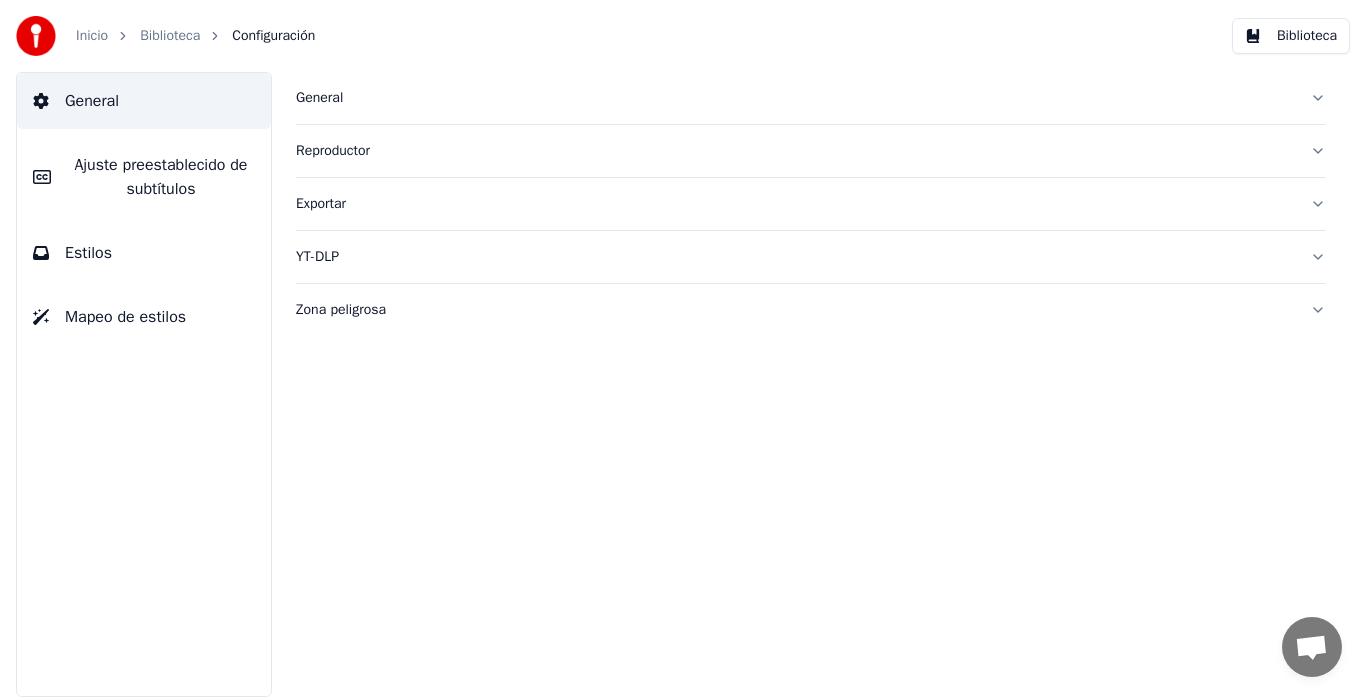 click on "Biblioteca" at bounding box center [170, 36] 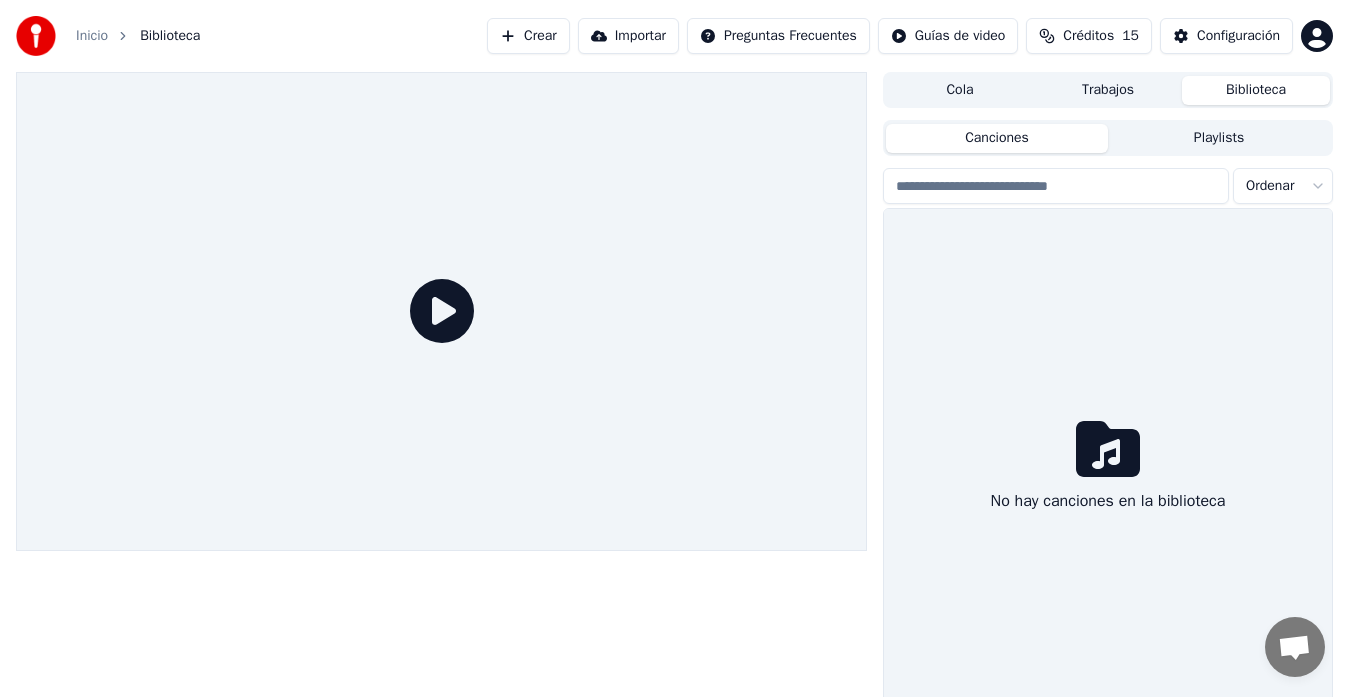 click on "Importar" at bounding box center (628, 36) 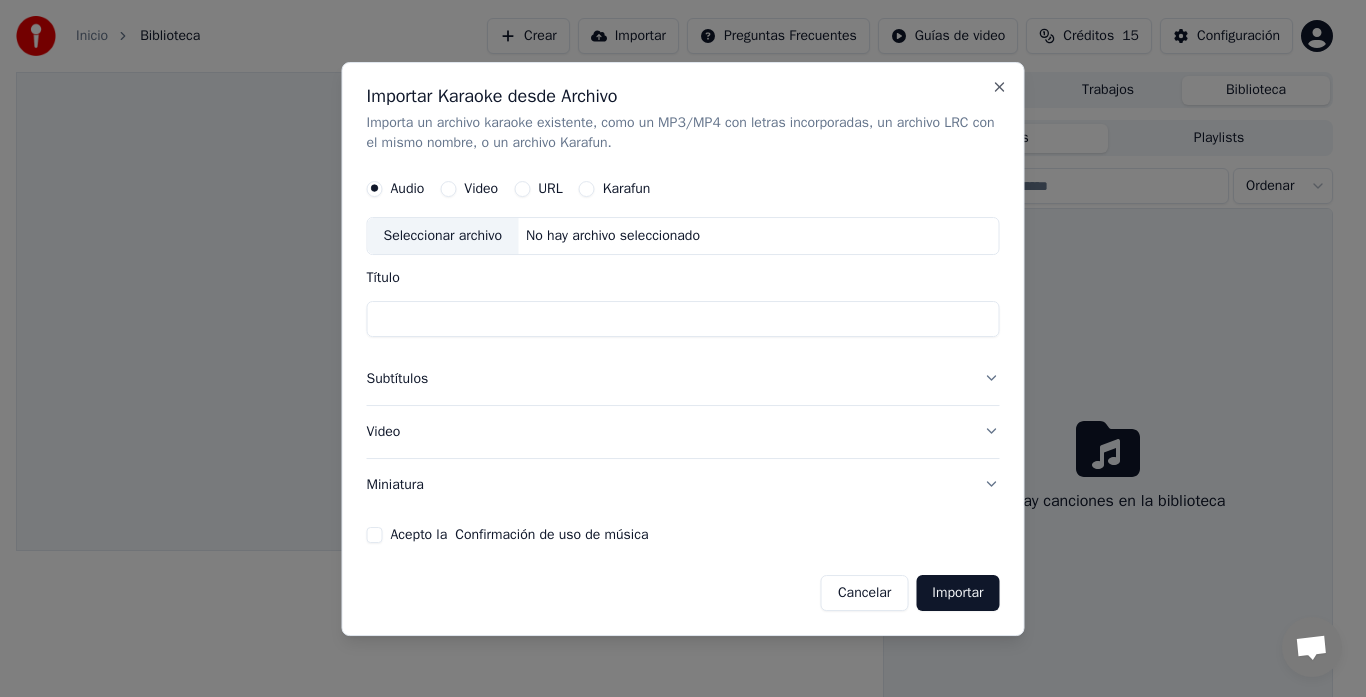 click on "Video" at bounding box center [448, 189] 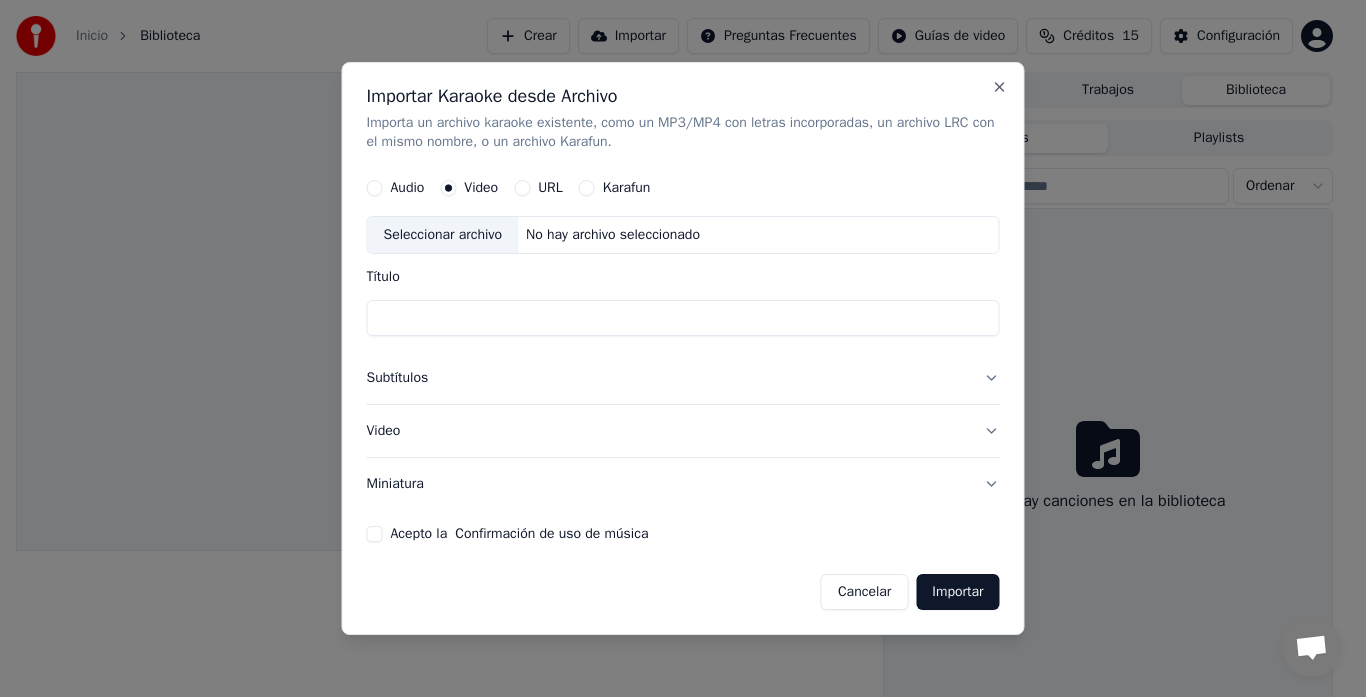click on "Seleccionar archivo" at bounding box center (443, 236) 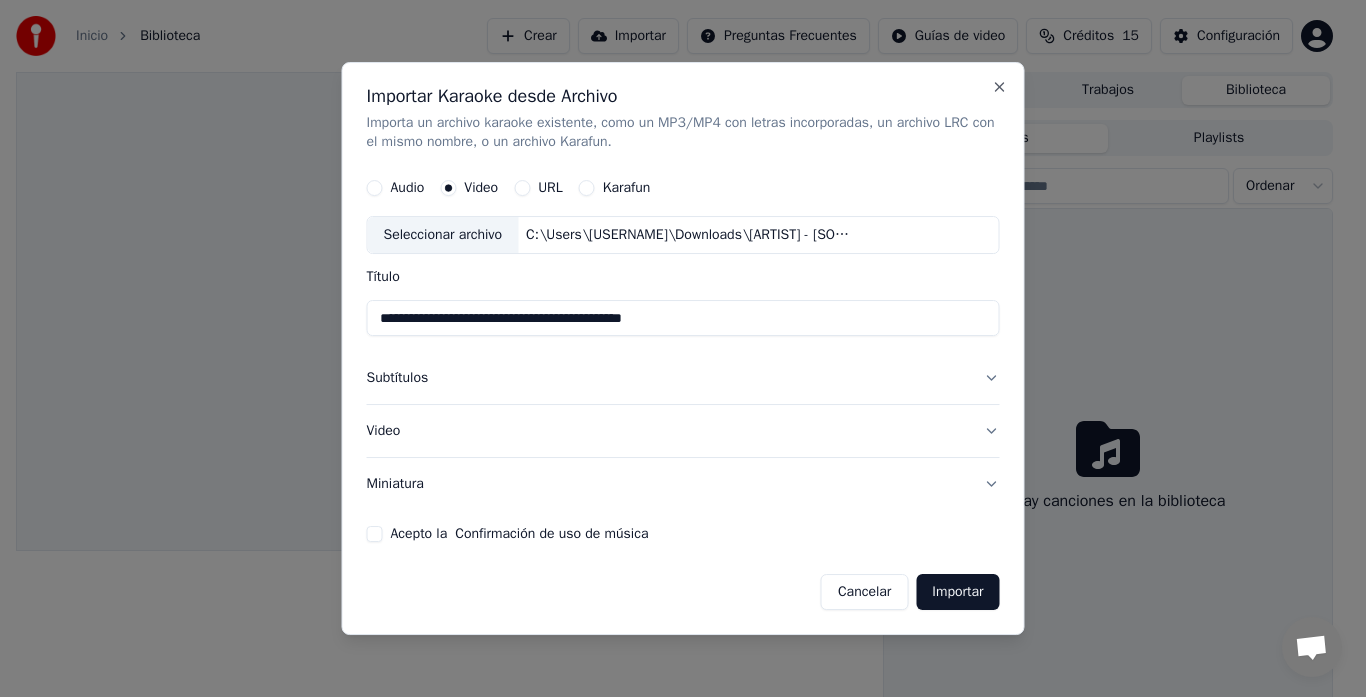 type on "**********" 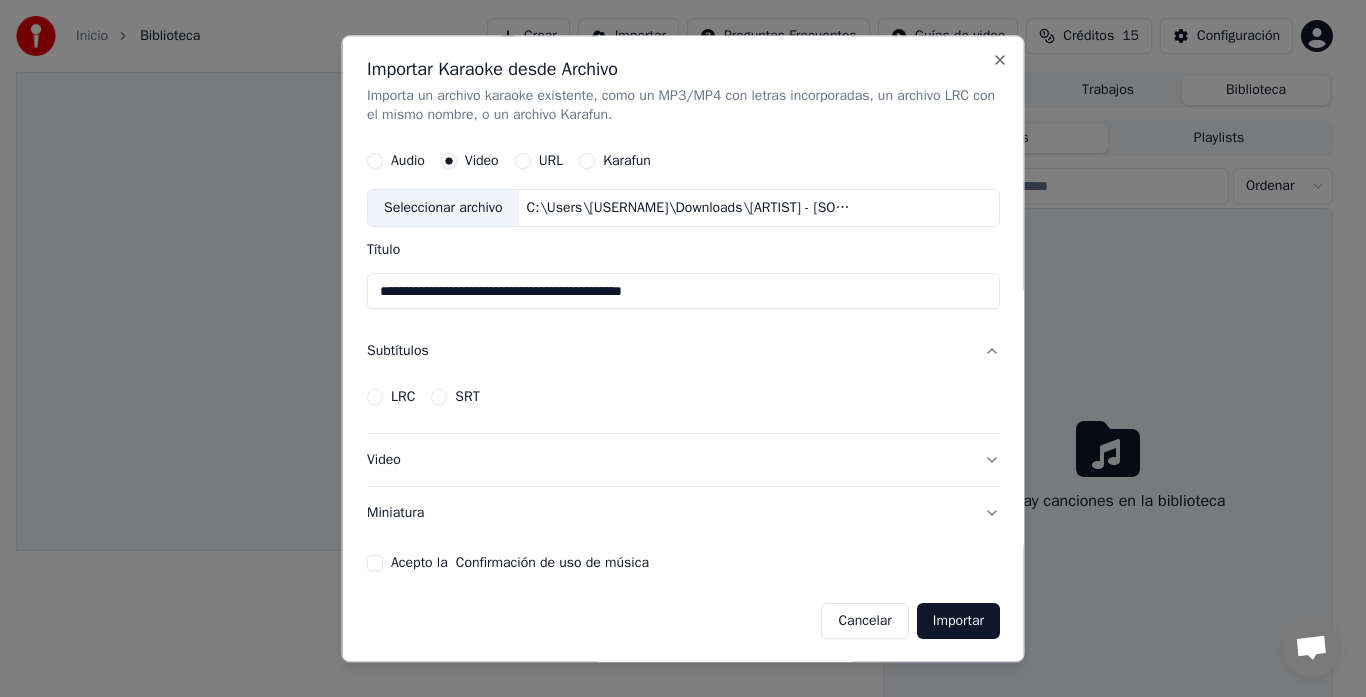 click on "Video" at bounding box center (683, 461) 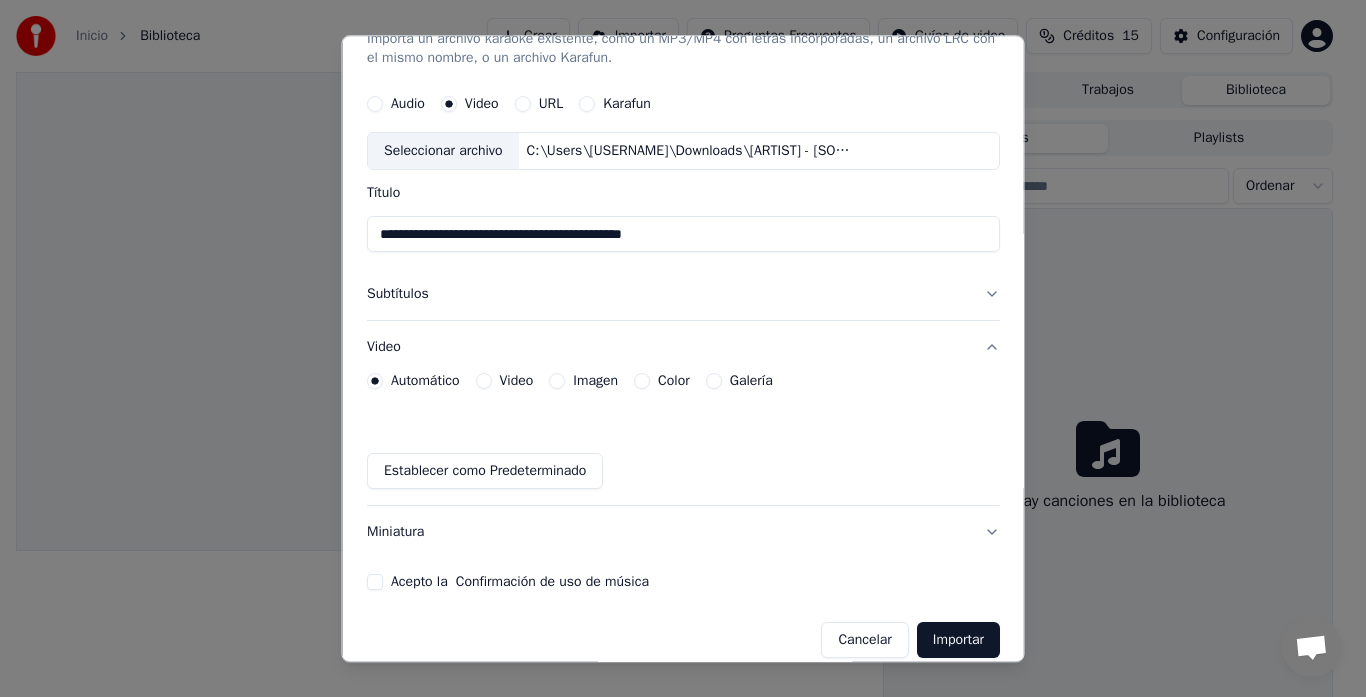 scroll, scrollTop: 78, scrollLeft: 0, axis: vertical 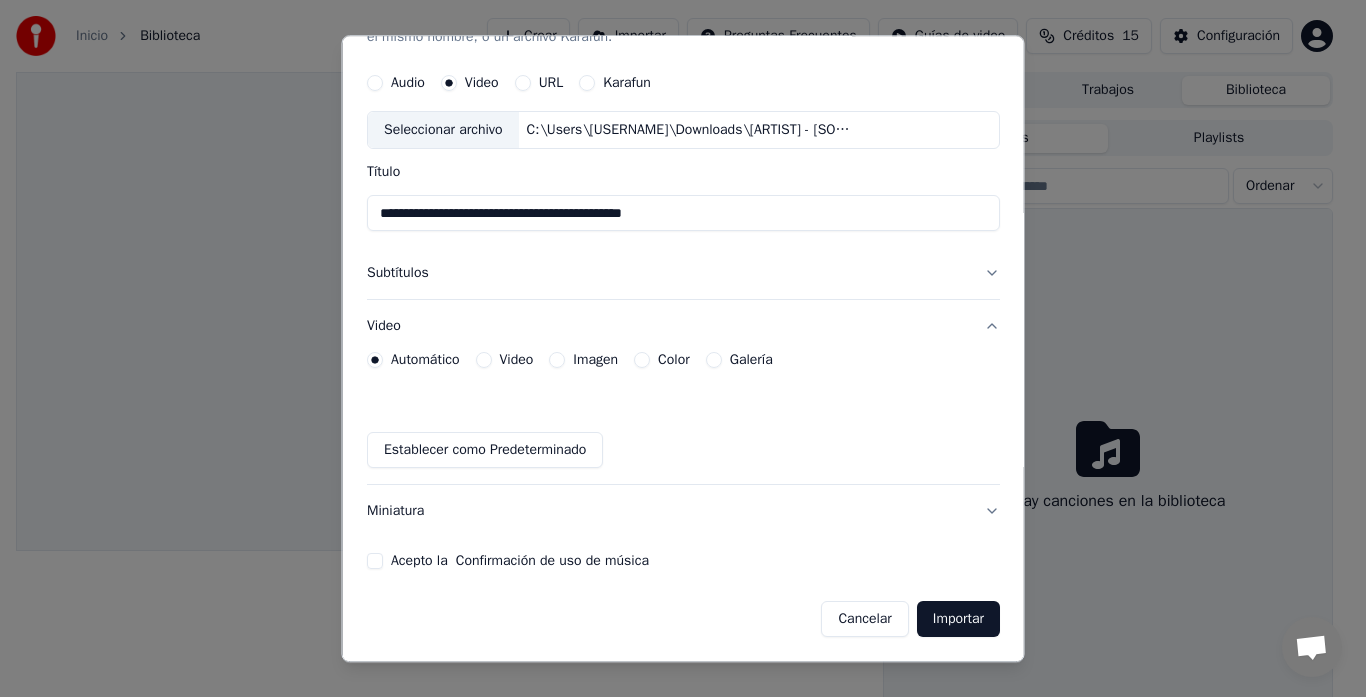 click on "Importar" at bounding box center (957, 620) 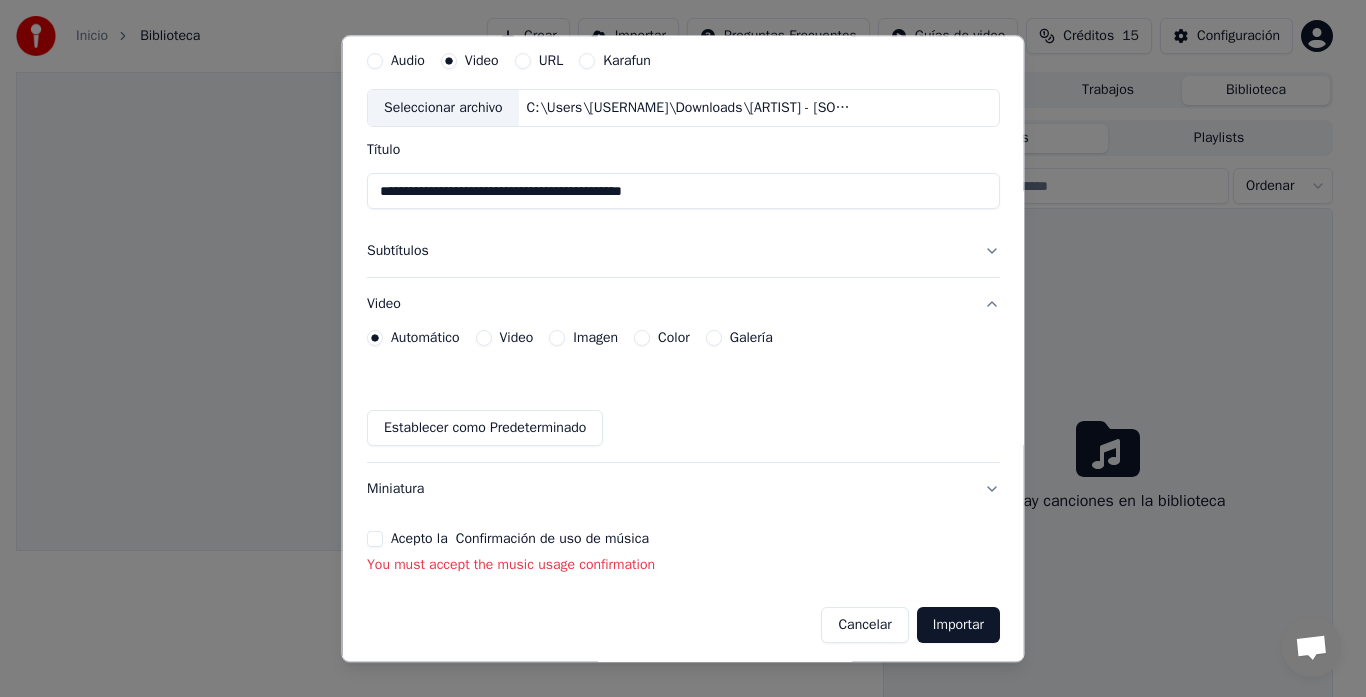 scroll, scrollTop: 106, scrollLeft: 0, axis: vertical 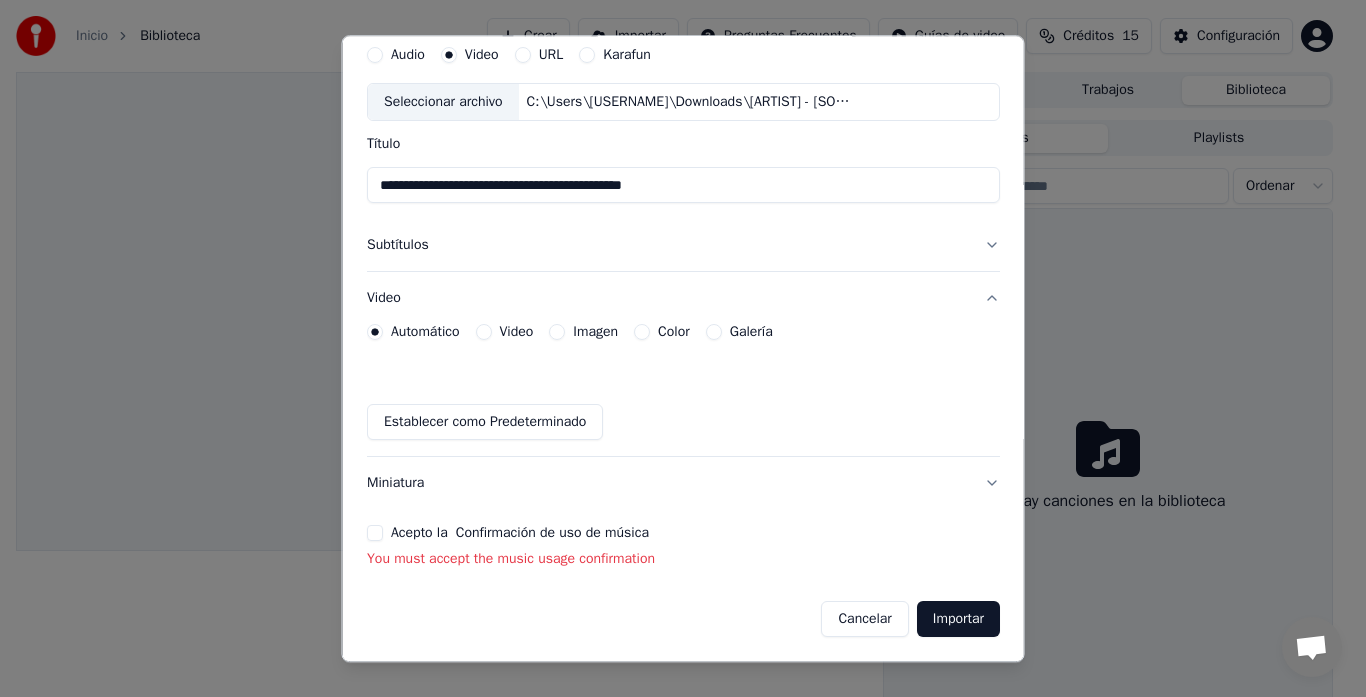 click on "You must accept the music usage confirmation" at bounding box center [683, 560] 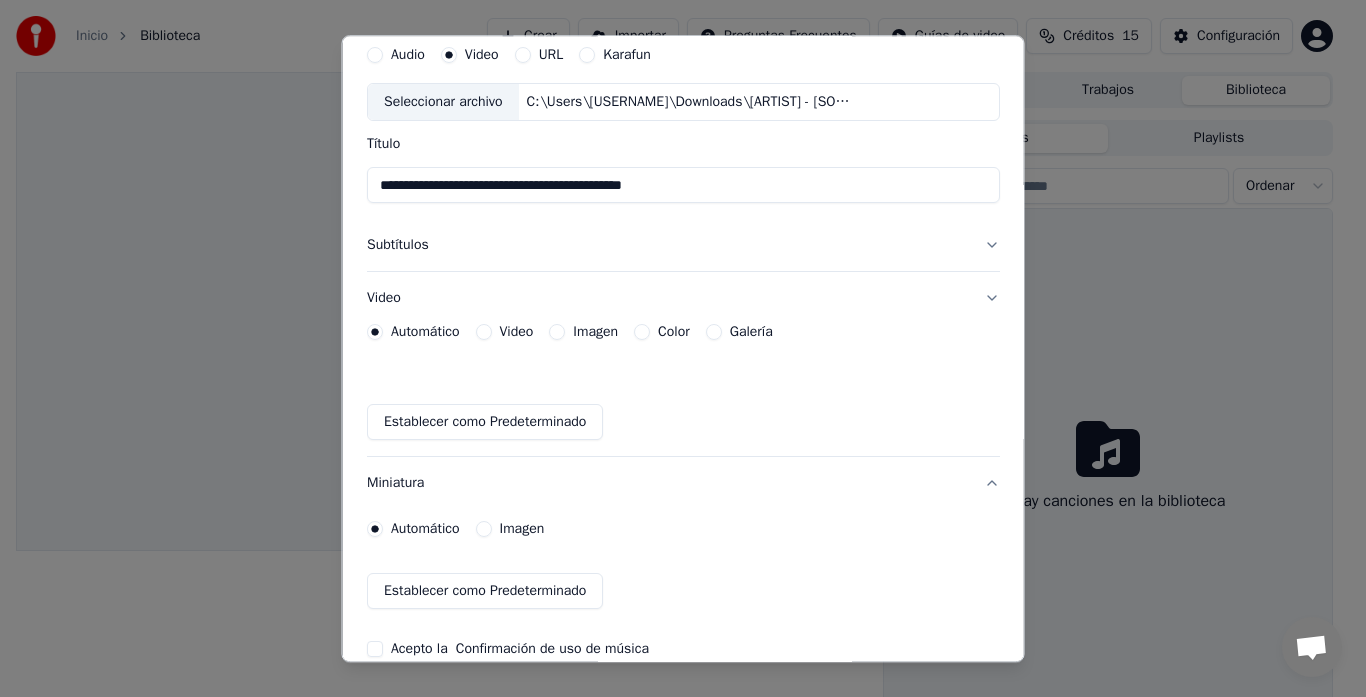scroll, scrollTop: 91, scrollLeft: 0, axis: vertical 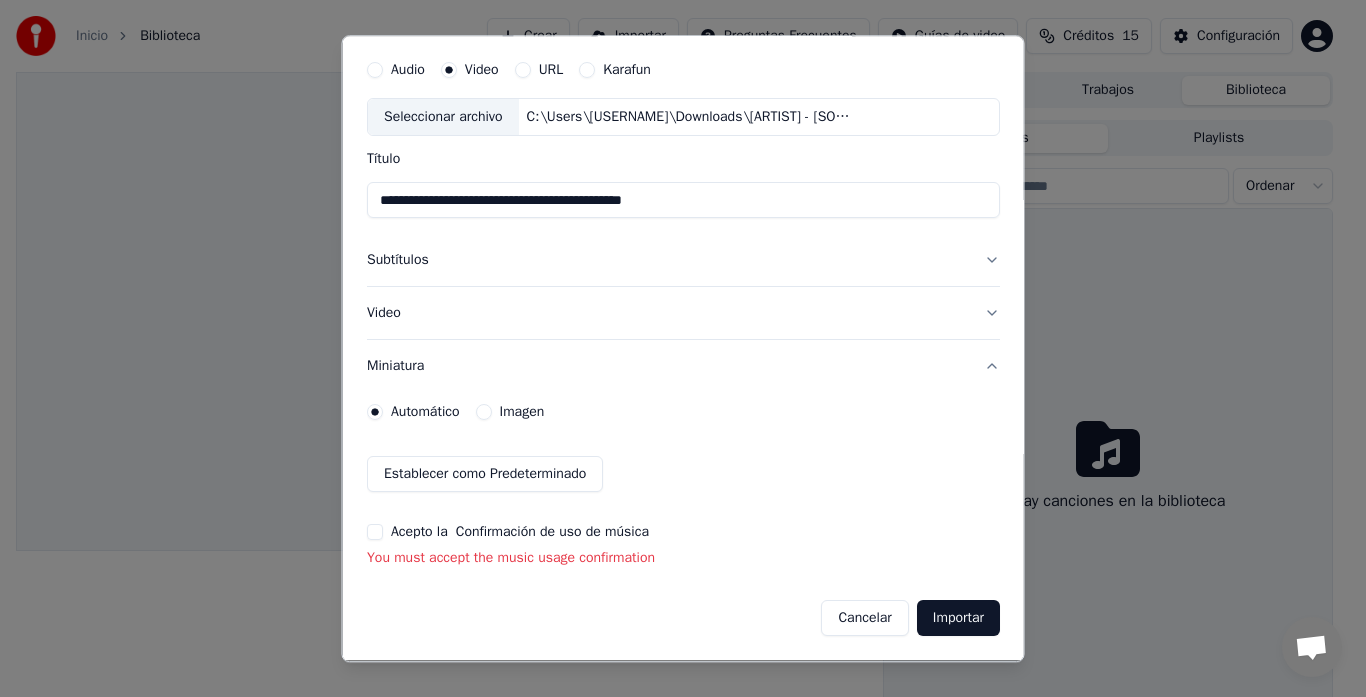 click on "Establecer como Predeterminado" at bounding box center (683, 475) 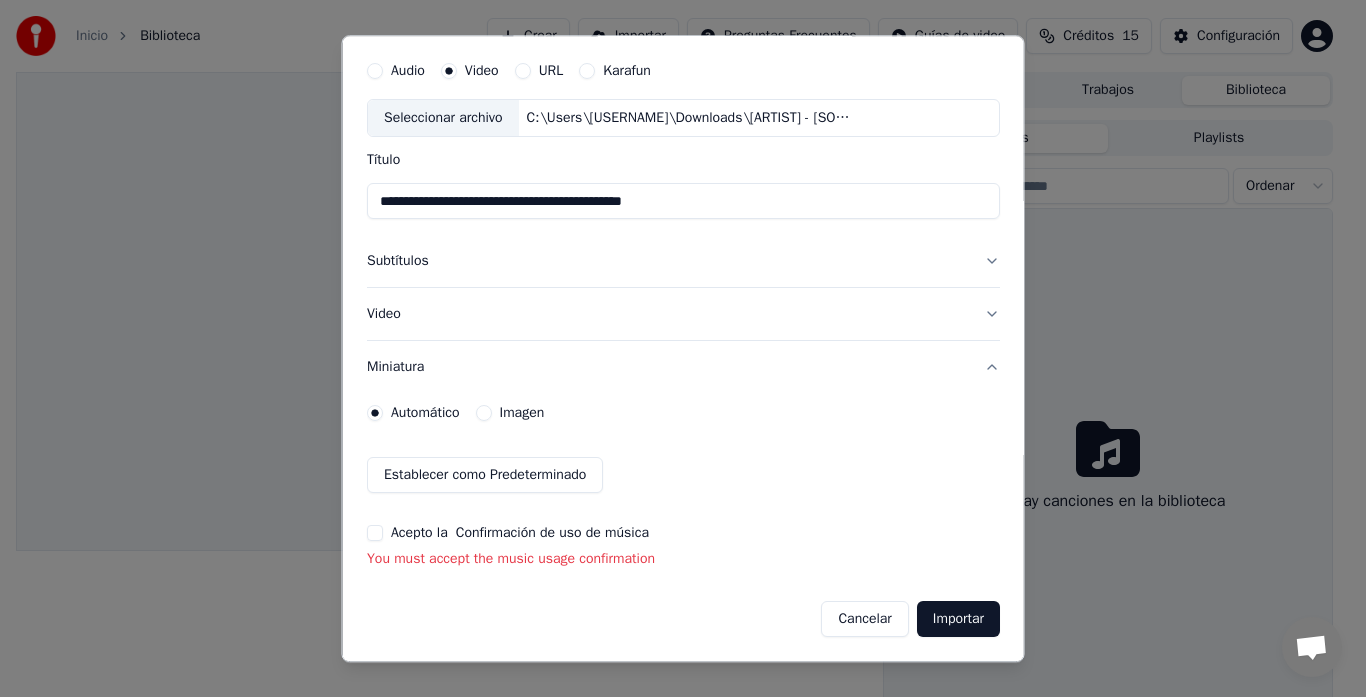 click on "Importar" at bounding box center [957, 620] 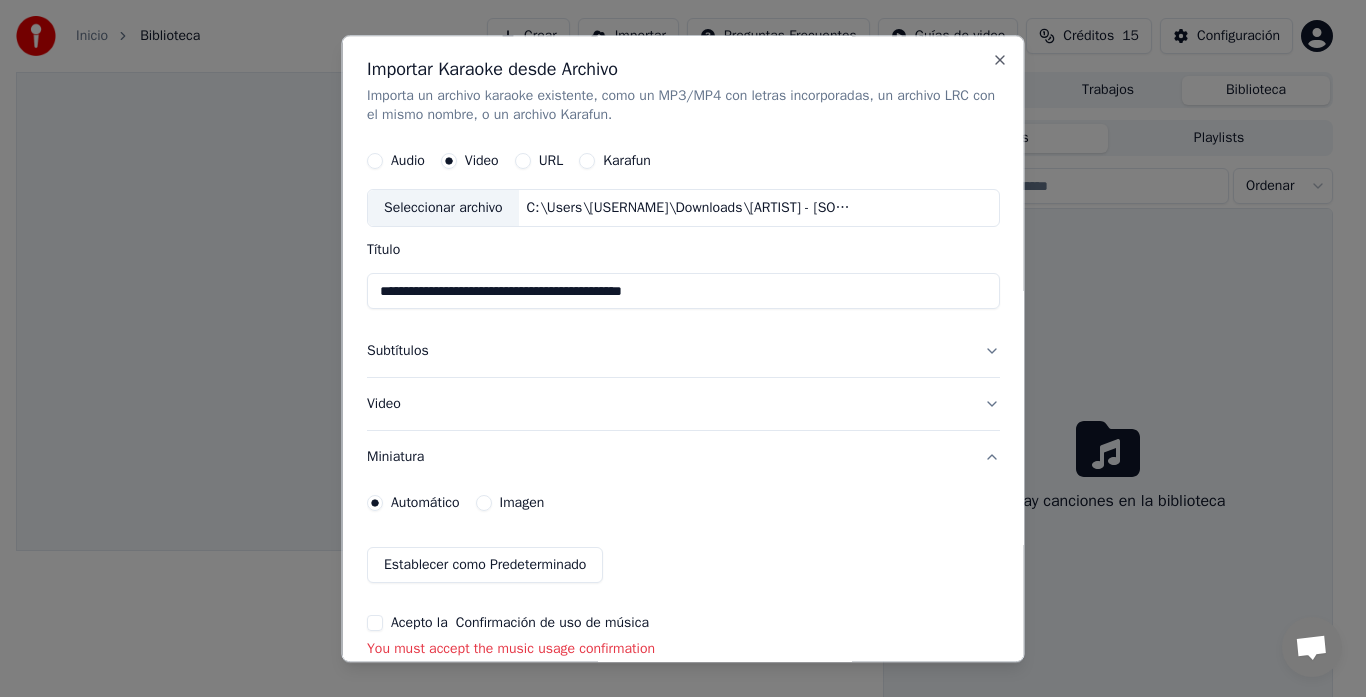 click on "Subtítulos" at bounding box center [683, 352] 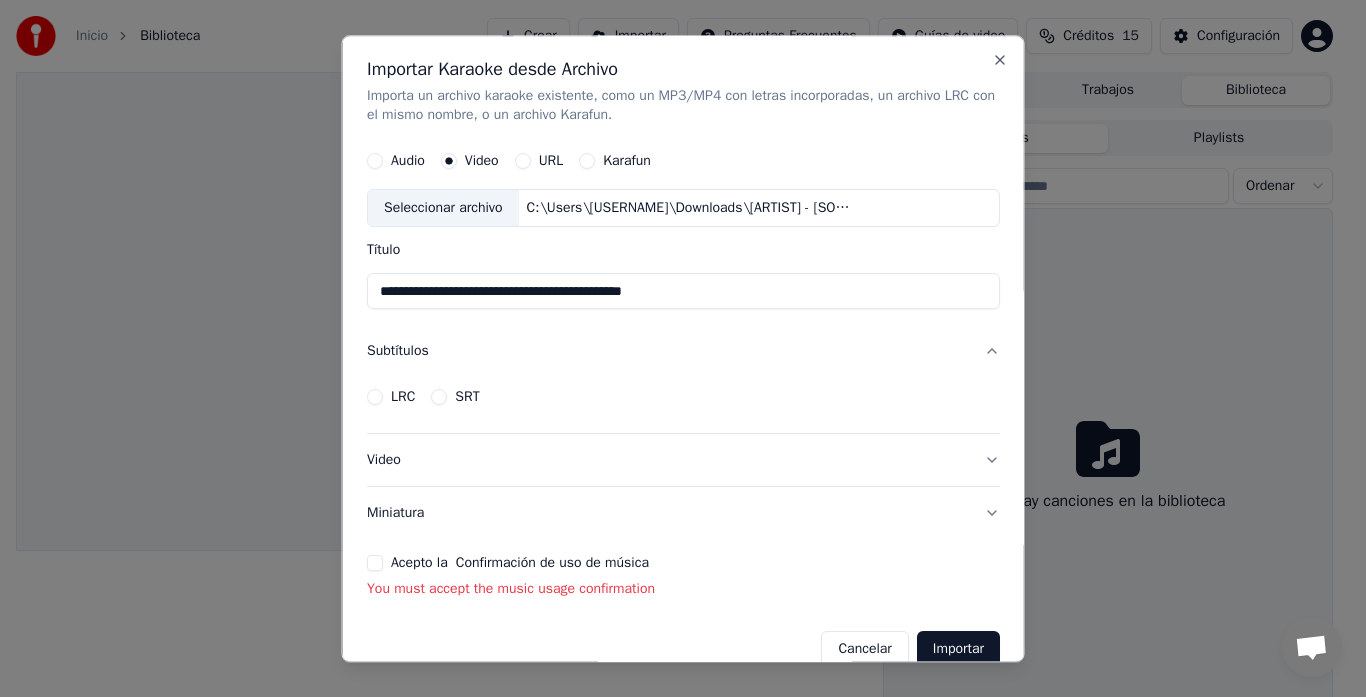 click on "LRC" at bounding box center [403, 398] 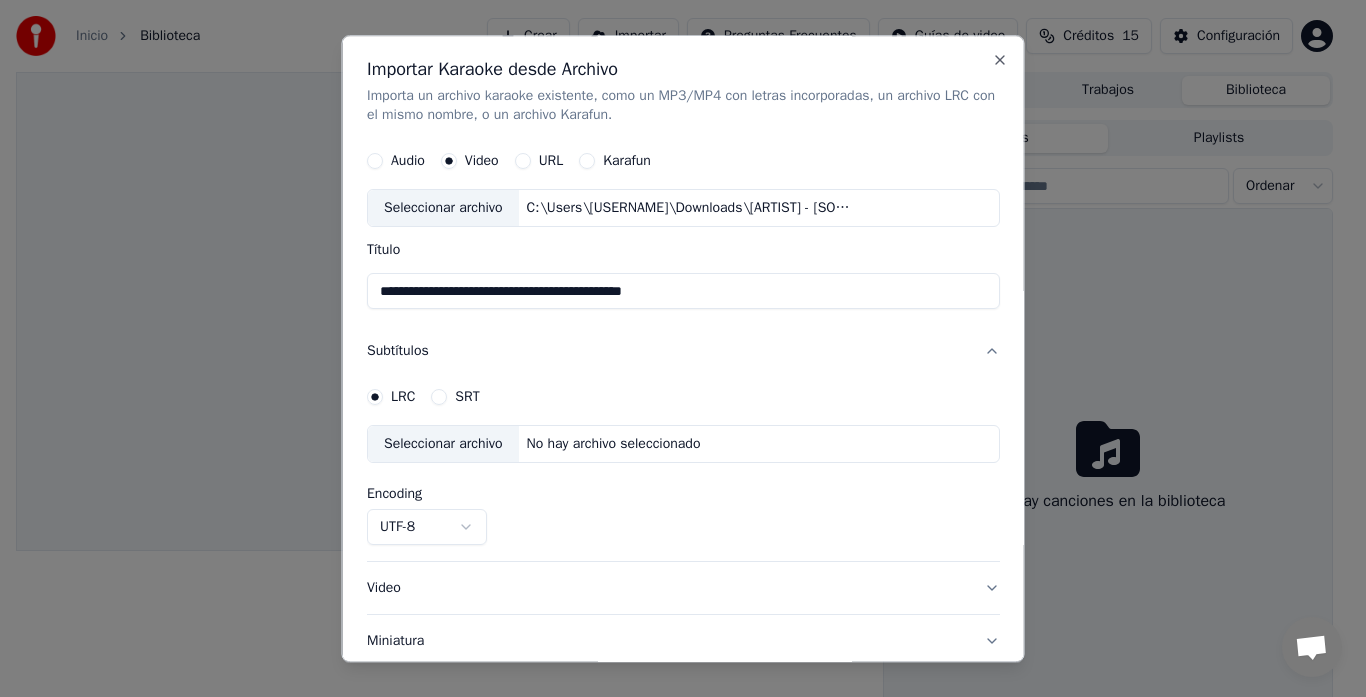 click on "Seleccionar archivo" at bounding box center [443, 445] 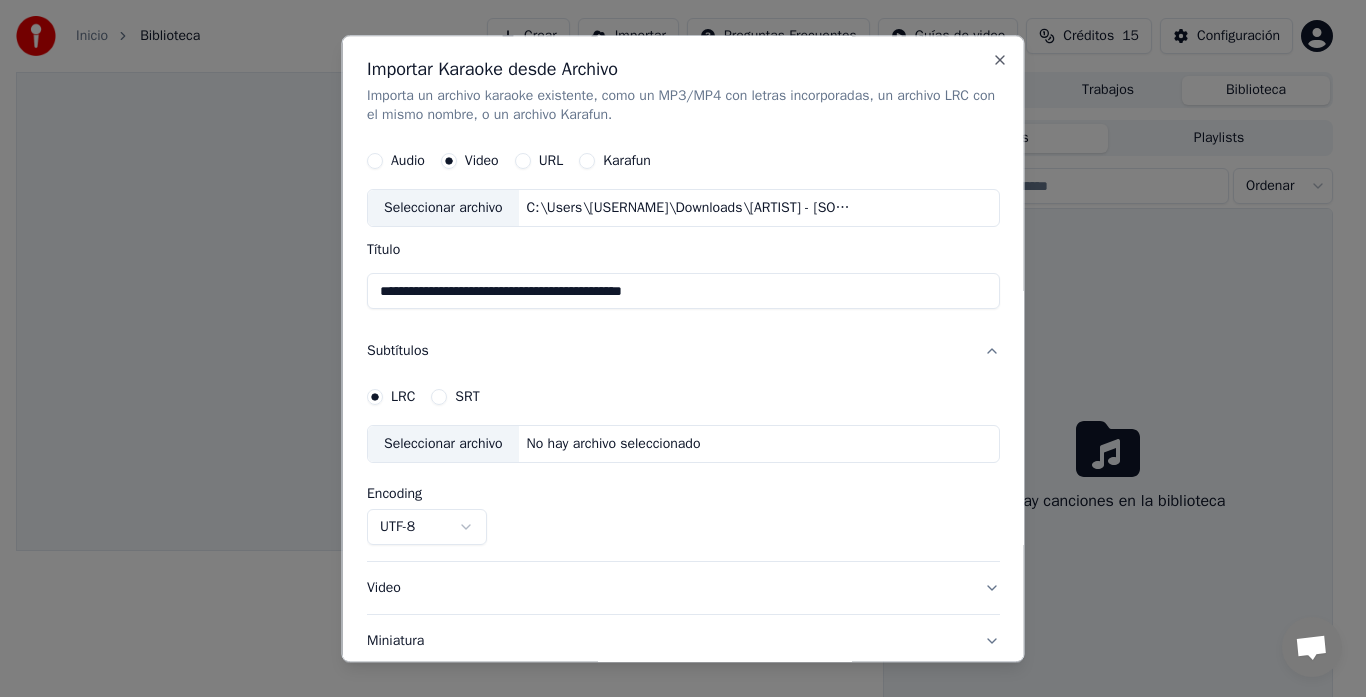 click on "**********" at bounding box center [674, 348] 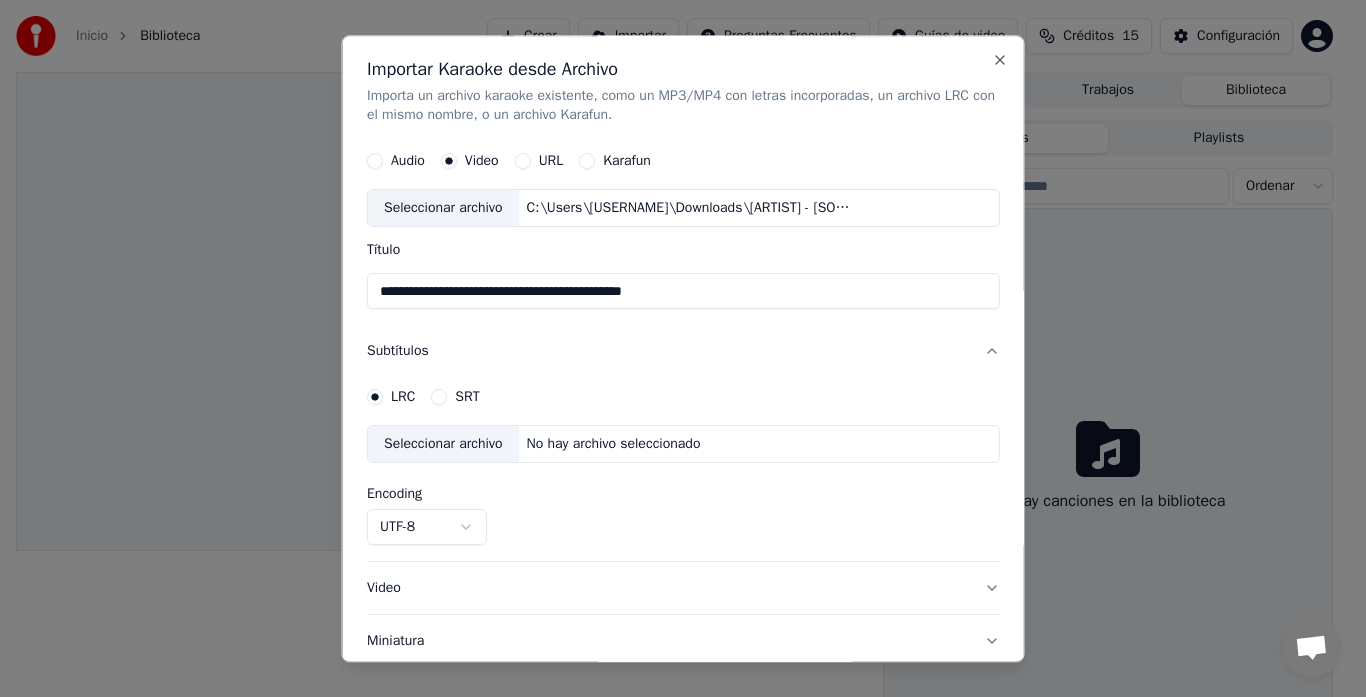 click on "Video" at bounding box center [683, 589] 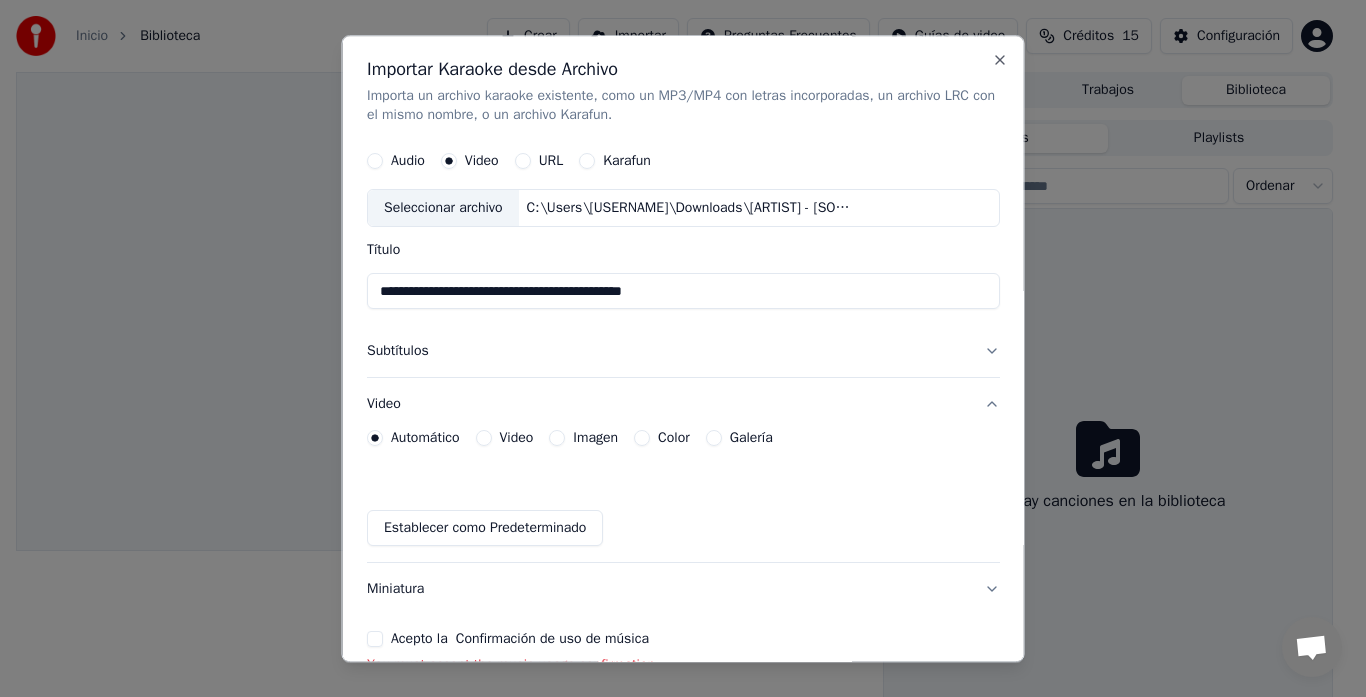 click on "Video" at bounding box center (516, 439) 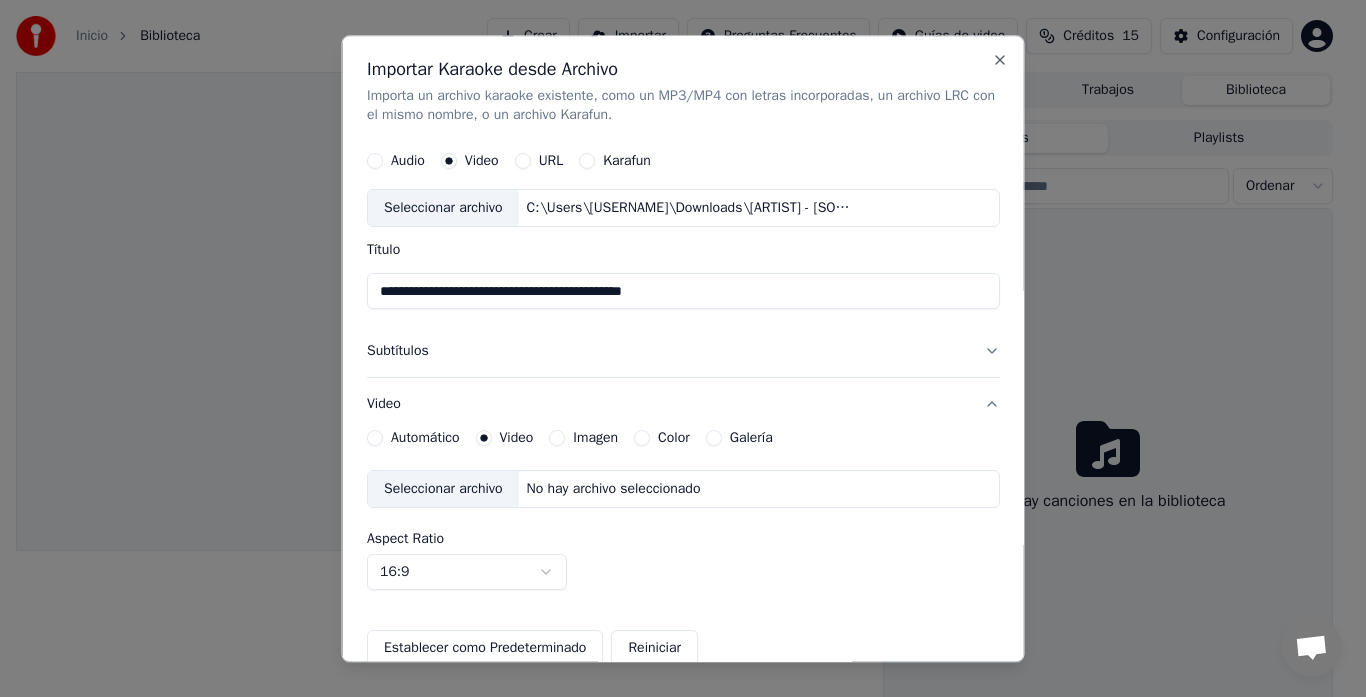 click on "Seleccionar archivo" at bounding box center (443, 490) 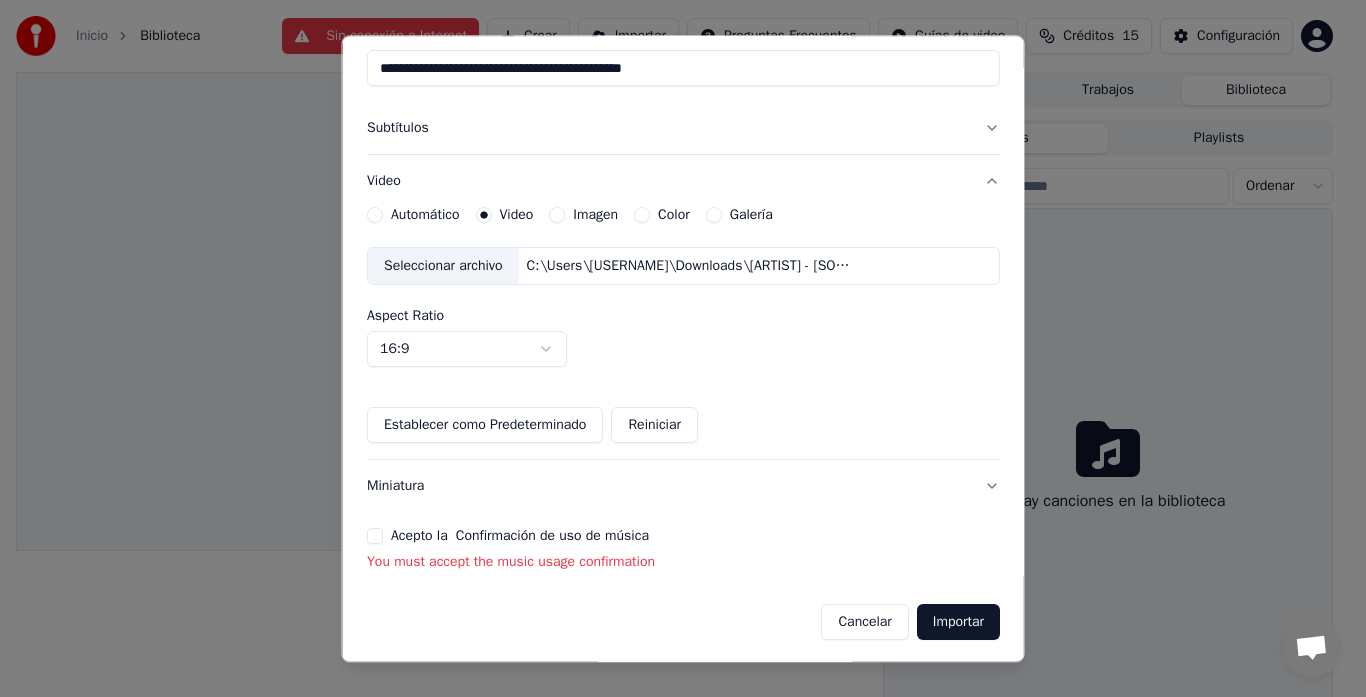 scroll, scrollTop: 226, scrollLeft: 0, axis: vertical 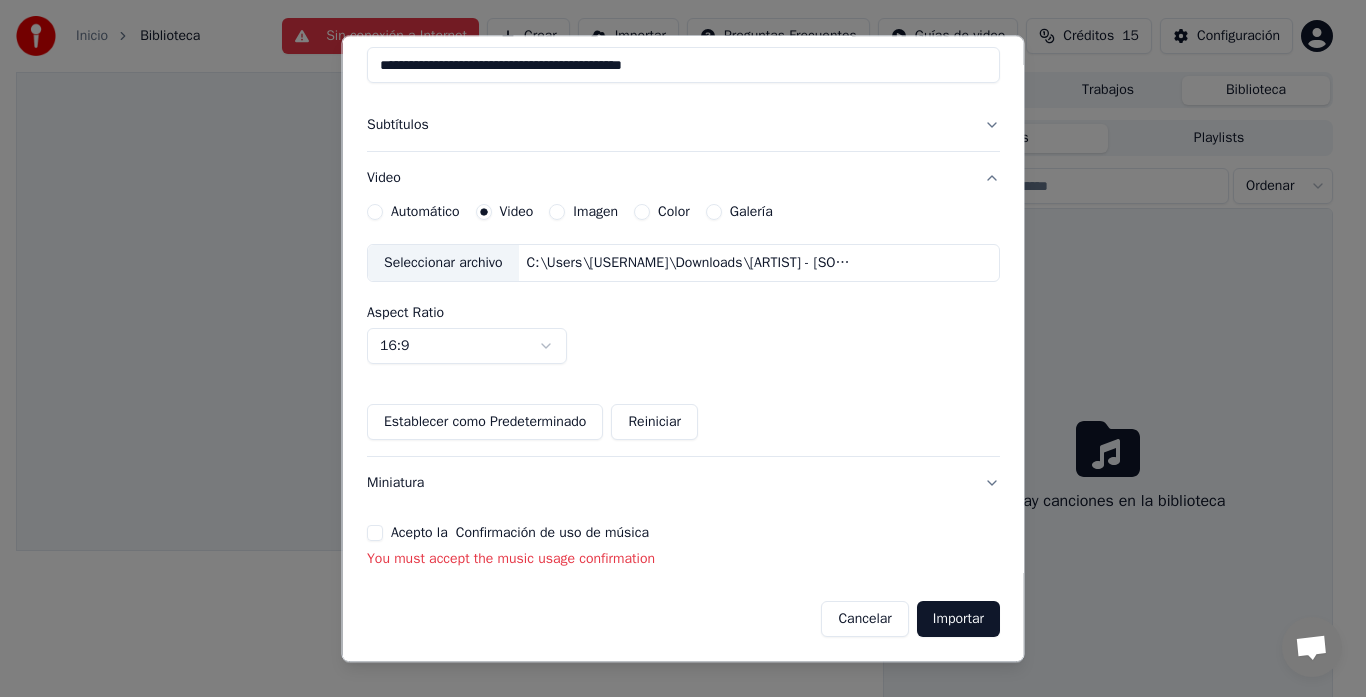 click on "Importar" at bounding box center (957, 620) 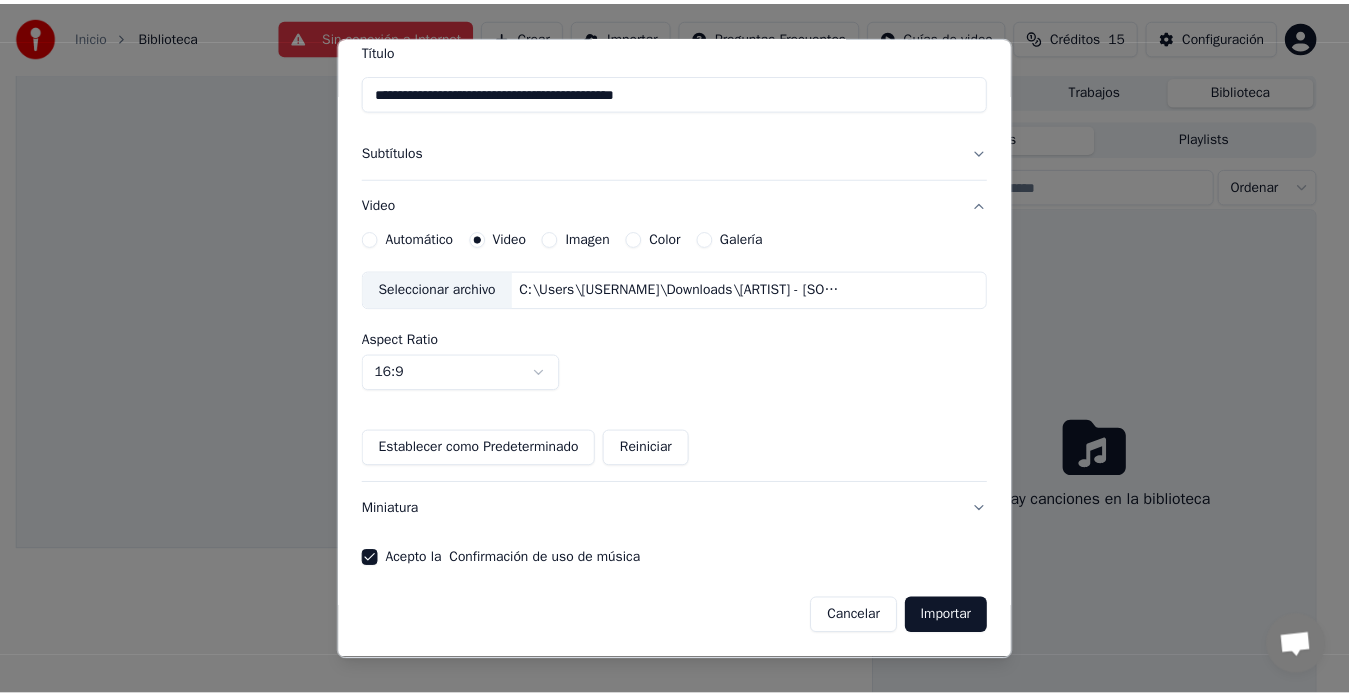 scroll, scrollTop: 199, scrollLeft: 0, axis: vertical 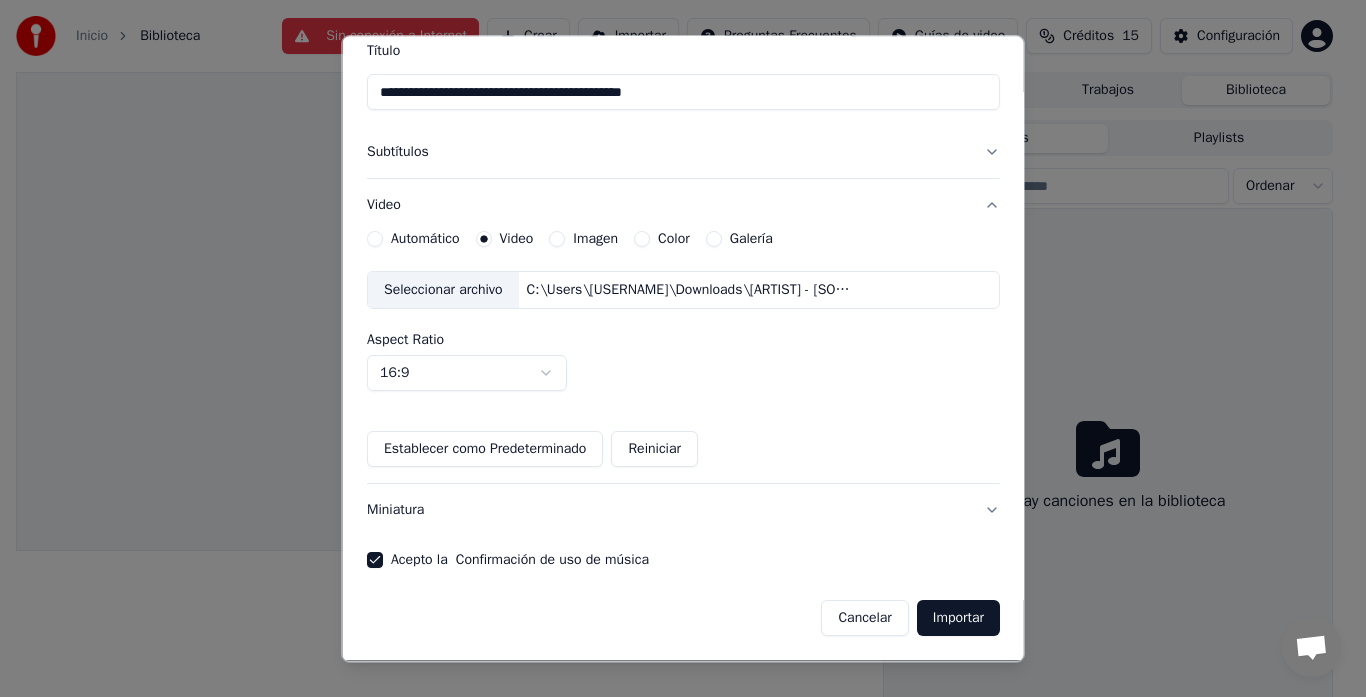 click on "Importar" at bounding box center (957, 619) 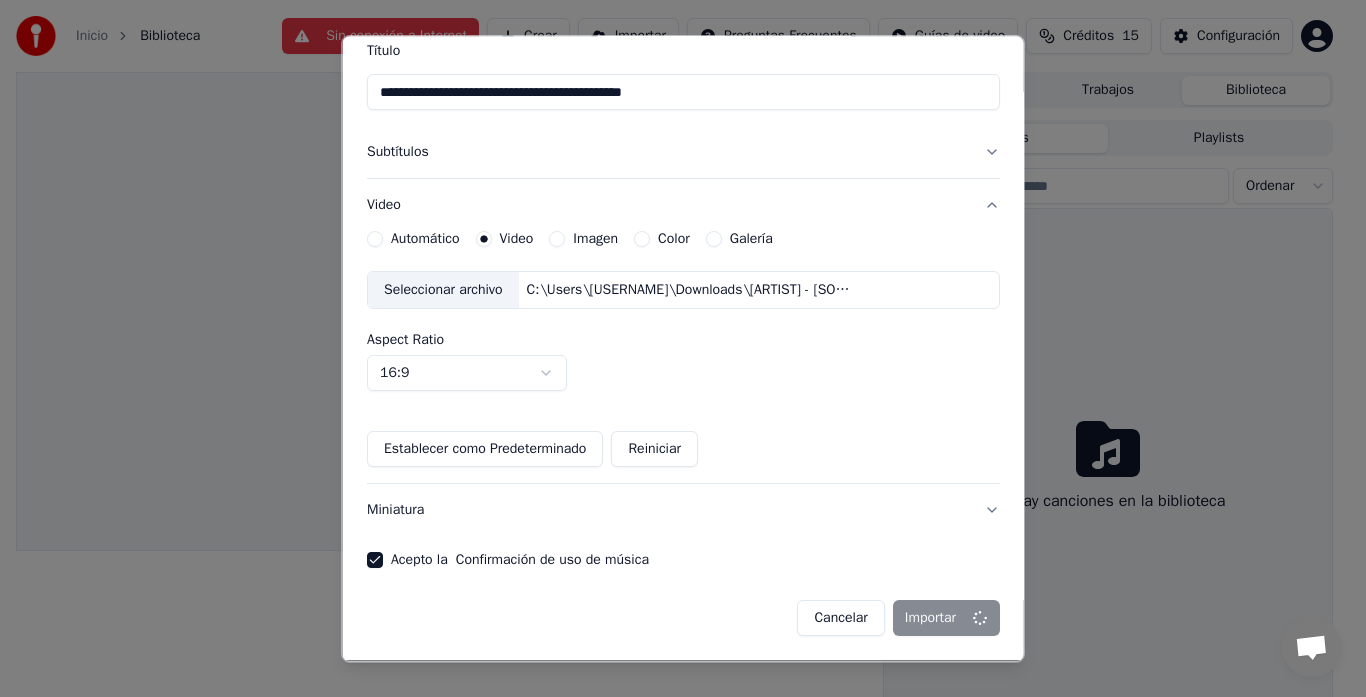 type 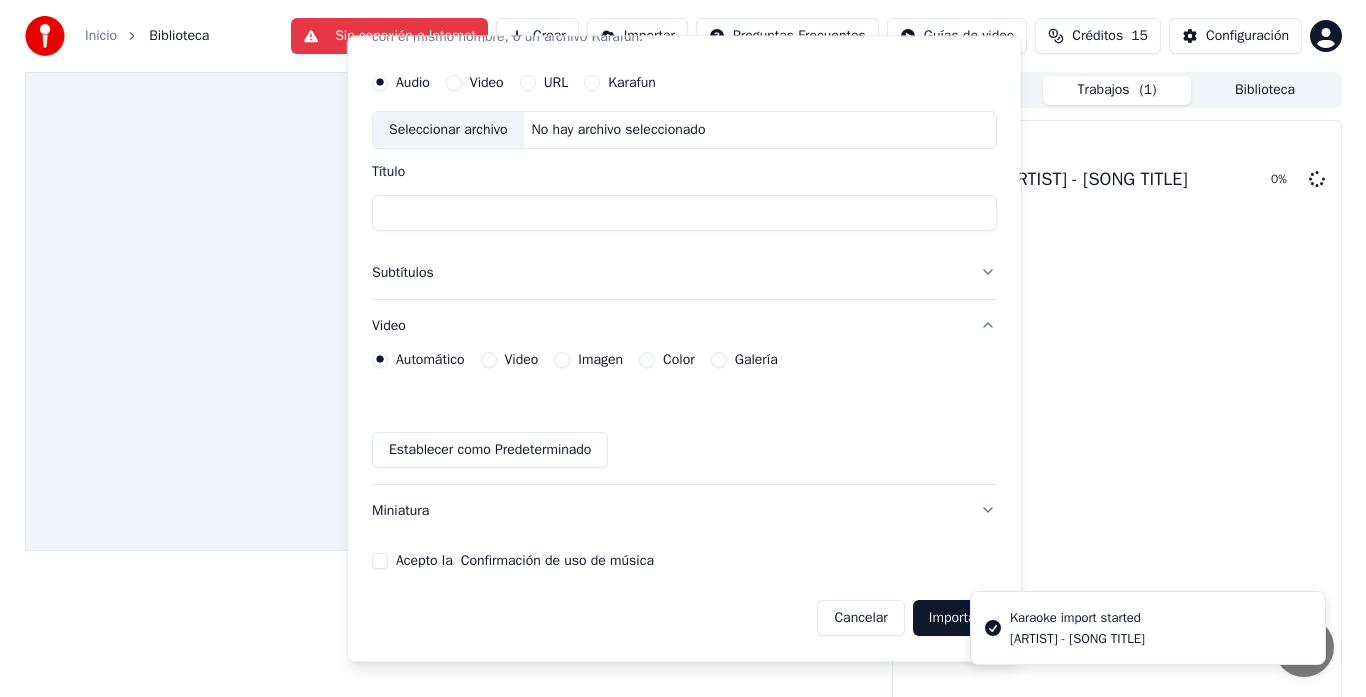 scroll, scrollTop: 79, scrollLeft: 0, axis: vertical 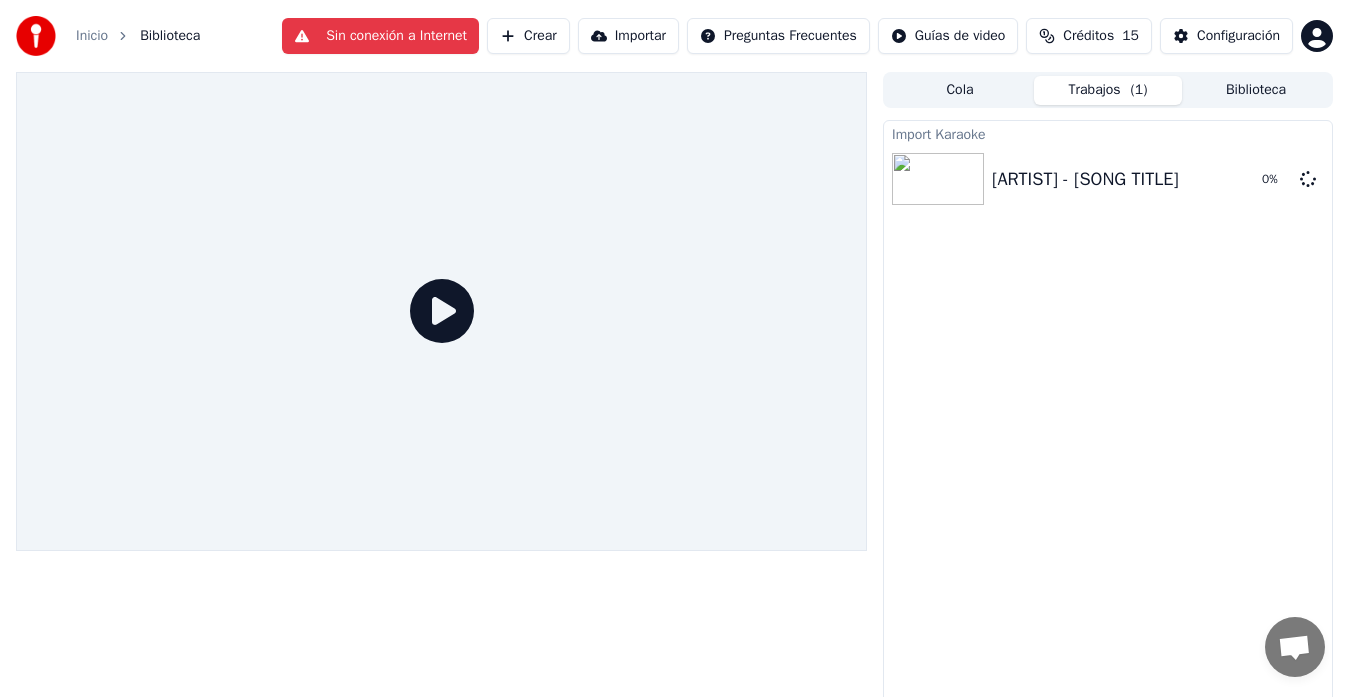 click on "Sin conexión a Internet" at bounding box center (380, 36) 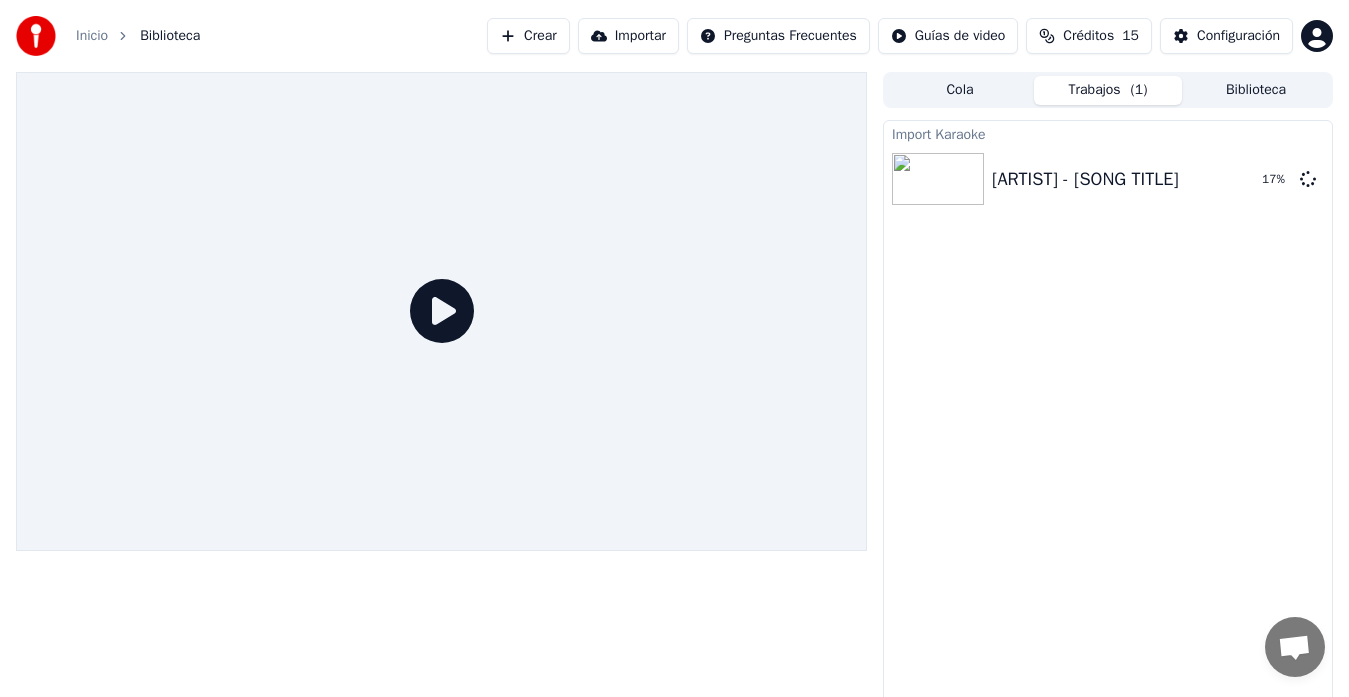 click on "Inicio" at bounding box center [92, 36] 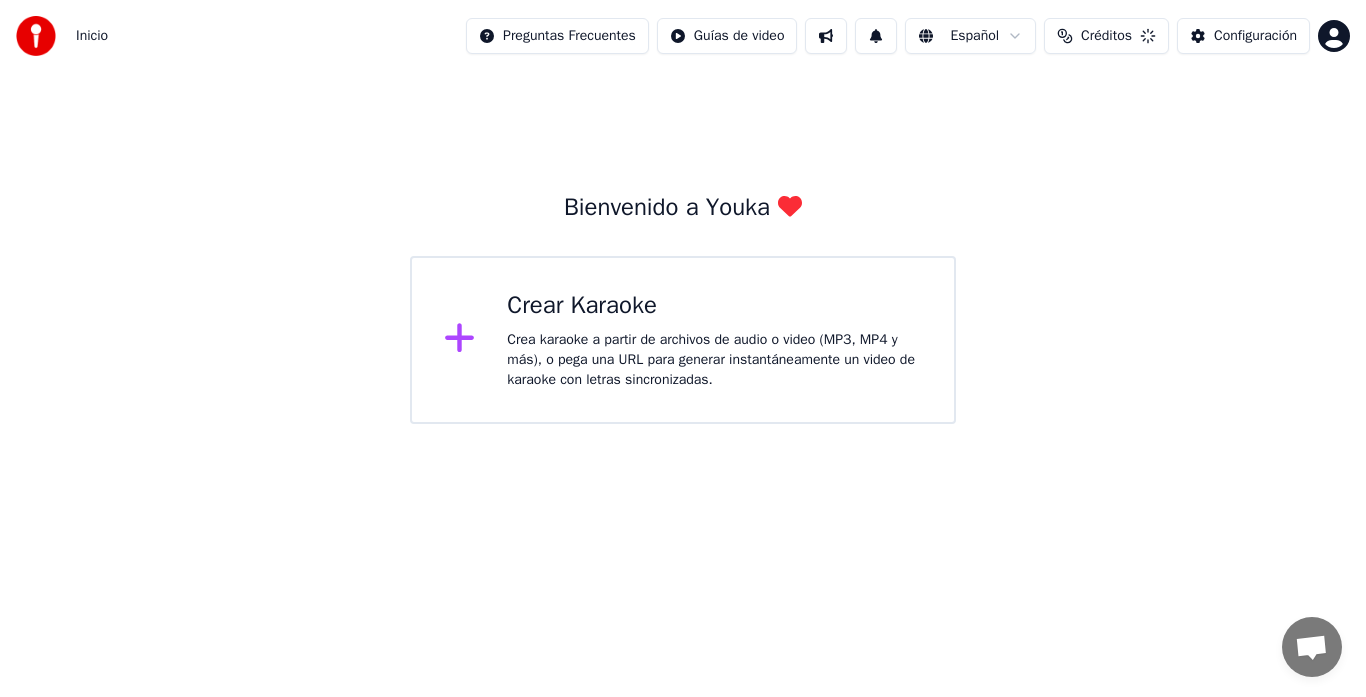 click 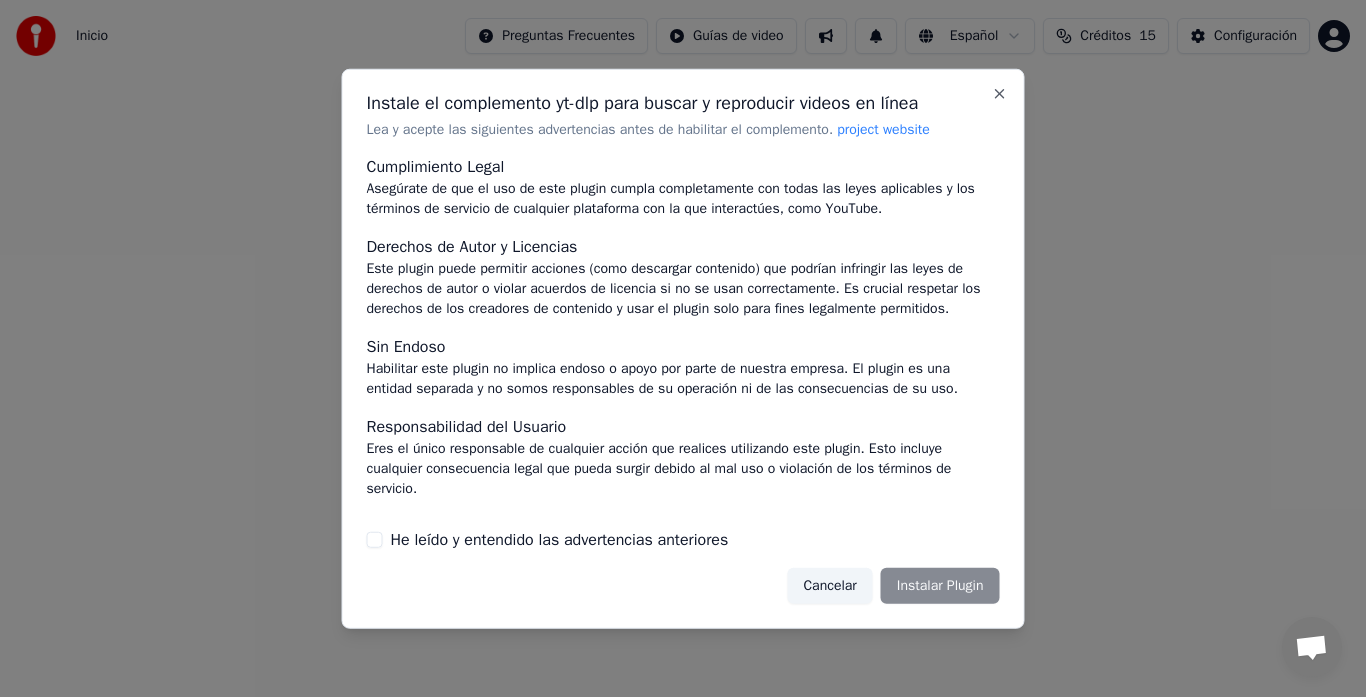 click on "He leído y entendido las advertencias anteriores" at bounding box center [375, 540] 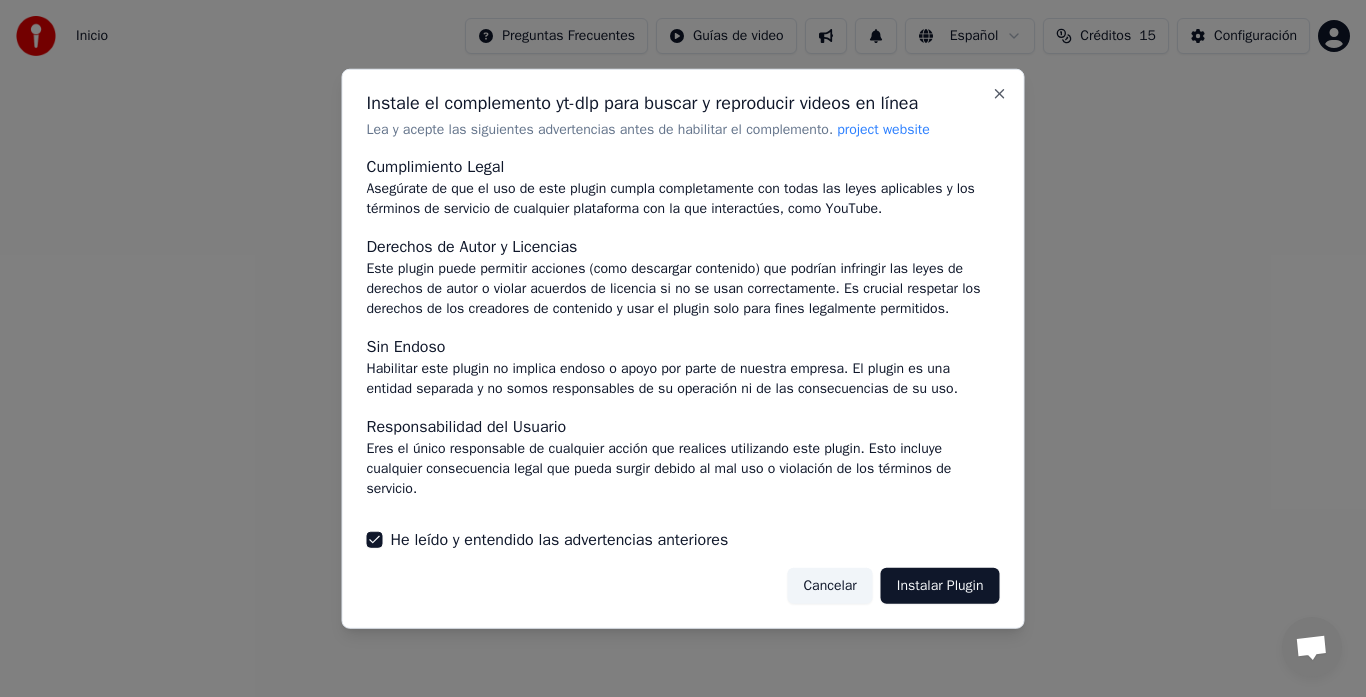 click on "Cancelar" at bounding box center [829, 586] 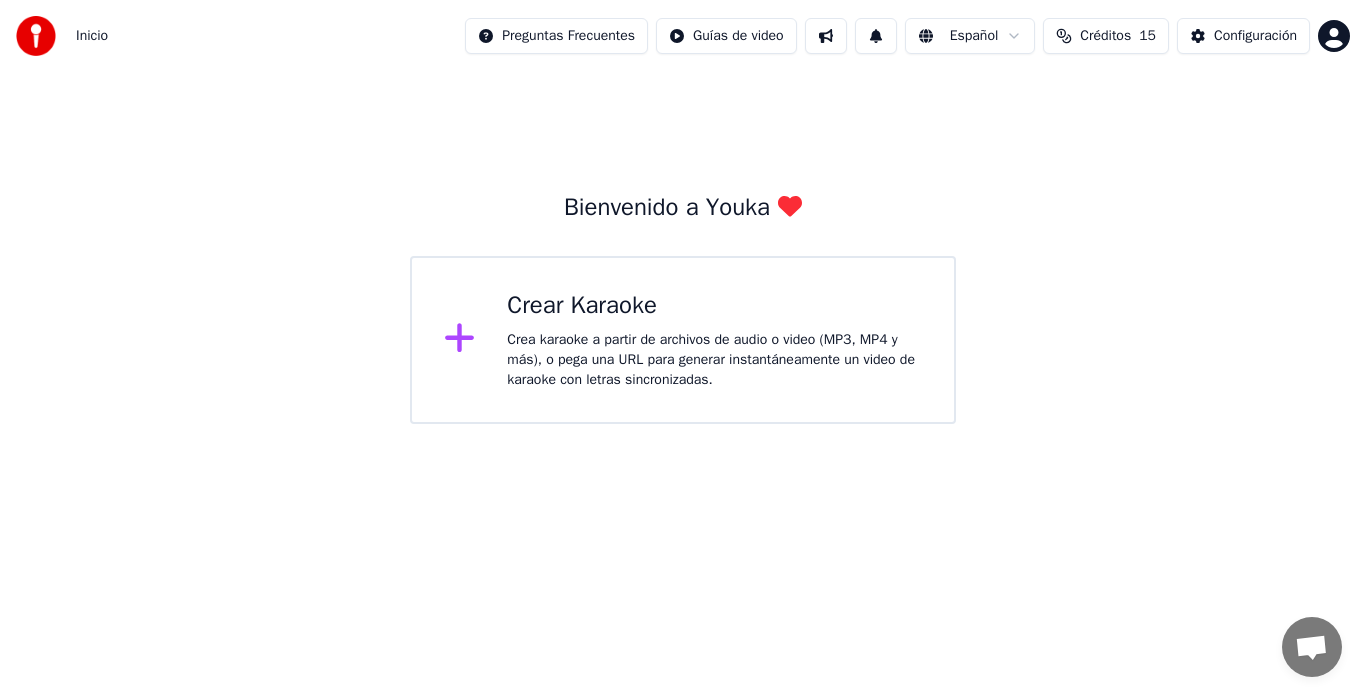 click on "Inicio Preguntas Frecuentes Guías de video Español Créditos 15 Configuración Bienvenido a Youka Crear Karaoke Crea karaoke a partir de archivos de audio o video (MP3, MP4 y más), o pega una URL para generar instantáneamente un video de karaoke con letras sincronizadas." at bounding box center (683, 212) 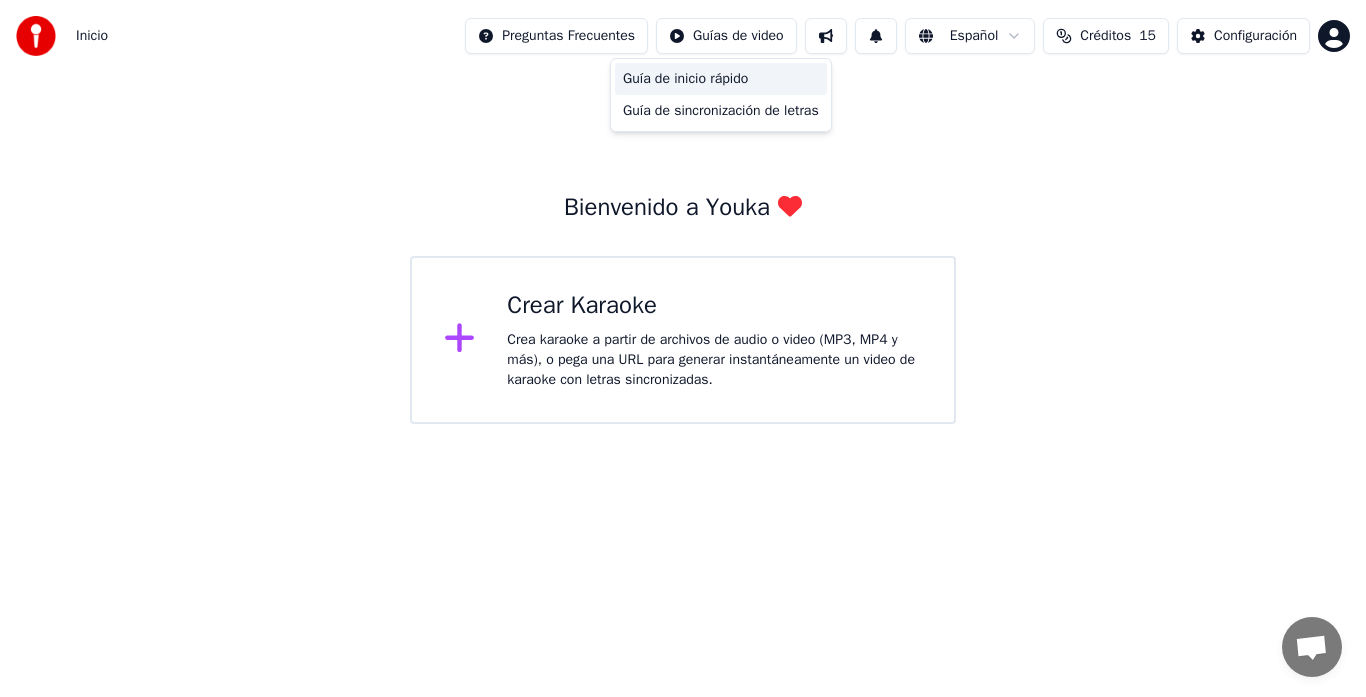 click on "Guía de inicio rápido" at bounding box center [721, 79] 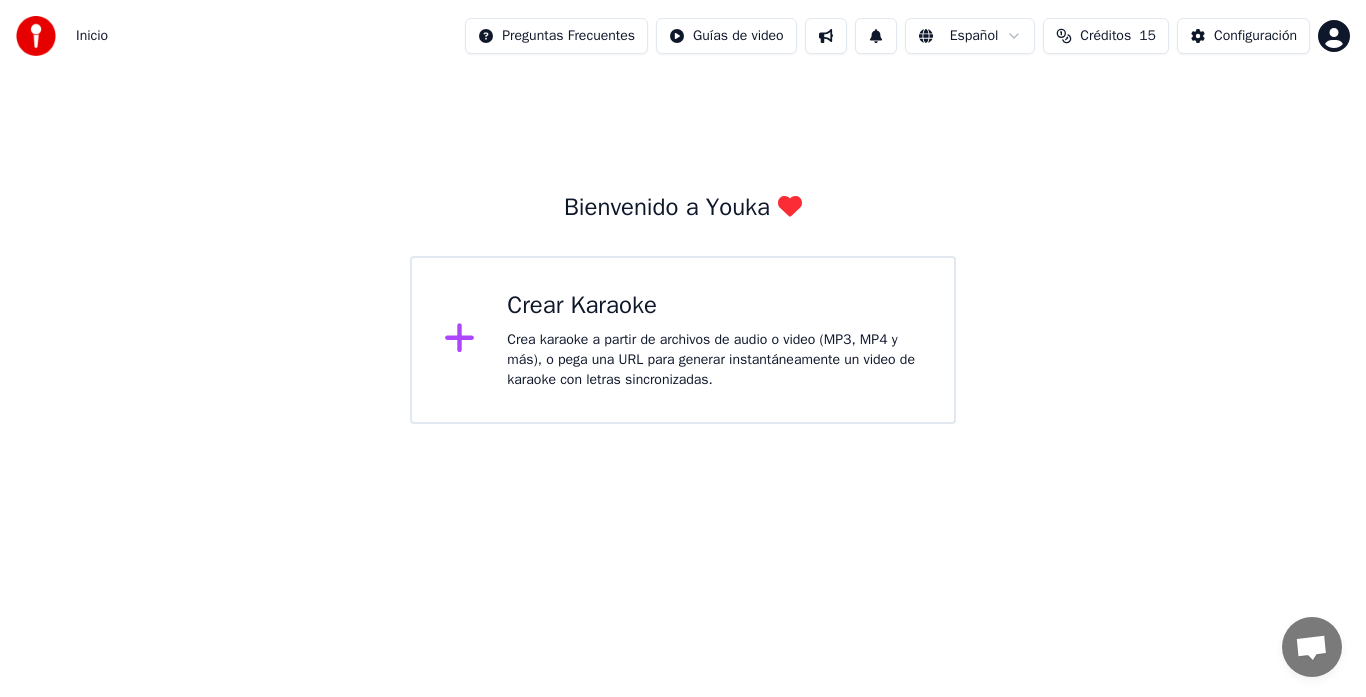 click at bounding box center (42, 36) 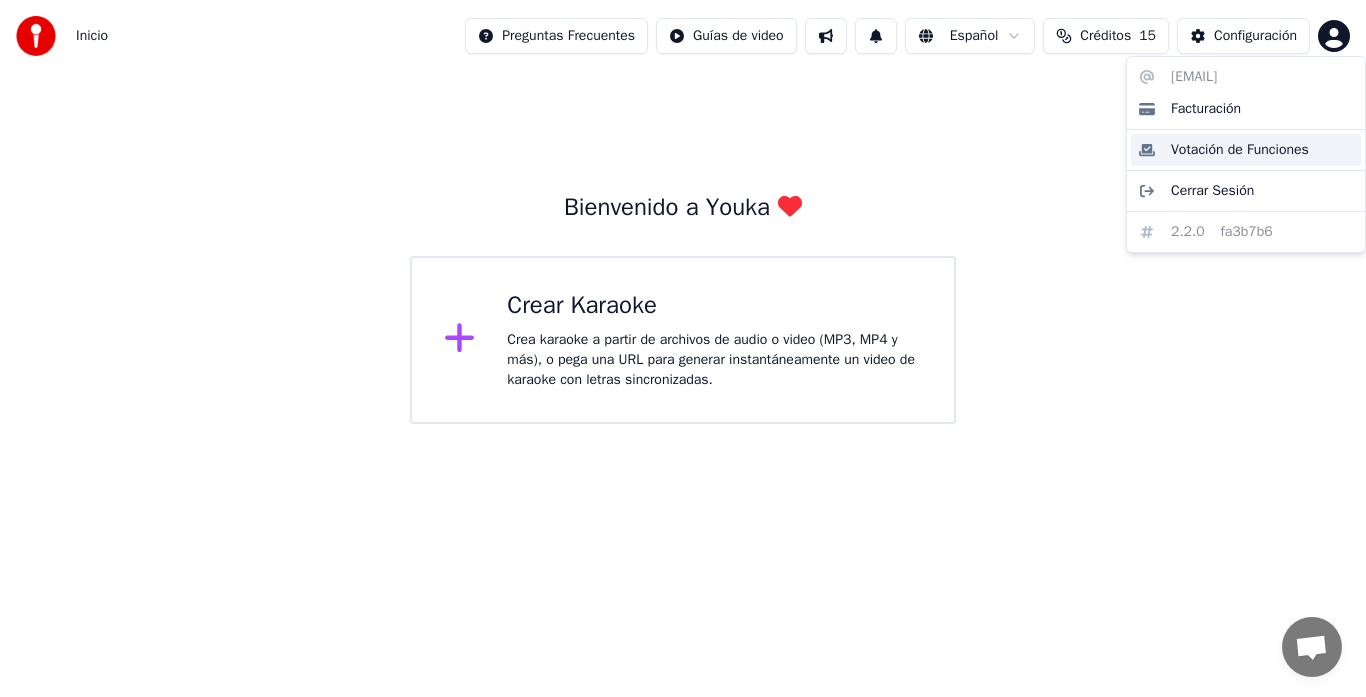 click on "Votación de Funciones" at bounding box center [1240, 150] 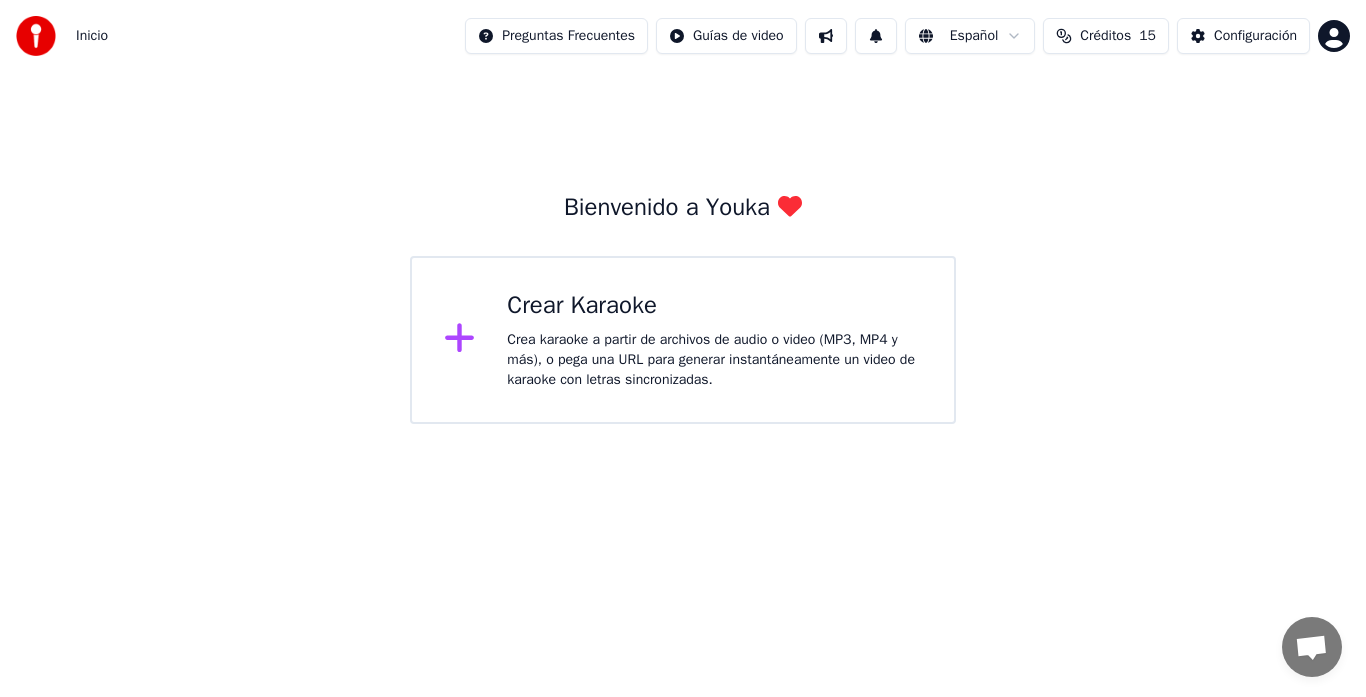 click at bounding box center [36, 36] 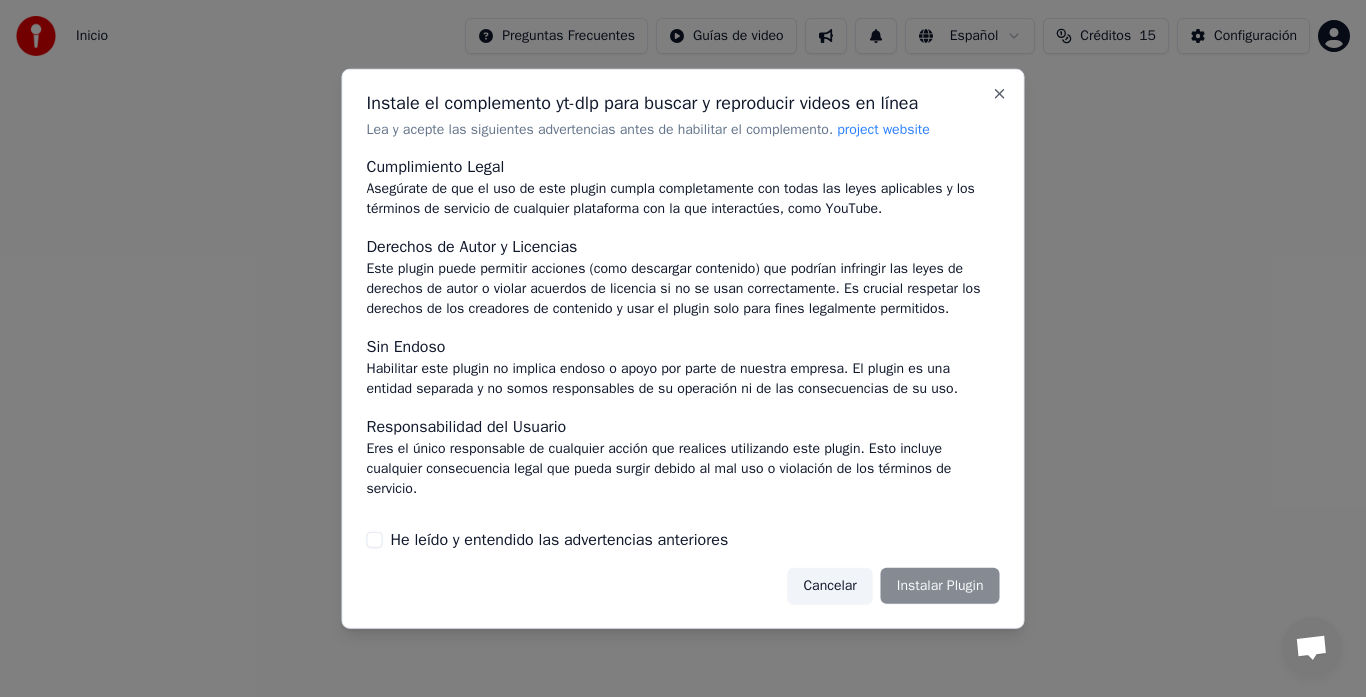 click on "Este plugin puede permitir acciones (como descargar contenido) que podrían infringir las leyes de derechos de autor o violar acuerdos de licencia si no se usan correctamente. Es crucial respetar los derechos de los creadores de contenido y usar el plugin solo para fines legalmente permitidos." at bounding box center (683, 289) 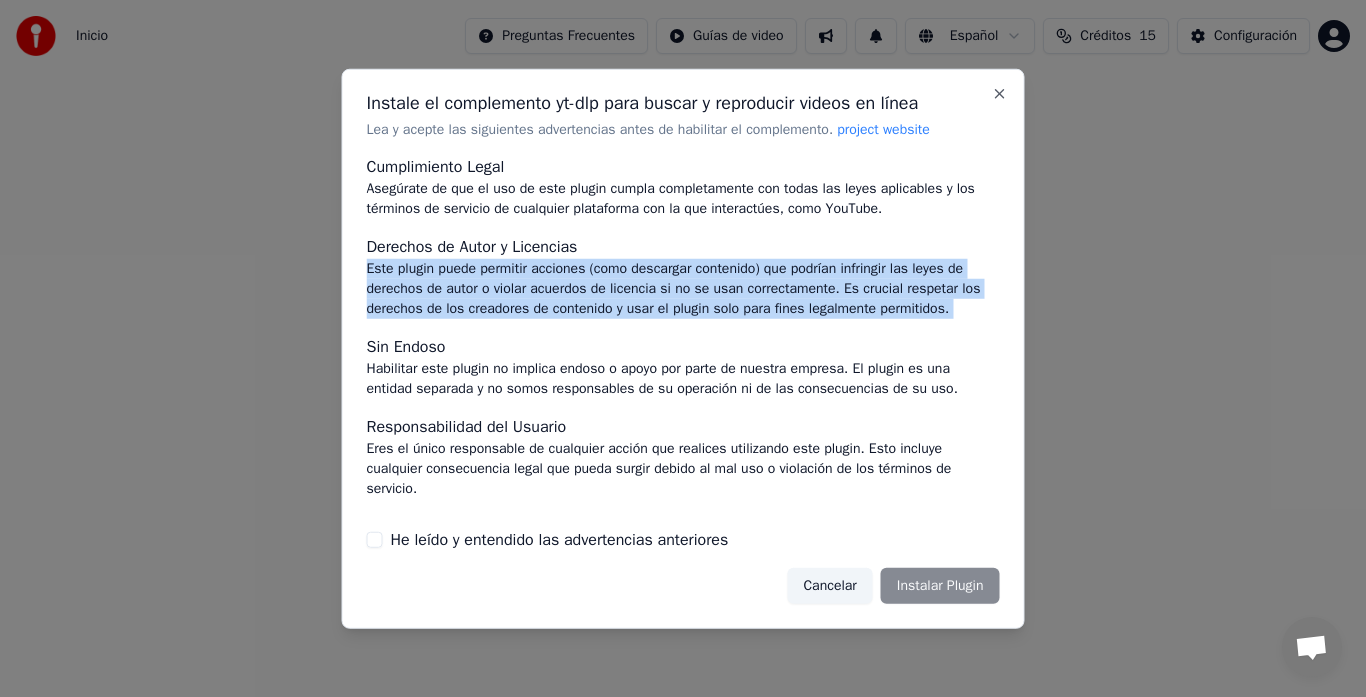 click on "Este plugin puede permitir acciones (como descargar contenido) que podrían infringir las leyes de derechos de autor o violar acuerdos de licencia si no se usan correctamente. Es crucial respetar los derechos de los creadores de contenido y usar el plugin solo para fines legalmente permitidos." at bounding box center [683, 289] 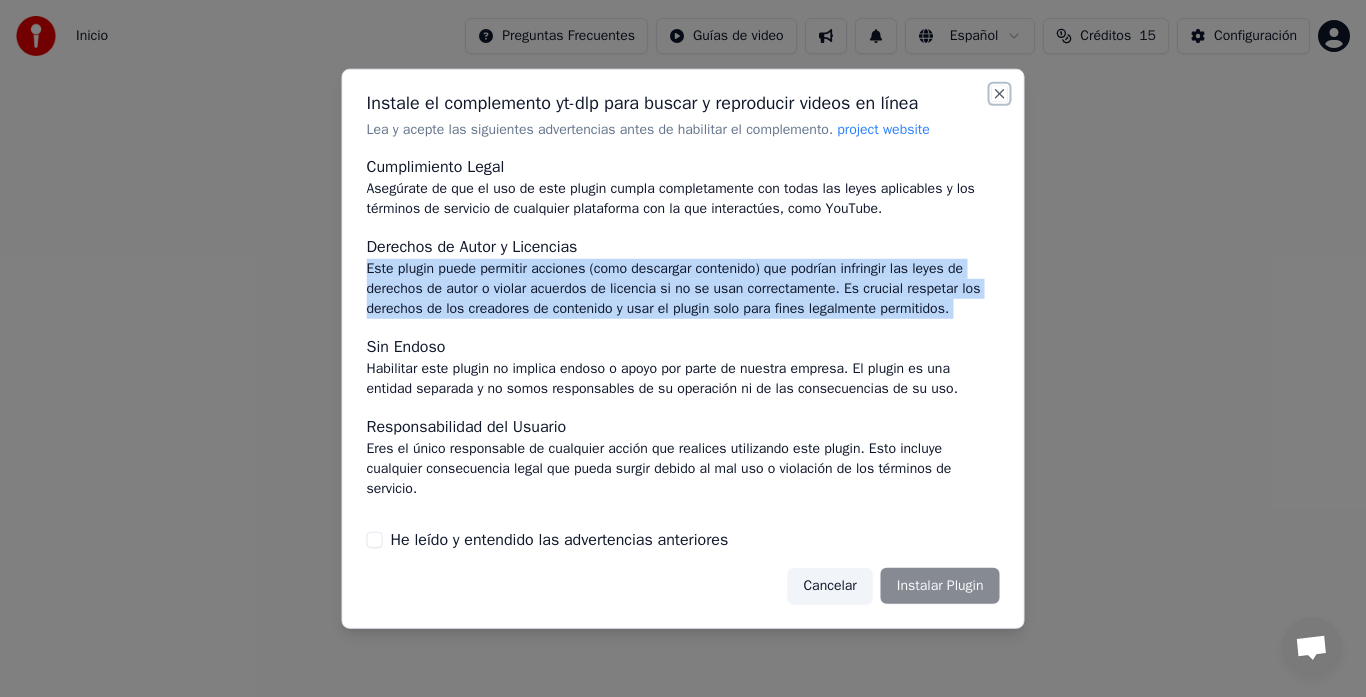 click on "Close" at bounding box center (1000, 93) 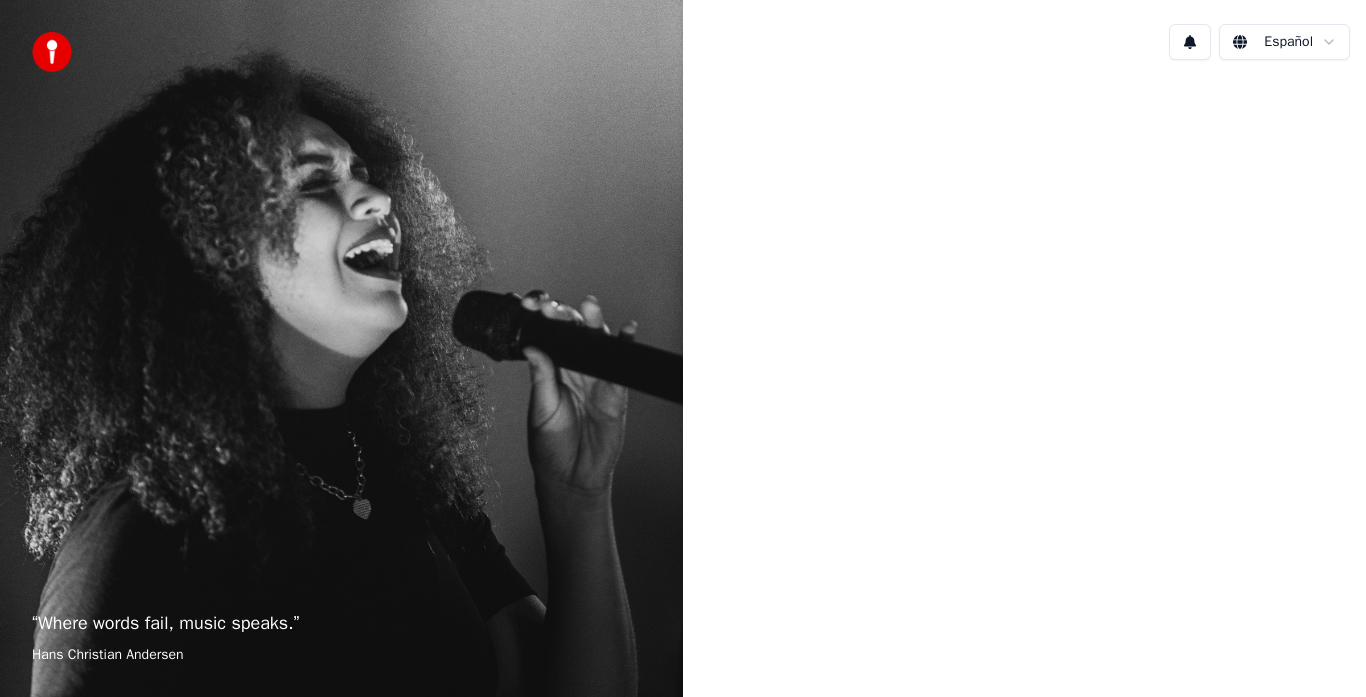 scroll, scrollTop: 0, scrollLeft: 0, axis: both 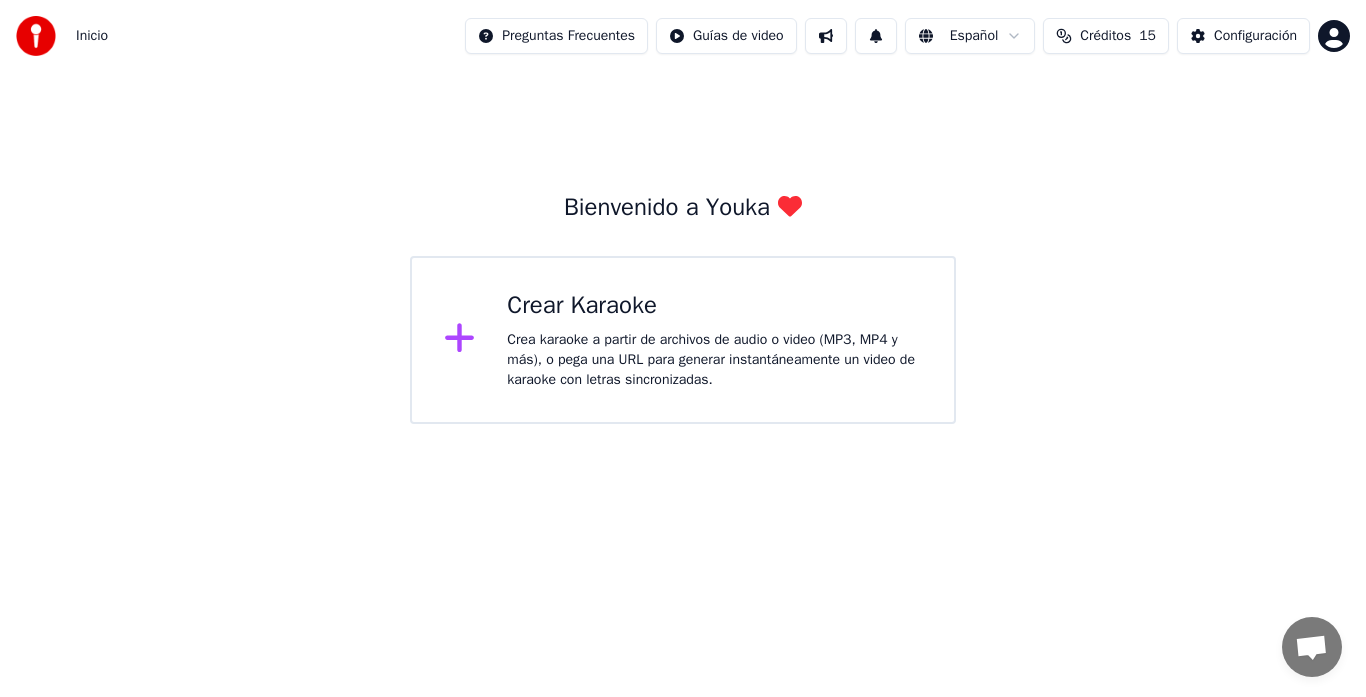 click on "Bienvenido a Youka" at bounding box center [683, 208] 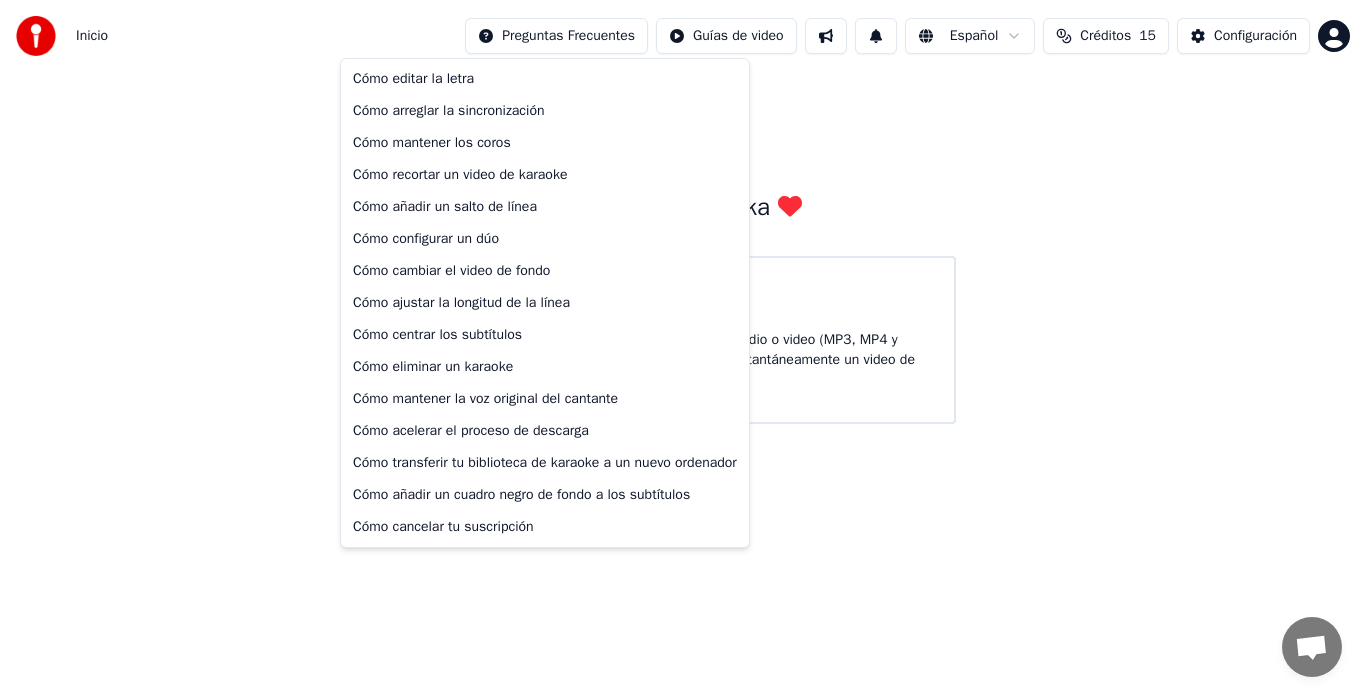 click on "Inicio Preguntas Frecuentes Guías de video Español Créditos 15 Configuración Bienvenido a Youka Crear Karaoke Crea karaoke a partir de archivos de audio o video (MP3, MP4 y más), o pega una URL para generar instantáneamente un video de karaoke con letras sincronizadas. Cómo editar la letra Cómo arreglar la sincronización Cómo mantener los coros Cómo recortar un video de karaoke Cómo añadir un salto de línea Cómo configurar un dúo Cómo cambiar el video de fondo Cómo ajustar la longitud de la línea Cómo centrar los subtítulos Cómo eliminar un karaoke Cómo mantener la voz original del cantante Cómo acelerar el proceso de descarga Cómo transferir tu biblioteca de karaoke a un nuevo ordenador Cómo añadir un cuadro negro de fondo a los subtítulos Cómo cancelar tu suscripción" at bounding box center [683, 212] 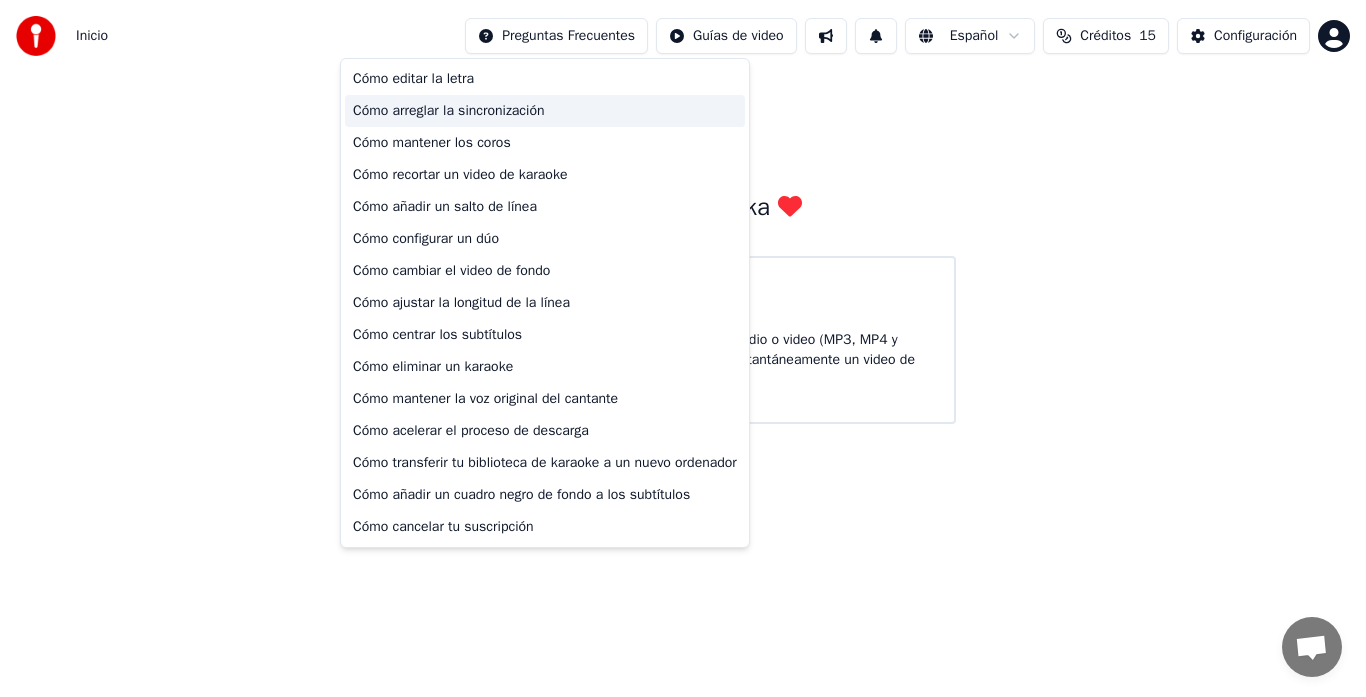 click on "Cómo arreglar la sincronización" at bounding box center [545, 111] 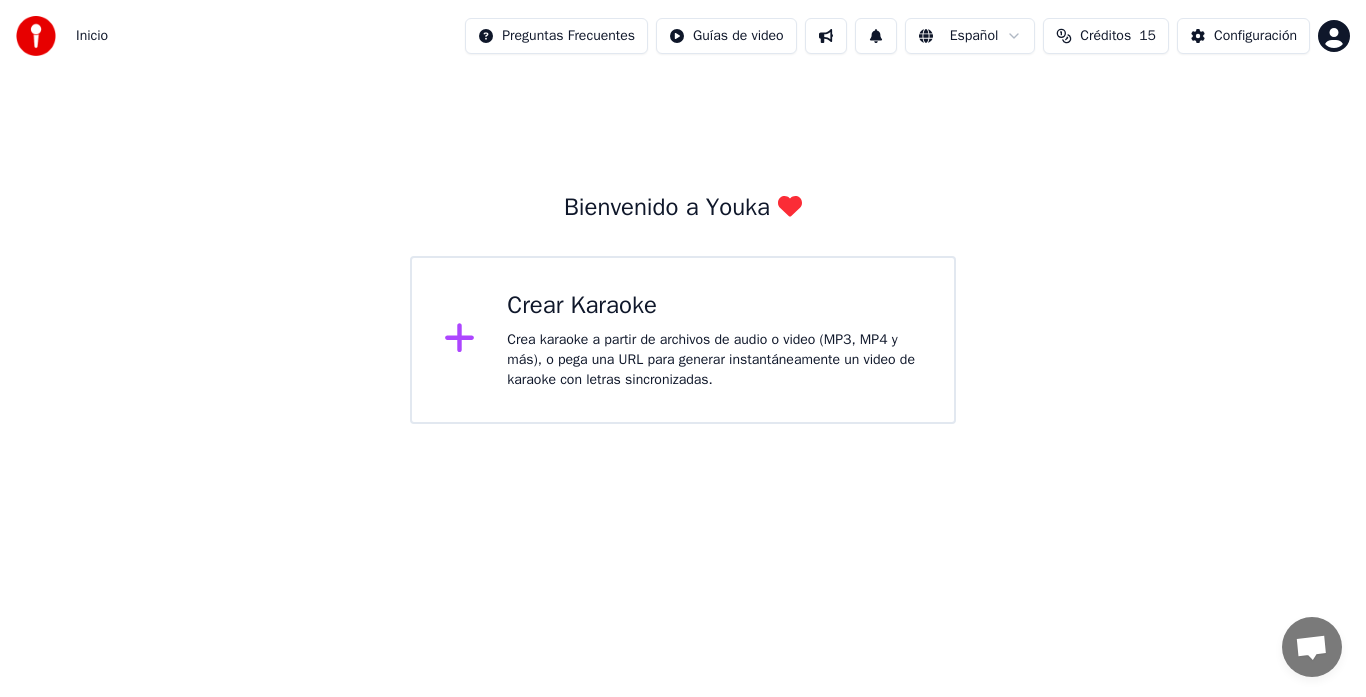 click on "Inicio Preguntas Frecuentes Guías de video Español Créditos 15 Configuración Bienvenido a Youka Crear Karaoke Crea karaoke a partir de archivos de audio o video (MP3, MP4 y más), o pega una URL para generar instantáneamente un video de karaoke con letras sincronizadas." at bounding box center (683, 212) 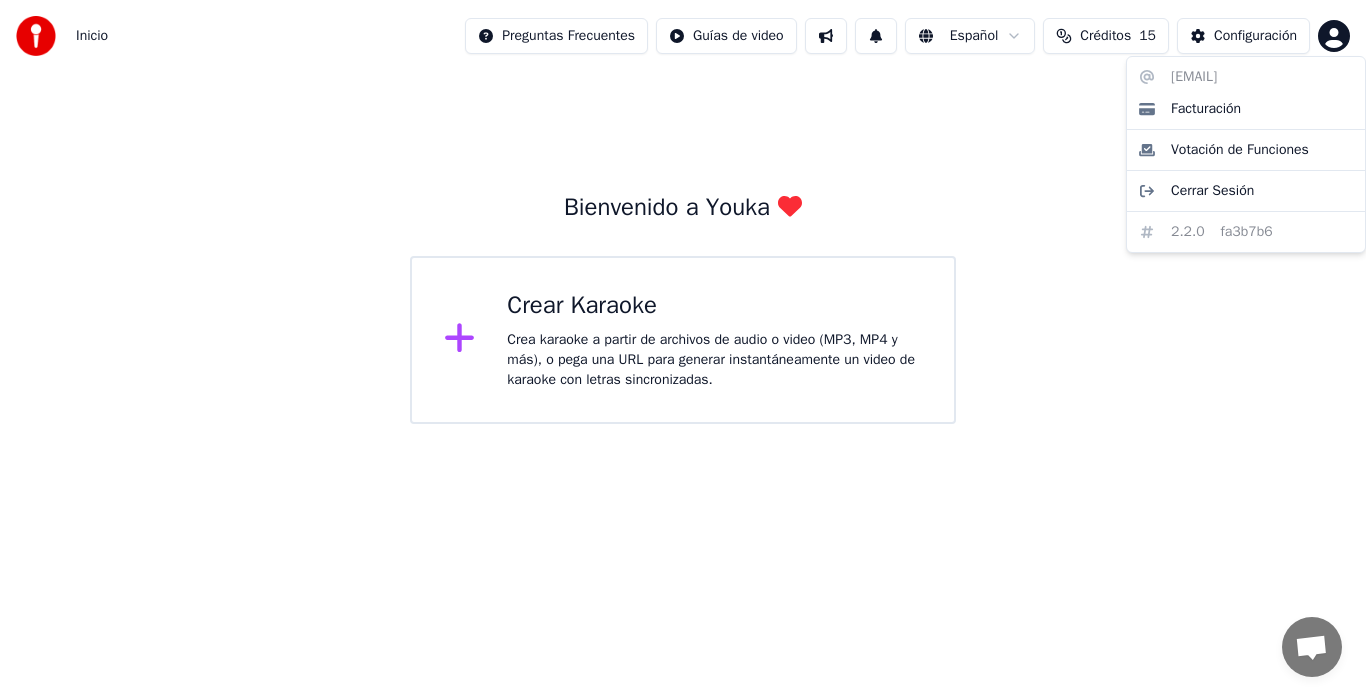 click on "Inicio Preguntas Frecuentes Guías de video Español Créditos 15 Configuración Bienvenido a Youka Crear Karaoke Crea karaoke a partir de archivos de audio o video (MP3, MP4 y más), o pega una URL para generar instantáneamente un video de karaoke con letras sincronizadas. [EMAIL] Facturación Votación de Funciones Cerrar Sesión 2.2.0 fa3b7b6" at bounding box center (683, 212) 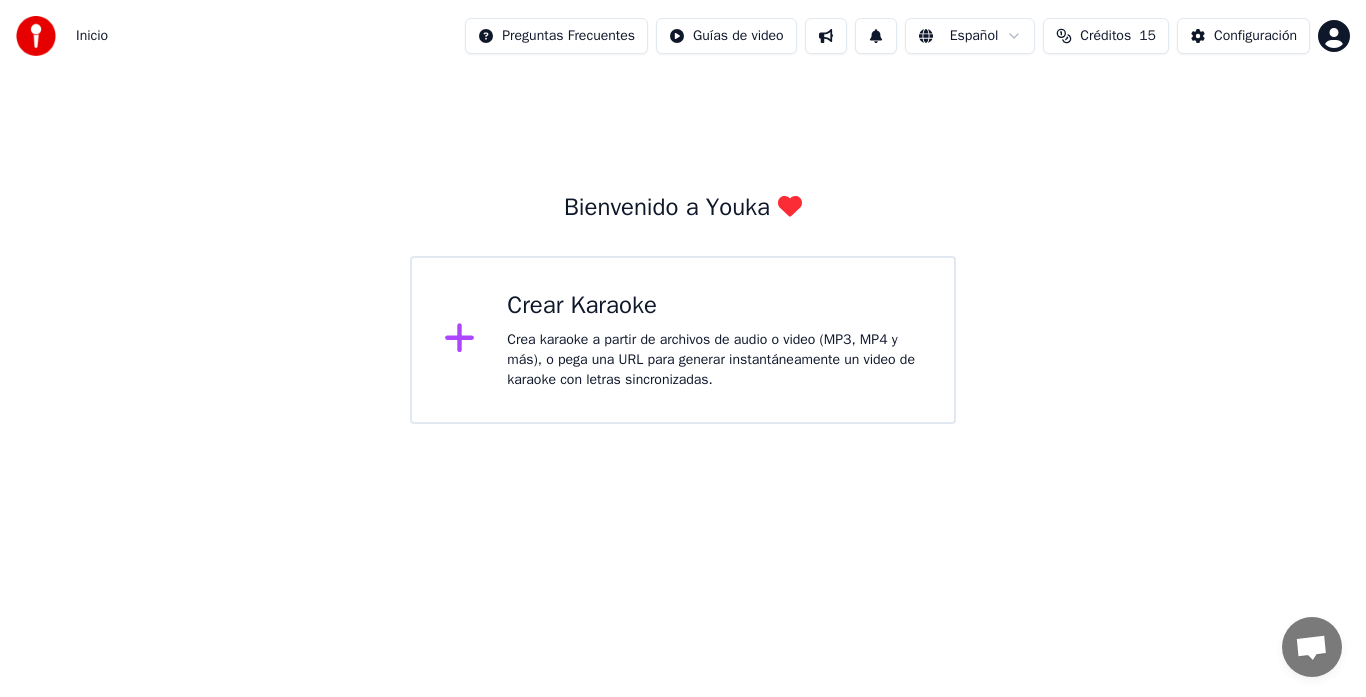 click at bounding box center [36, 36] 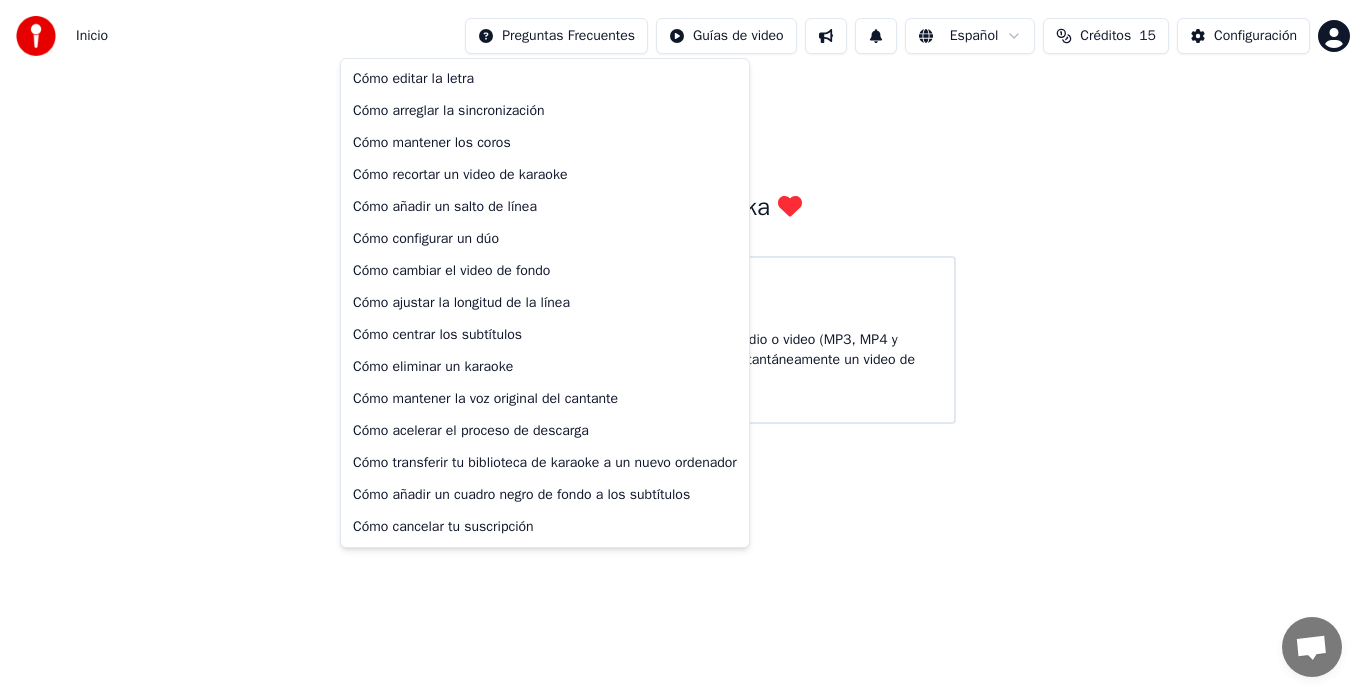 click on "Inicio Preguntas Frecuentes Guías de video Español Créditos 15 Configuración Bienvenido a Youka Crear Karaoke Crea karaoke a partir de archivos de audio o video (MP3, MP4 y más), o pega una URL para generar instantáneamente un video de karaoke con letras sincronizadas. Cómo editar la letra Cómo arreglar la sincronización Cómo mantener los coros Cómo recortar un video de karaoke Cómo añadir un salto de línea Cómo configurar un dúo Cómo cambiar el video de fondo Cómo ajustar la longitud de la línea Cómo centrar los subtítulos Cómo eliminar un karaoke Cómo mantener la voz original del cantante Cómo acelerar el proceso de descarga Cómo transferir tu biblioteca de karaoke a un nuevo ordenador Cómo añadir un cuadro negro de fondo a los subtítulos Cómo cancelar tu suscripción" at bounding box center [683, 212] 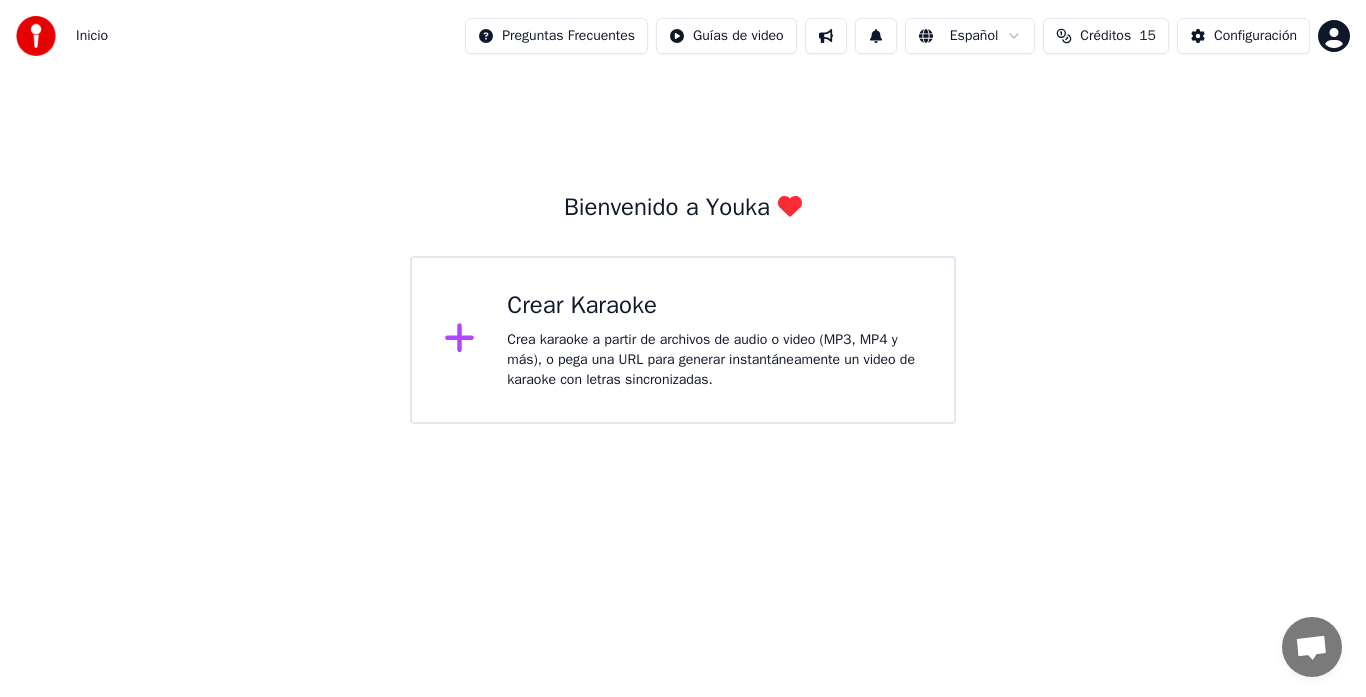 click at bounding box center [826, 36] 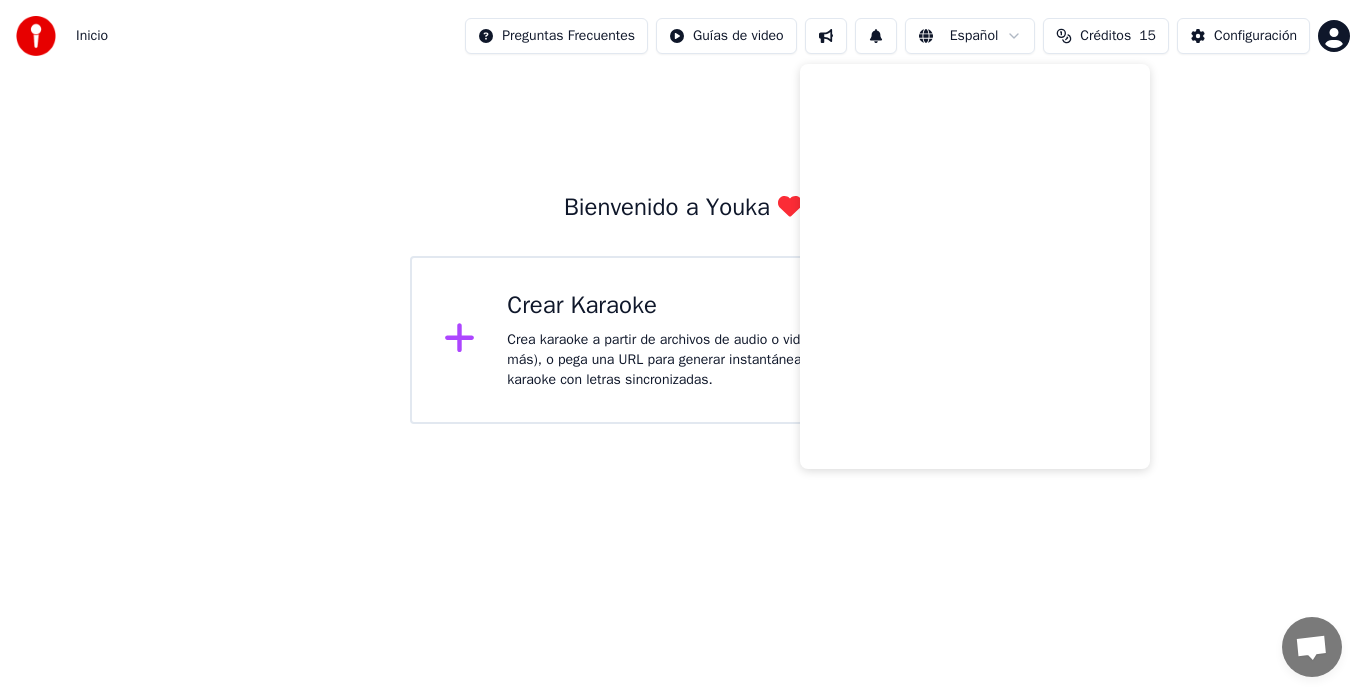 click on "Inicio Preguntas Frecuentes Guías de video Español Créditos 15 Configuración Bienvenido a Youka Crear Karaoke Crea karaoke a partir de archivos de audio o video (MP3, MP4 y más), o pega una URL para generar instantáneamente un video de karaoke con letras sincronizadas." at bounding box center [683, 212] 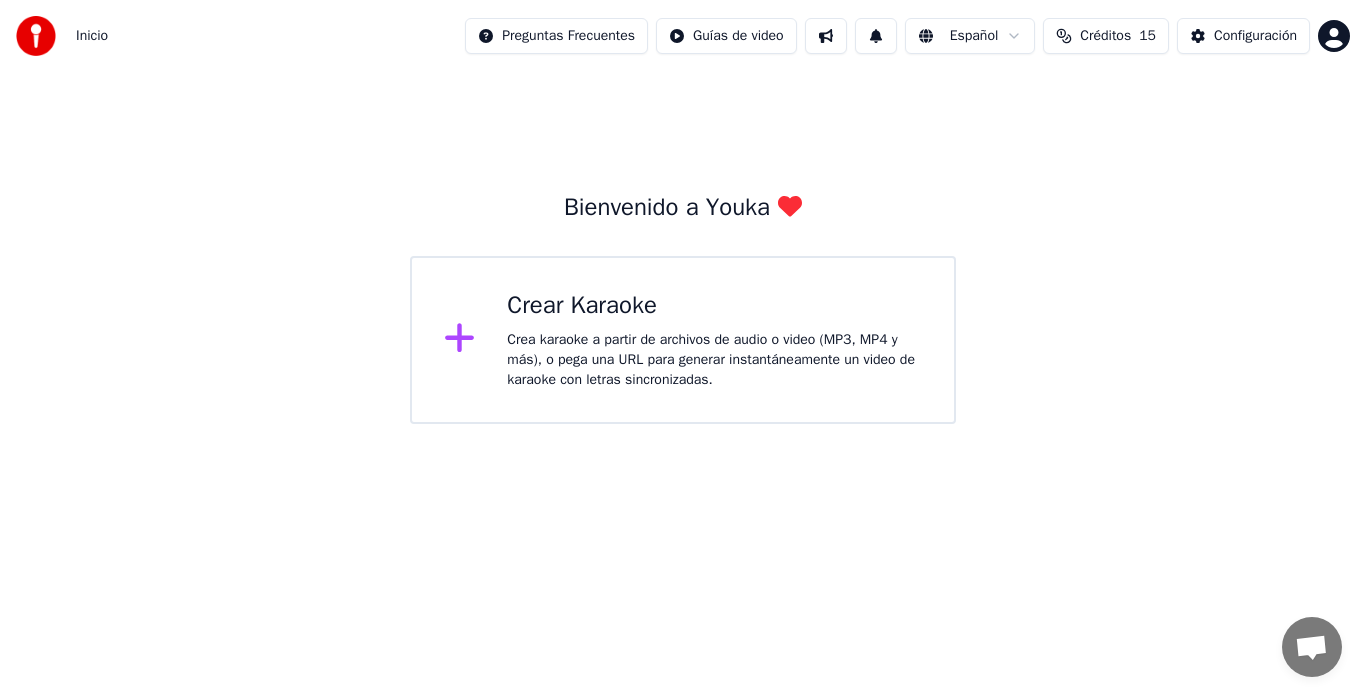 click on "Crear Karaoke" at bounding box center (714, 306) 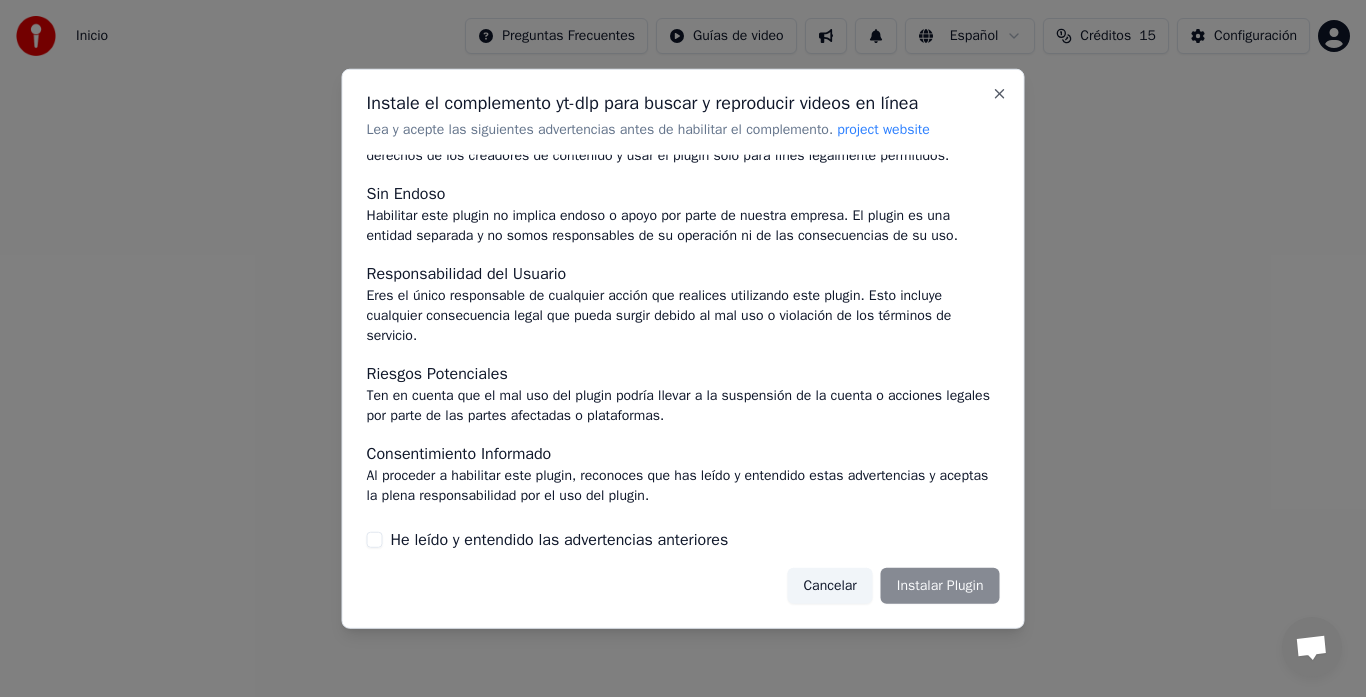 scroll, scrollTop: 155, scrollLeft: 0, axis: vertical 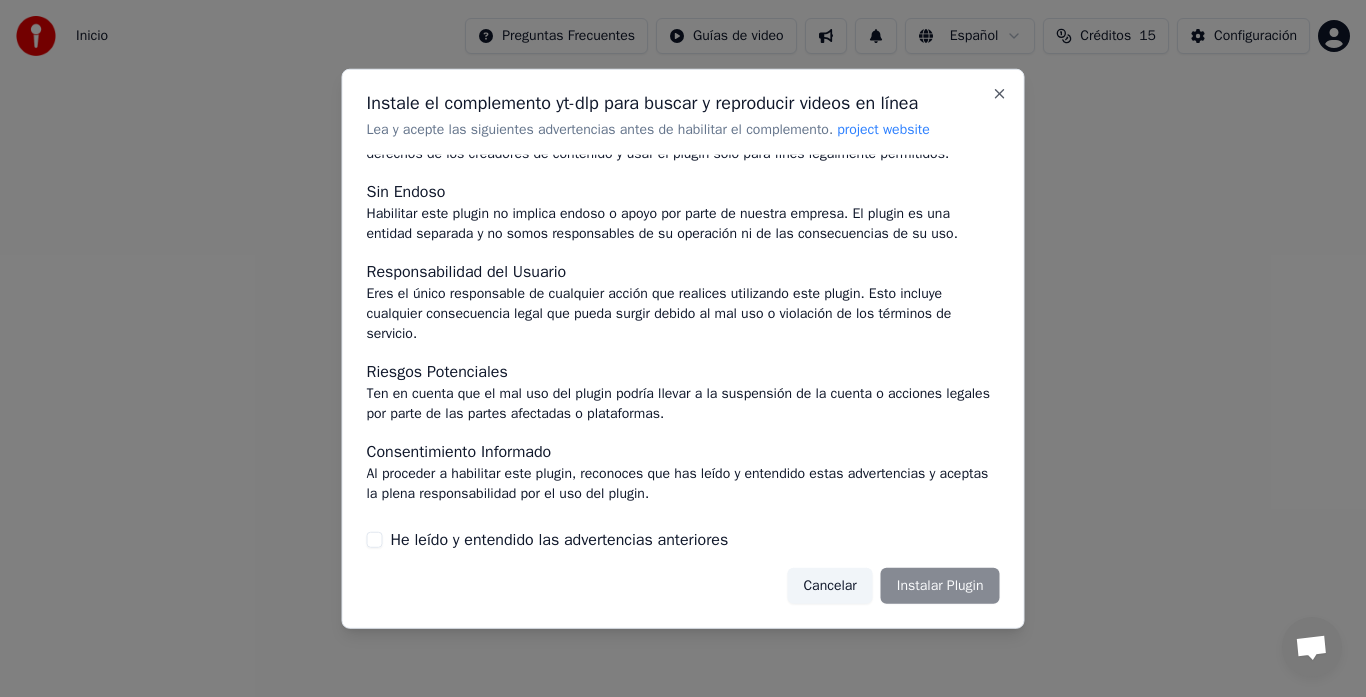click on "He leído y entendido las advertencias anteriores" at bounding box center [560, 540] 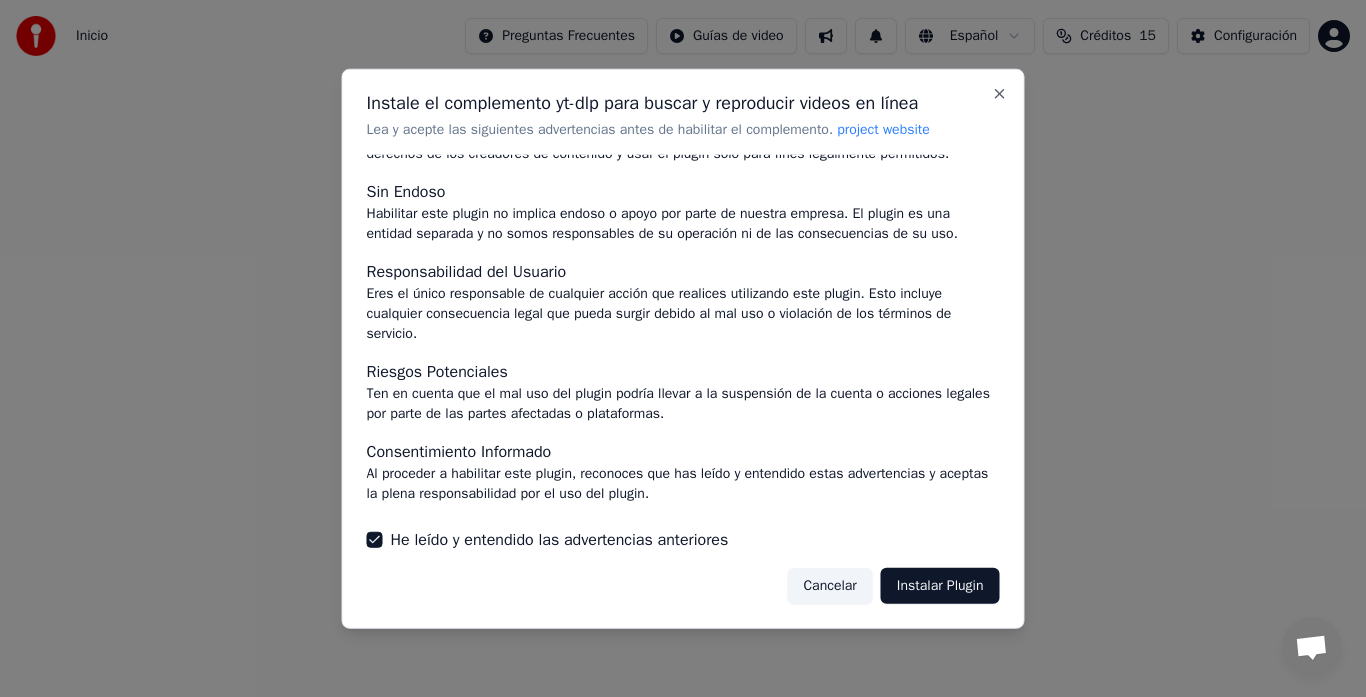 click on "Instalar Plugin" at bounding box center (940, 586) 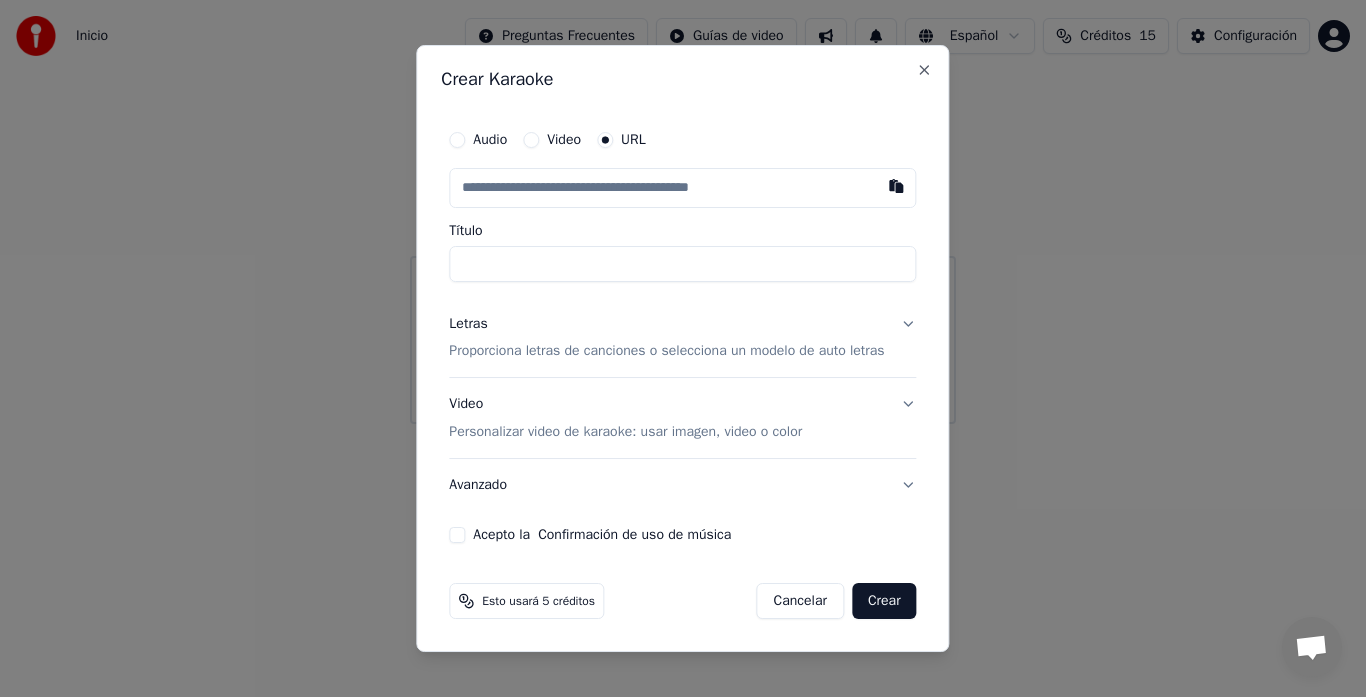 click on "Video" at bounding box center (564, 140) 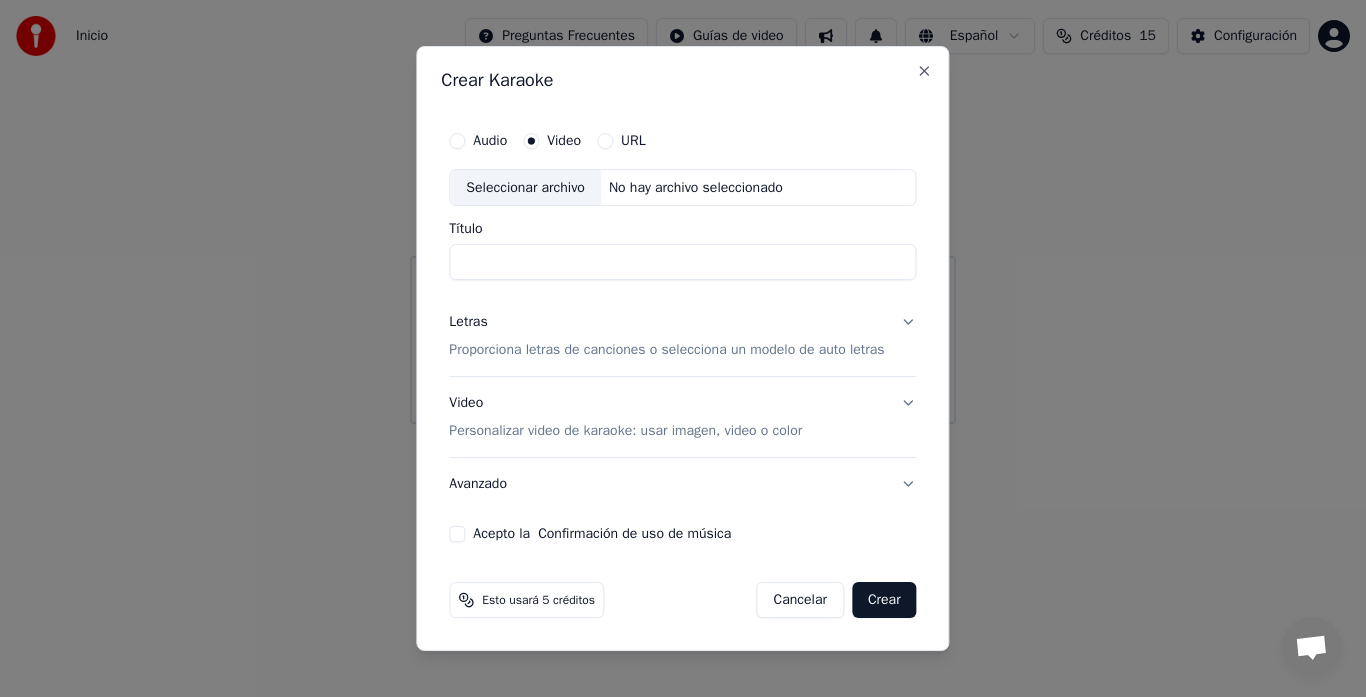 click on "Seleccionar archivo" at bounding box center [525, 188] 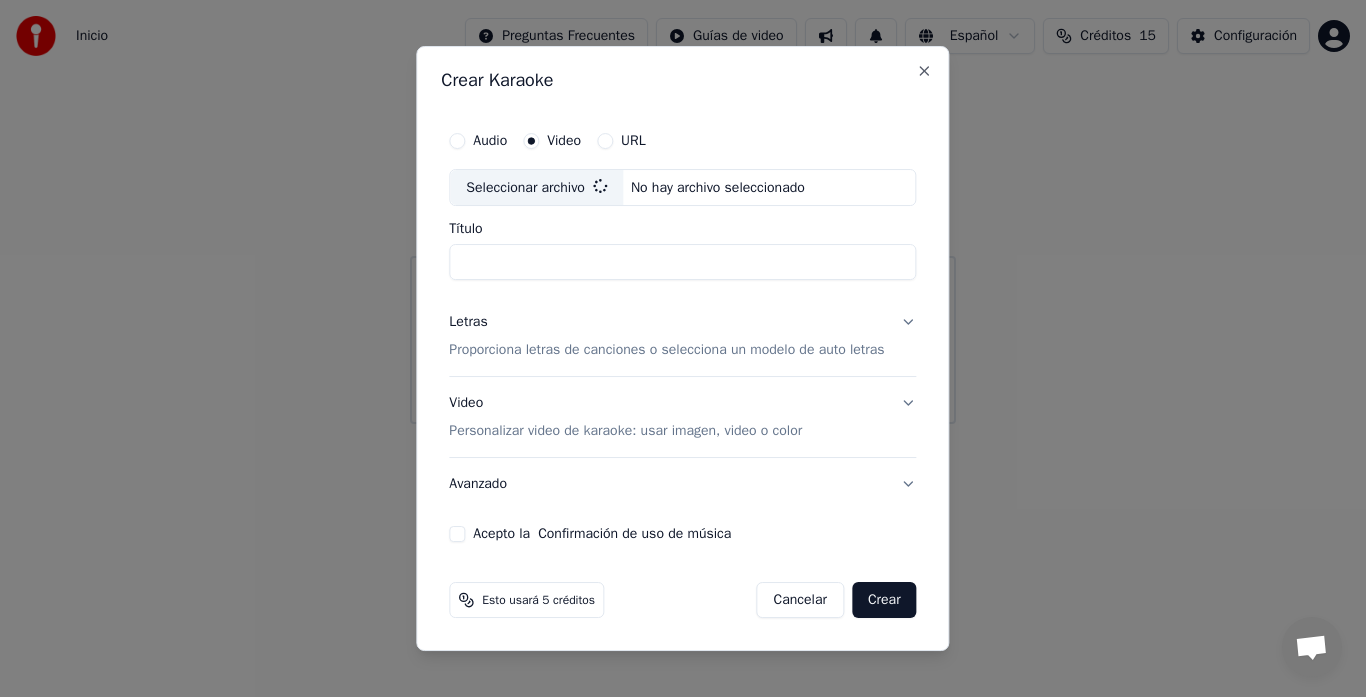 type on "**********" 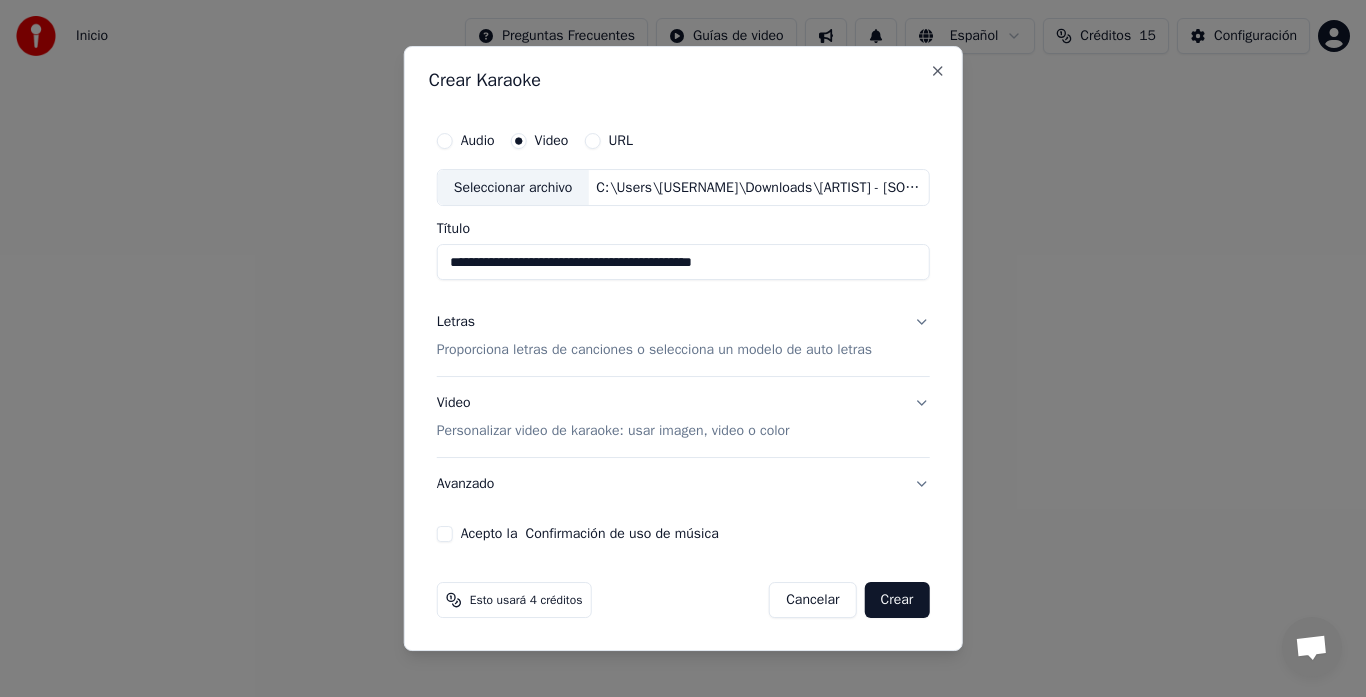 click on "Proporciona letras de canciones o selecciona un modelo de auto letras" at bounding box center [654, 351] 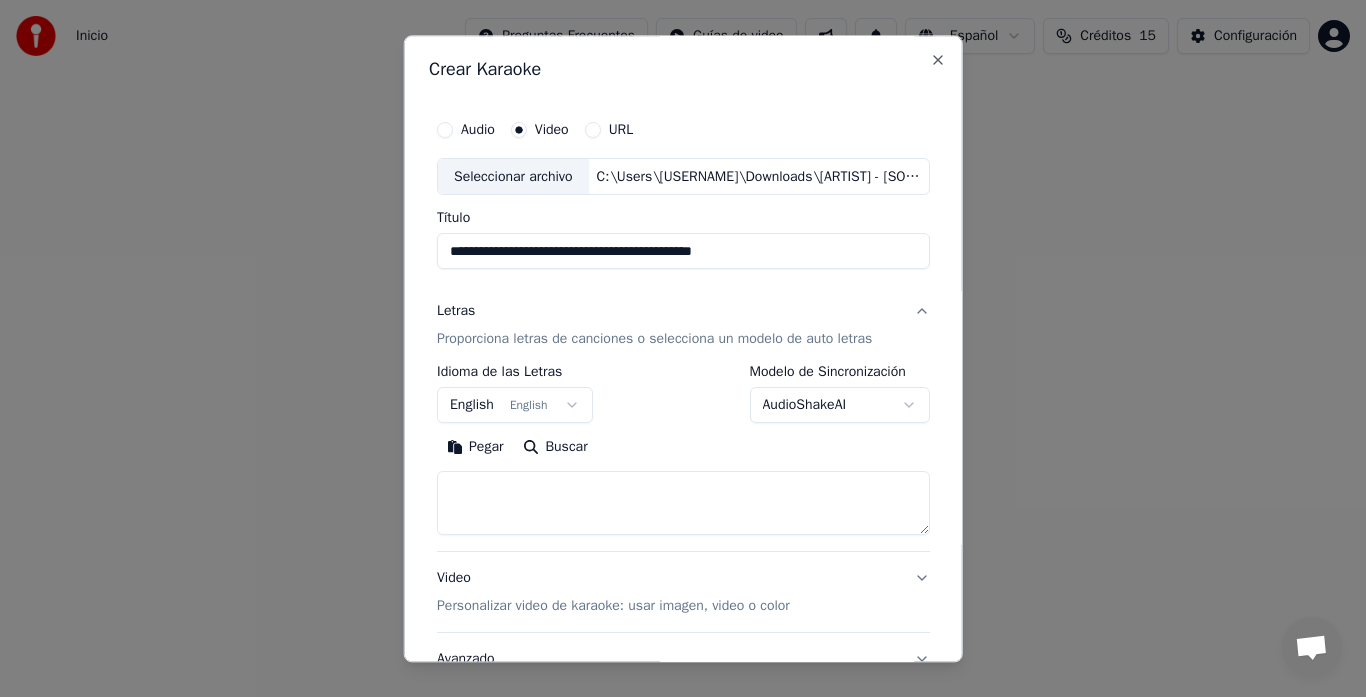 click at bounding box center [683, 504] 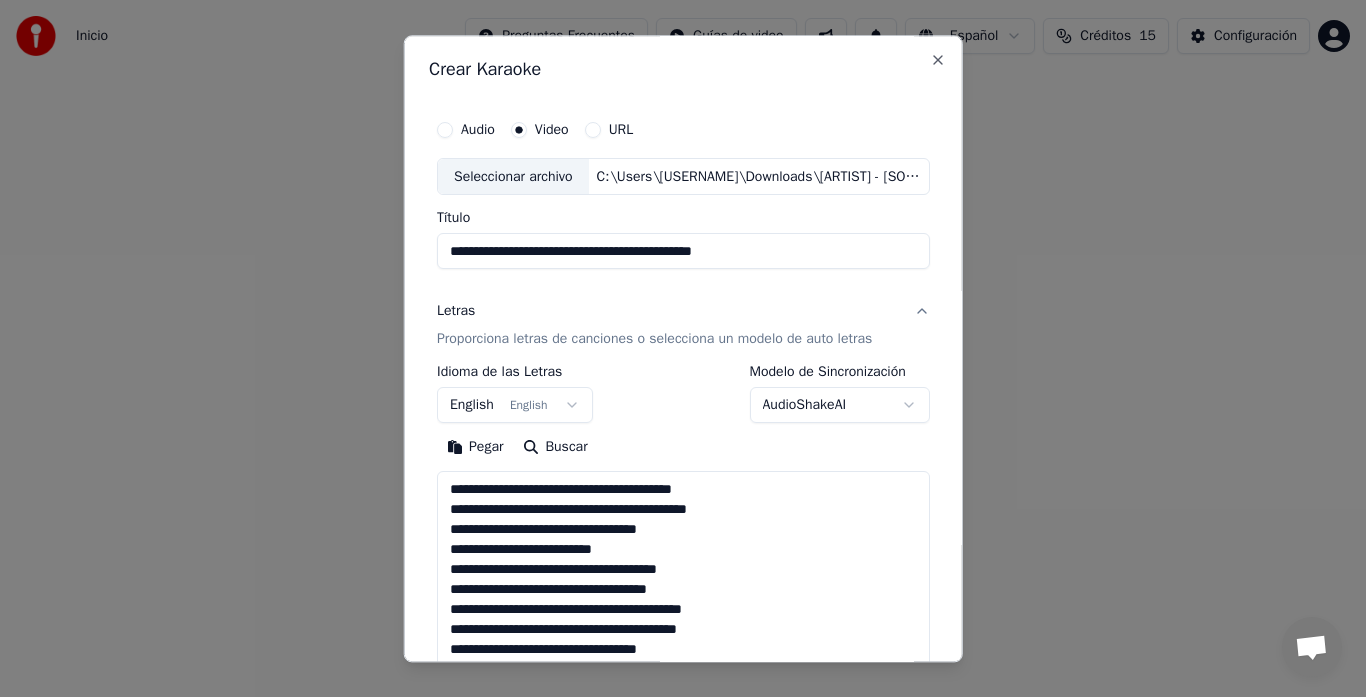scroll, scrollTop: 665, scrollLeft: 0, axis: vertical 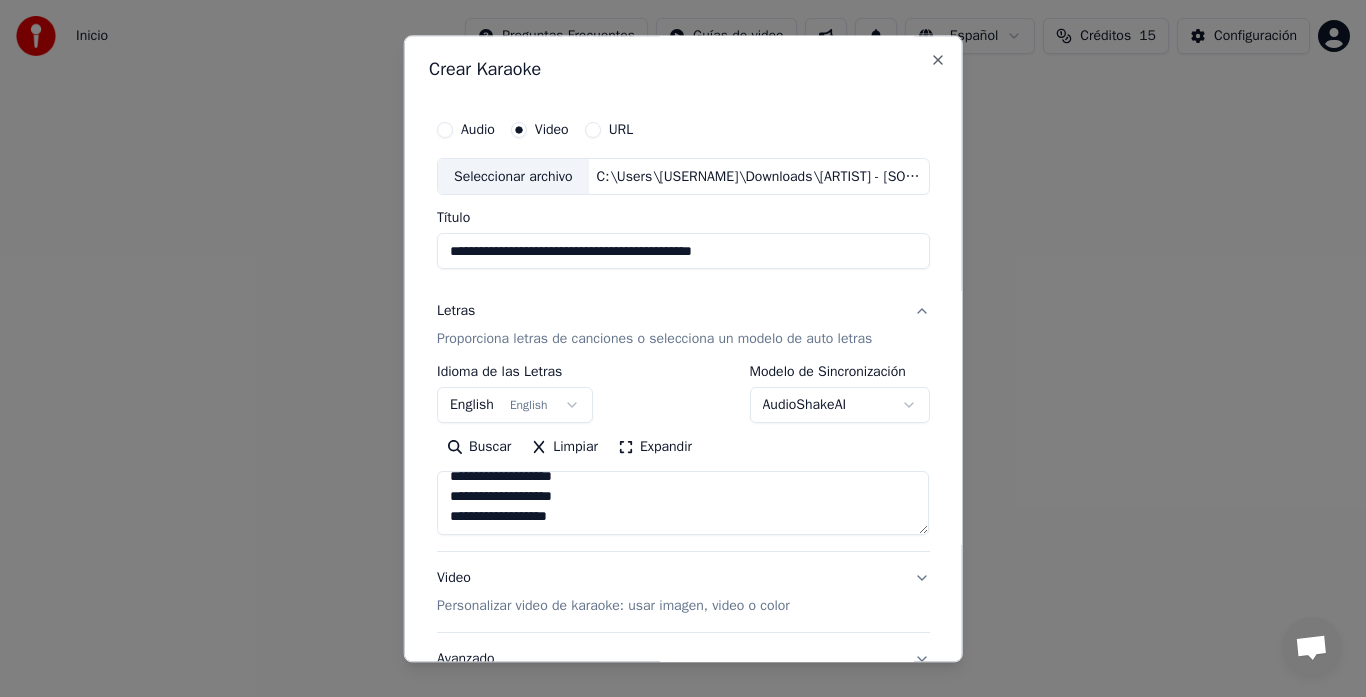 type on "**********" 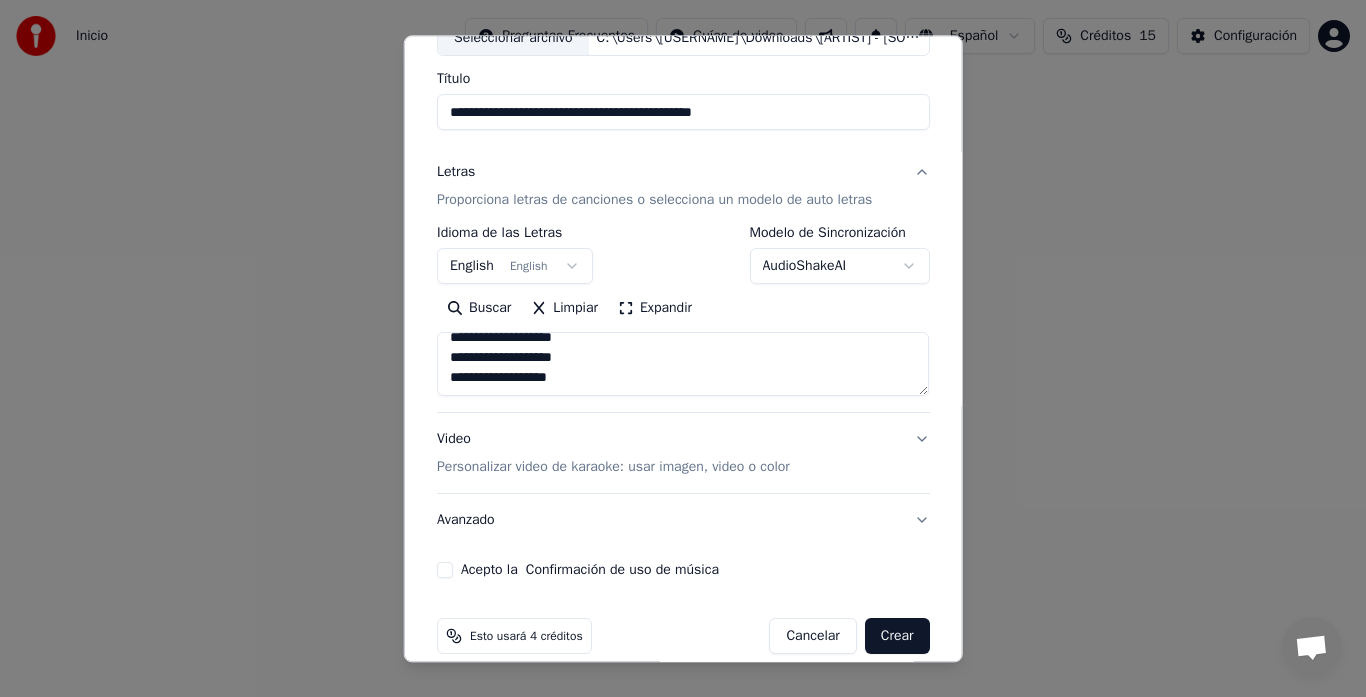 scroll, scrollTop: 164, scrollLeft: 0, axis: vertical 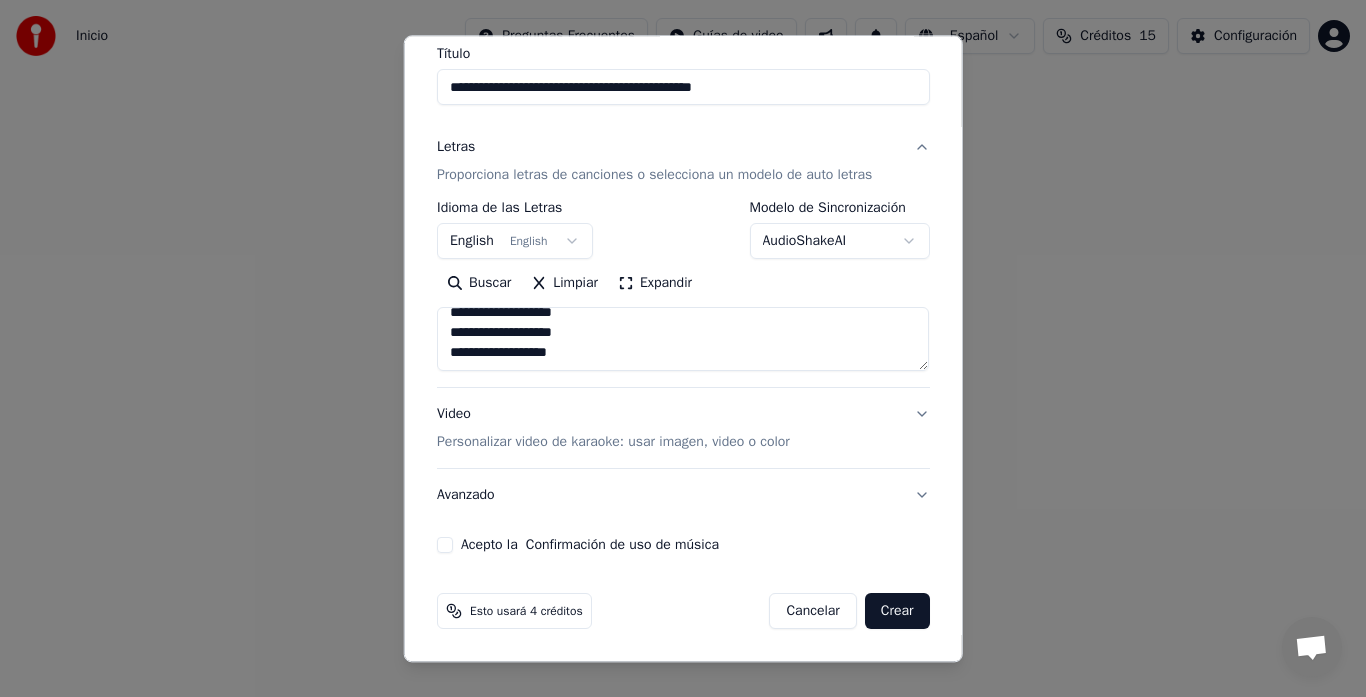 click on "Acepto la   Confirmación de uso de música" at bounding box center (445, 546) 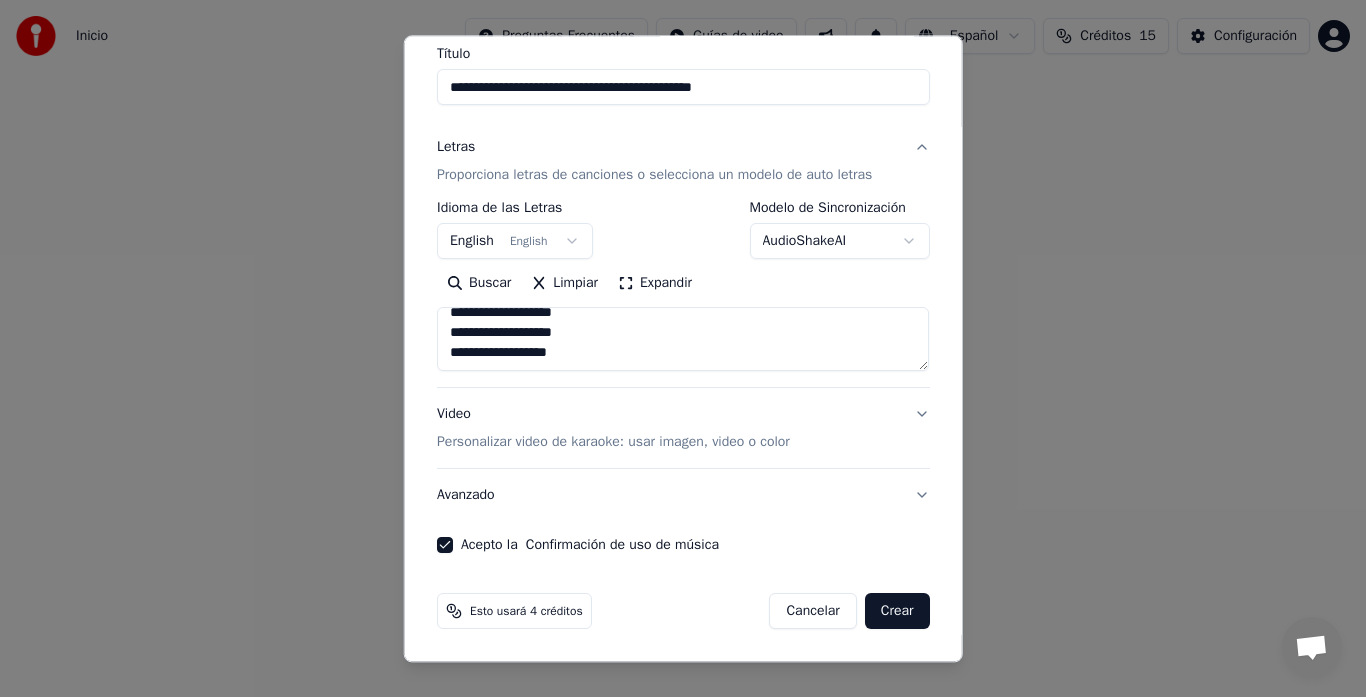 click on "Video Personalizar video de karaoke: usar imagen, video o color" at bounding box center (683, 429) 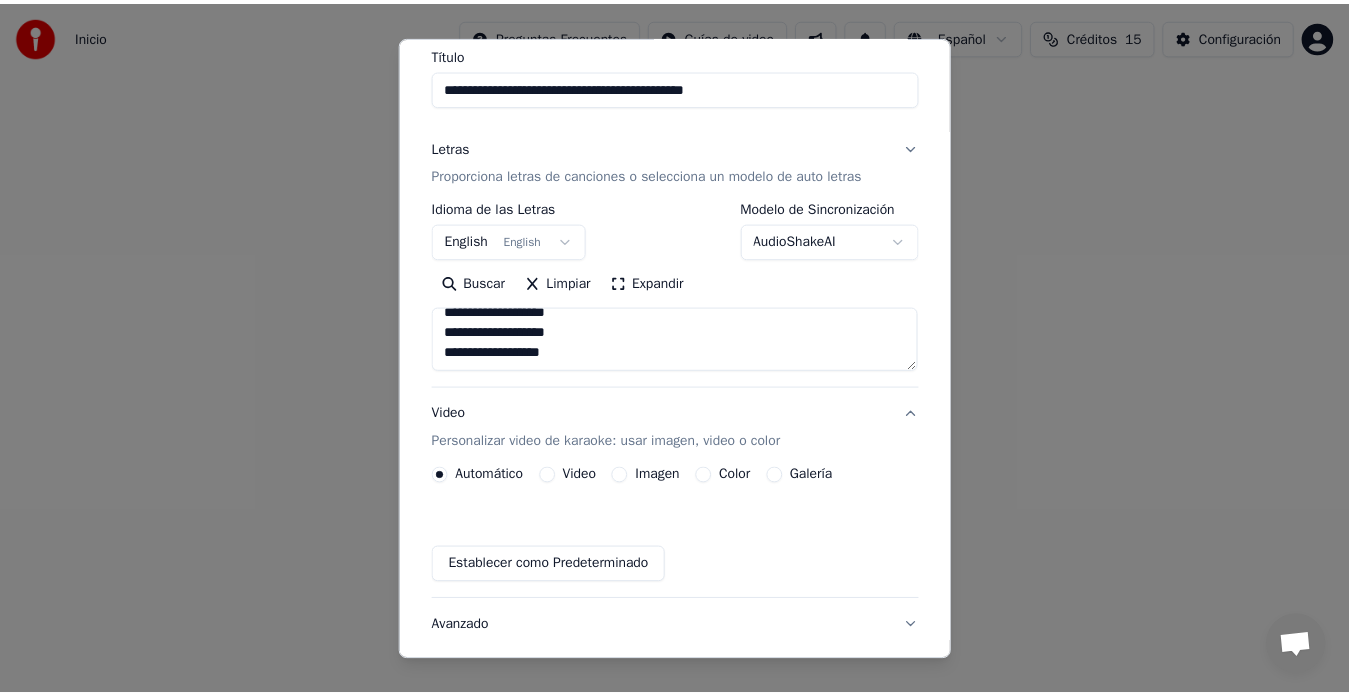 scroll, scrollTop: 111, scrollLeft: 0, axis: vertical 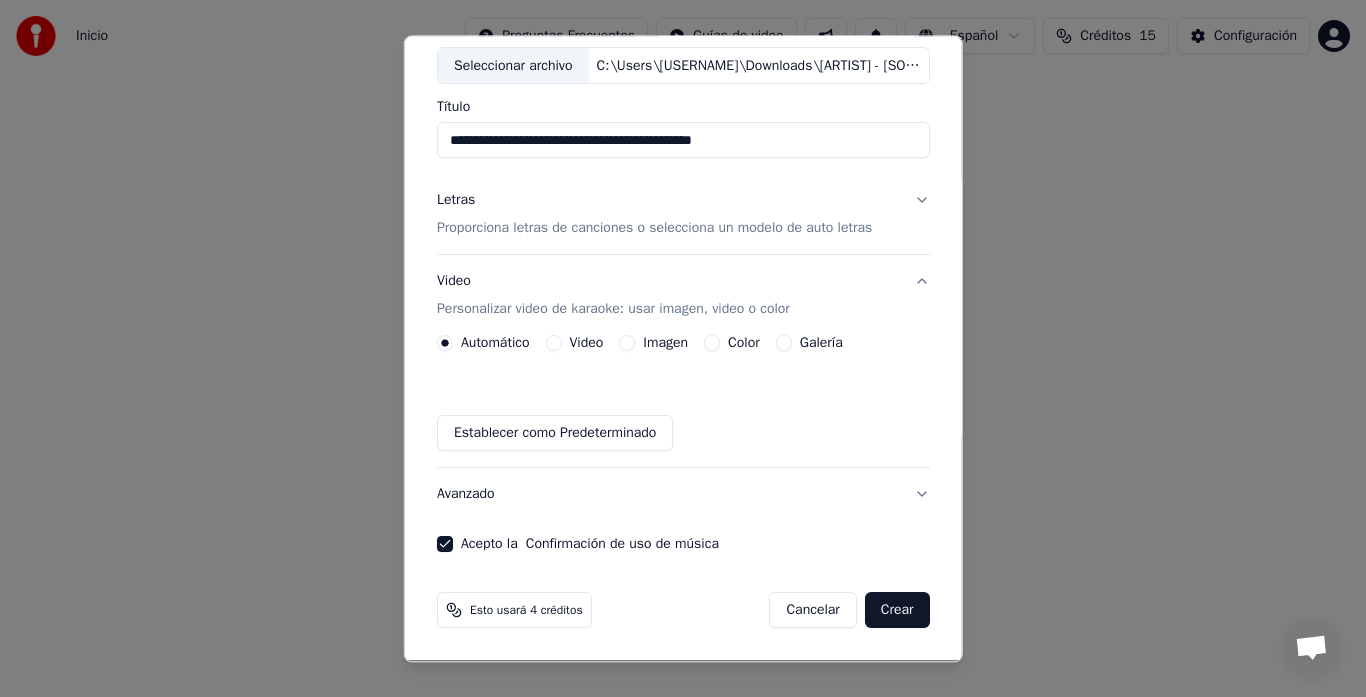 click on "Esto usará 4 créditos Cancelar Crear" at bounding box center [683, 611] 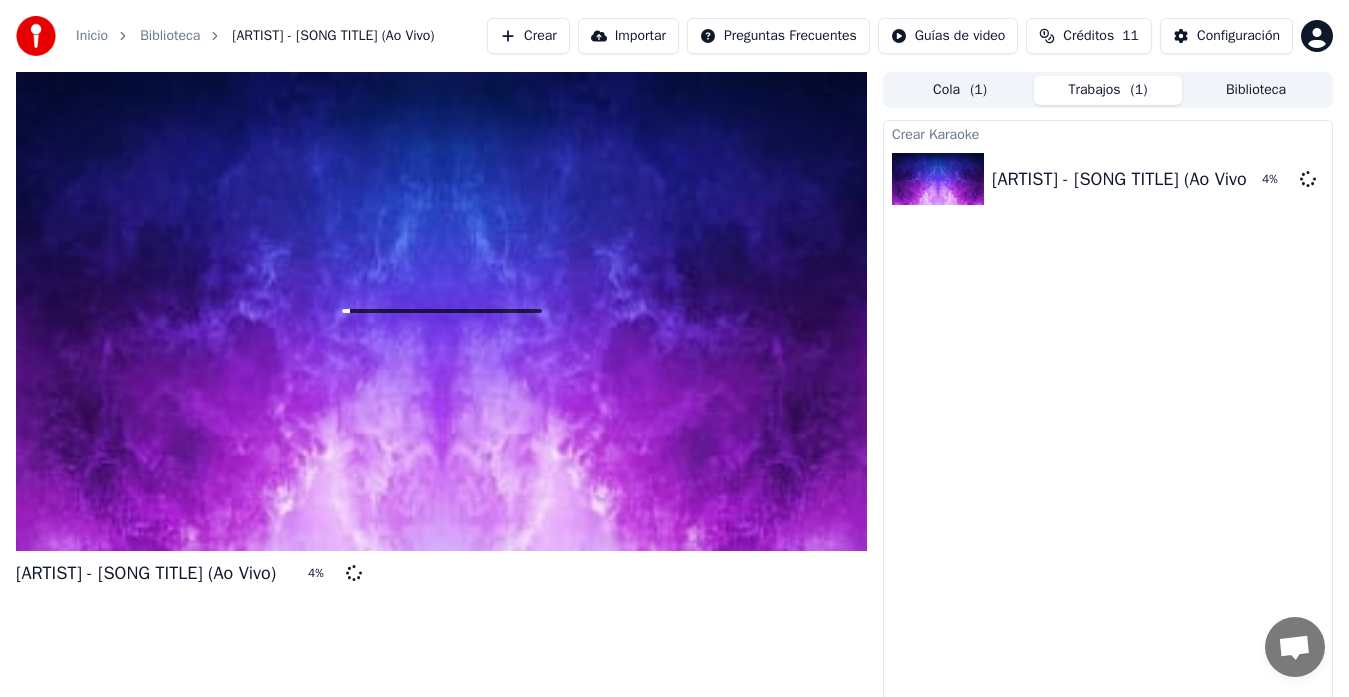 click on "Daniel Boaventura - Love Is in the Air (Ao Vivo) 4 %" at bounding box center (441, 392) 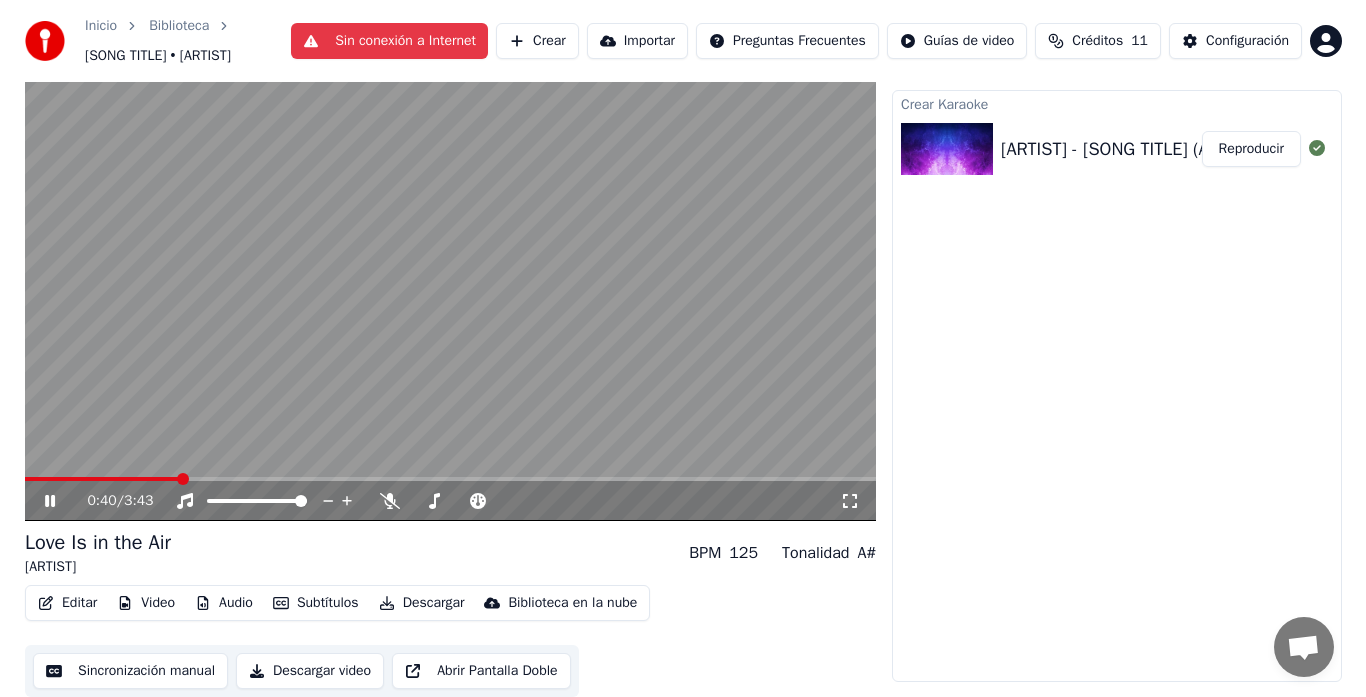 scroll, scrollTop: 0, scrollLeft: 0, axis: both 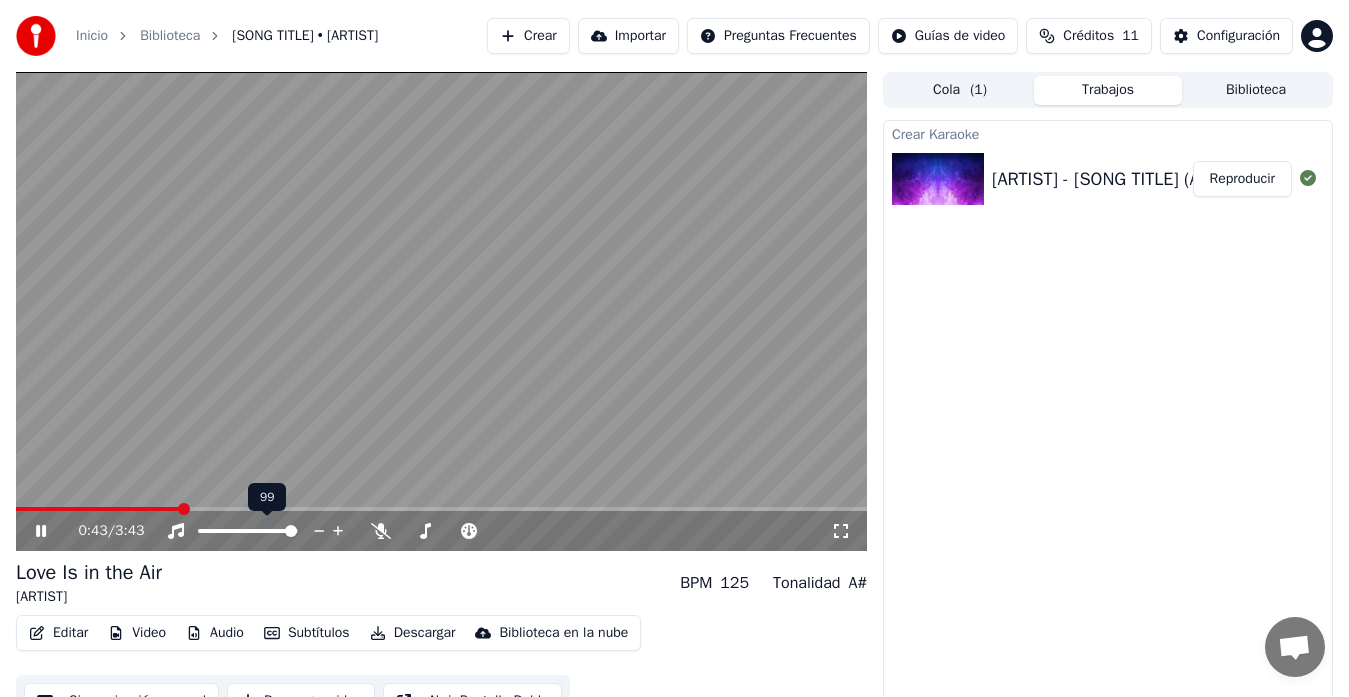 click at bounding box center [291, 531] 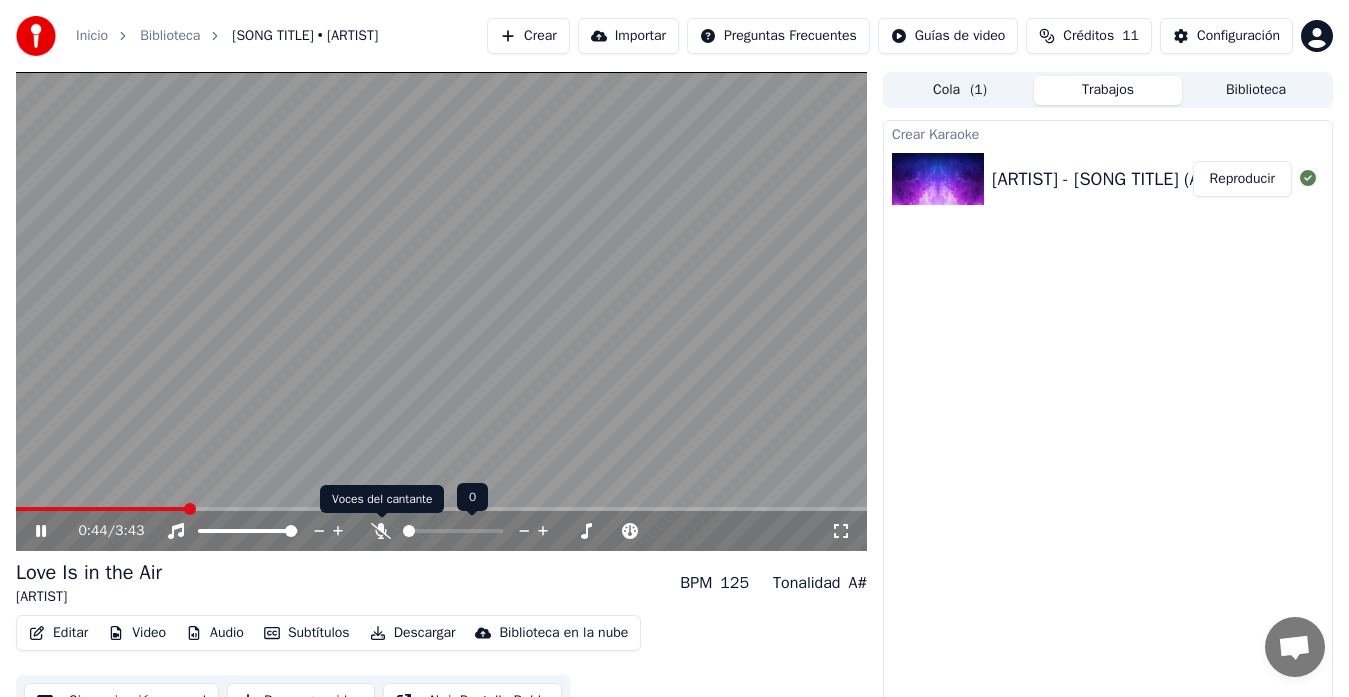 click 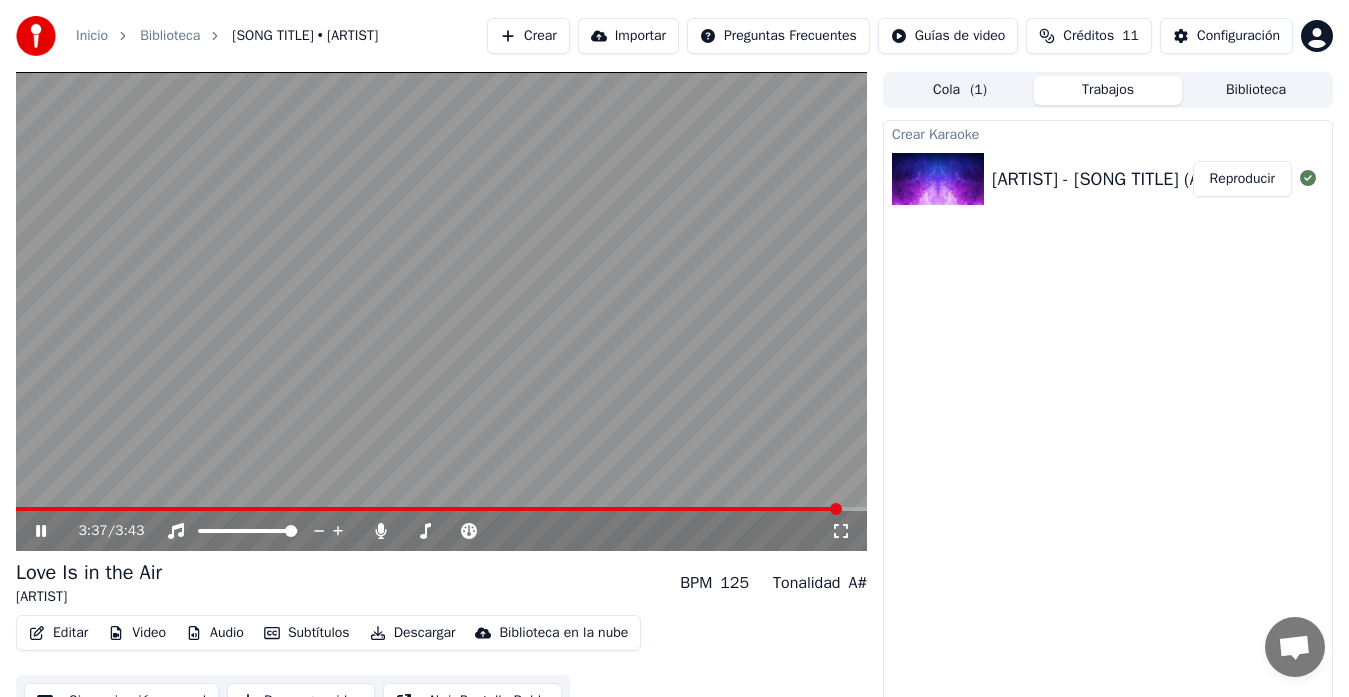 click at bounding box center (836, 509) 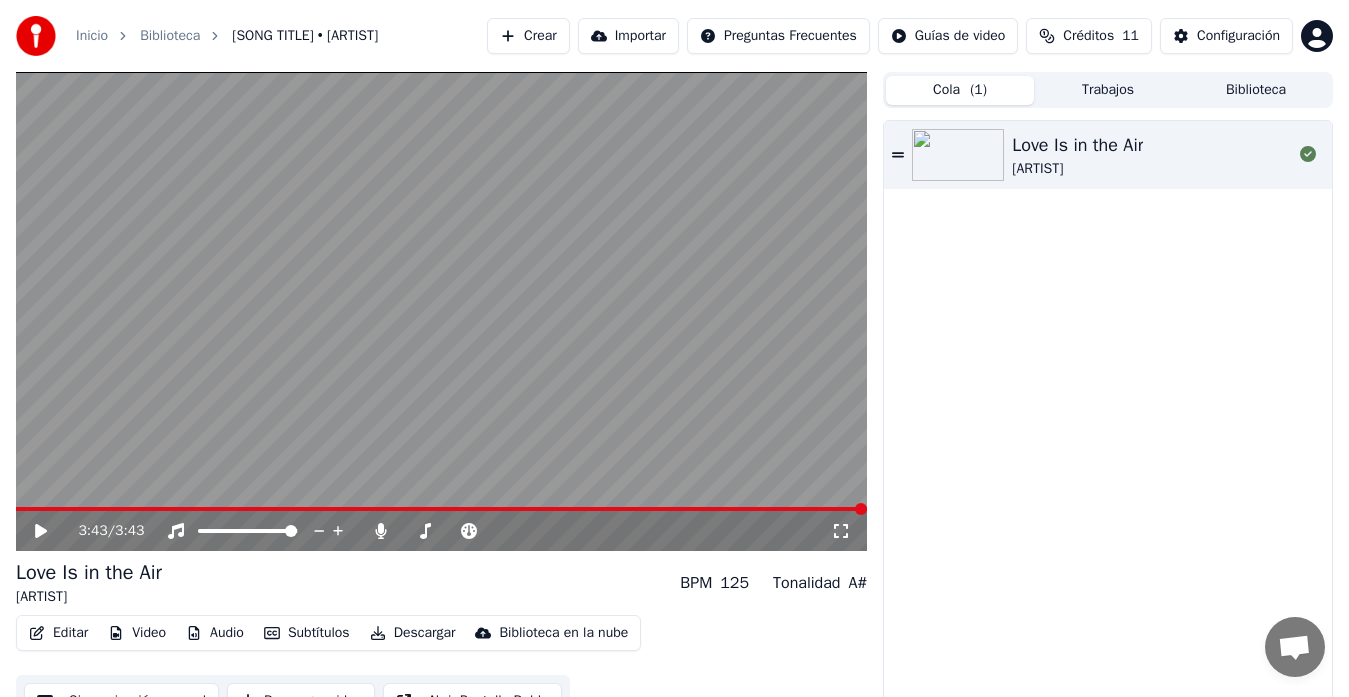 click on "Cola ( 1 )" at bounding box center (960, 90) 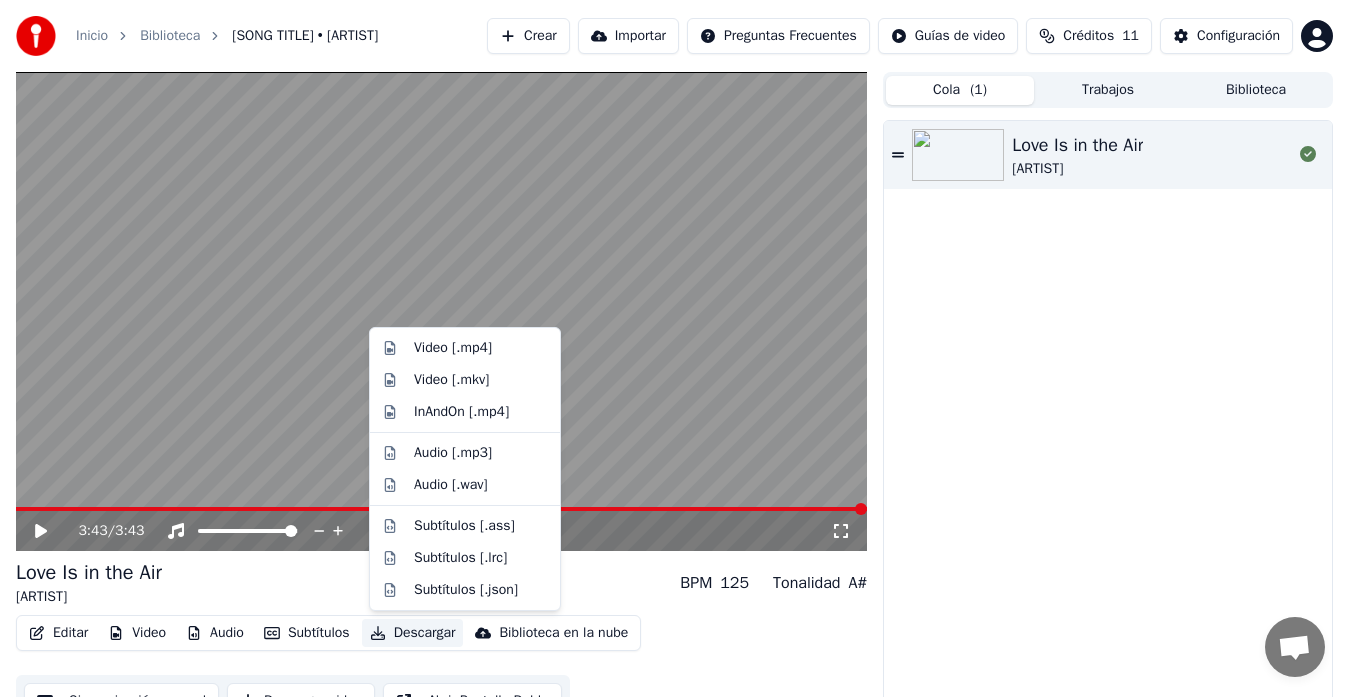 click on "Descargar" at bounding box center [413, 633] 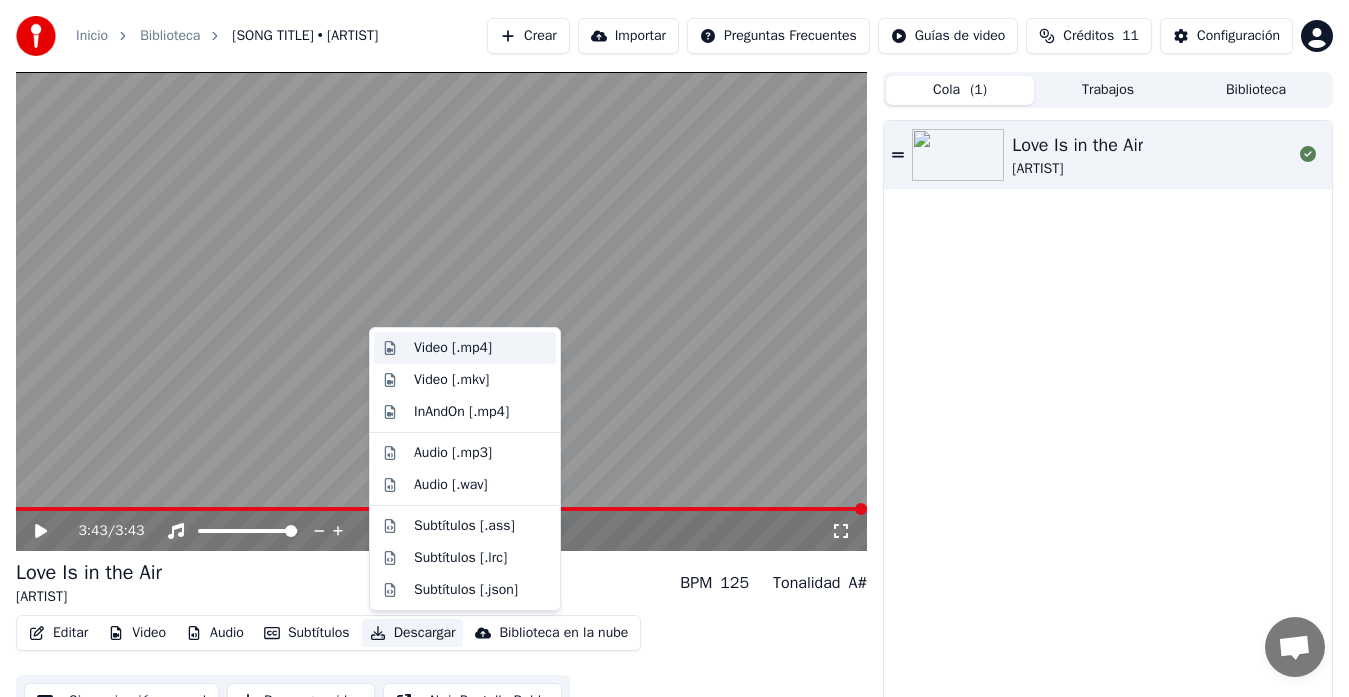 click on "Video [.mp4]" at bounding box center (453, 348) 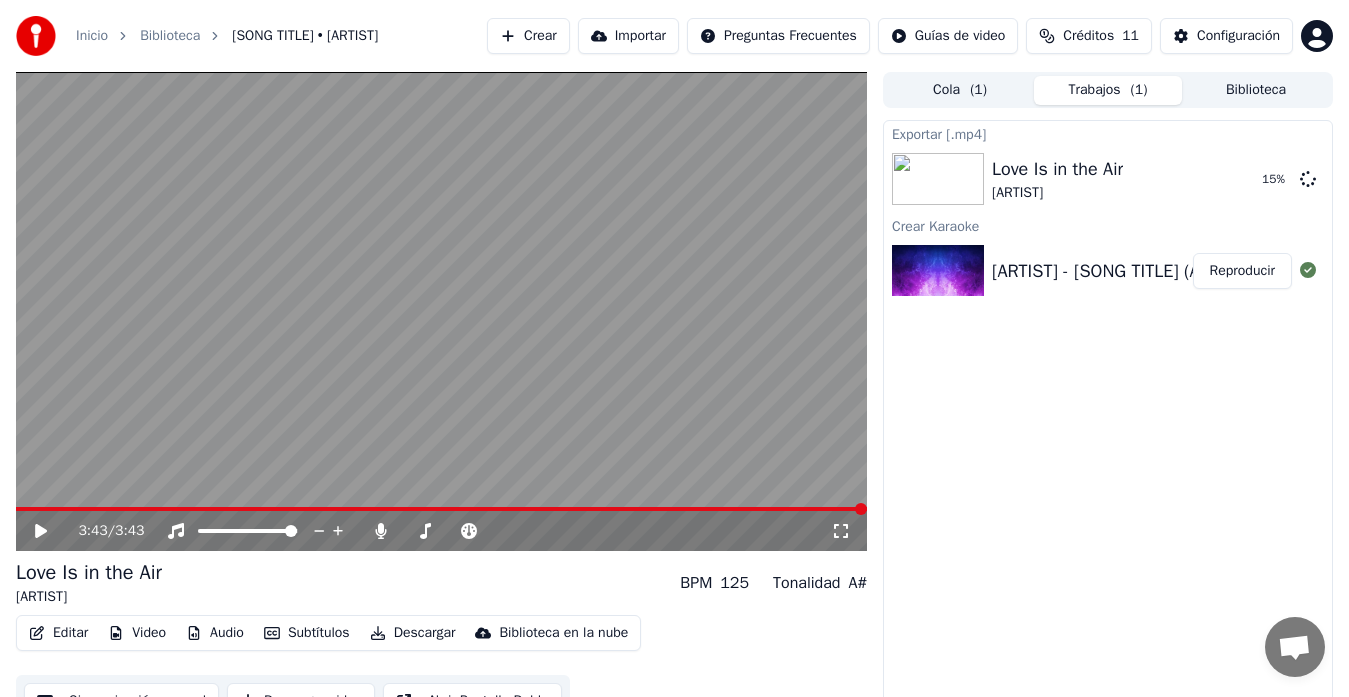 click 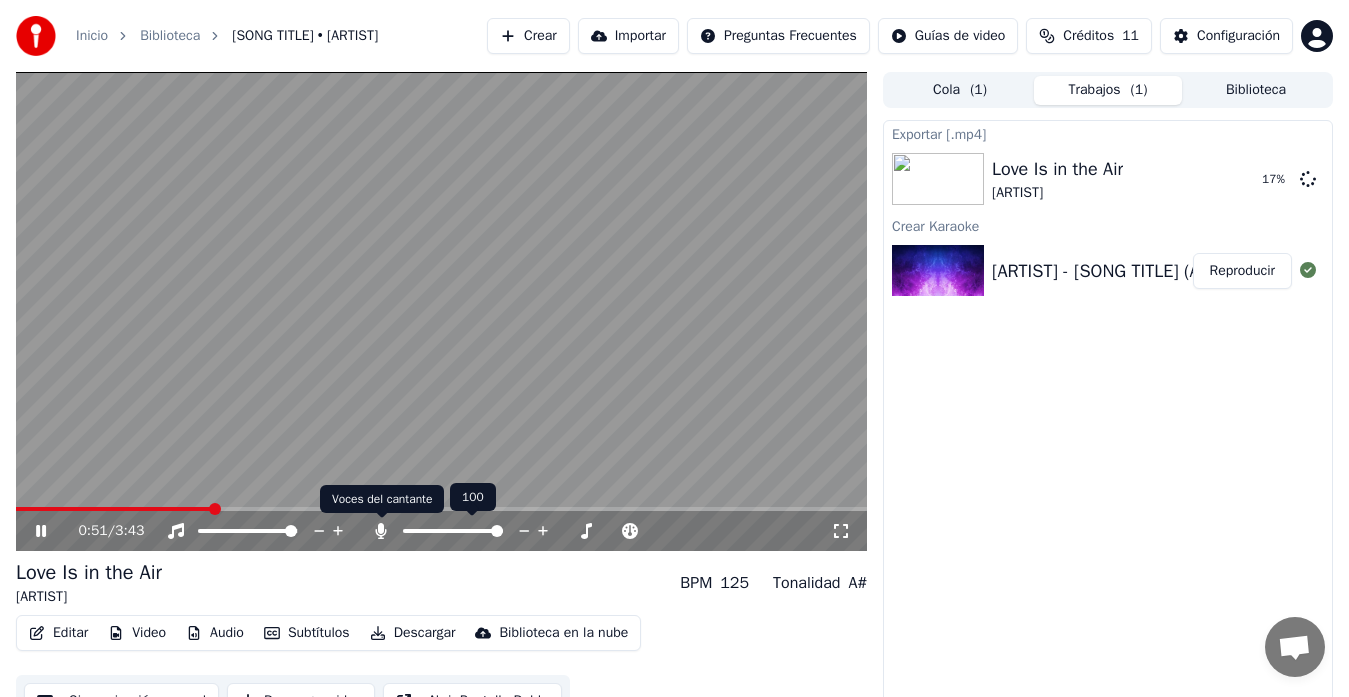 click 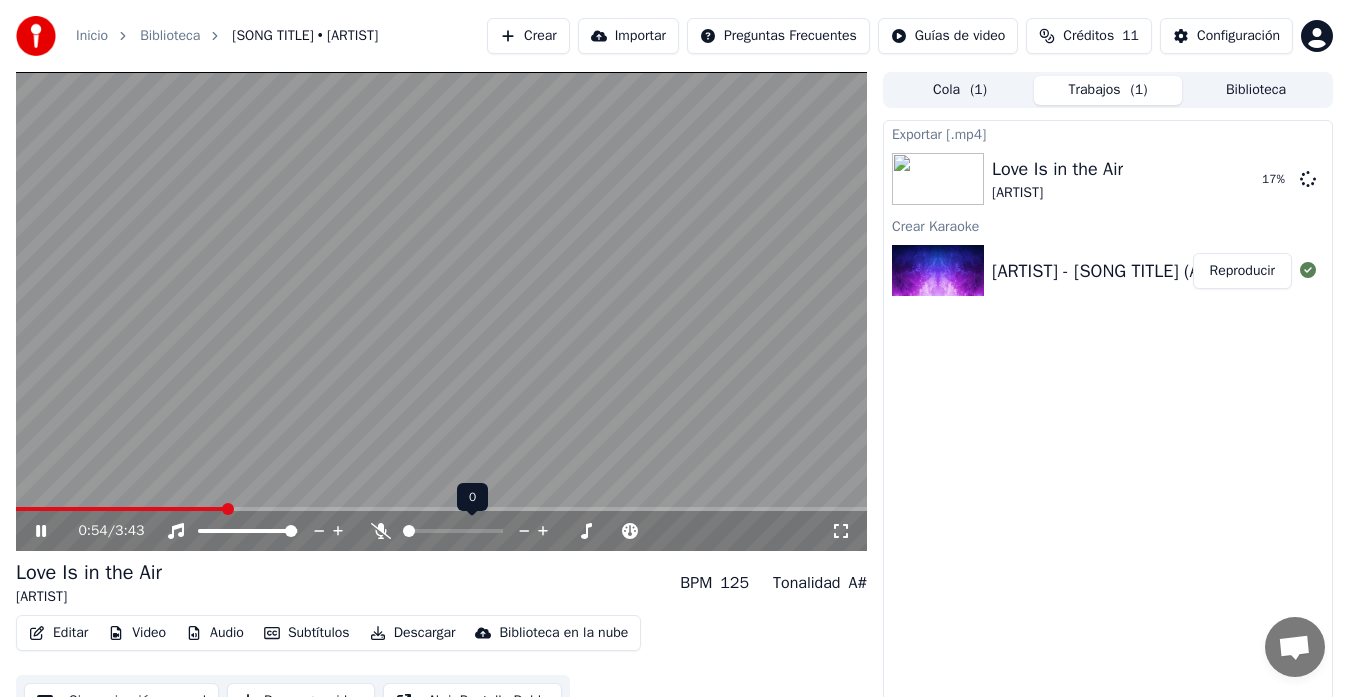 click at bounding box center (471, 531) 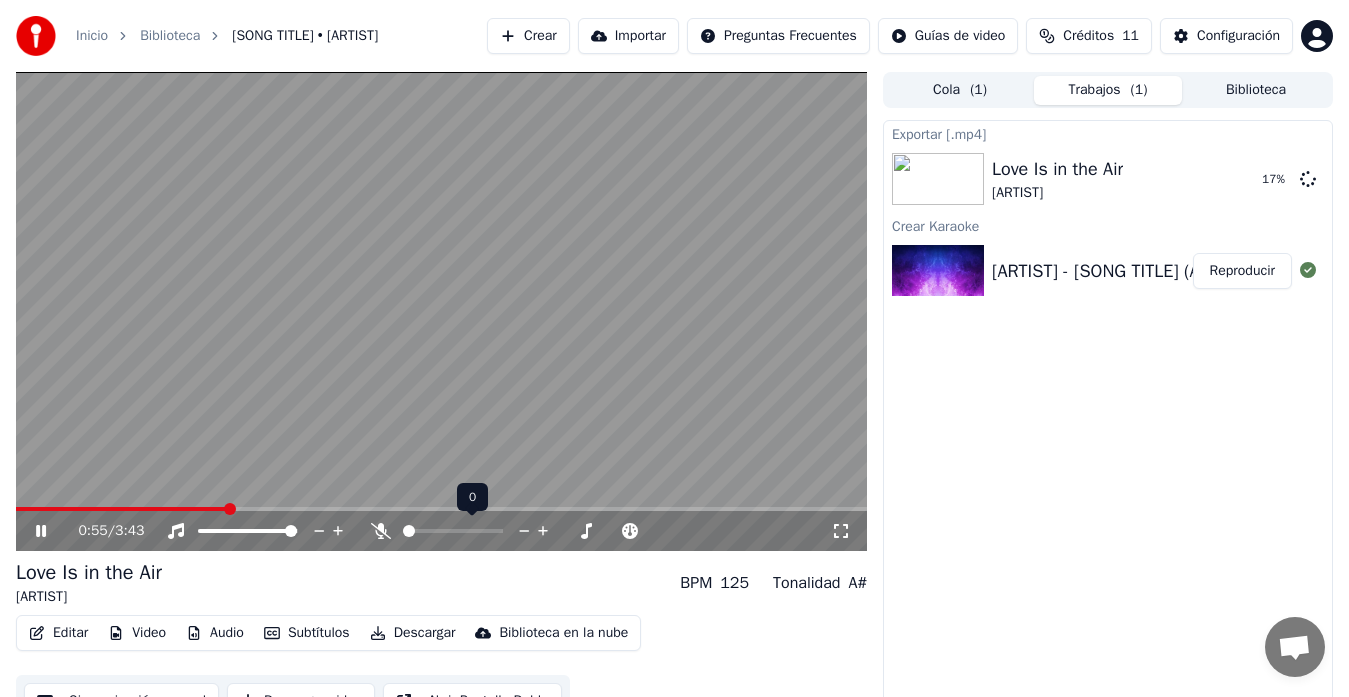 click at bounding box center (453, 531) 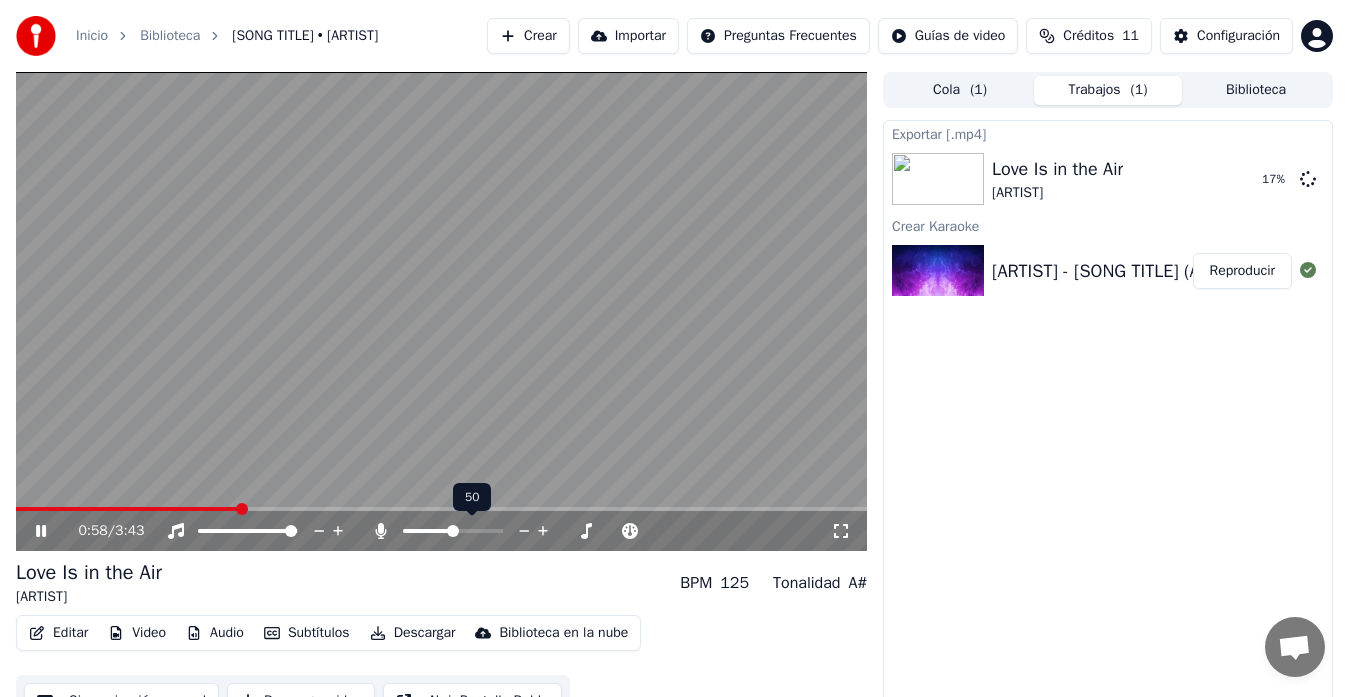 click at bounding box center (471, 531) 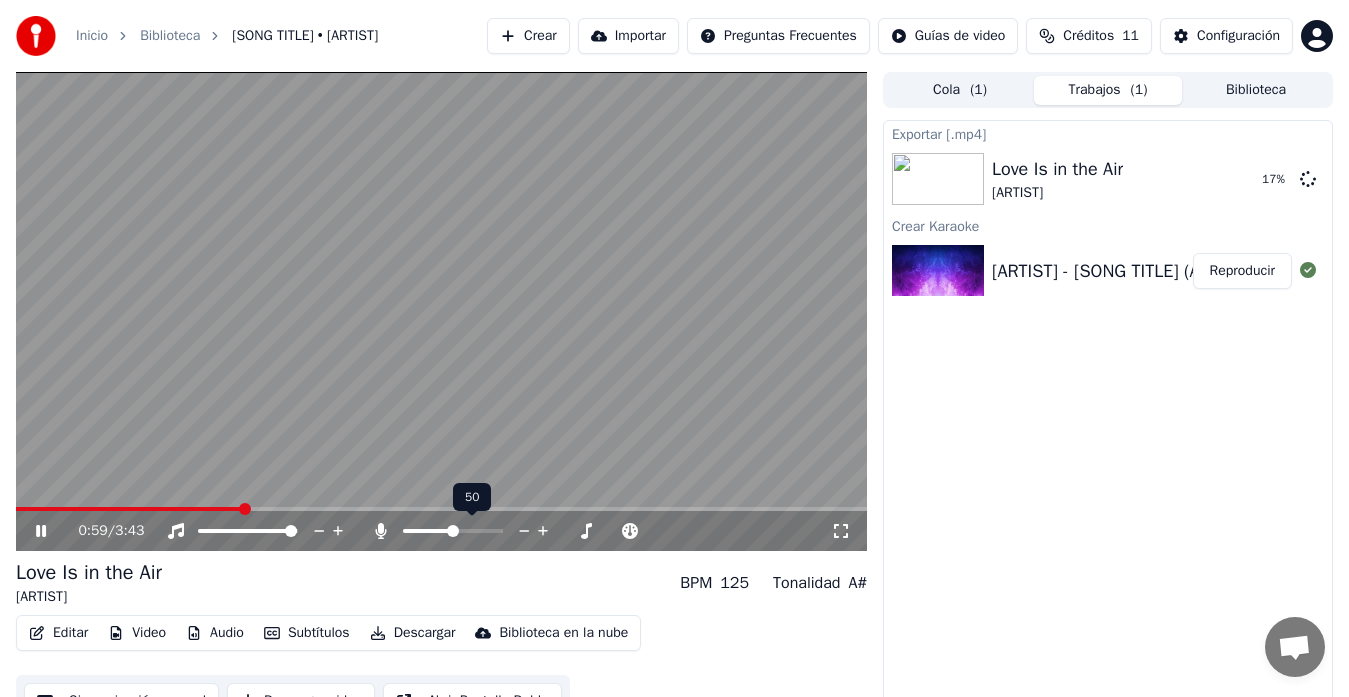 click at bounding box center (471, 531) 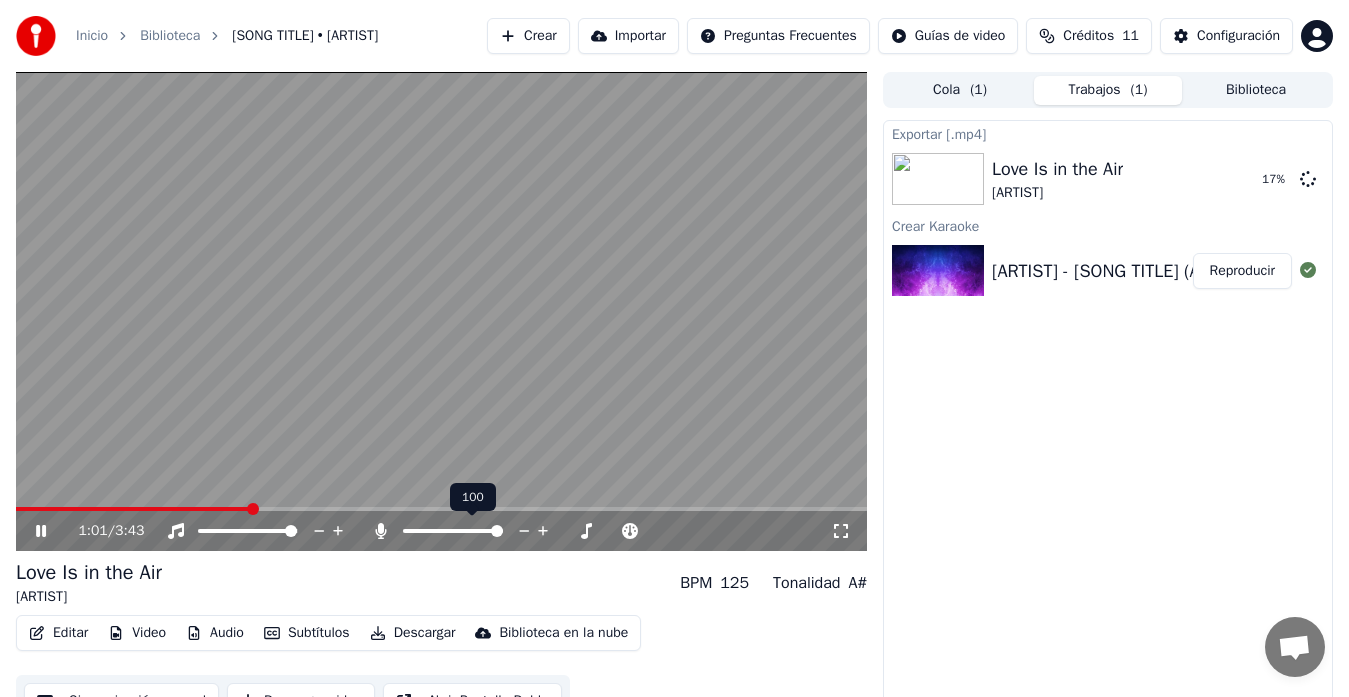 click at bounding box center [497, 531] 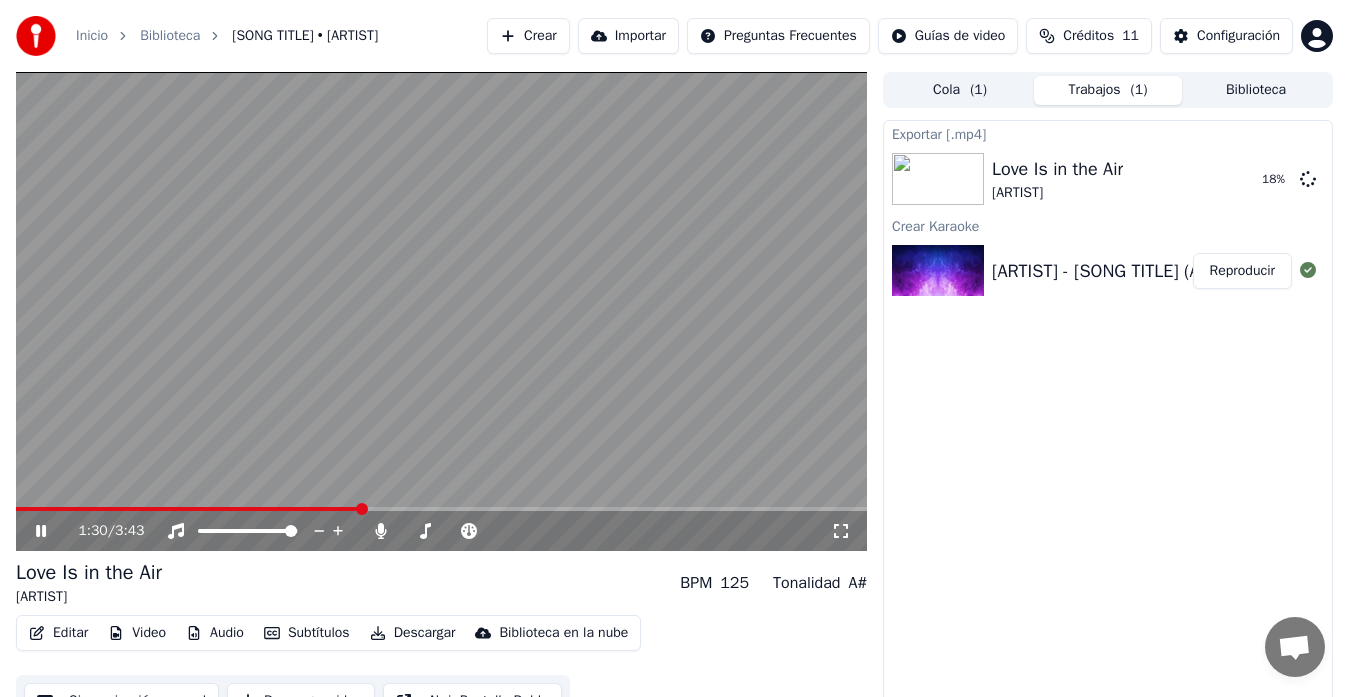 click 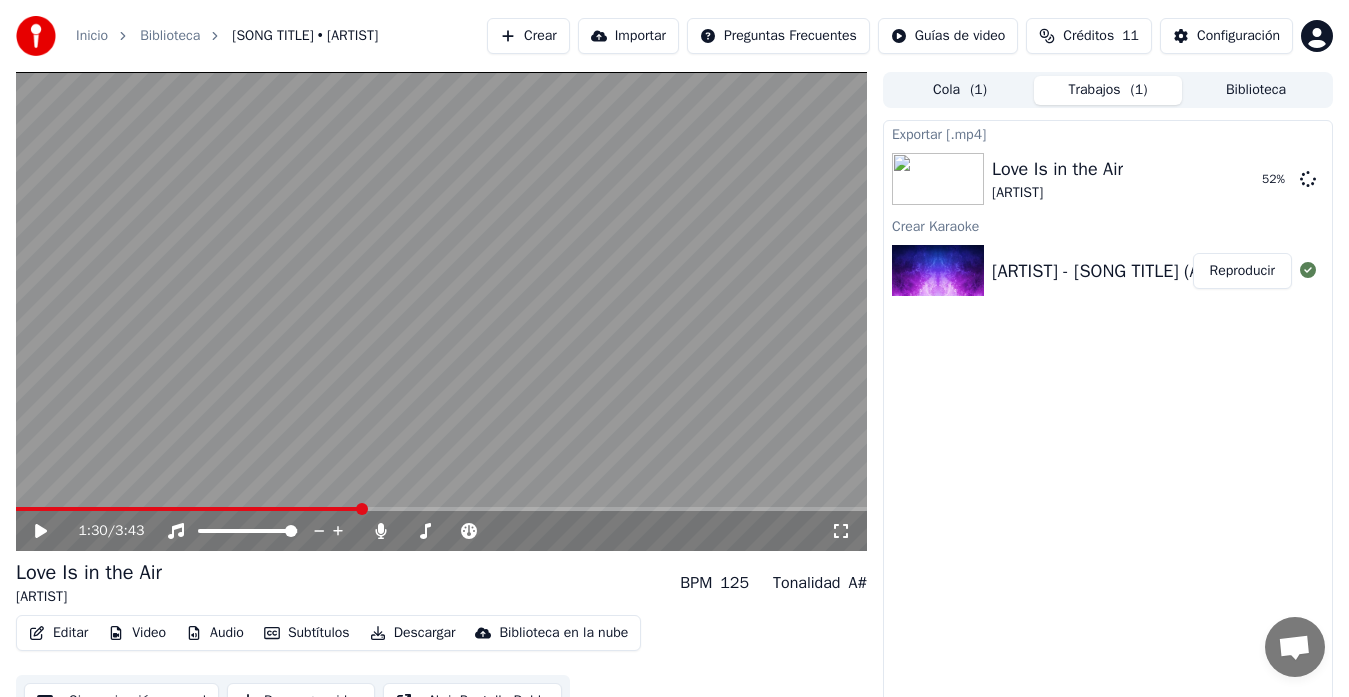 drag, startPoint x: 831, startPoint y: 578, endPoint x: 842, endPoint y: 581, distance: 11.401754 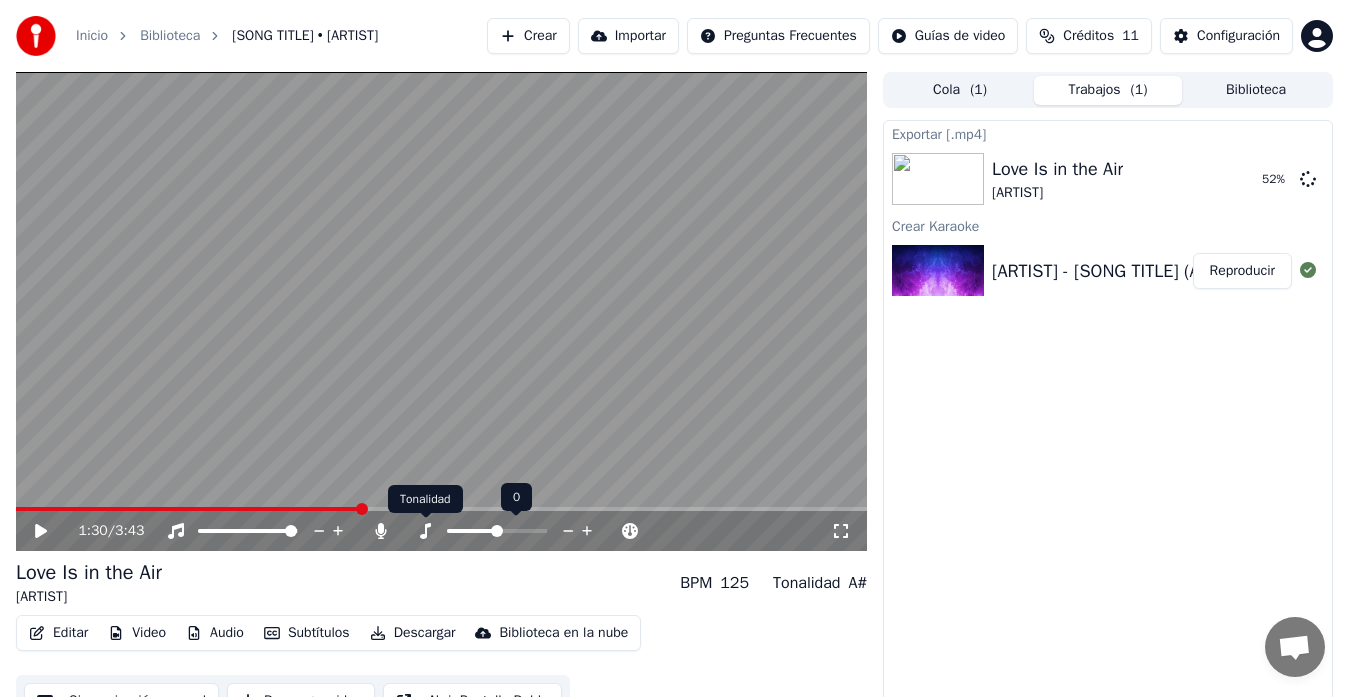 click 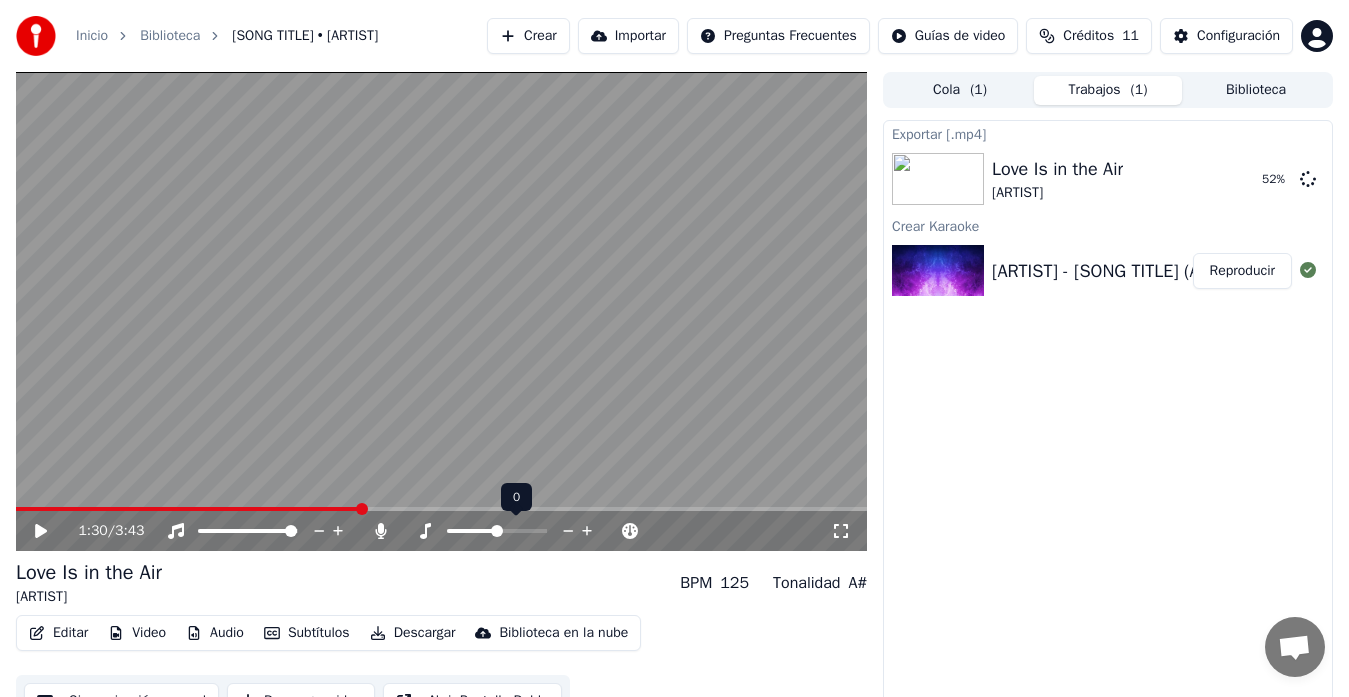 click 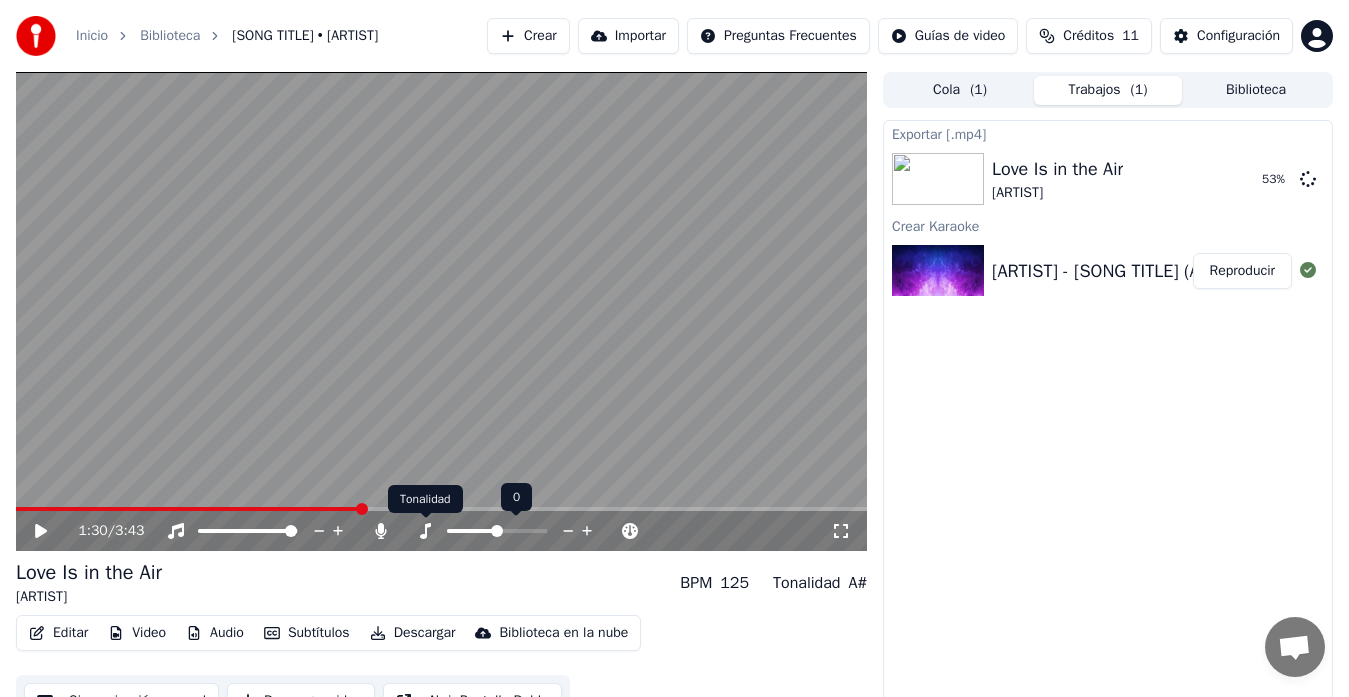 click 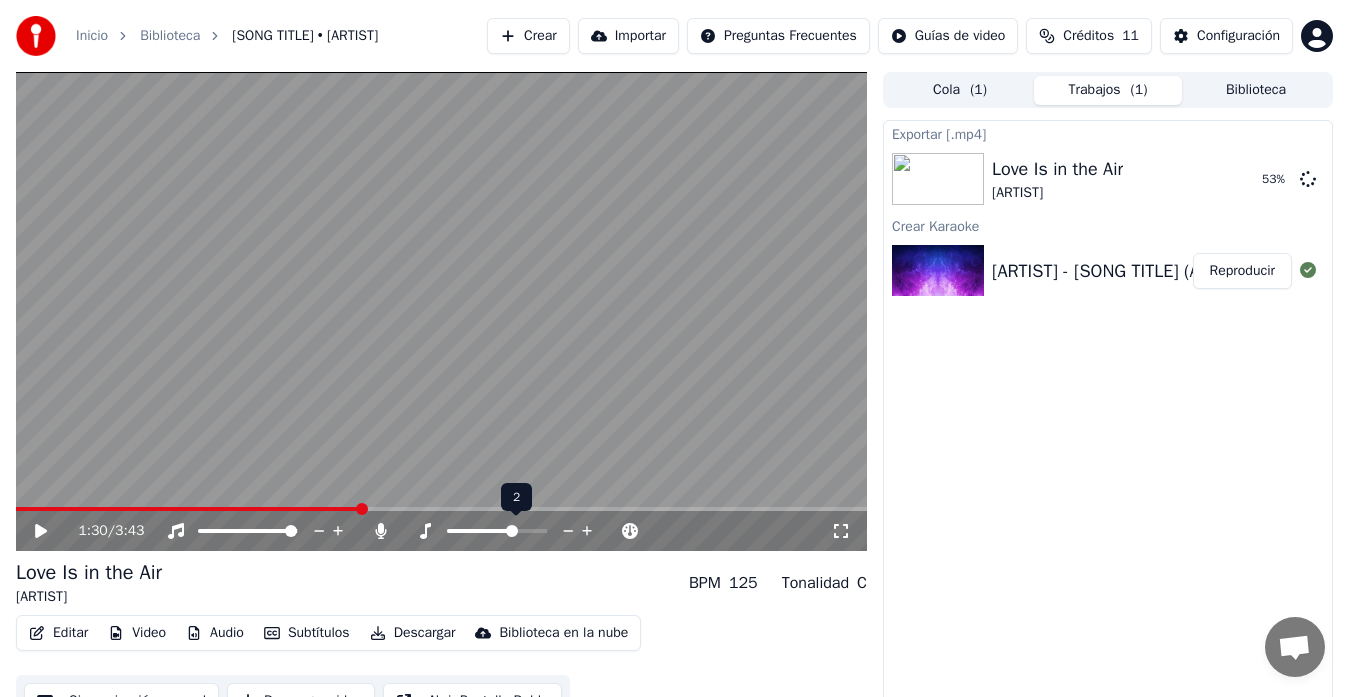 click at bounding box center (512, 531) 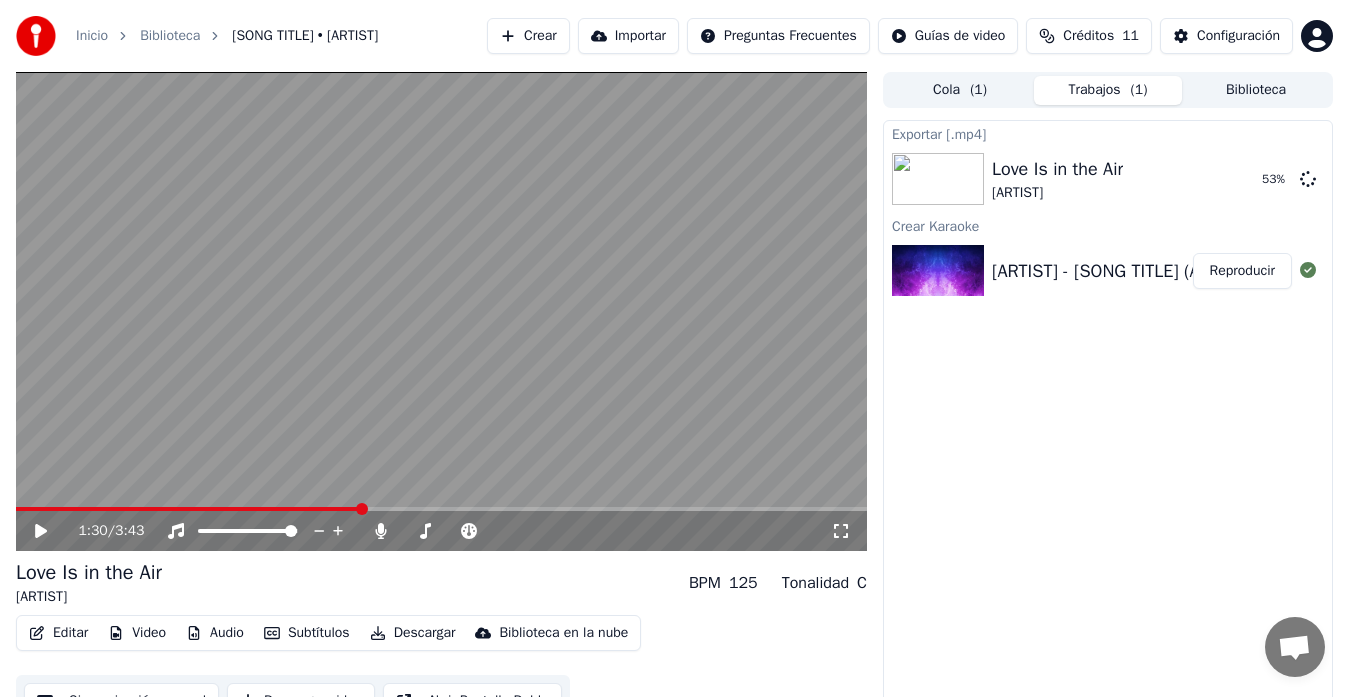 click 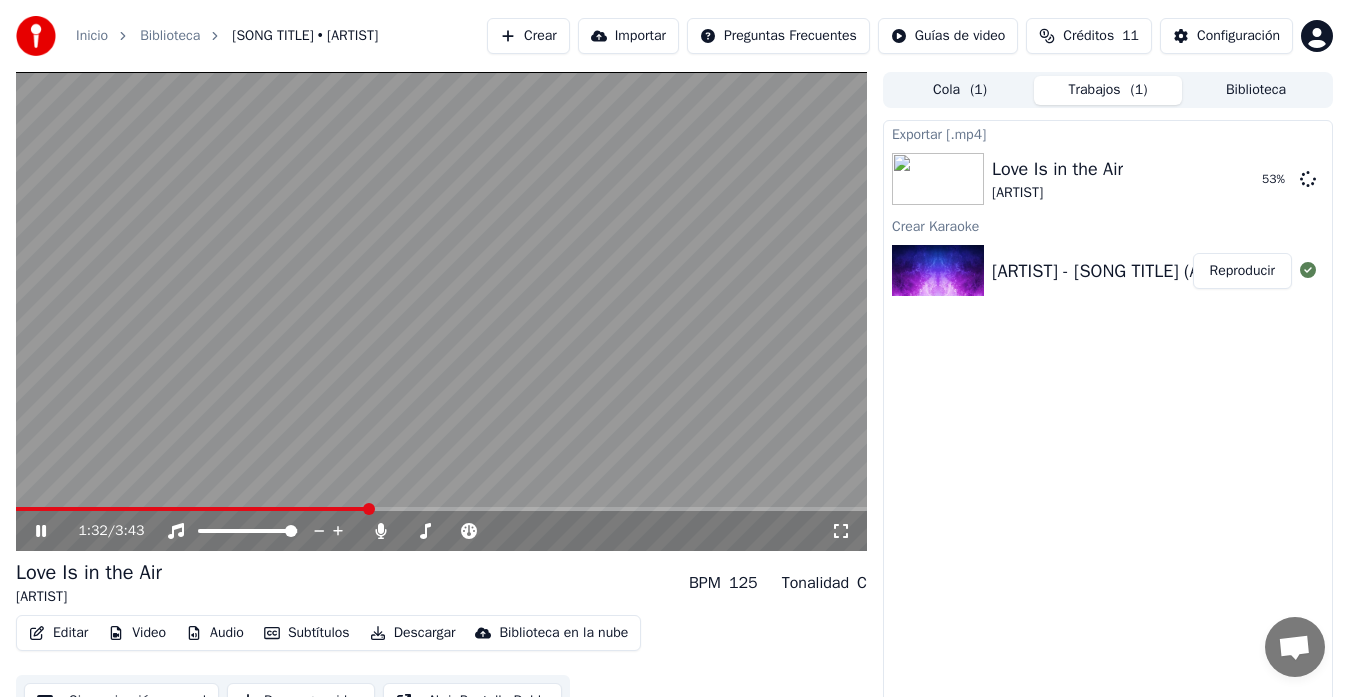 click on "1:32  /  3:43" at bounding box center [454, 531] 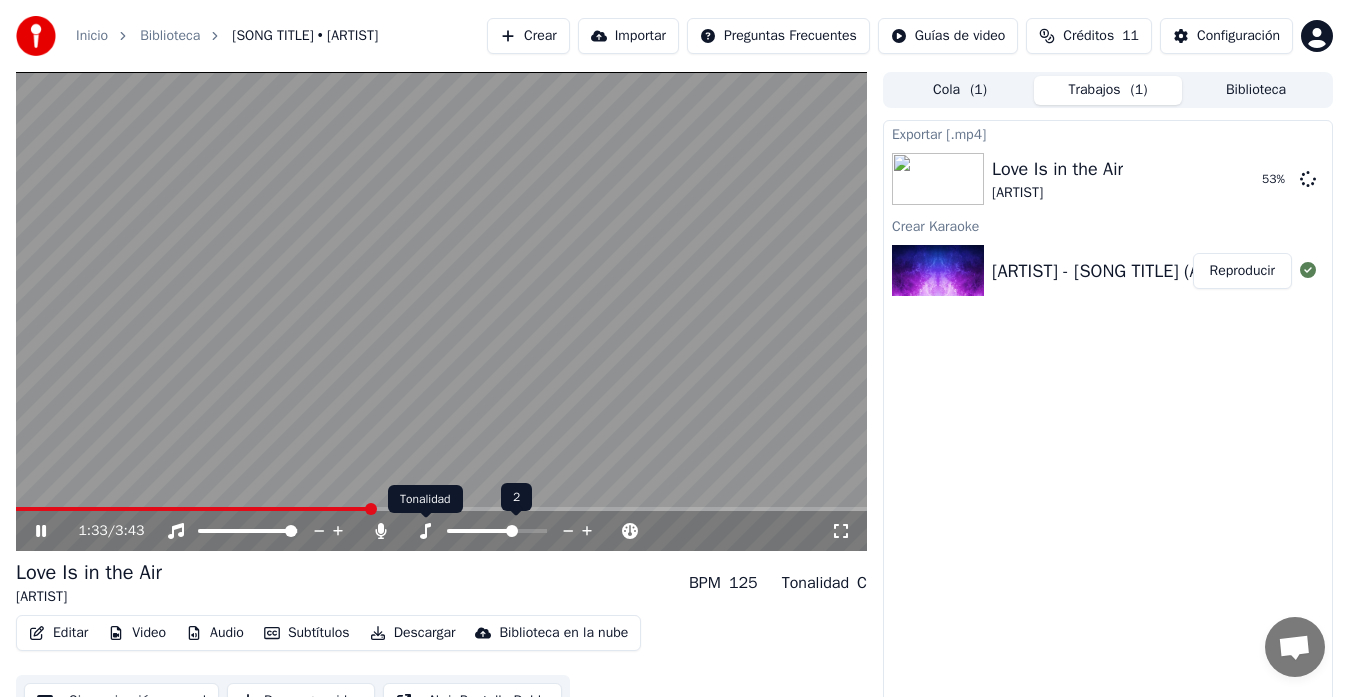 click 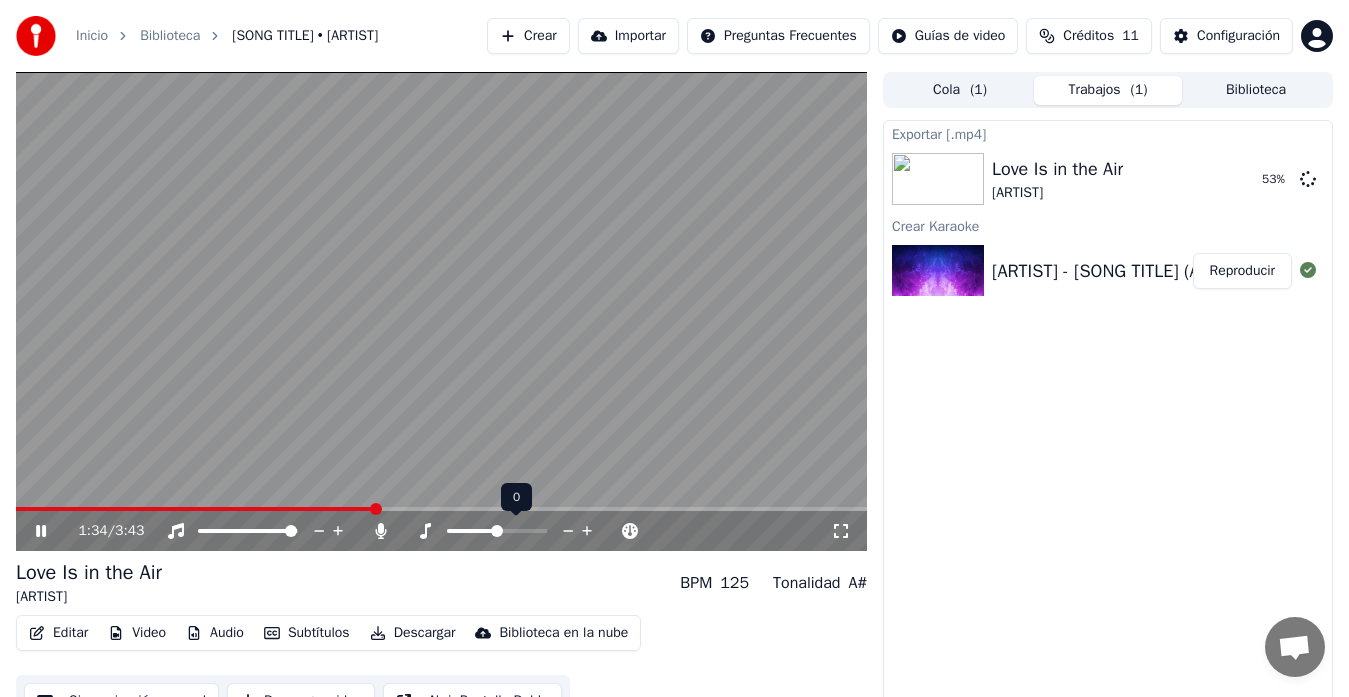 click at bounding box center (515, 531) 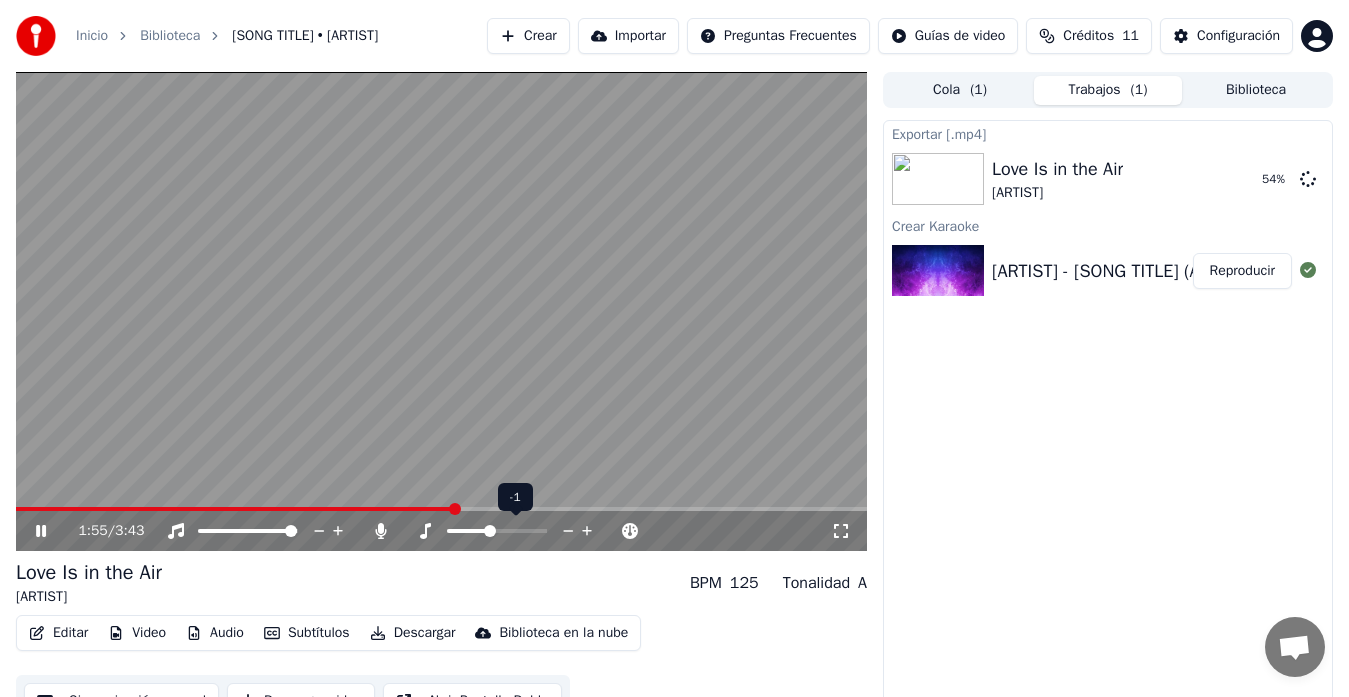click at bounding box center (468, 531) 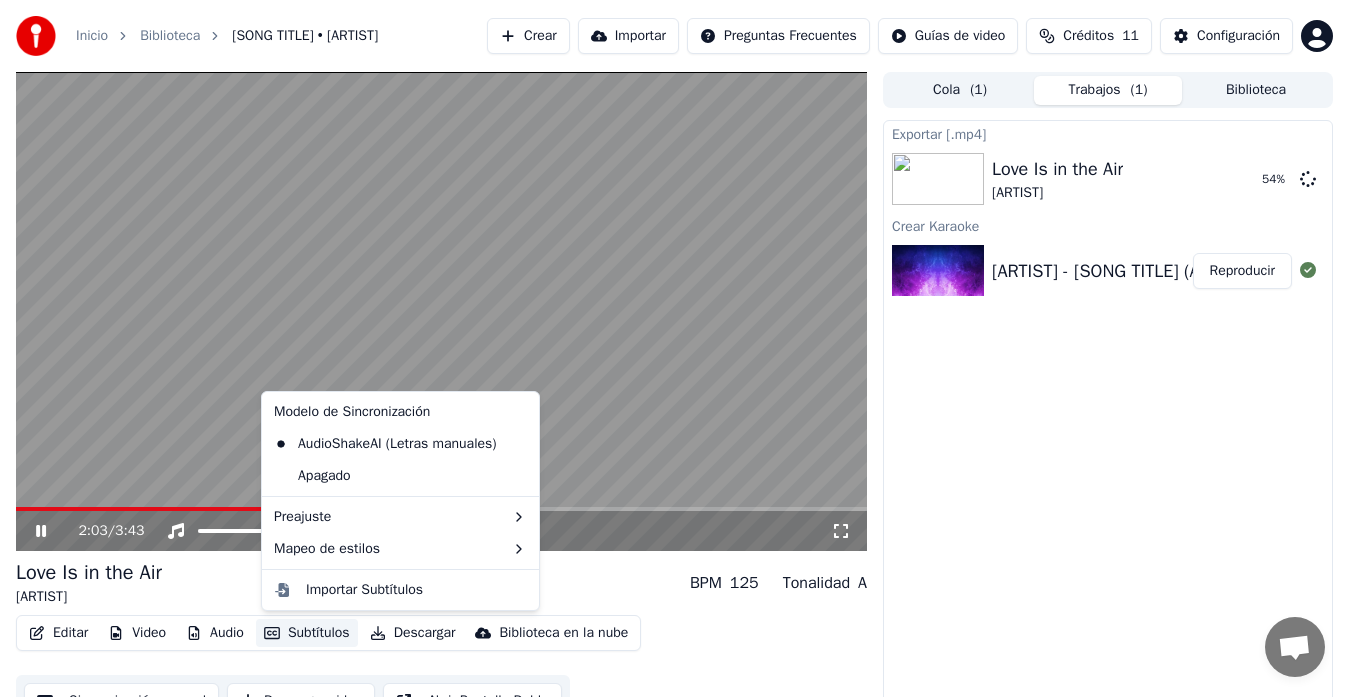 click on "Subtítulos" at bounding box center [307, 633] 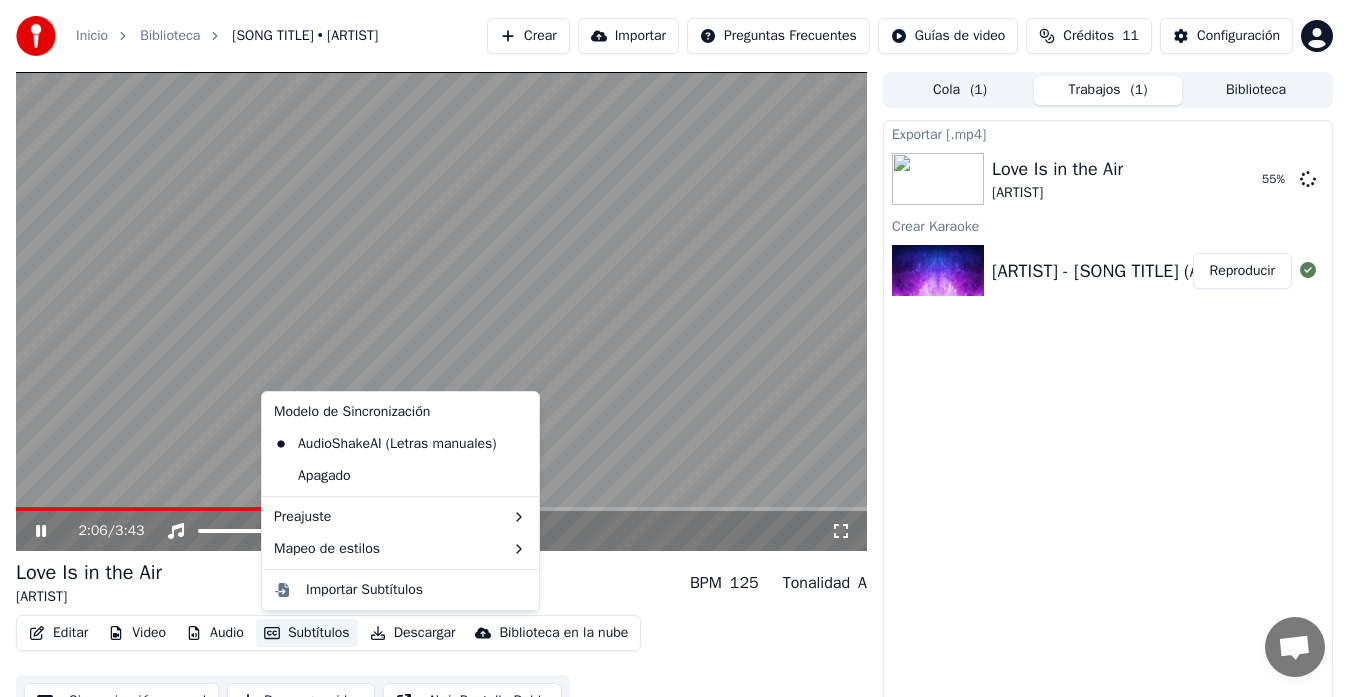 click at bounding box center (441, 311) 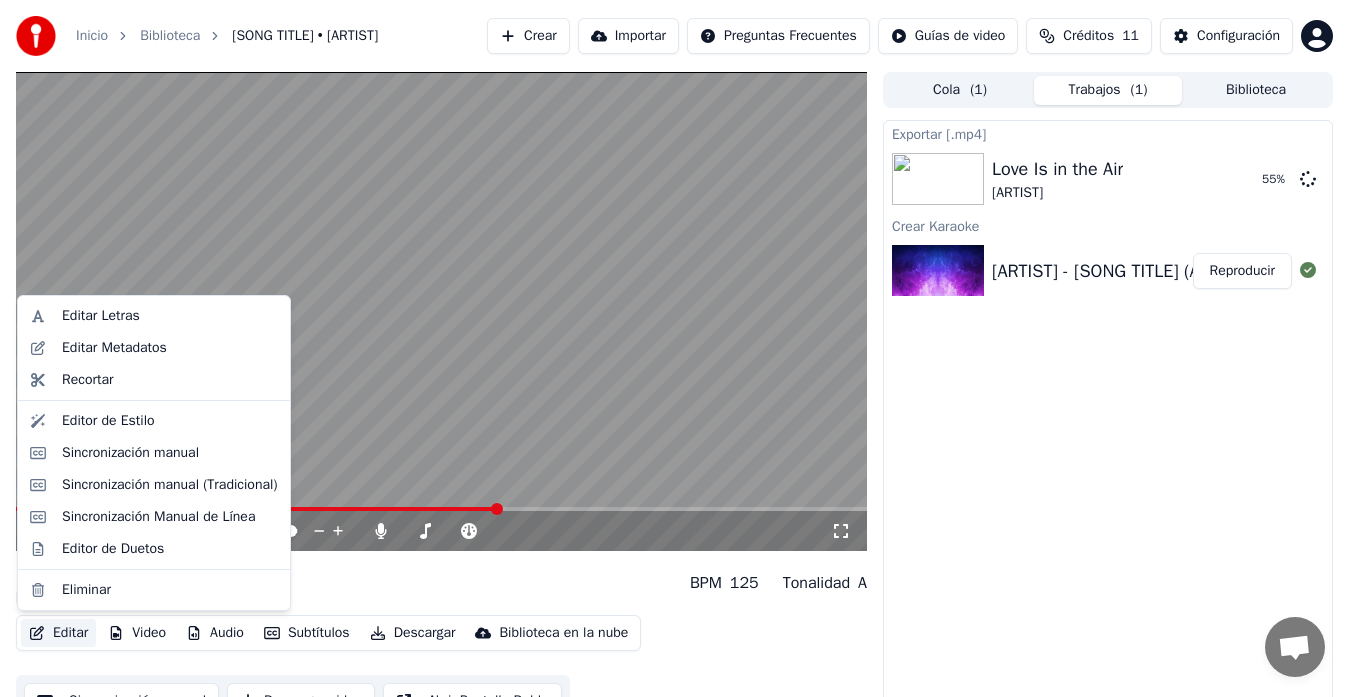 click on "Editar" at bounding box center (58, 633) 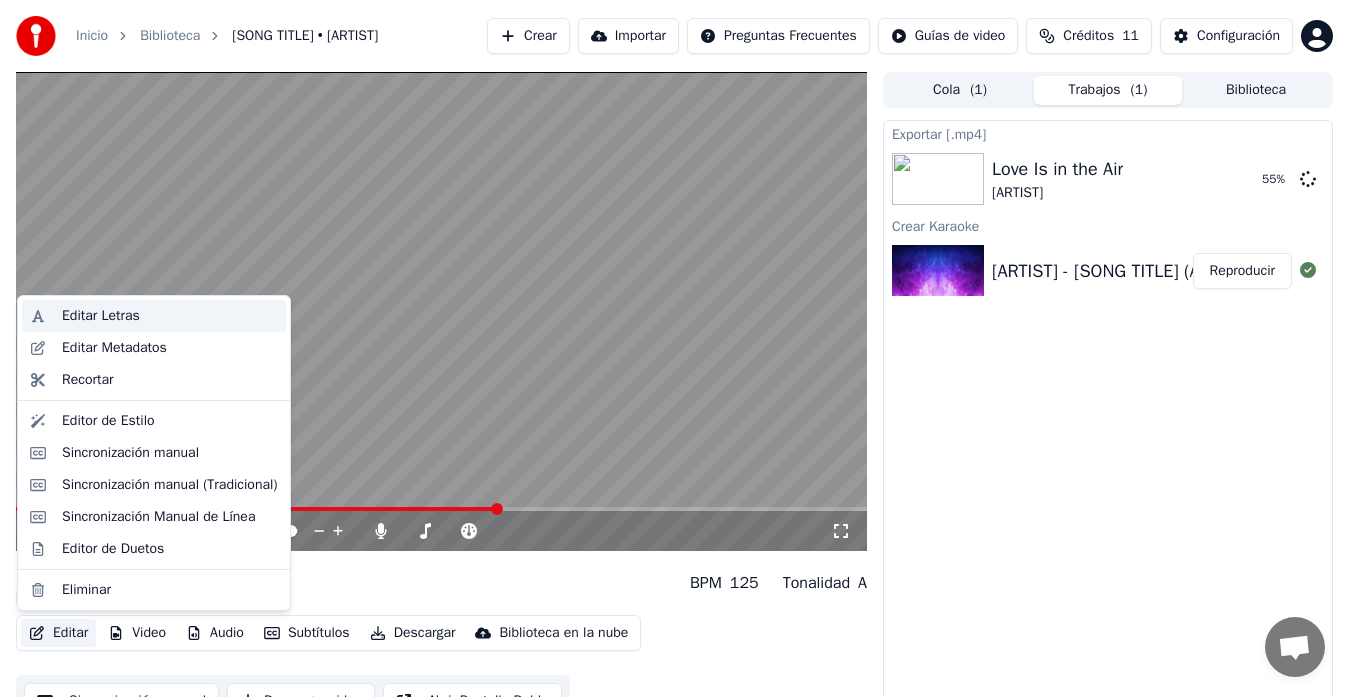 click on "Editar Letras" at bounding box center [101, 316] 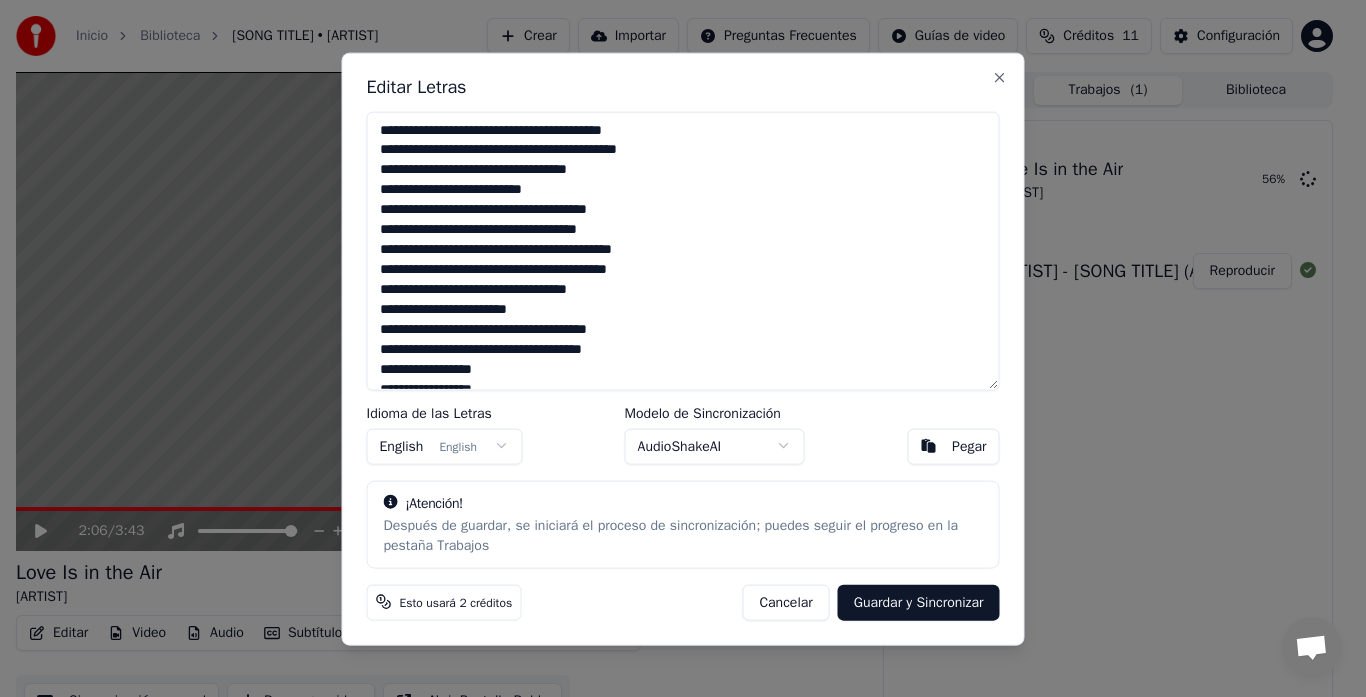drag, startPoint x: 980, startPoint y: 198, endPoint x: 977, endPoint y: 227, distance: 29.15476 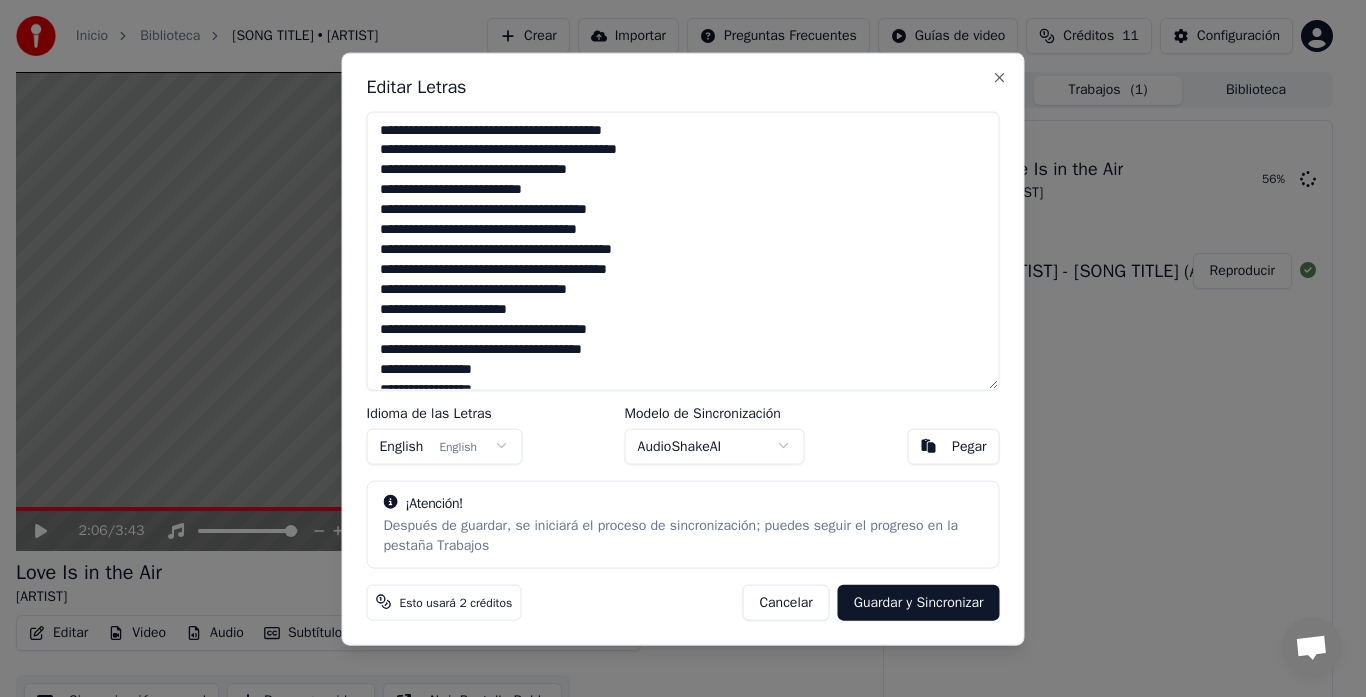 click at bounding box center [683, 250] 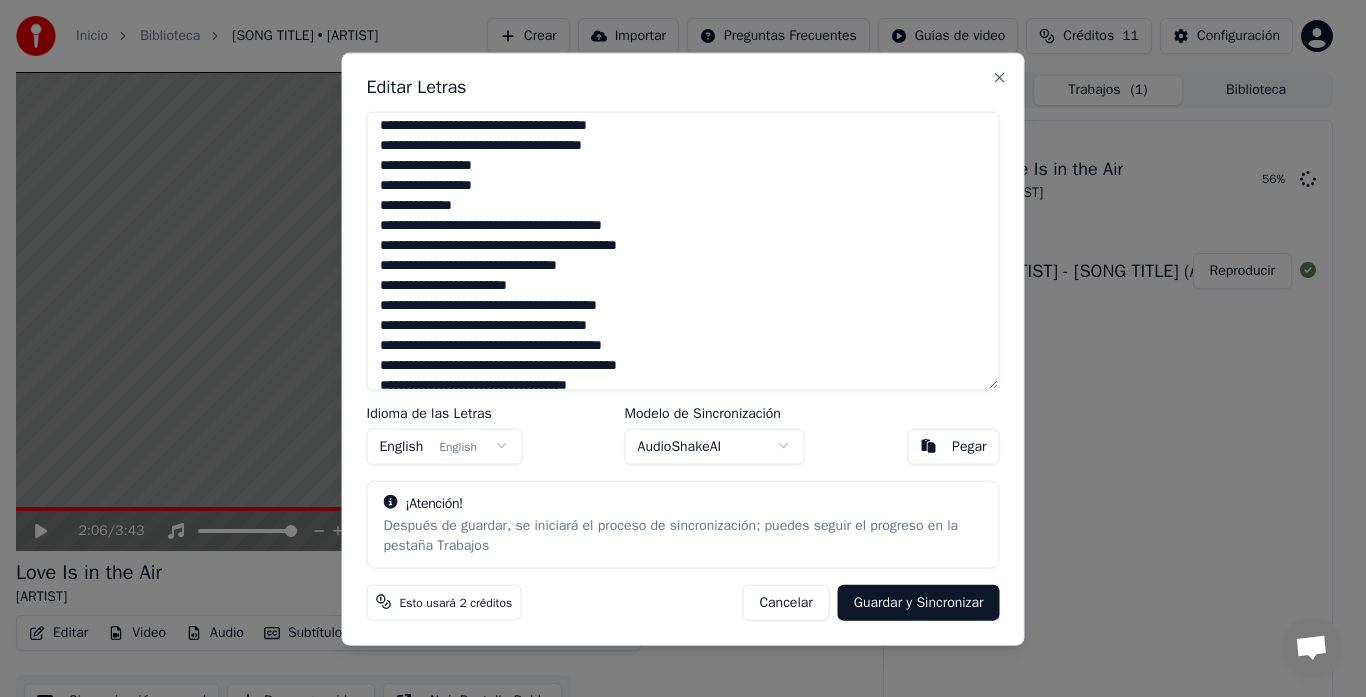 scroll, scrollTop: 216, scrollLeft: 0, axis: vertical 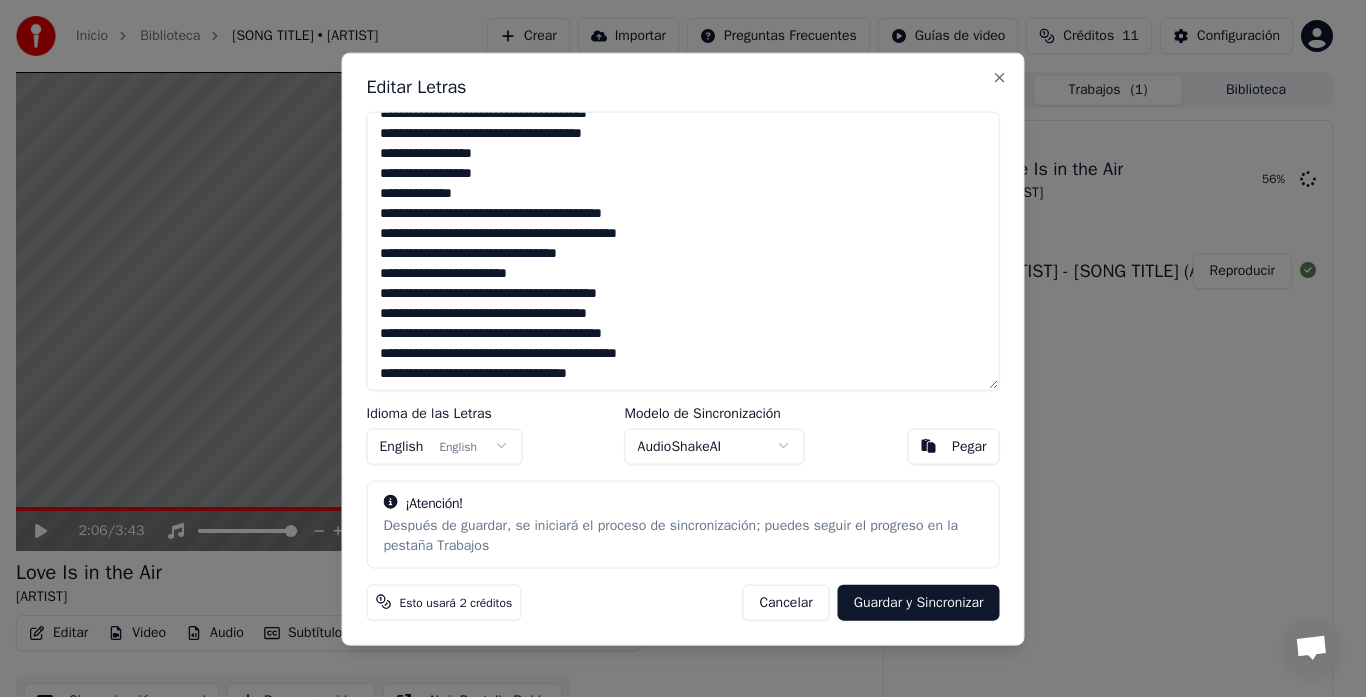click at bounding box center (683, 250) 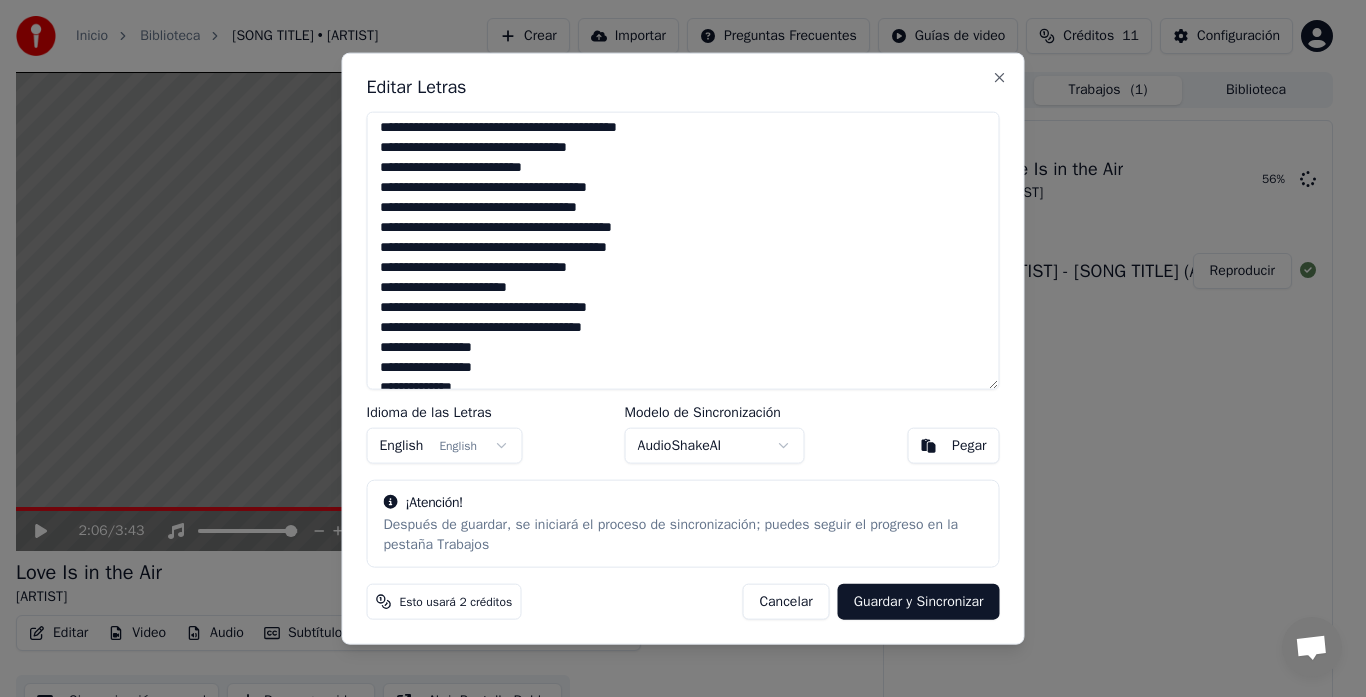 scroll, scrollTop: 0, scrollLeft: 0, axis: both 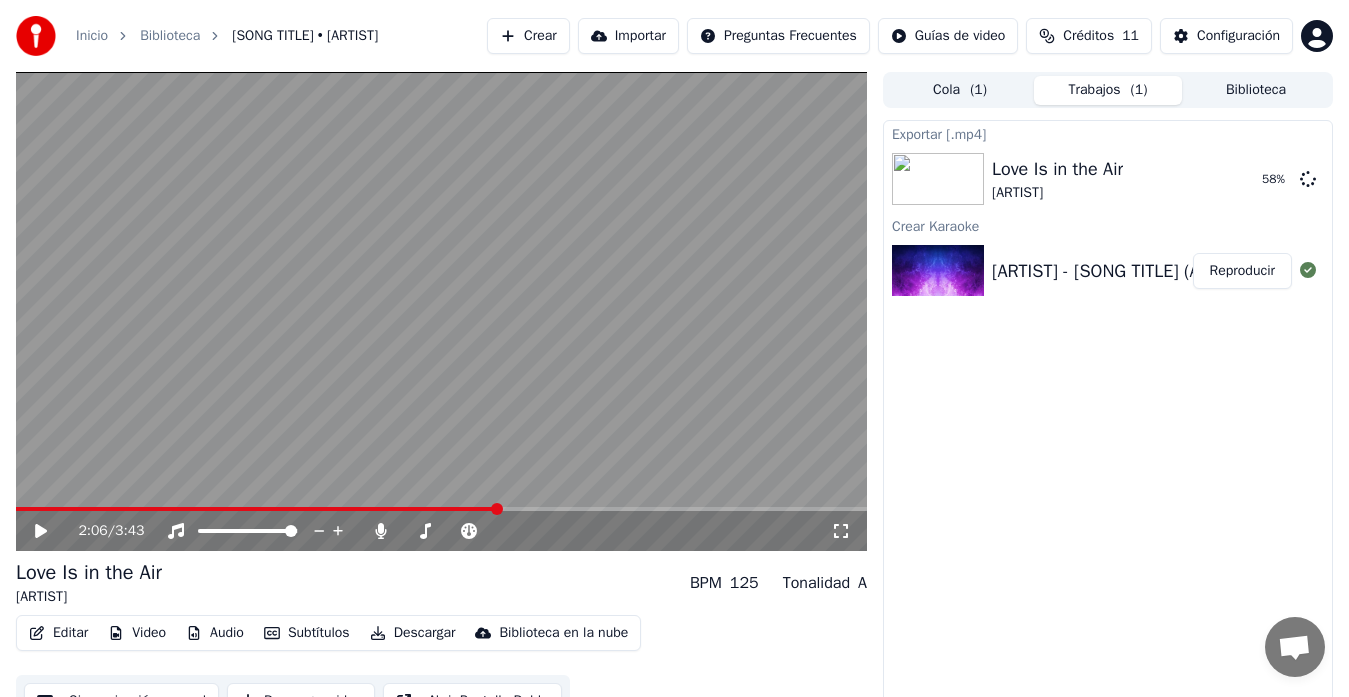 click at bounding box center [257, 509] 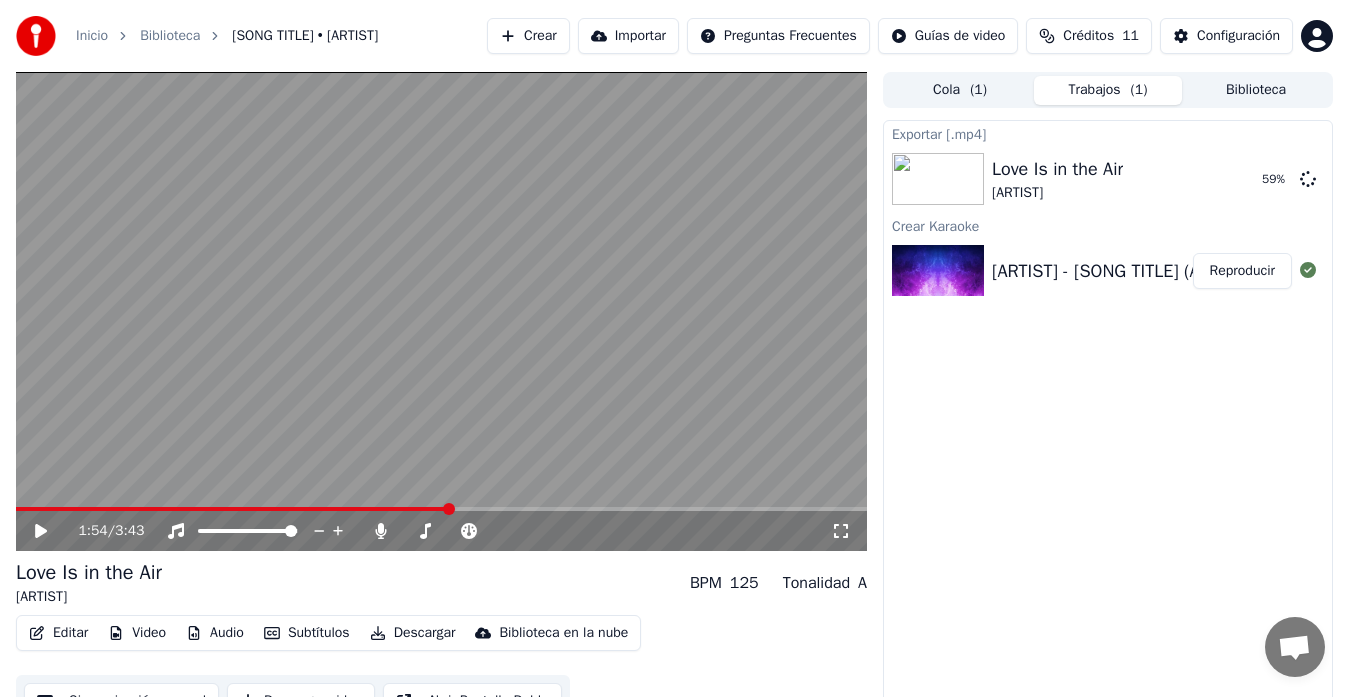 click on "1:54  /  3:43" at bounding box center (441, 531) 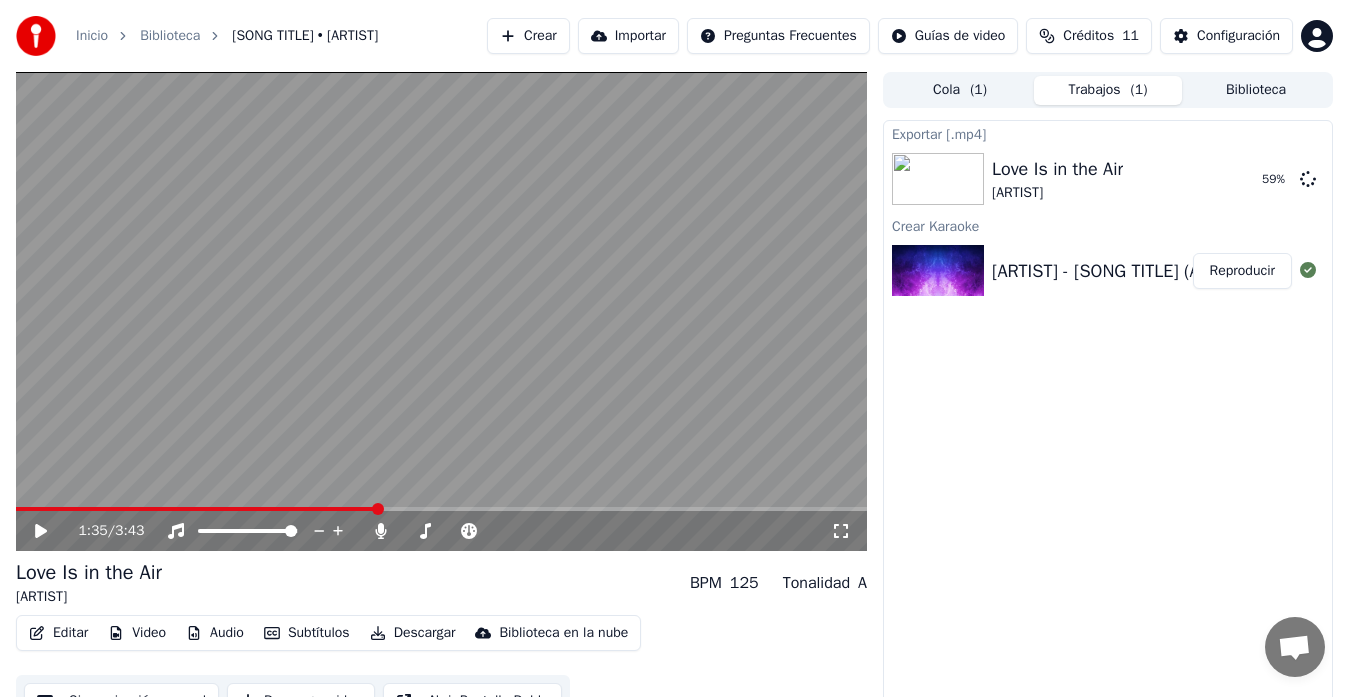 click on "1:35  /  3:43" at bounding box center (441, 531) 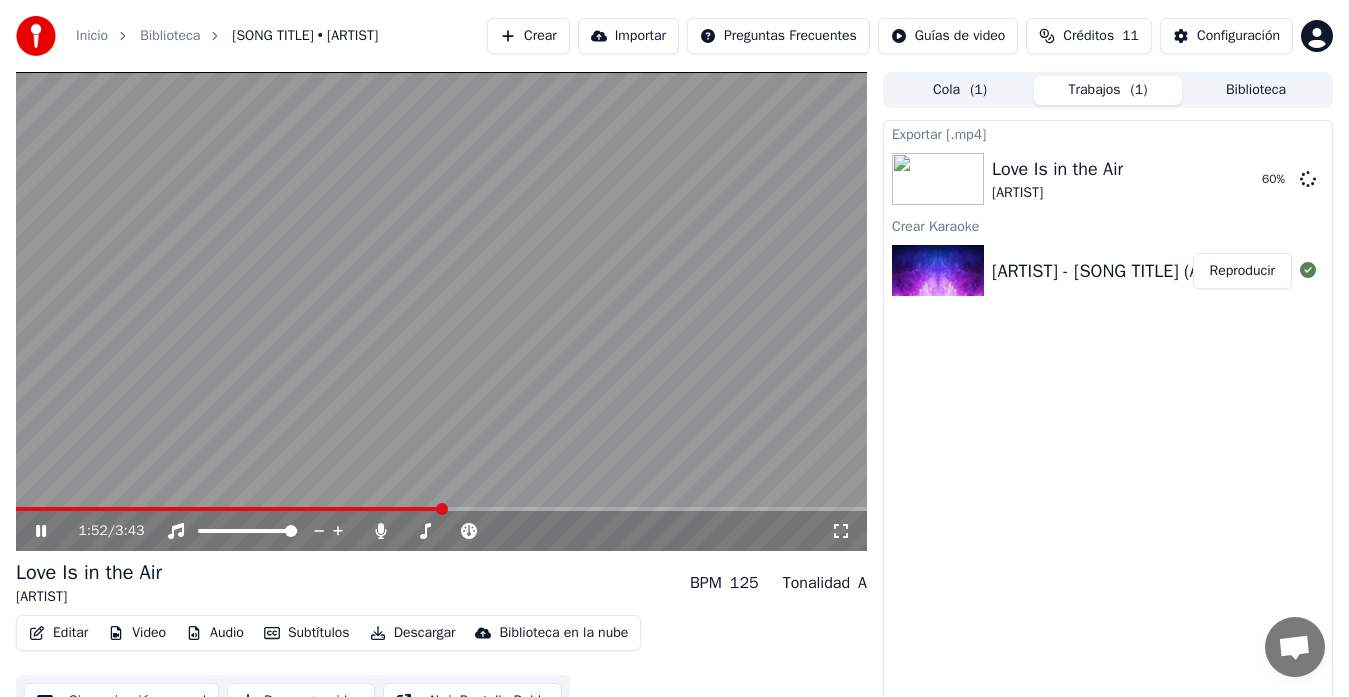 click 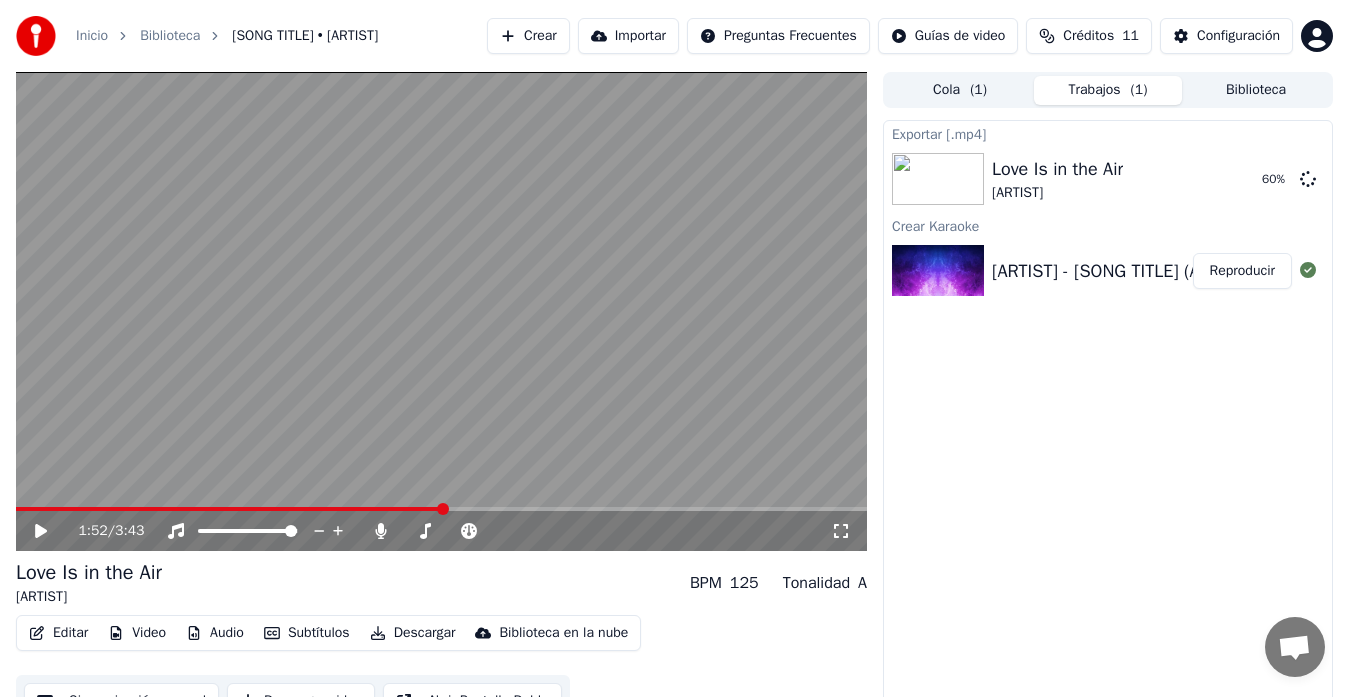 click on "Editar" at bounding box center (58, 633) 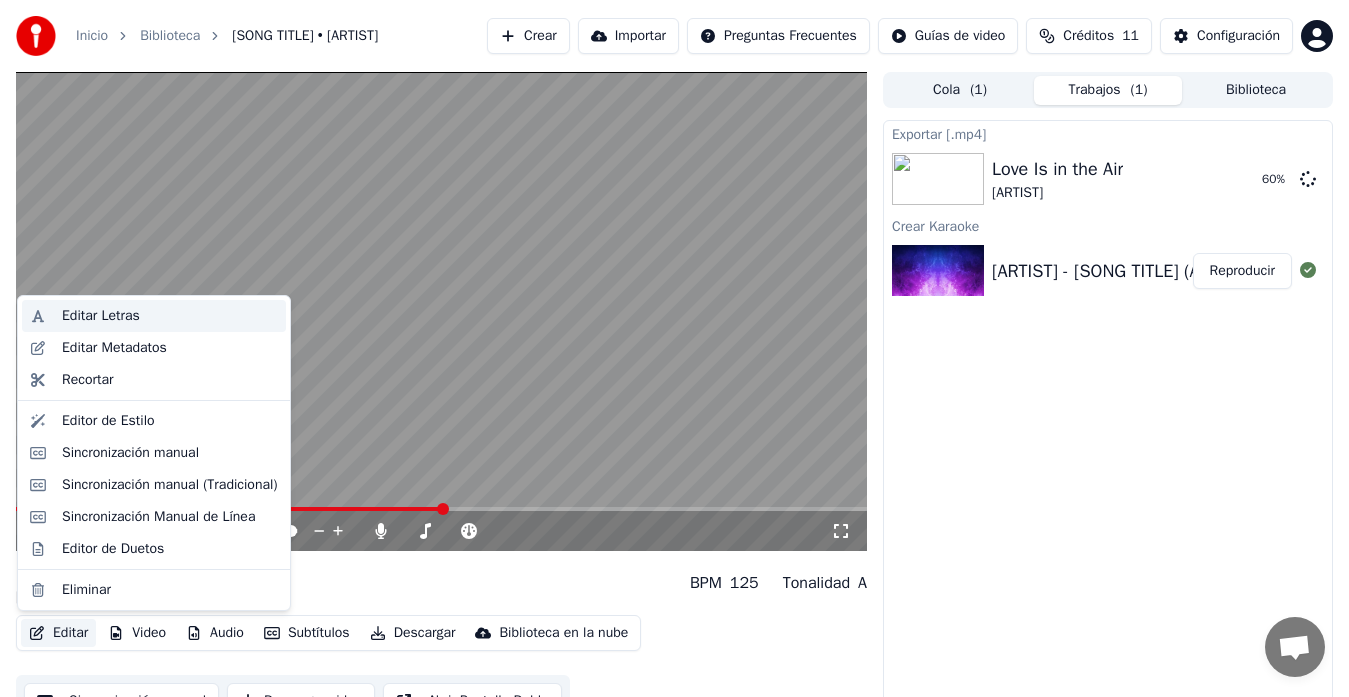 click on "Editar Letras" at bounding box center (101, 316) 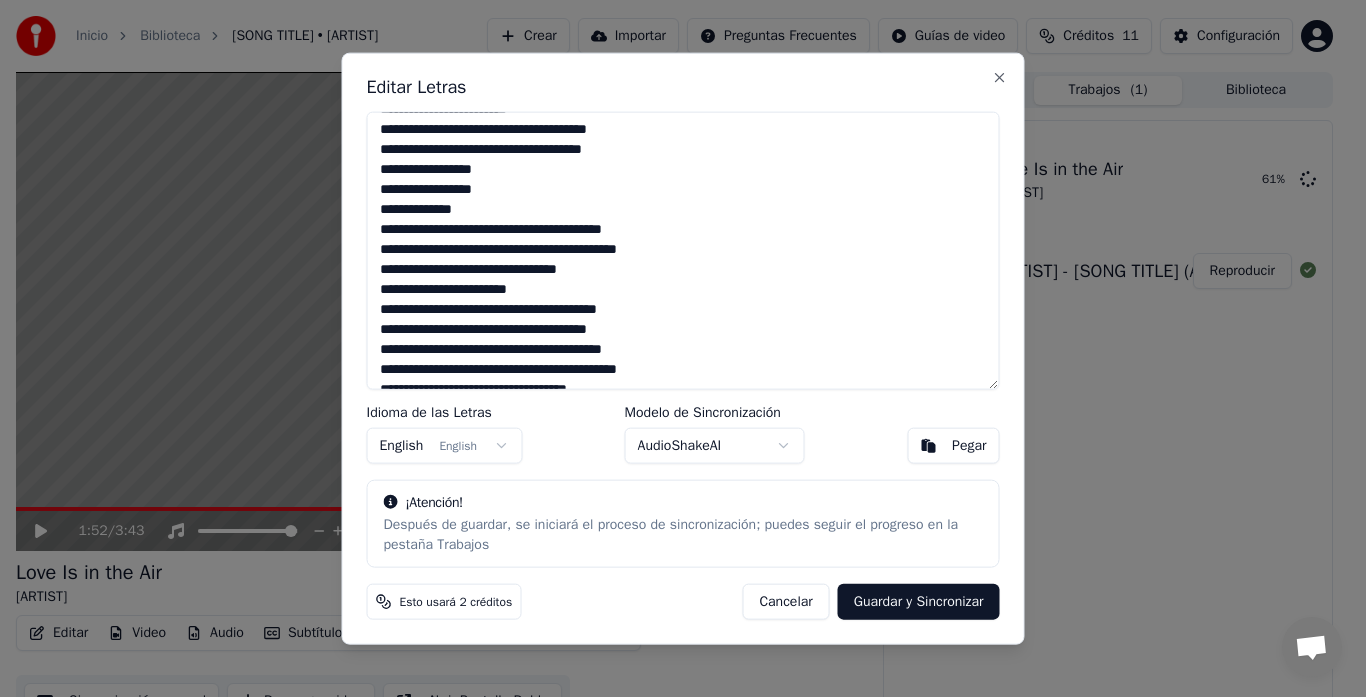 scroll, scrollTop: 240, scrollLeft: 0, axis: vertical 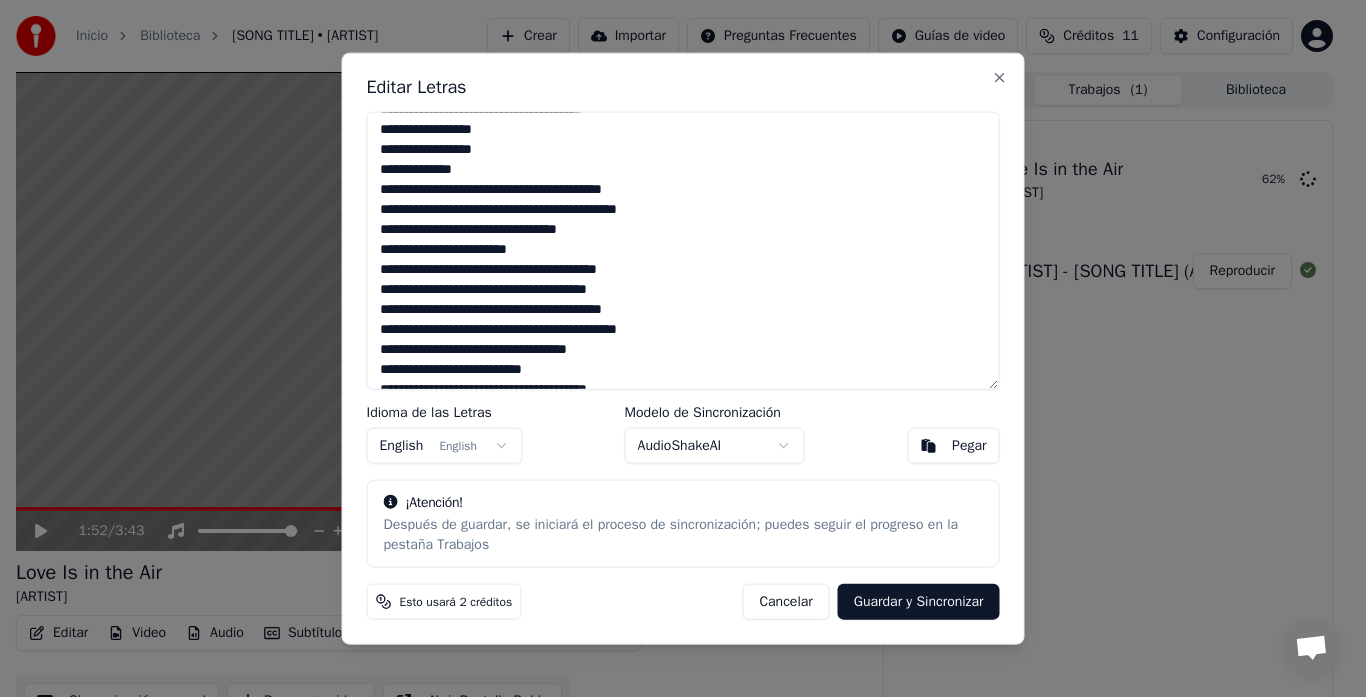 drag, startPoint x: 505, startPoint y: 184, endPoint x: 679, endPoint y: 183, distance: 174.00287 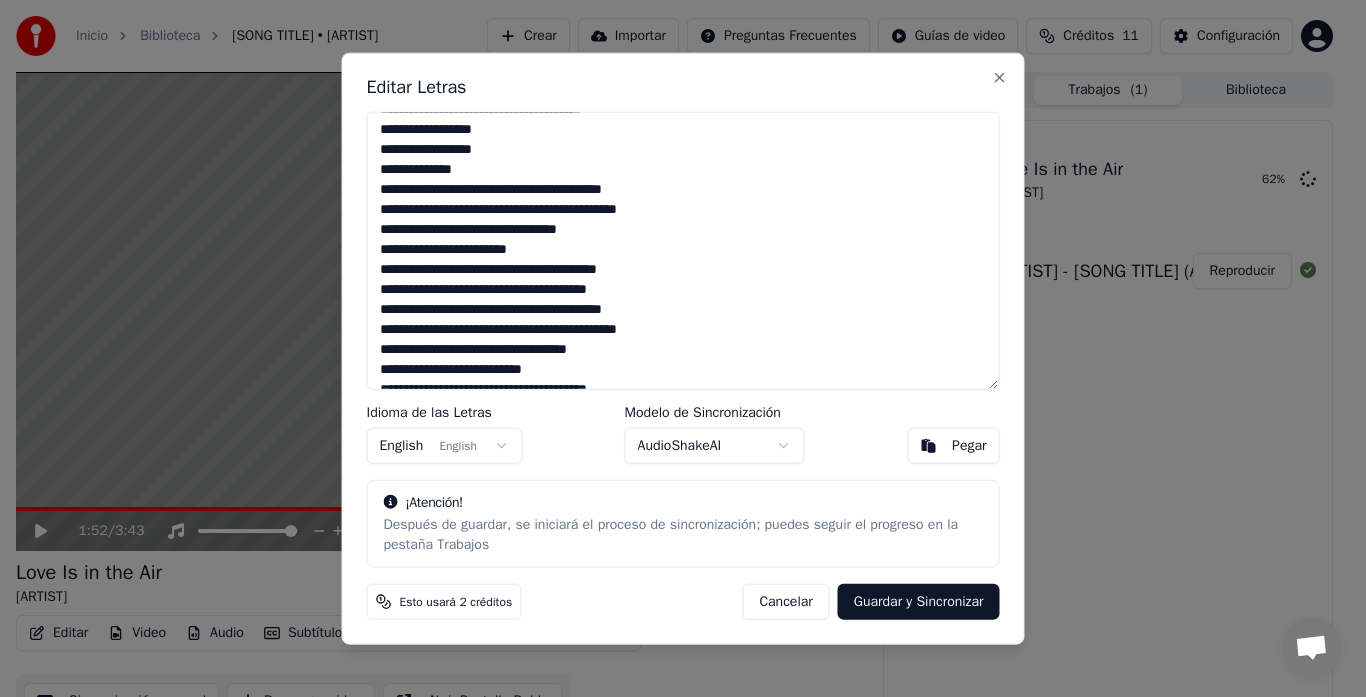 click at bounding box center [683, 250] 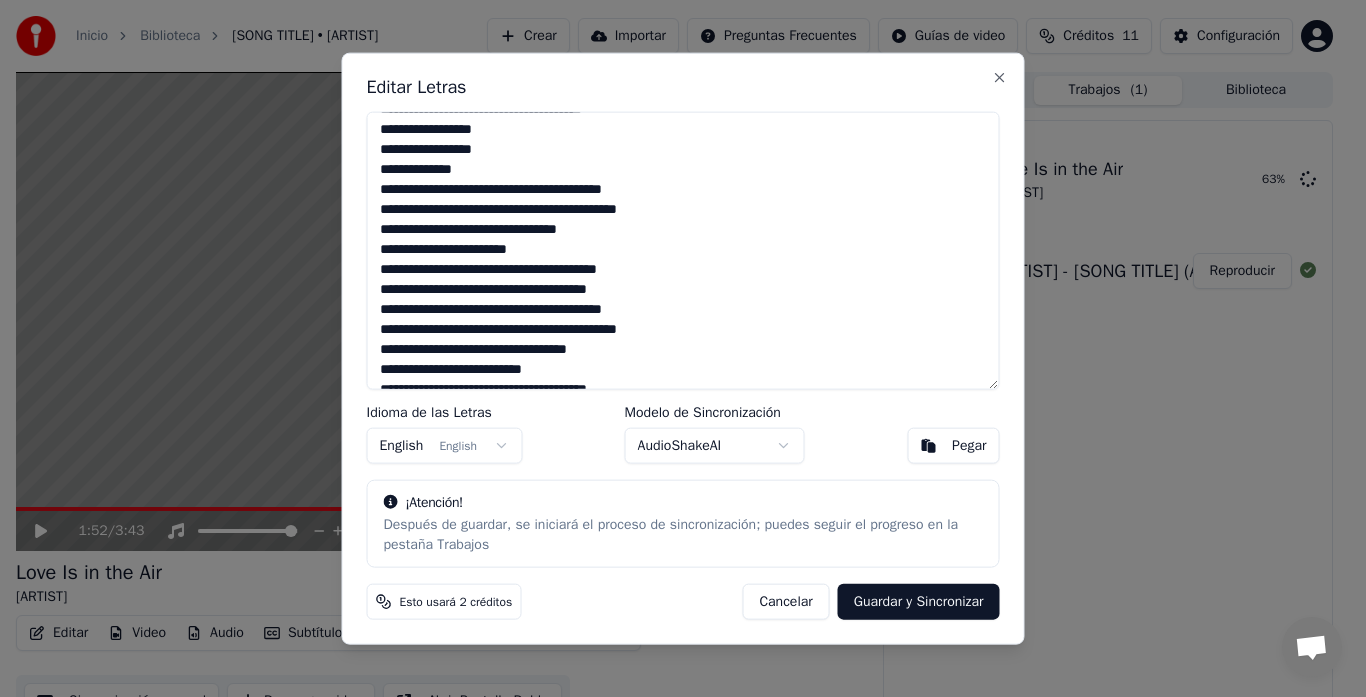 drag, startPoint x: 504, startPoint y: 208, endPoint x: 712, endPoint y: 206, distance: 208.00961 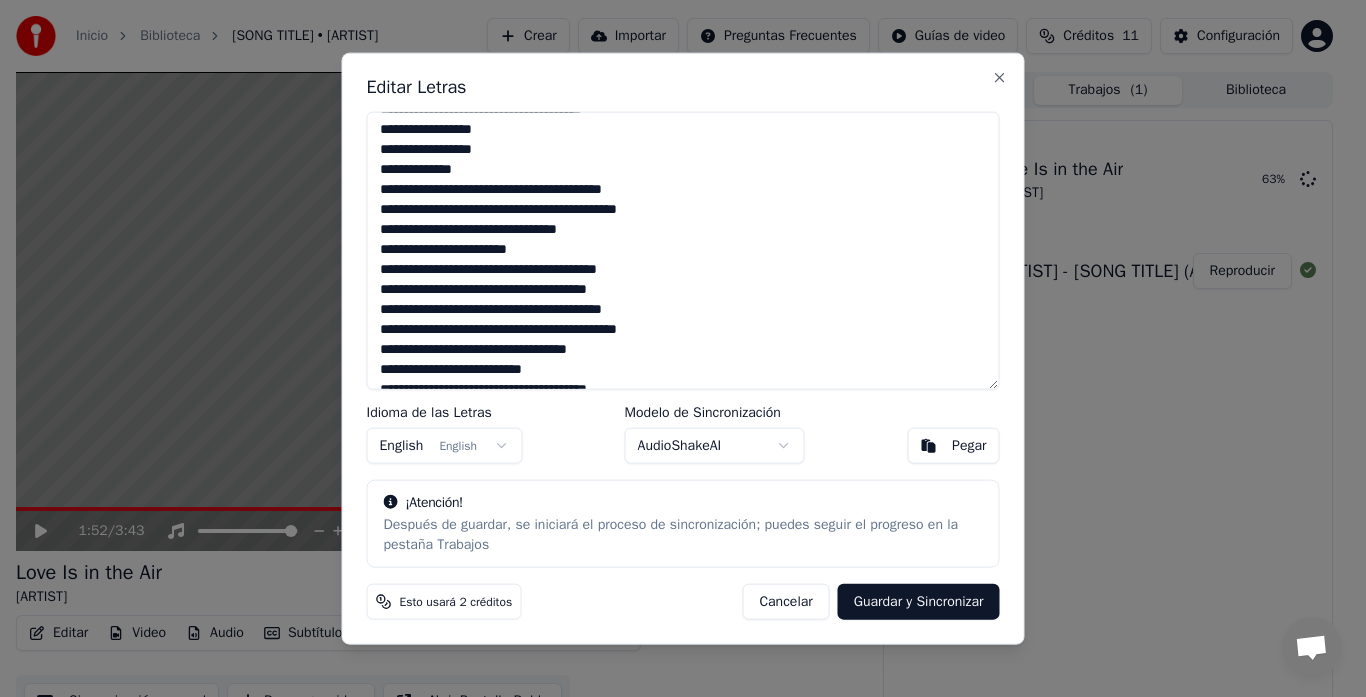 click at bounding box center (683, 250) 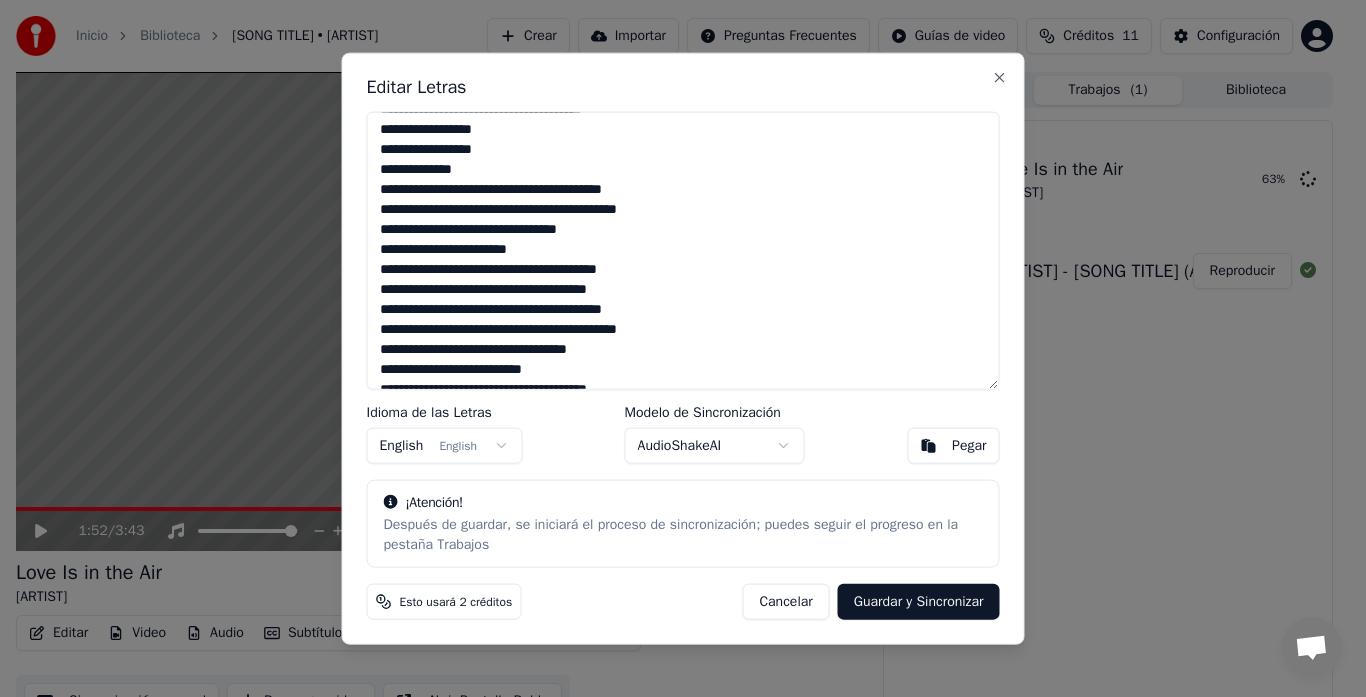 click at bounding box center (683, 250) 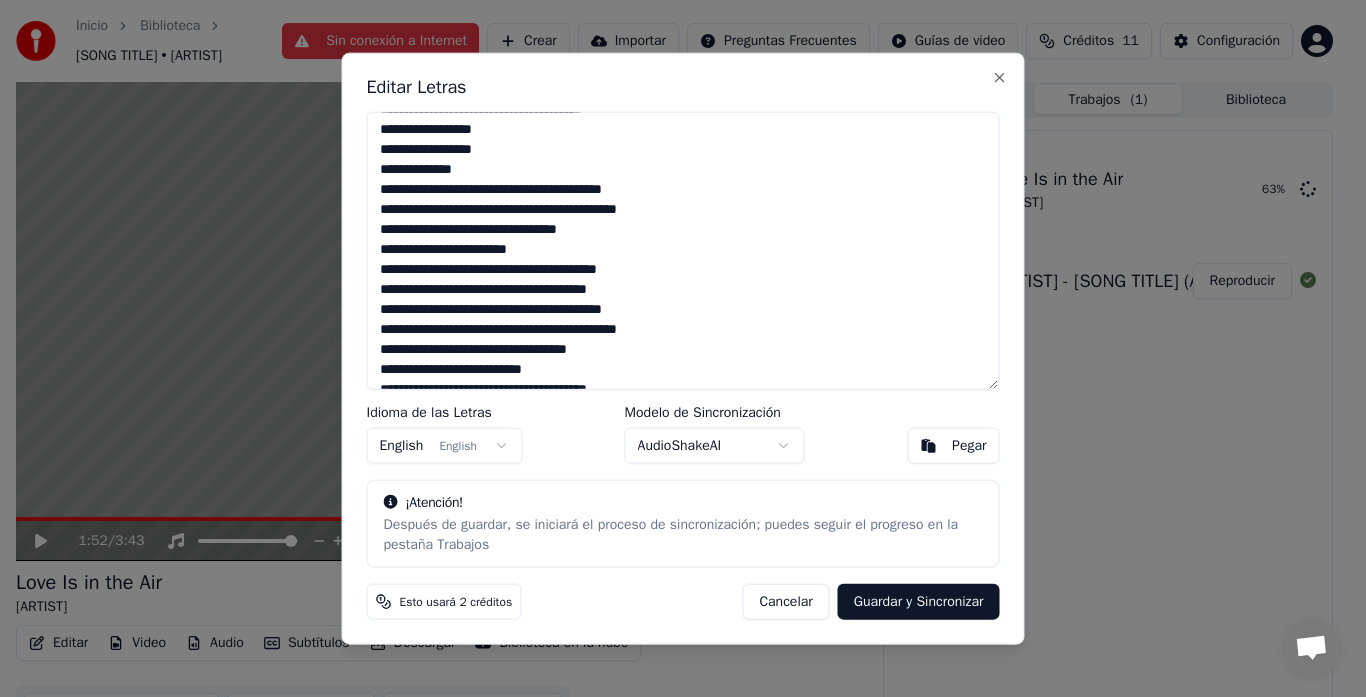 drag, startPoint x: 501, startPoint y: 207, endPoint x: 722, endPoint y: 207, distance: 221 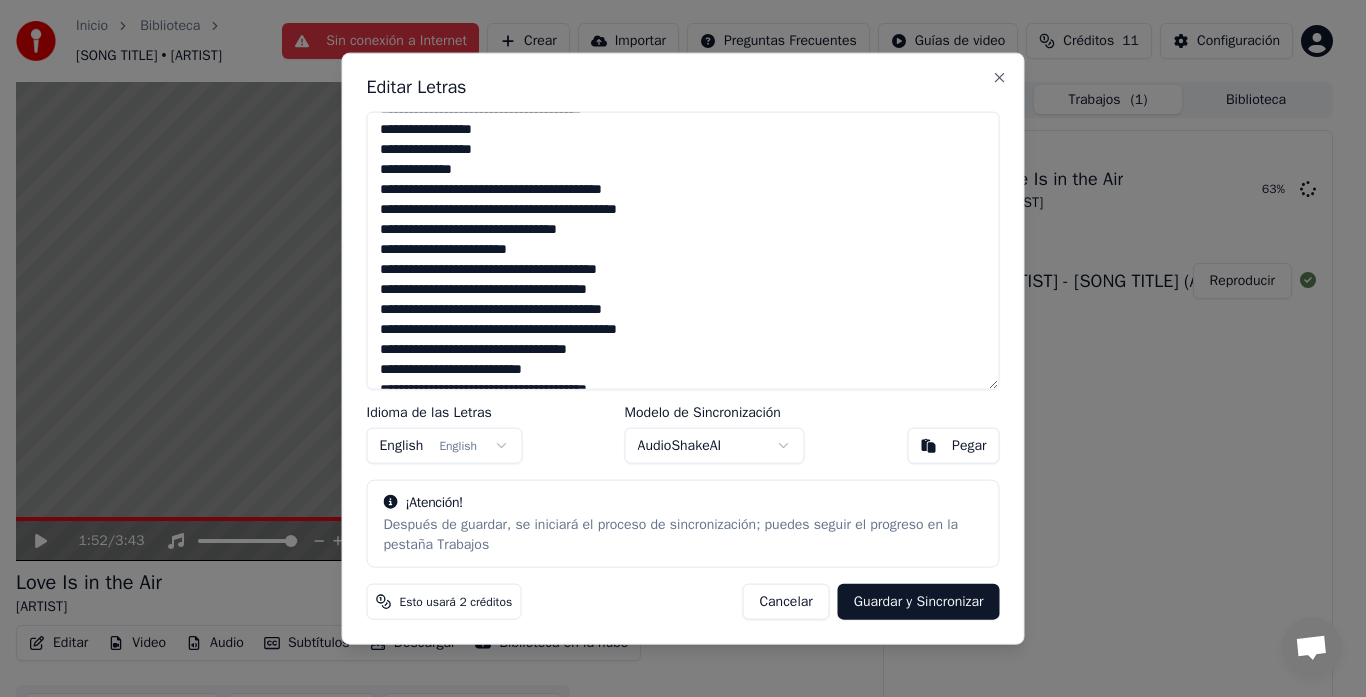 click at bounding box center [683, 250] 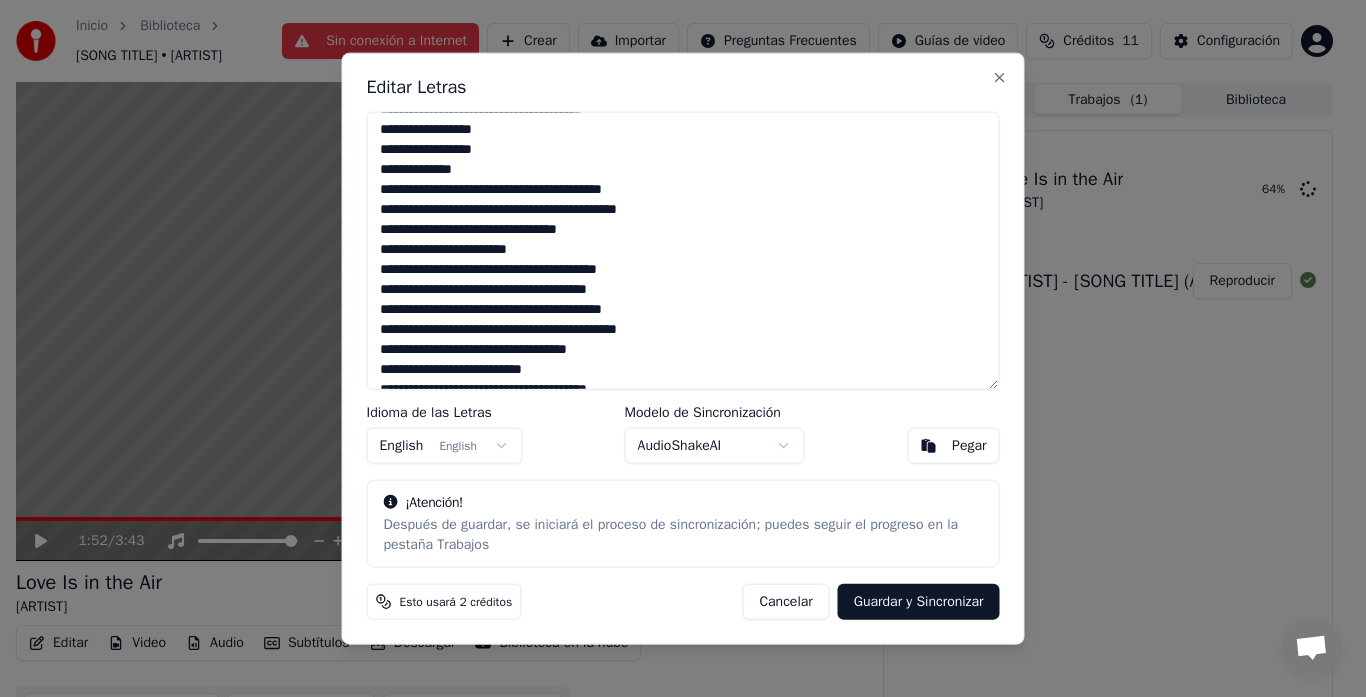 click at bounding box center [683, 250] 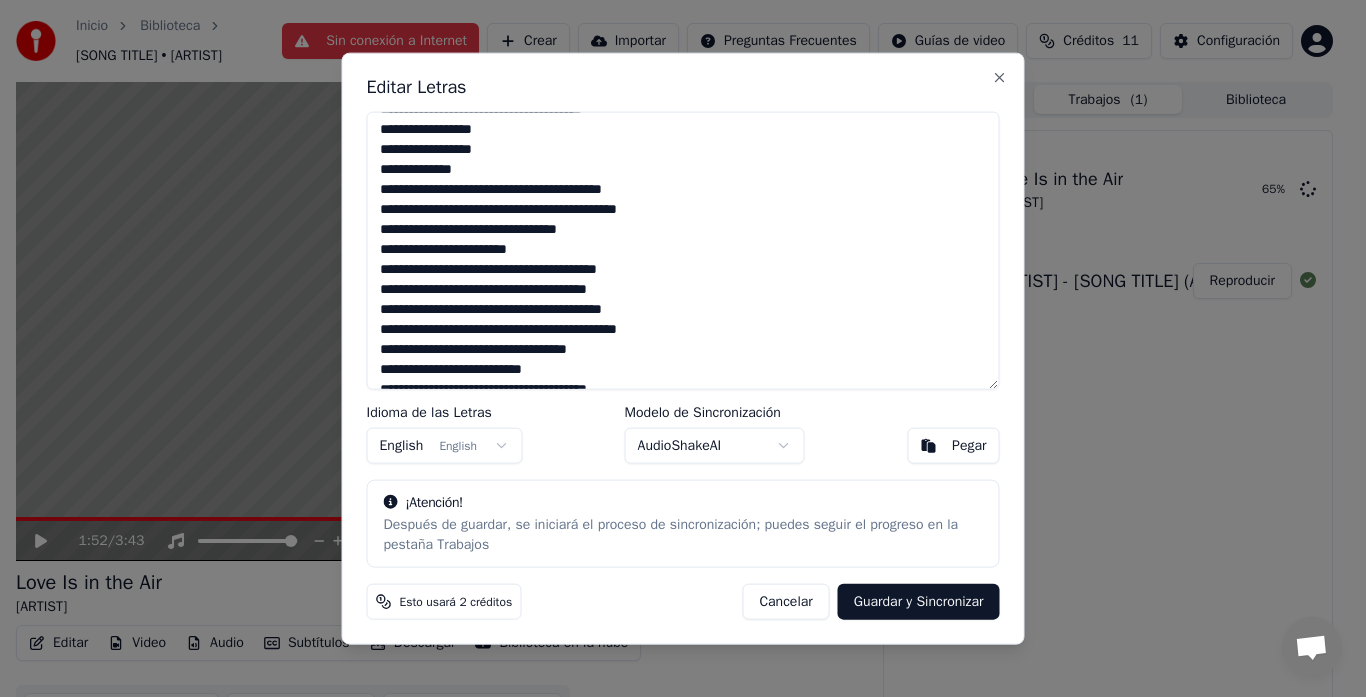 drag, startPoint x: 505, startPoint y: 211, endPoint x: 705, endPoint y: 210, distance: 200.0025 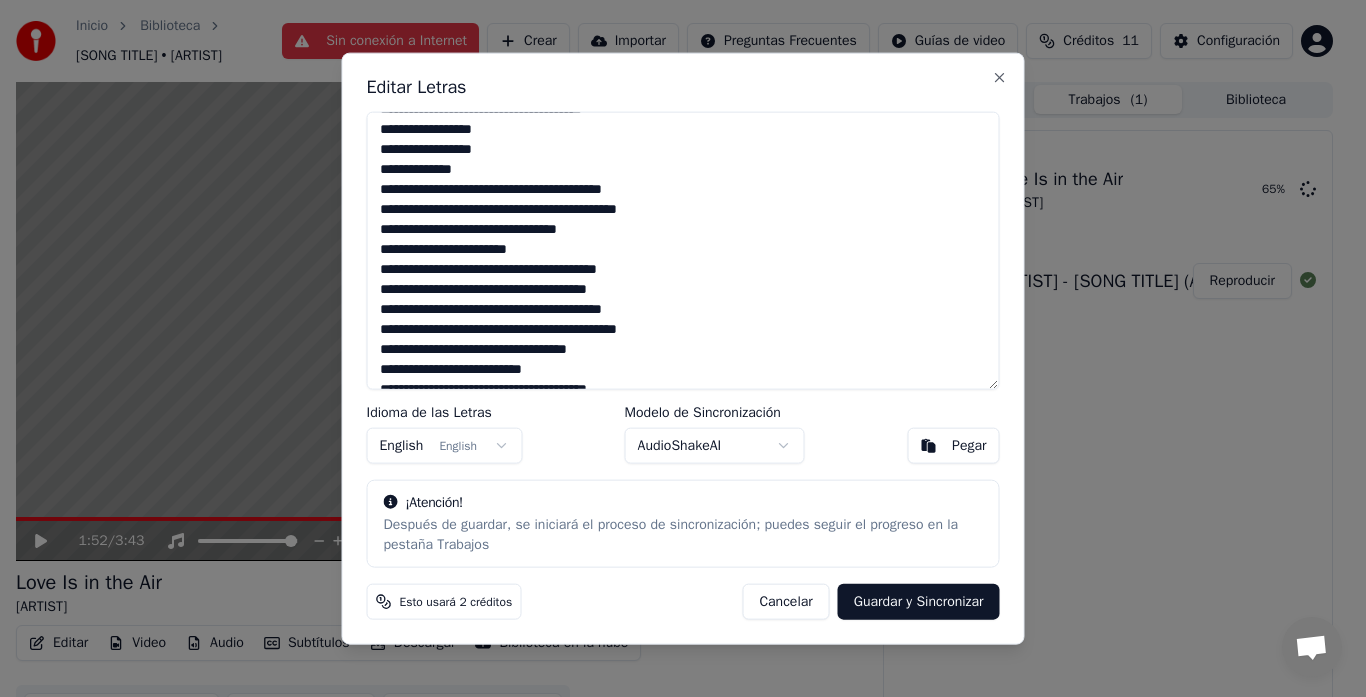 click at bounding box center [683, 250] 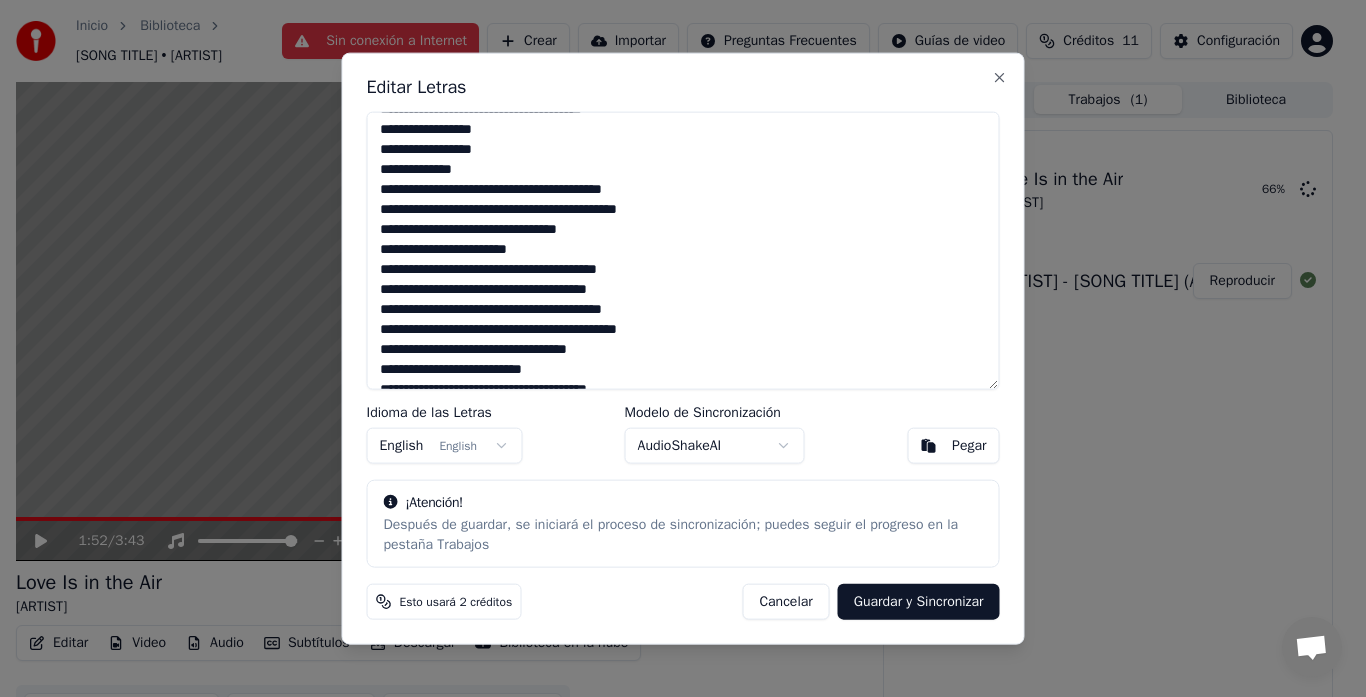 drag, startPoint x: 509, startPoint y: 182, endPoint x: 678, endPoint y: 183, distance: 169.00296 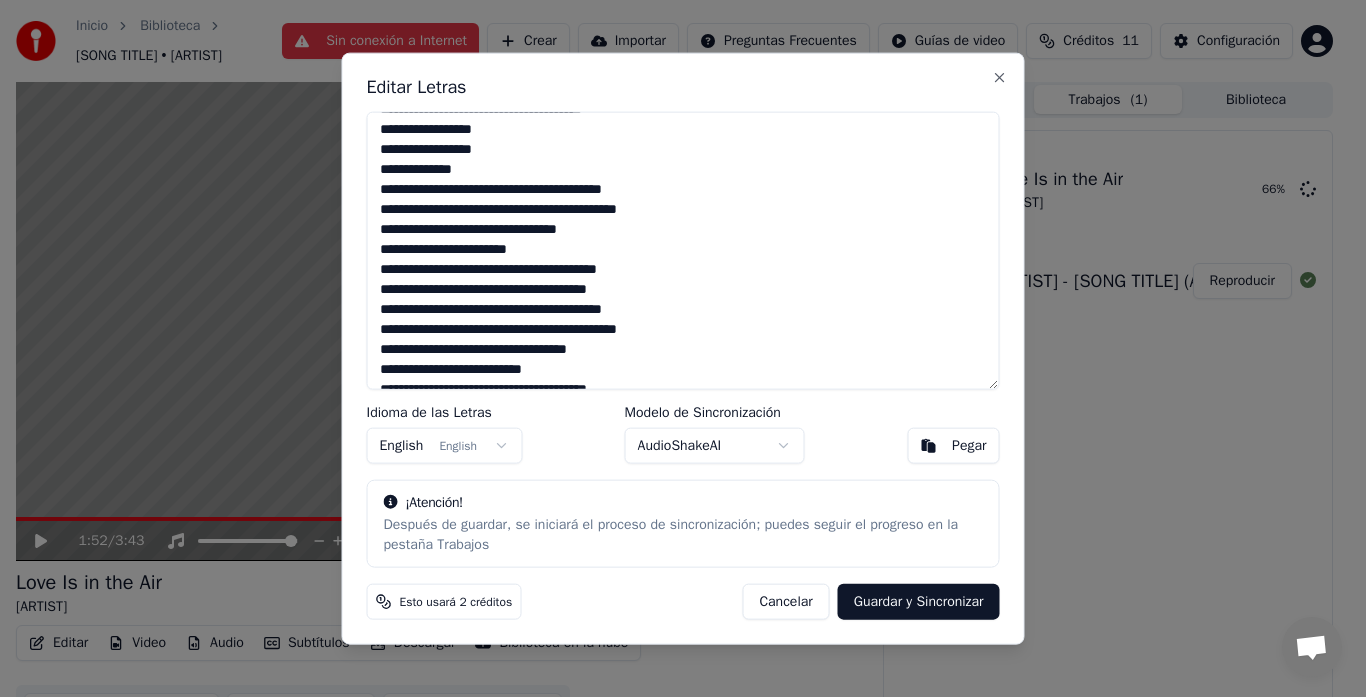 click at bounding box center [683, 250] 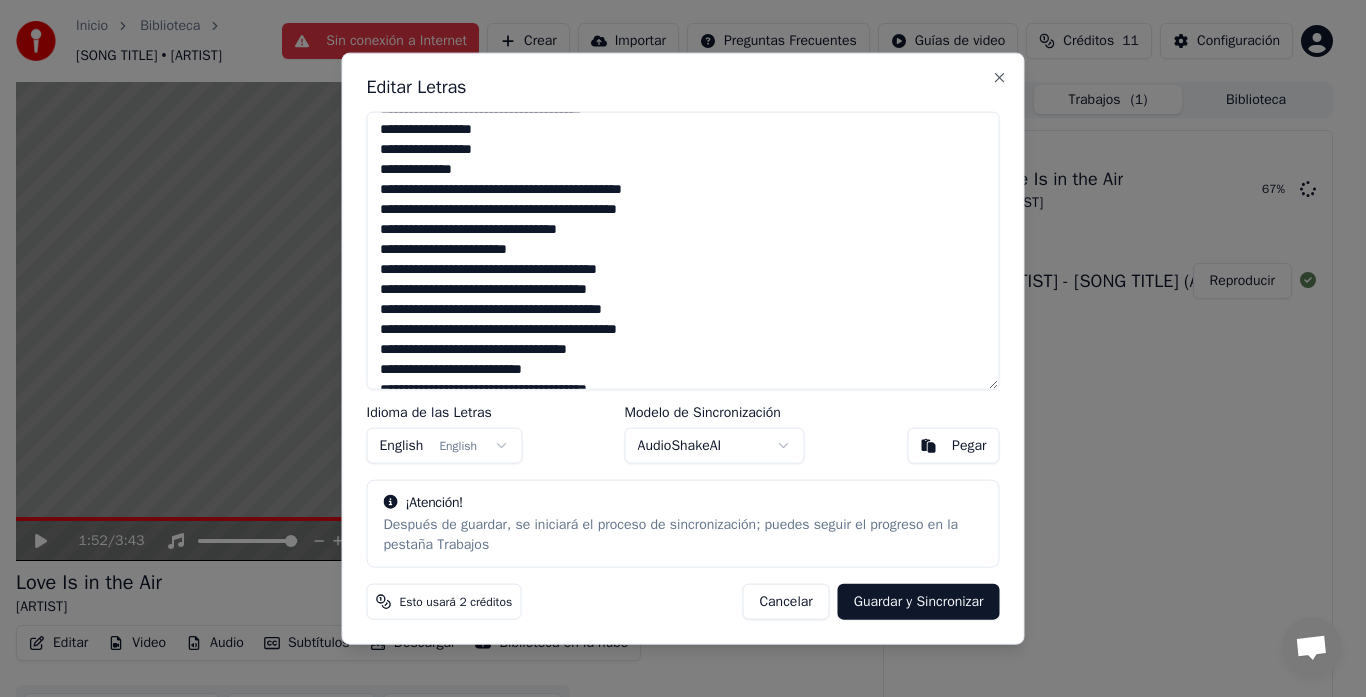 drag, startPoint x: 508, startPoint y: 209, endPoint x: 720, endPoint y: 201, distance: 212.1509 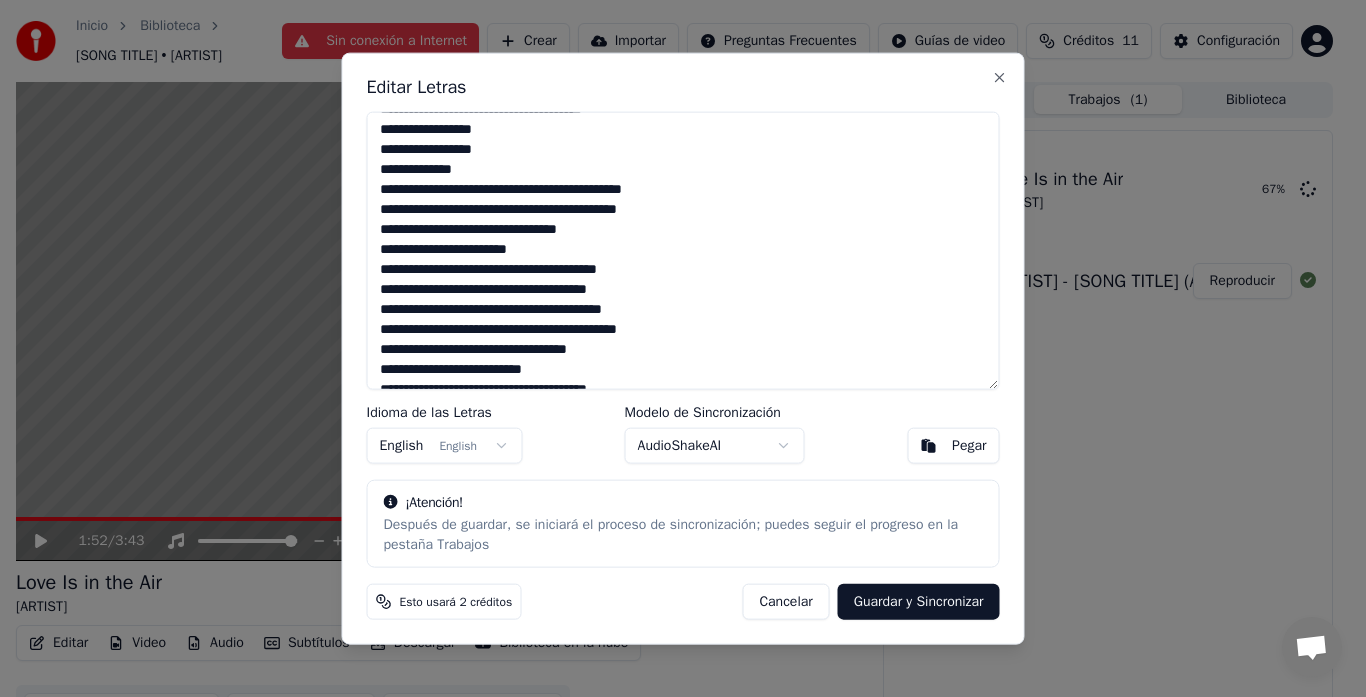 click at bounding box center [683, 250] 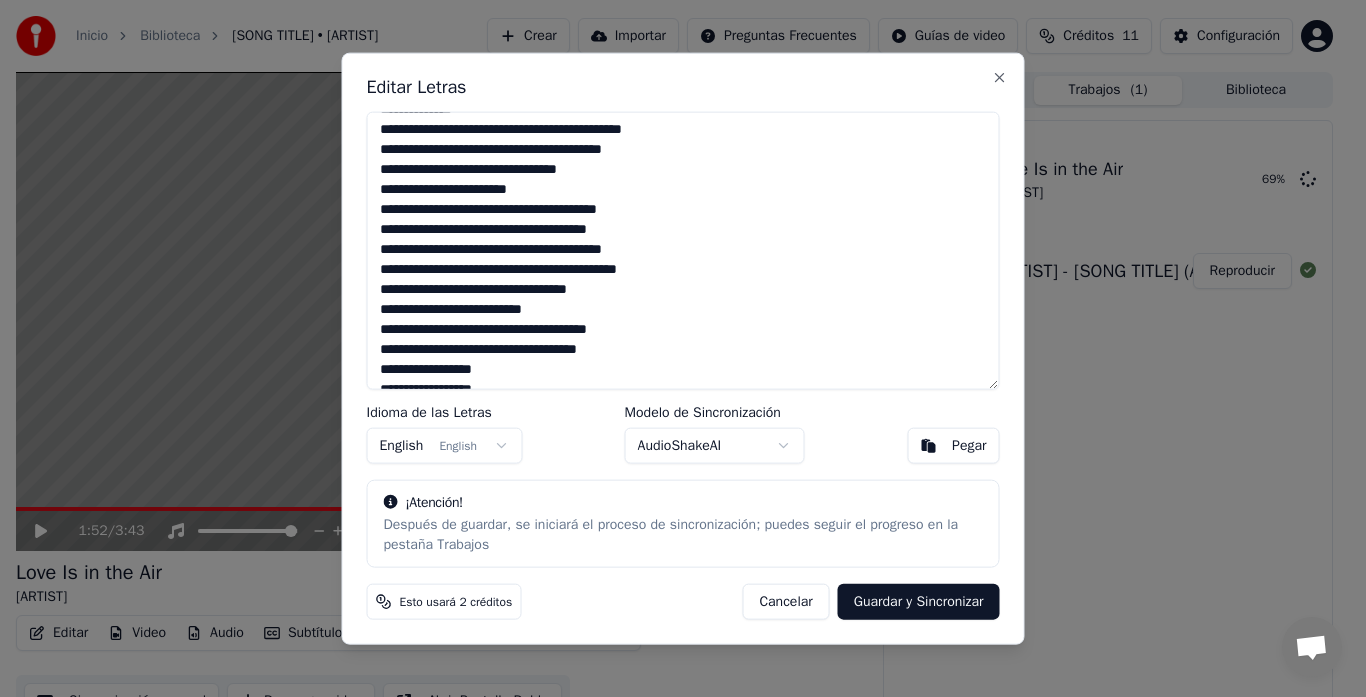 scroll, scrollTop: 200, scrollLeft: 0, axis: vertical 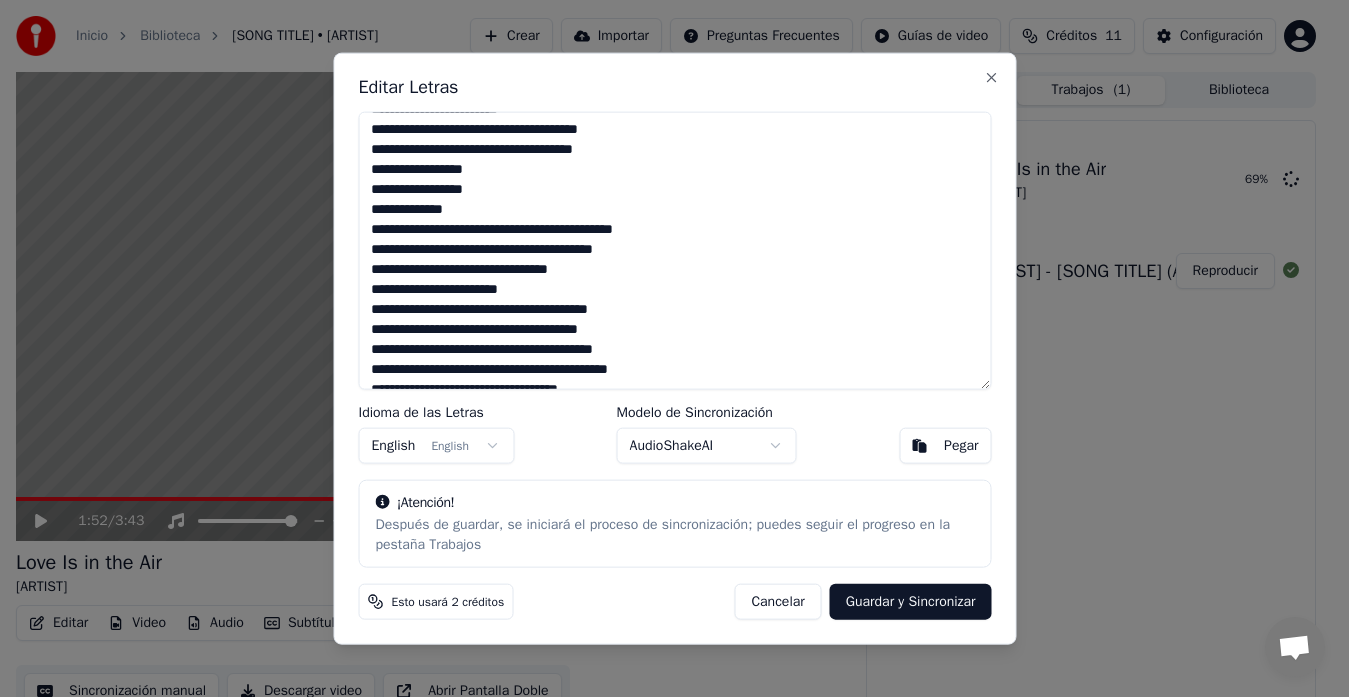 type on "**********" 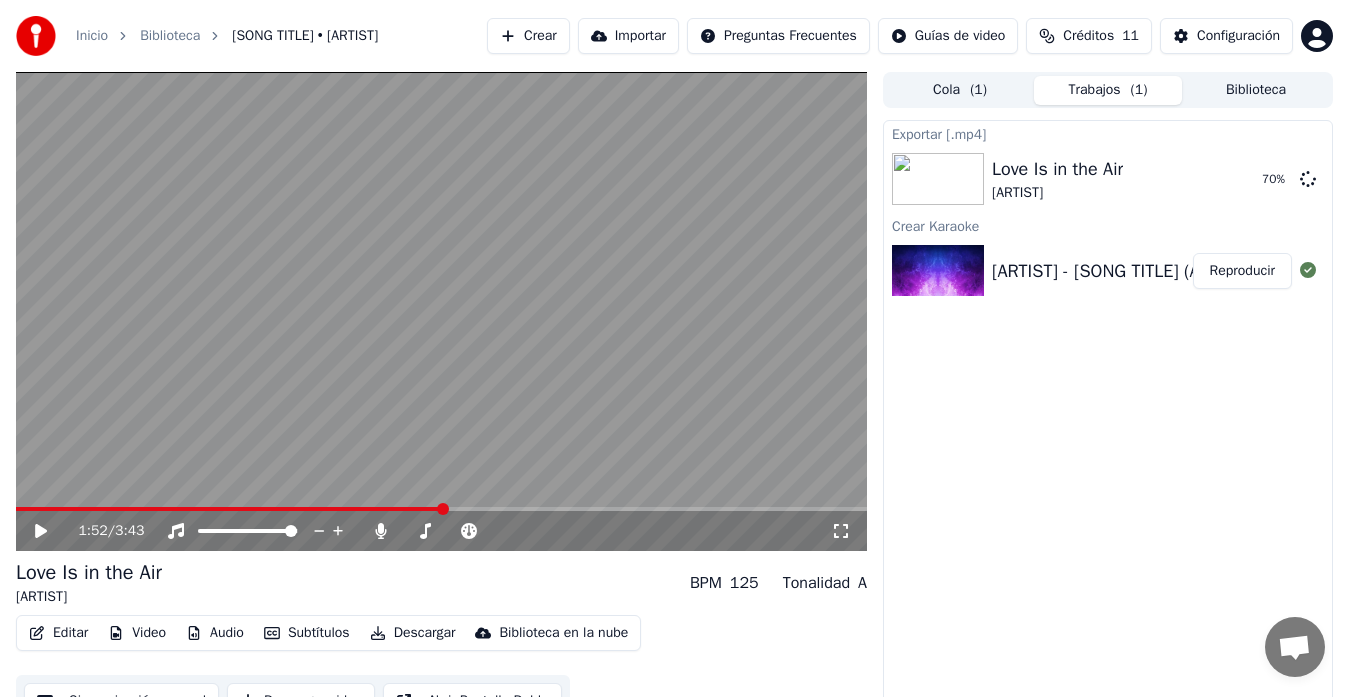 click at bounding box center [441, 311] 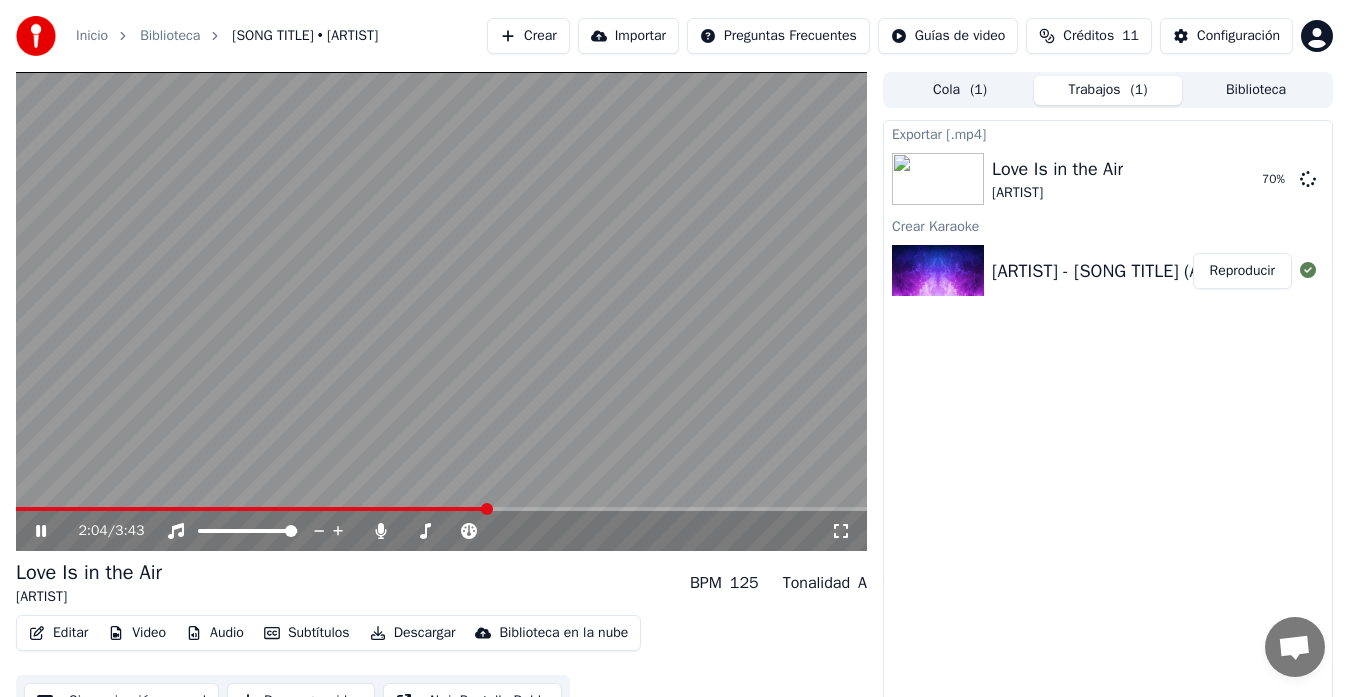 click on "2:04  /  3:43" at bounding box center (441, 531) 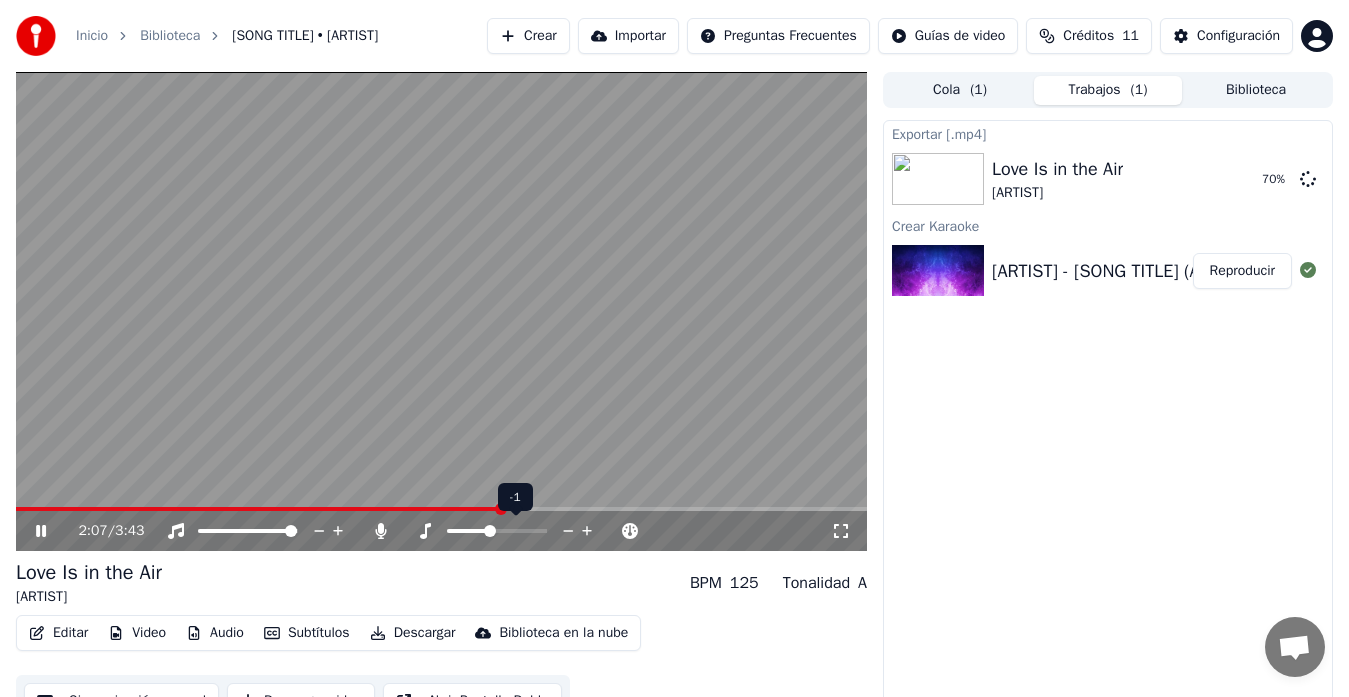 click at bounding box center [497, 531] 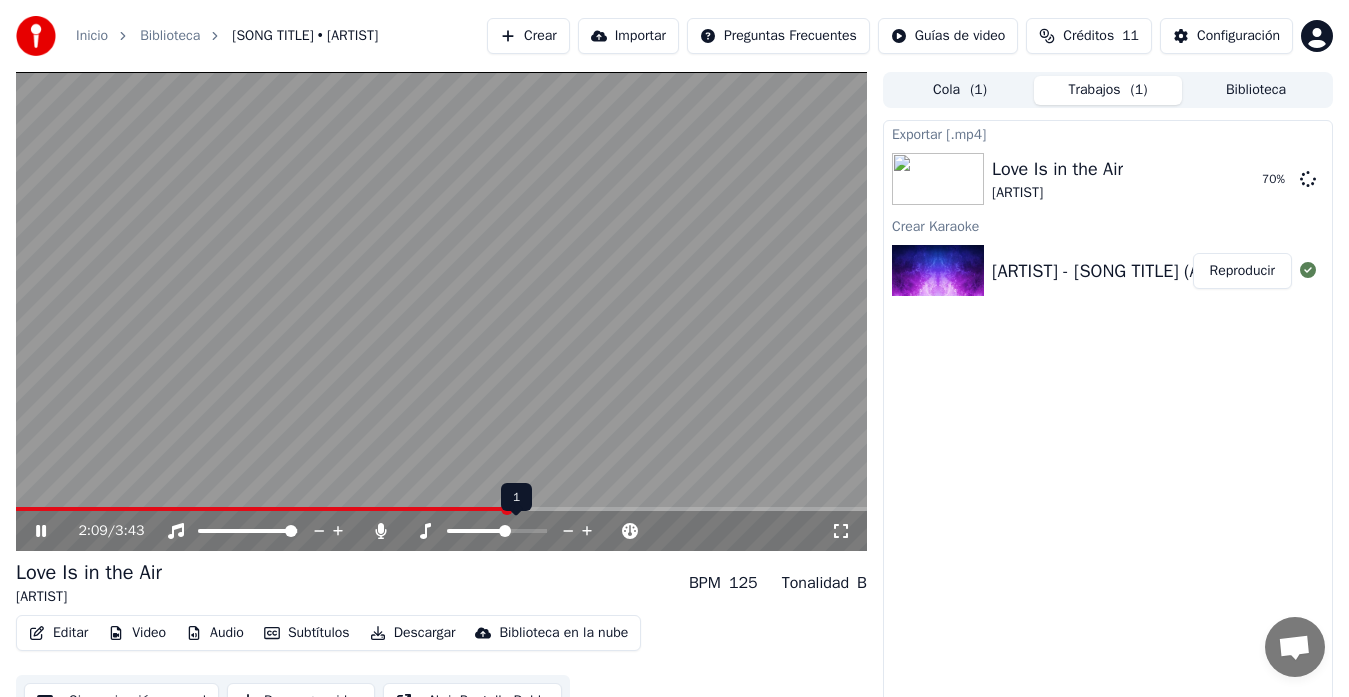 click at bounding box center (515, 531) 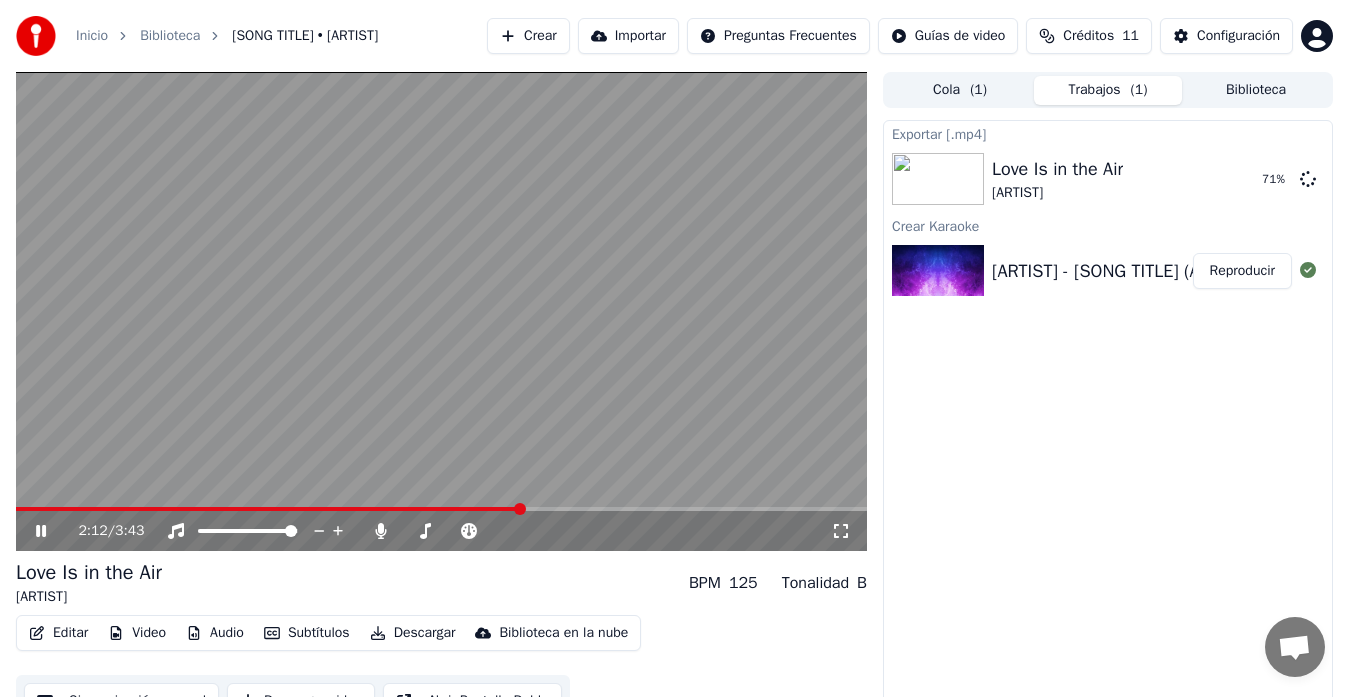 click at bounding box center [268, 509] 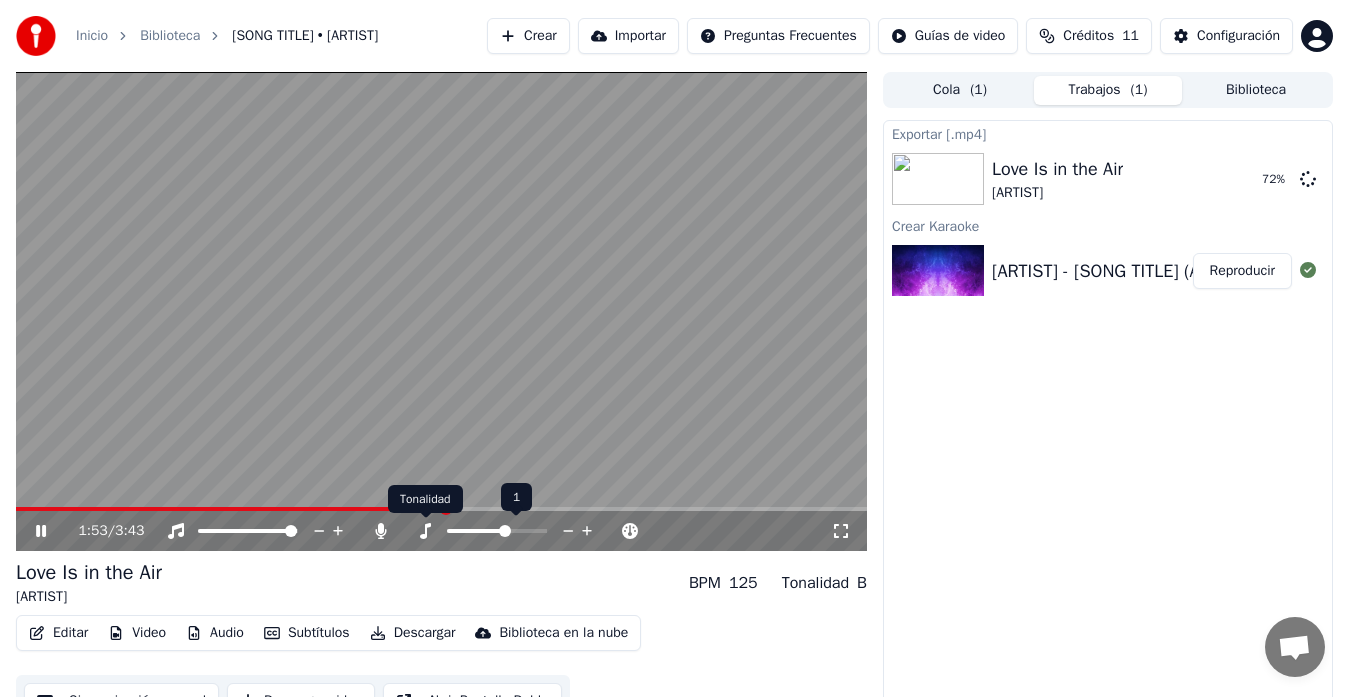 click on "Tonalidad Tonalidad" at bounding box center [425, 499] 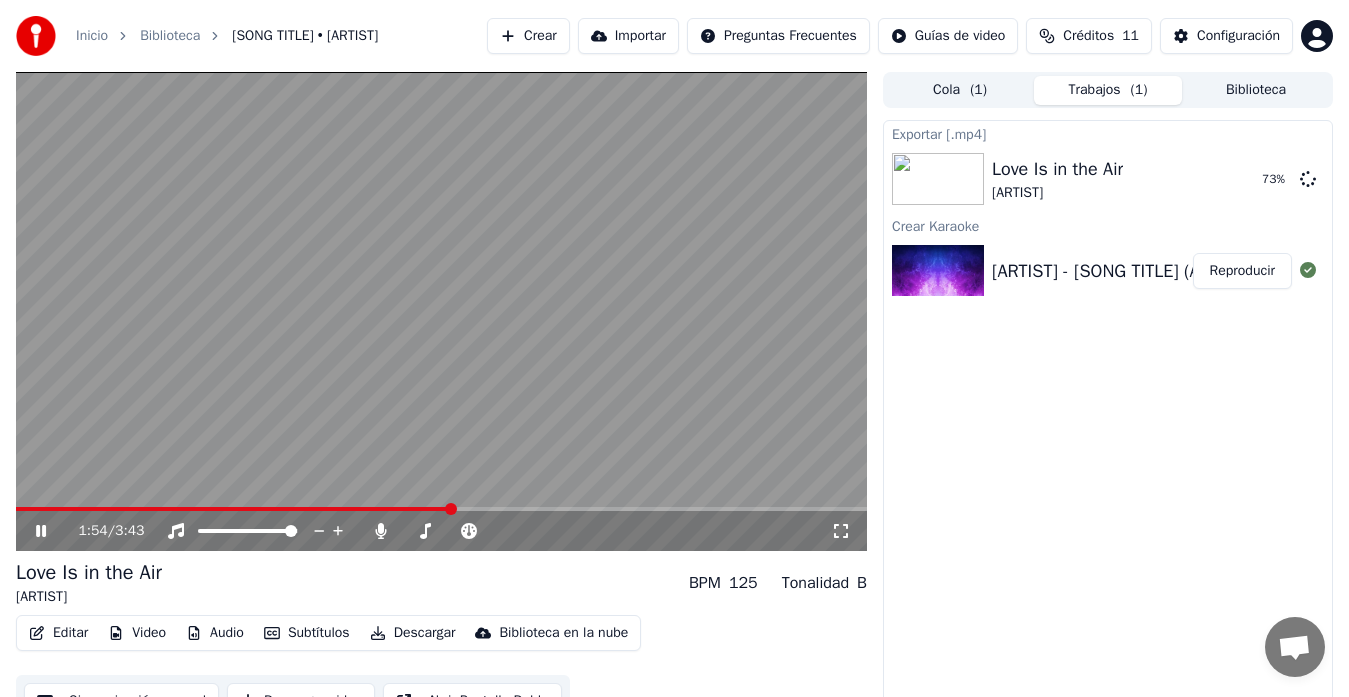 click on "Editar" at bounding box center [58, 633] 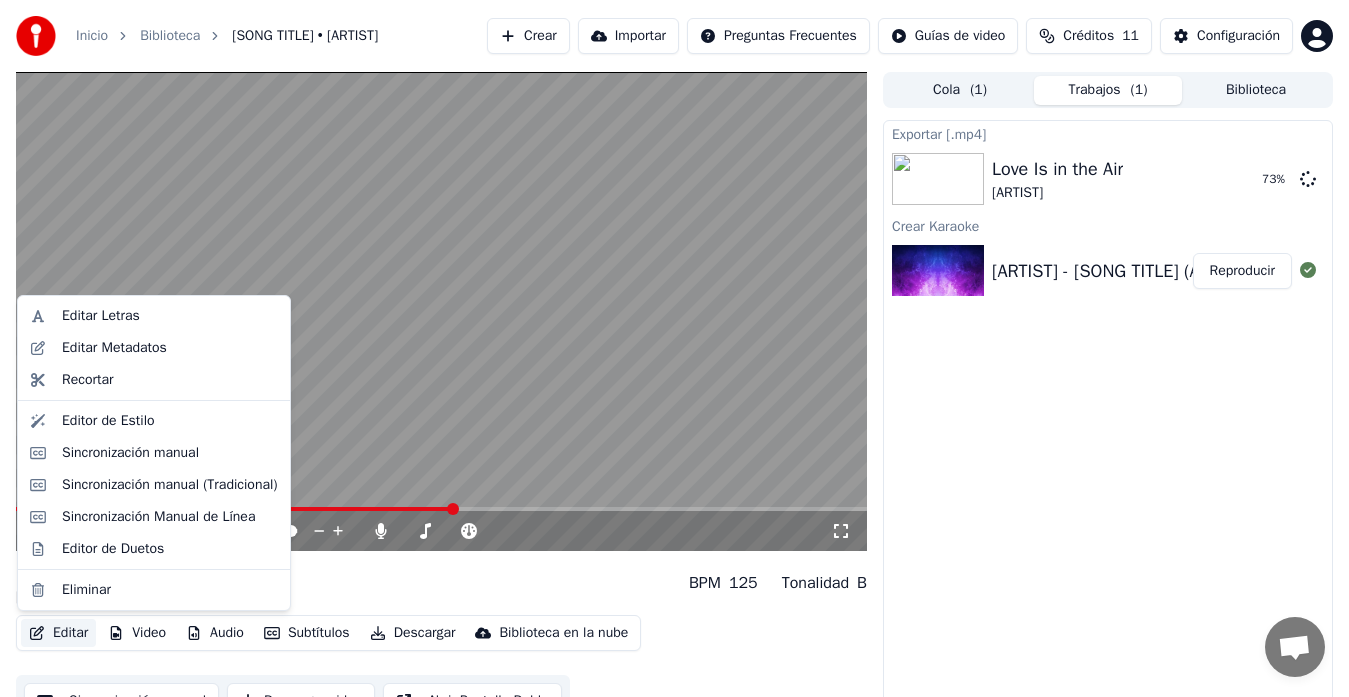 click on "Editar" at bounding box center (58, 633) 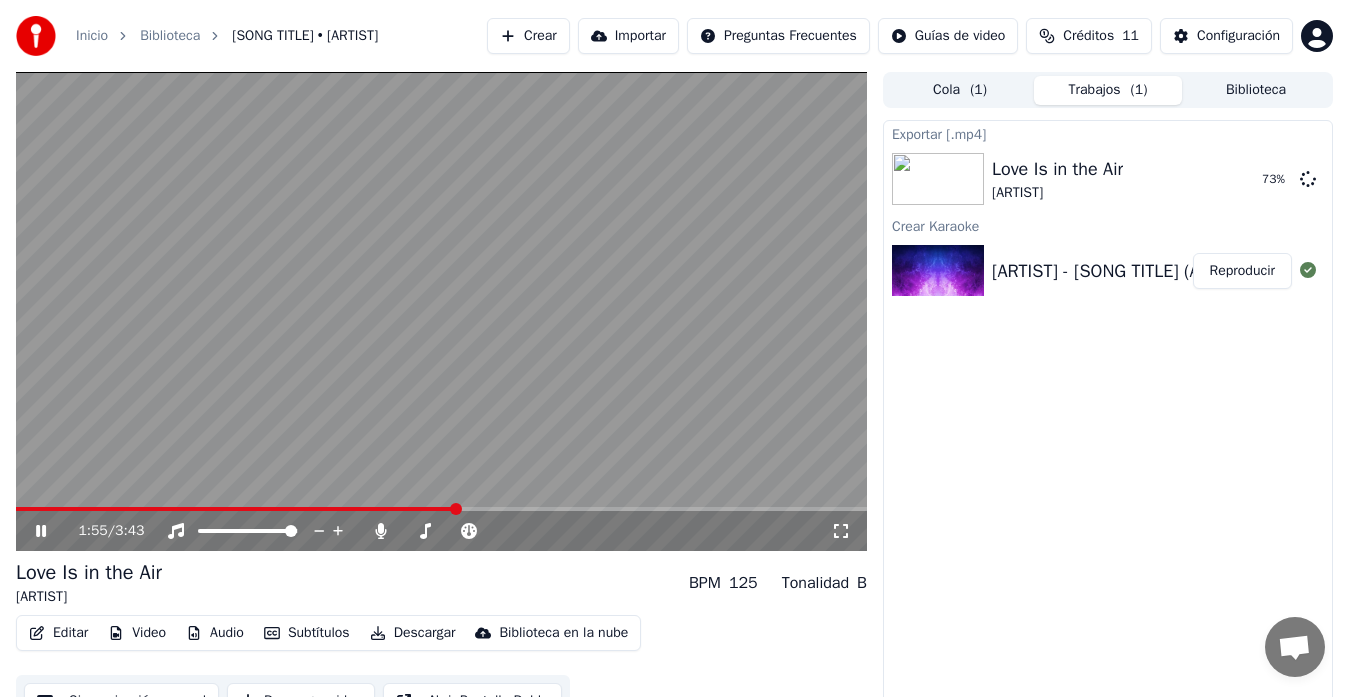 click on "Editar" at bounding box center (58, 633) 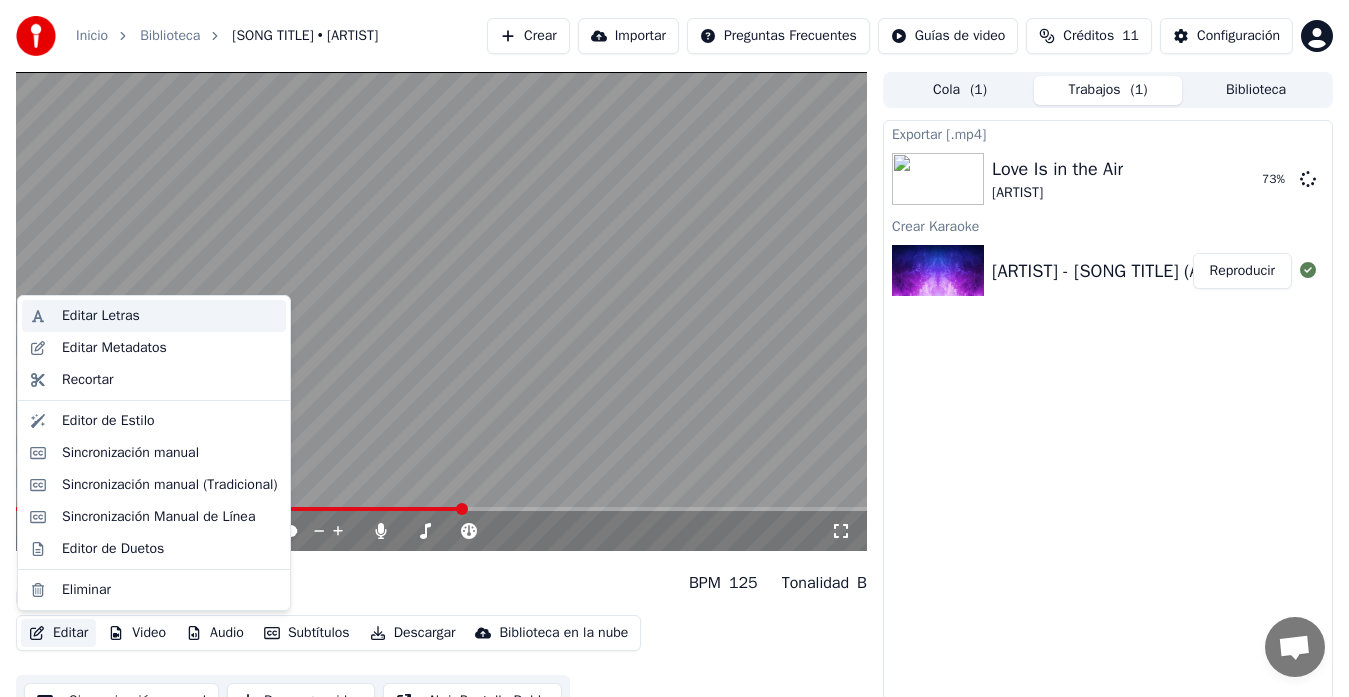 click on "Editar Letras" at bounding box center [101, 316] 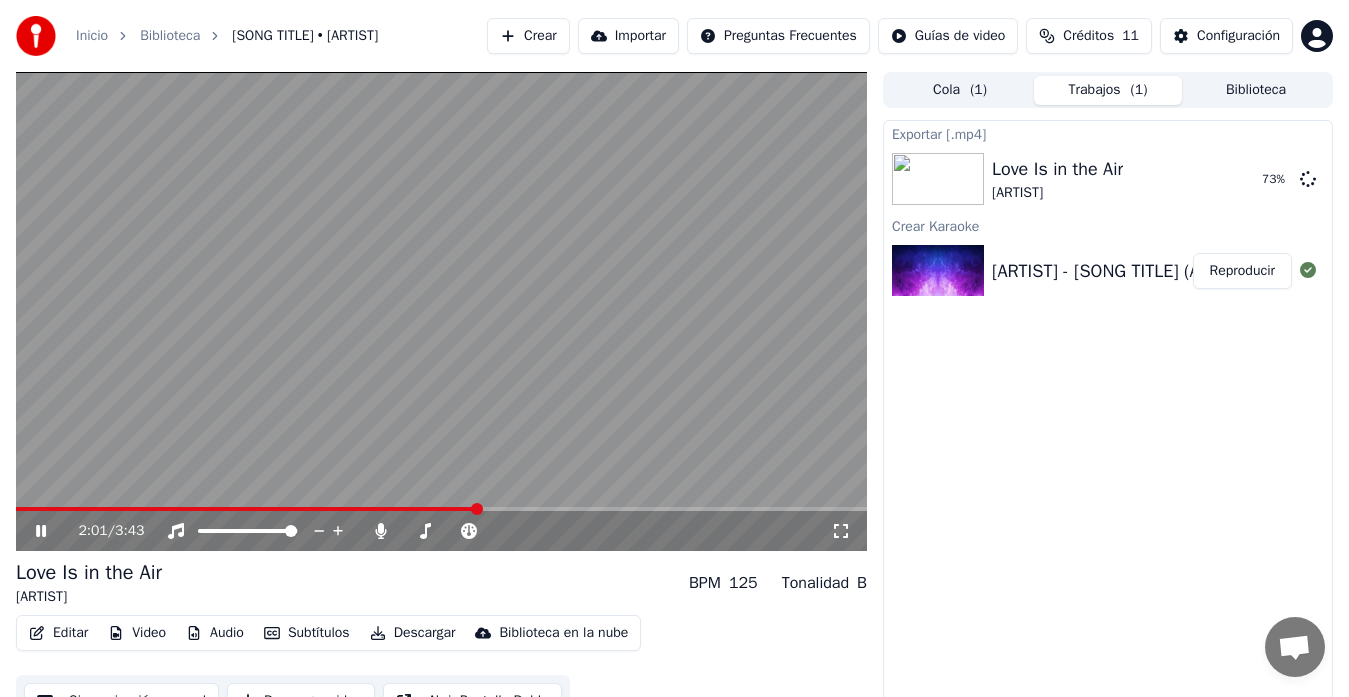 click 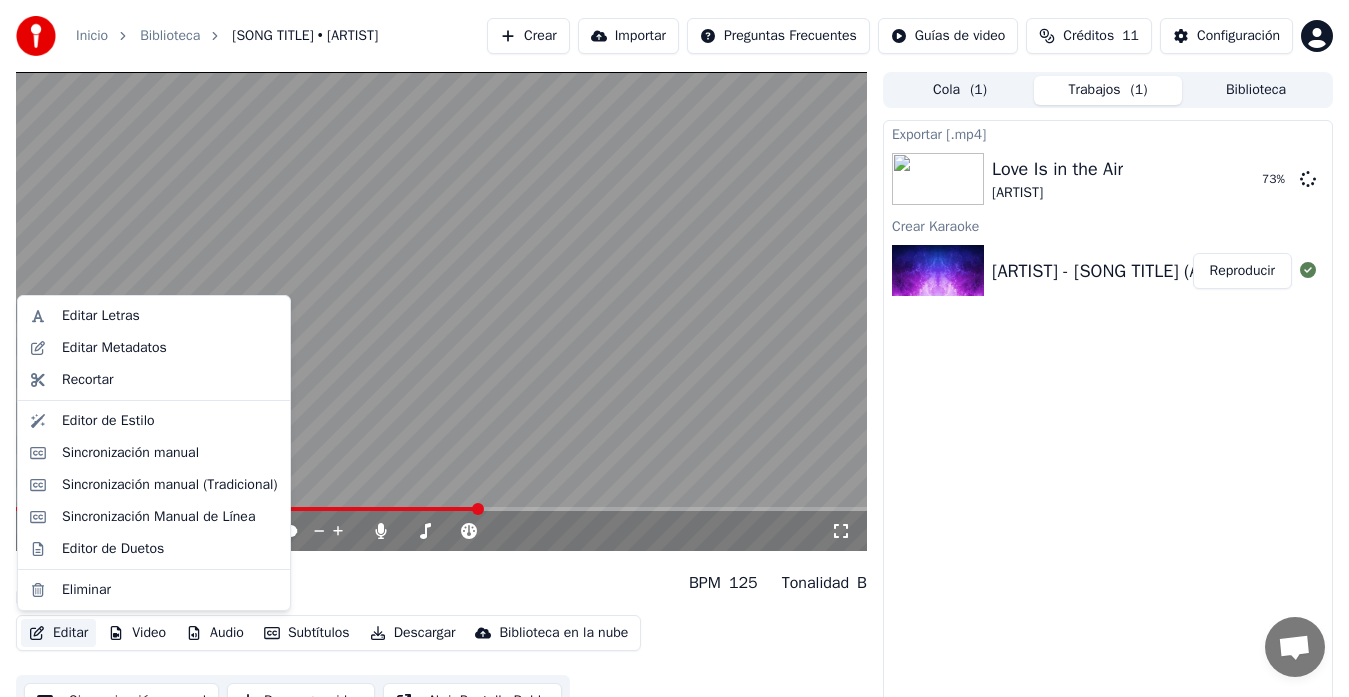 click on "Editar" at bounding box center (58, 633) 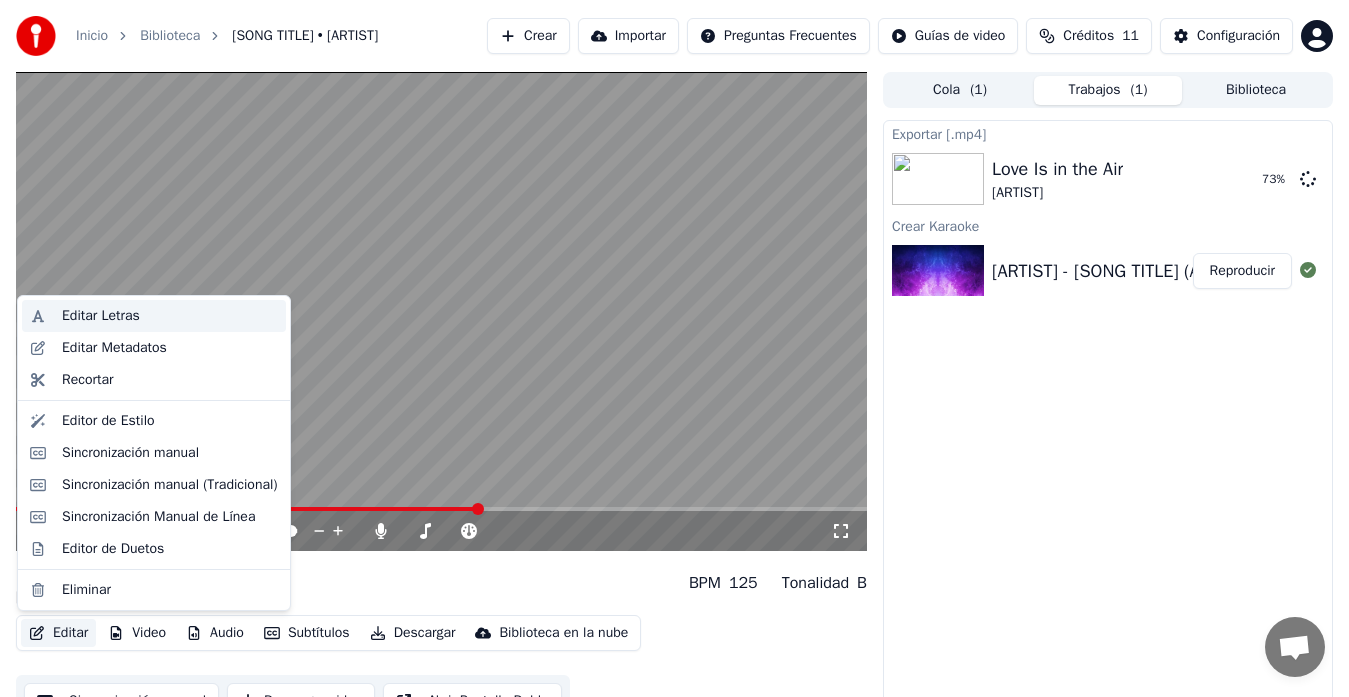 click on "Editar Letras" at bounding box center [101, 316] 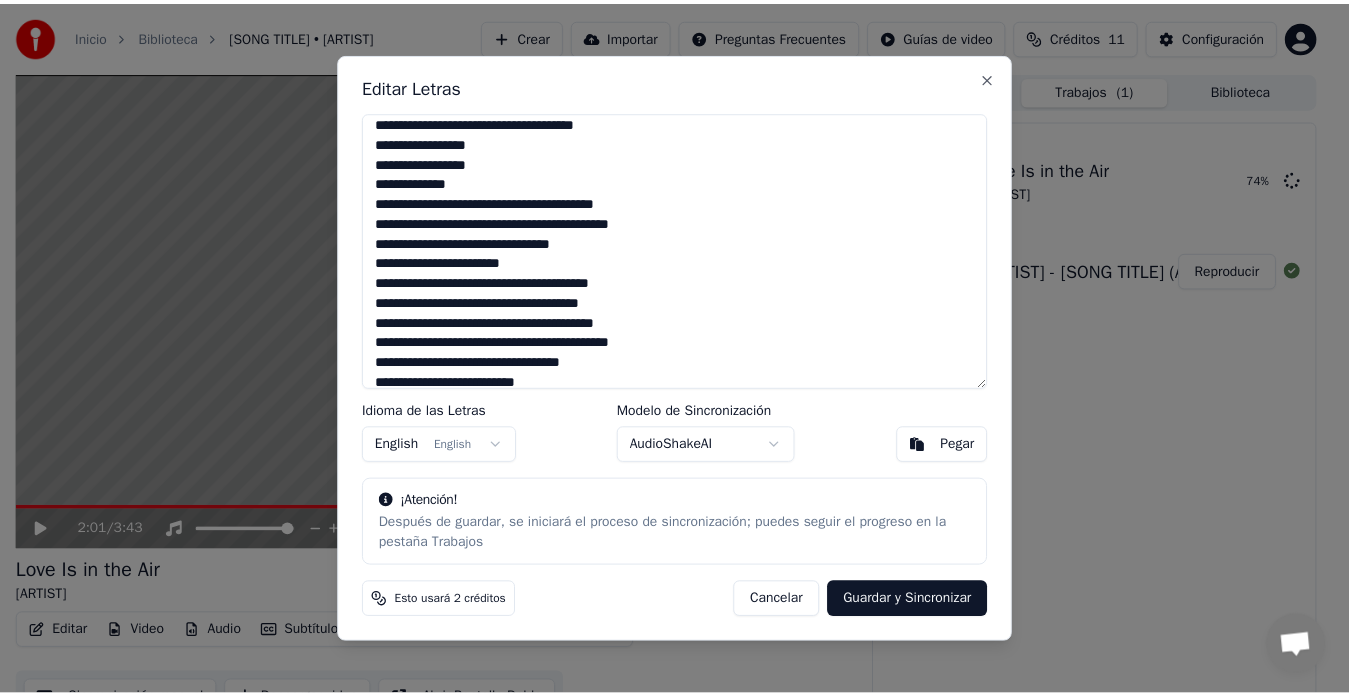 scroll, scrollTop: 228, scrollLeft: 0, axis: vertical 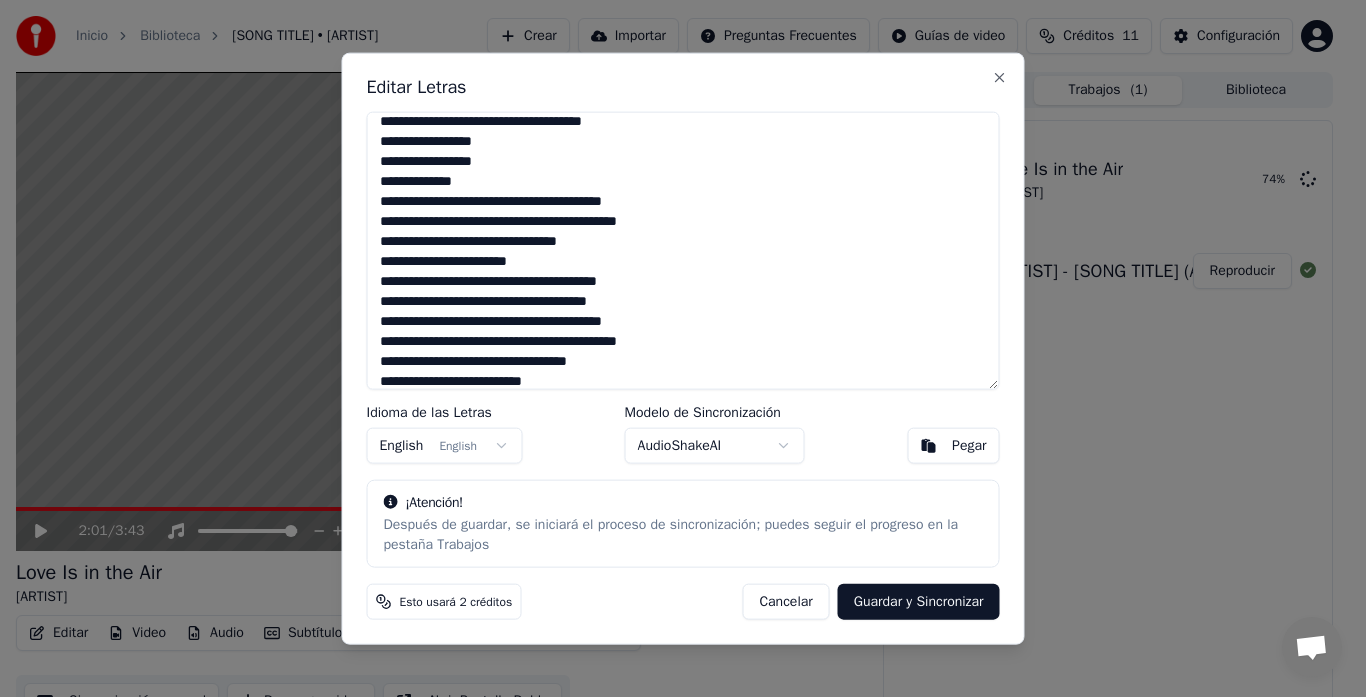 drag, startPoint x: 506, startPoint y: 197, endPoint x: 722, endPoint y: 199, distance: 216.00926 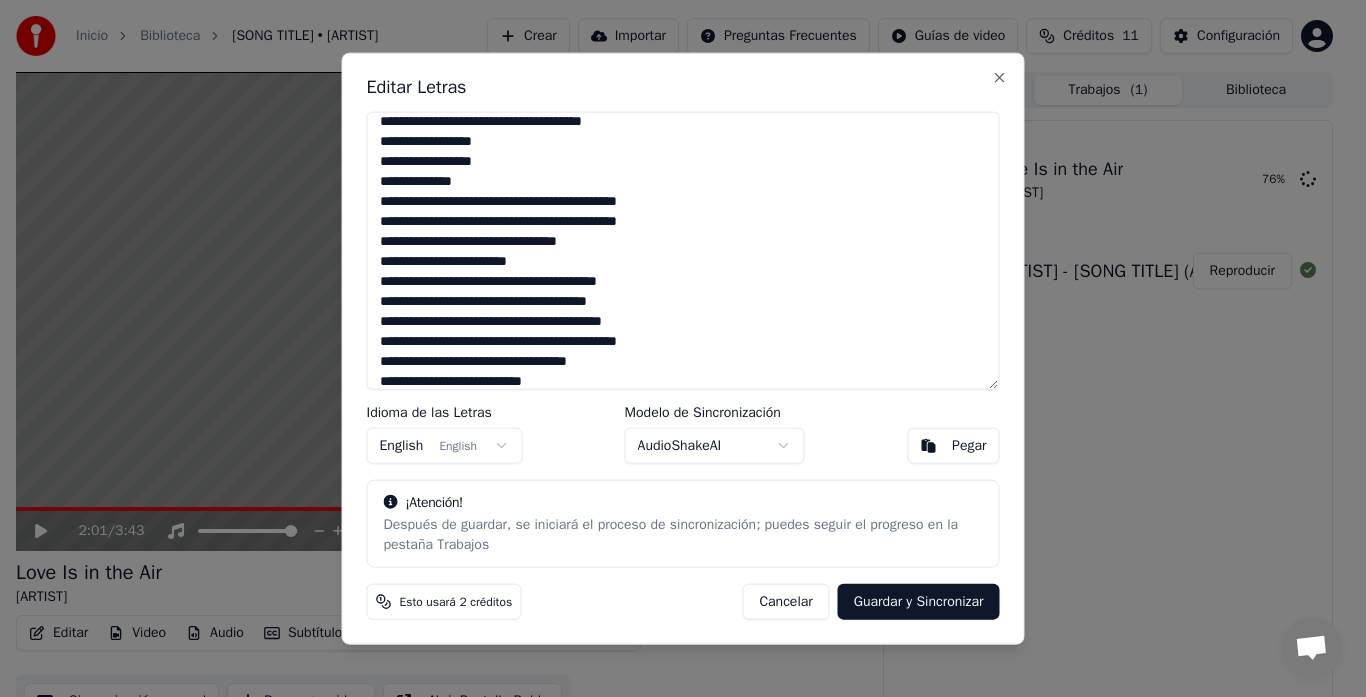 drag, startPoint x: 504, startPoint y: 221, endPoint x: 713, endPoint y: 218, distance: 209.02153 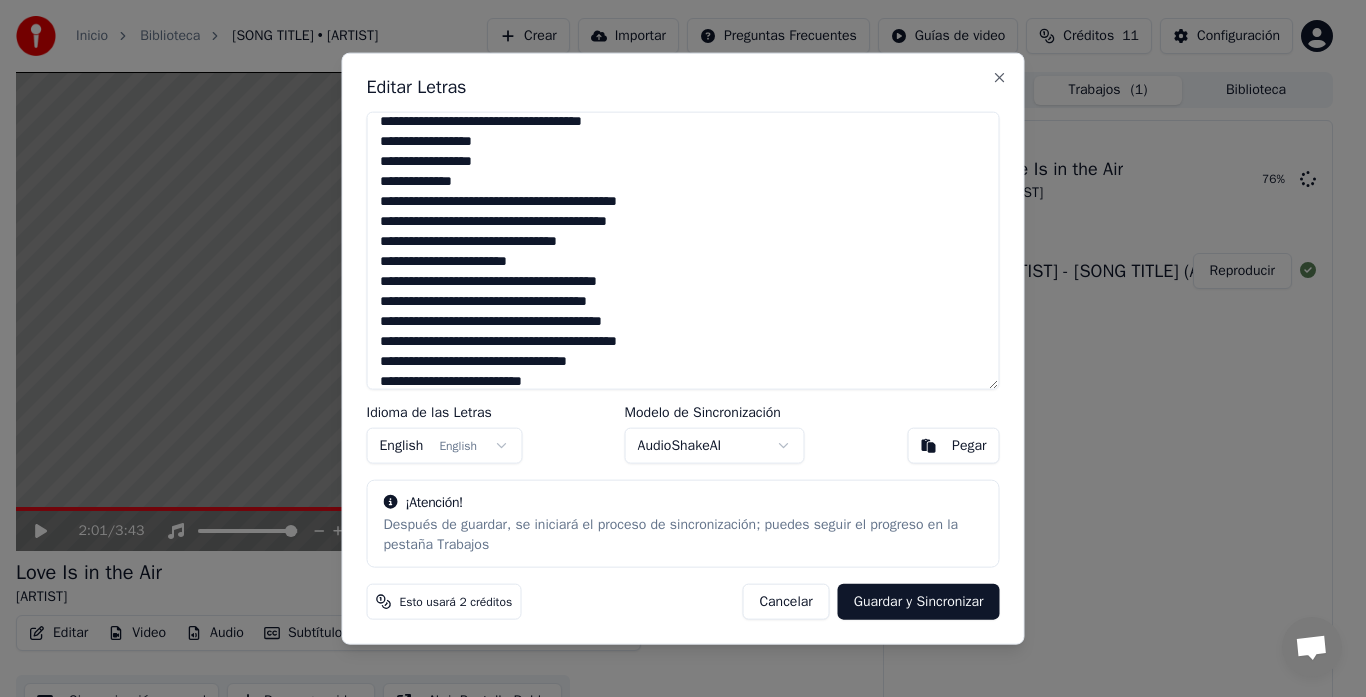 type on "**********" 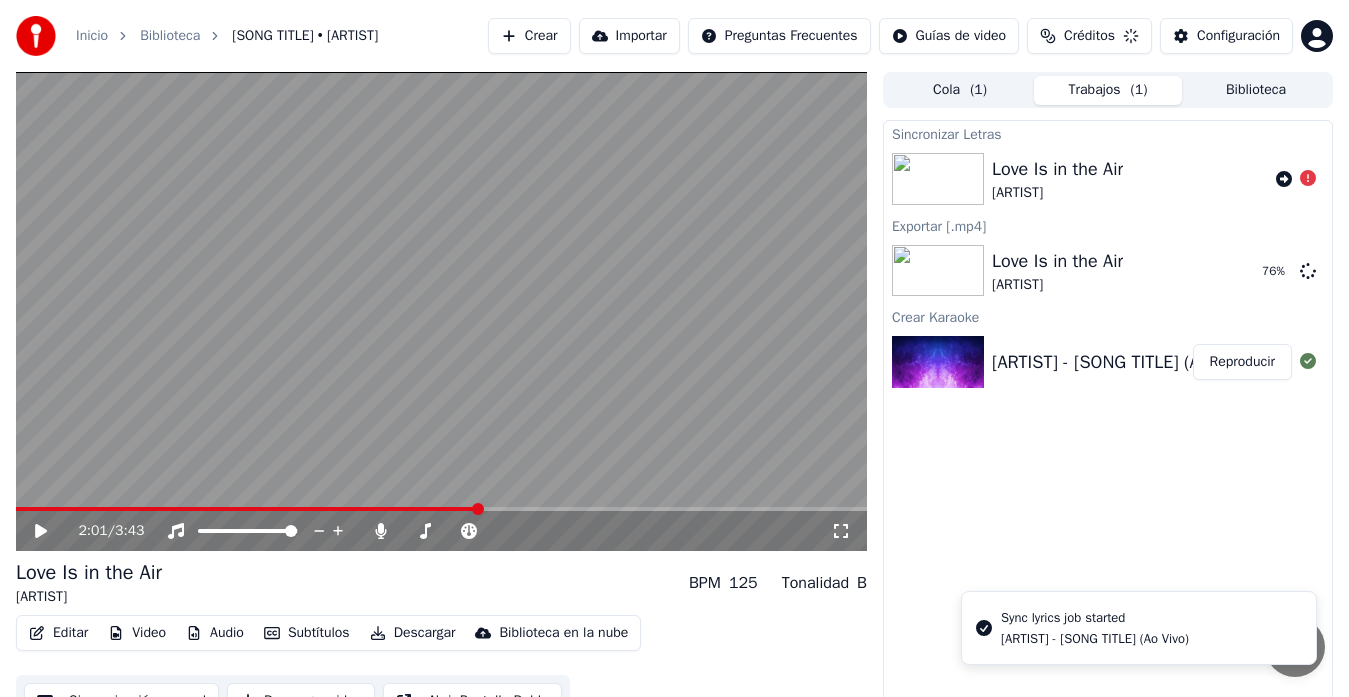 click at bounding box center (247, 509) 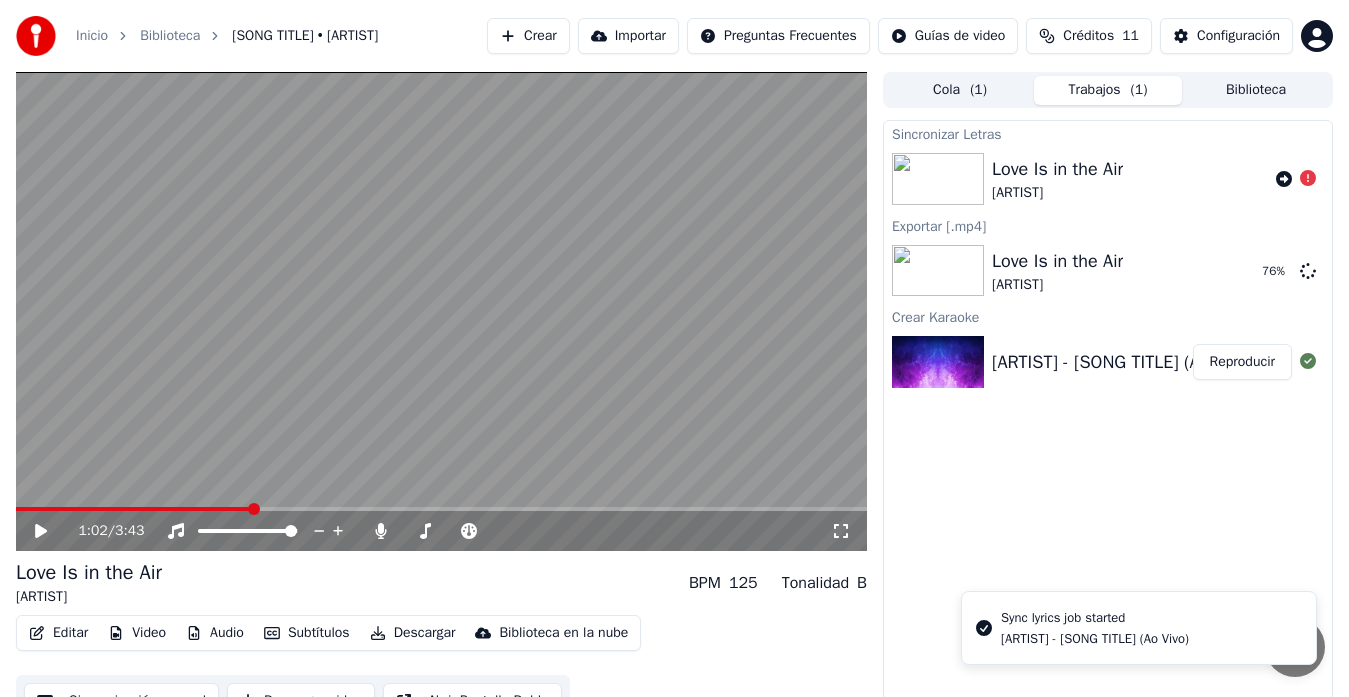 click 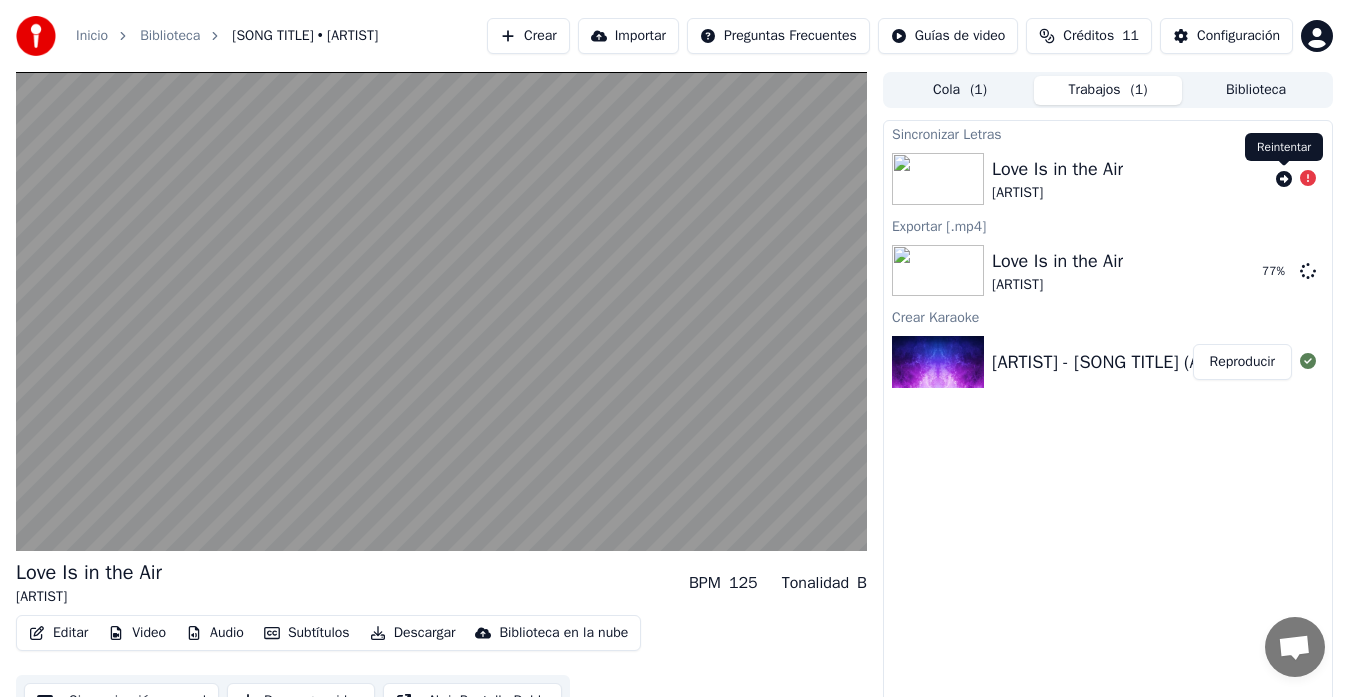 click 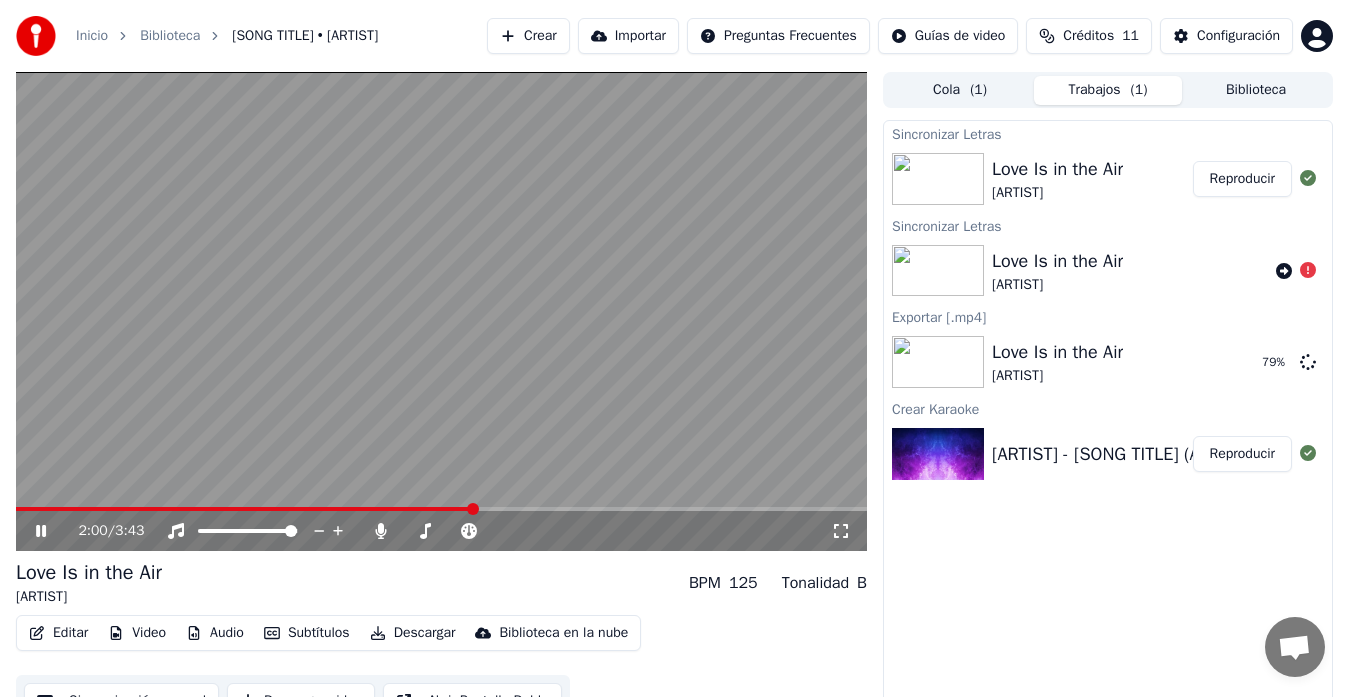 click at bounding box center (441, 311) 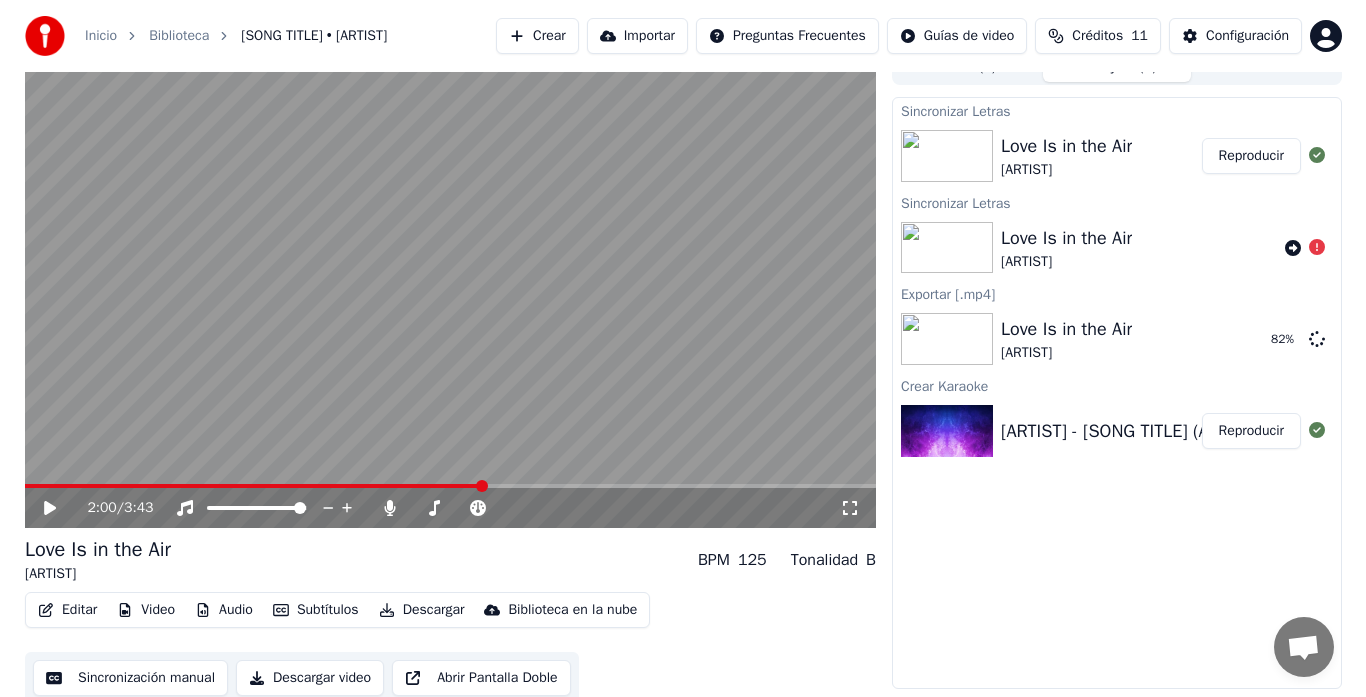 scroll, scrollTop: 30, scrollLeft: 0, axis: vertical 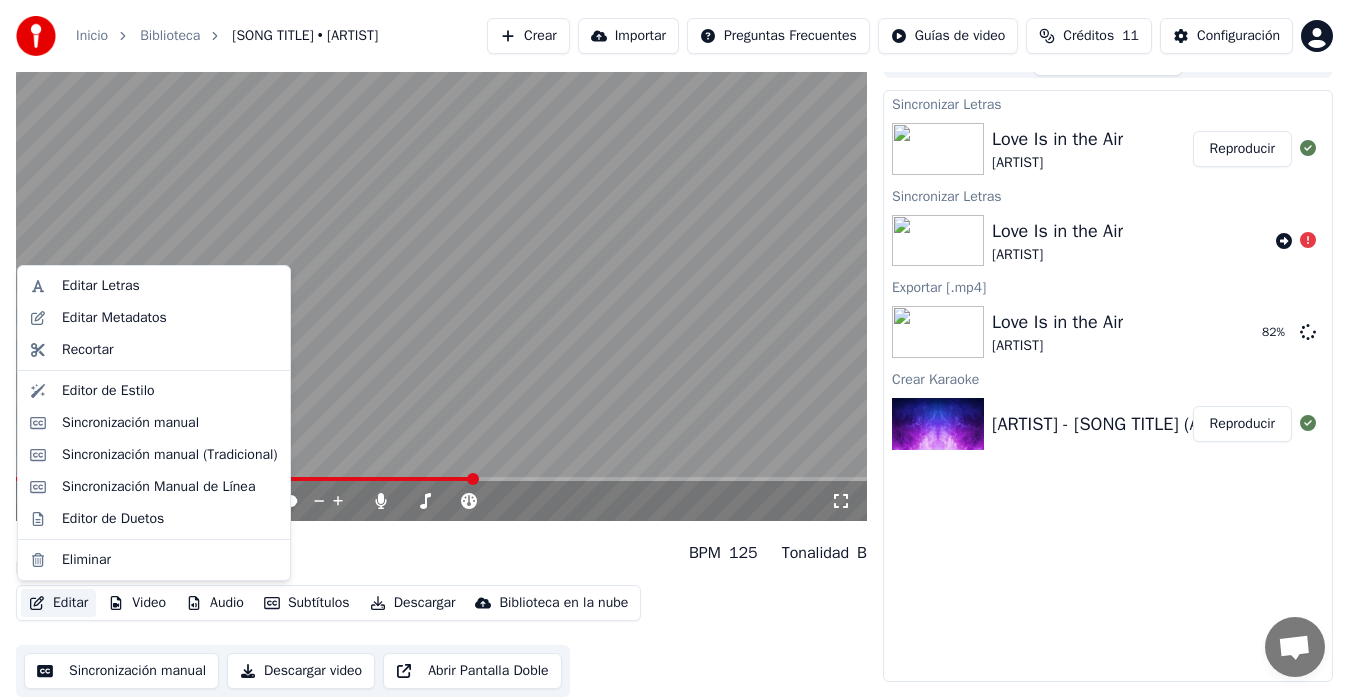 click on "Editar" at bounding box center (58, 603) 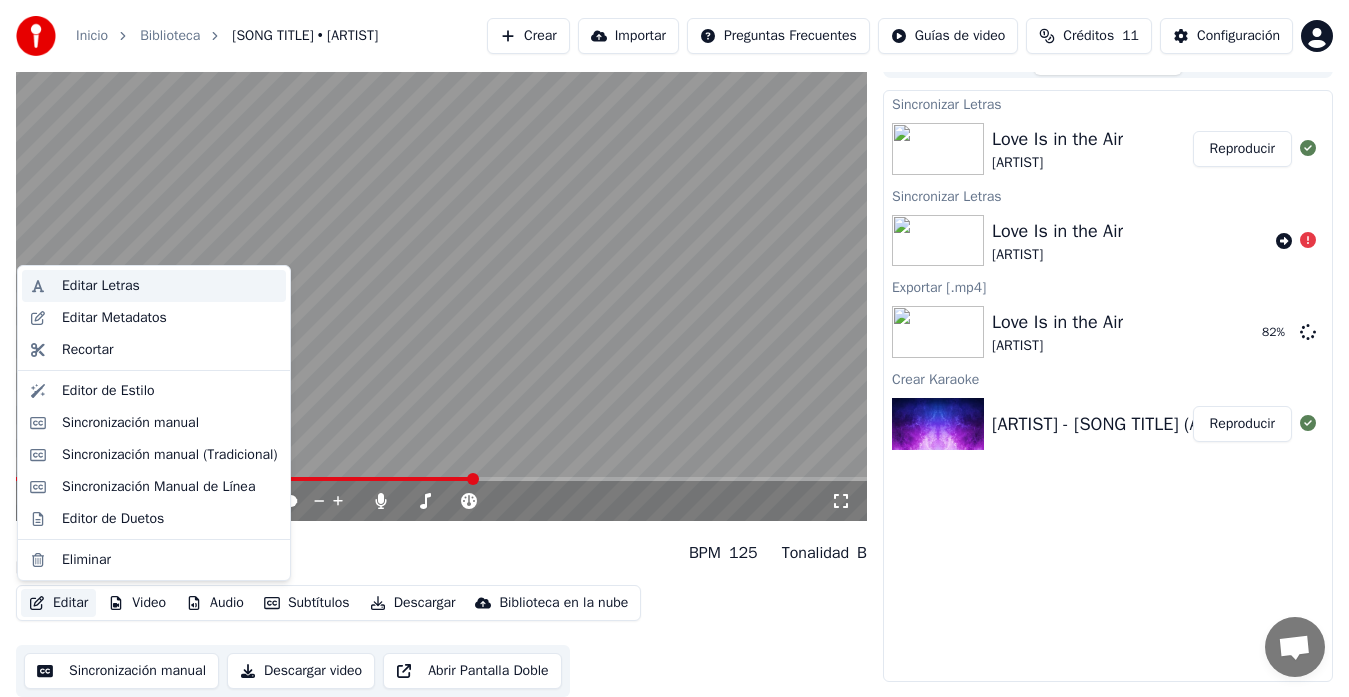 click on "Editar Letras" at bounding box center (101, 286) 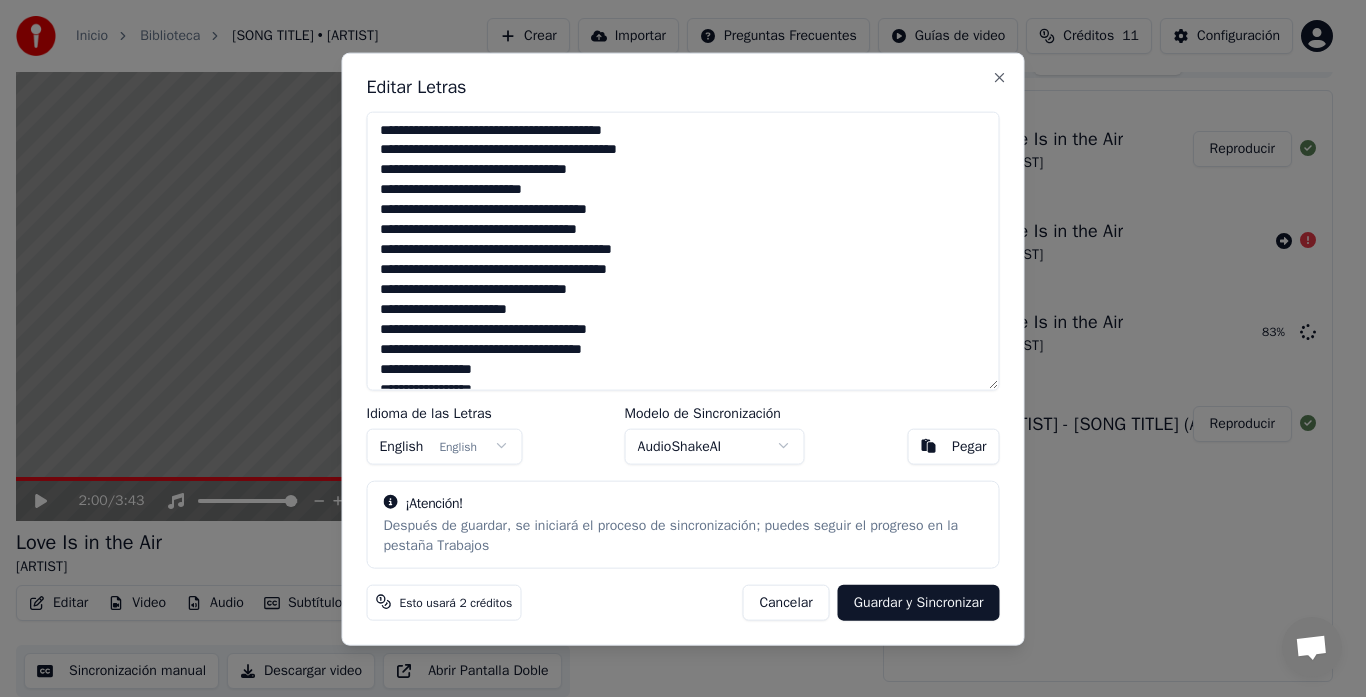 drag, startPoint x: 1008, startPoint y: 178, endPoint x: 1008, endPoint y: 143, distance: 35 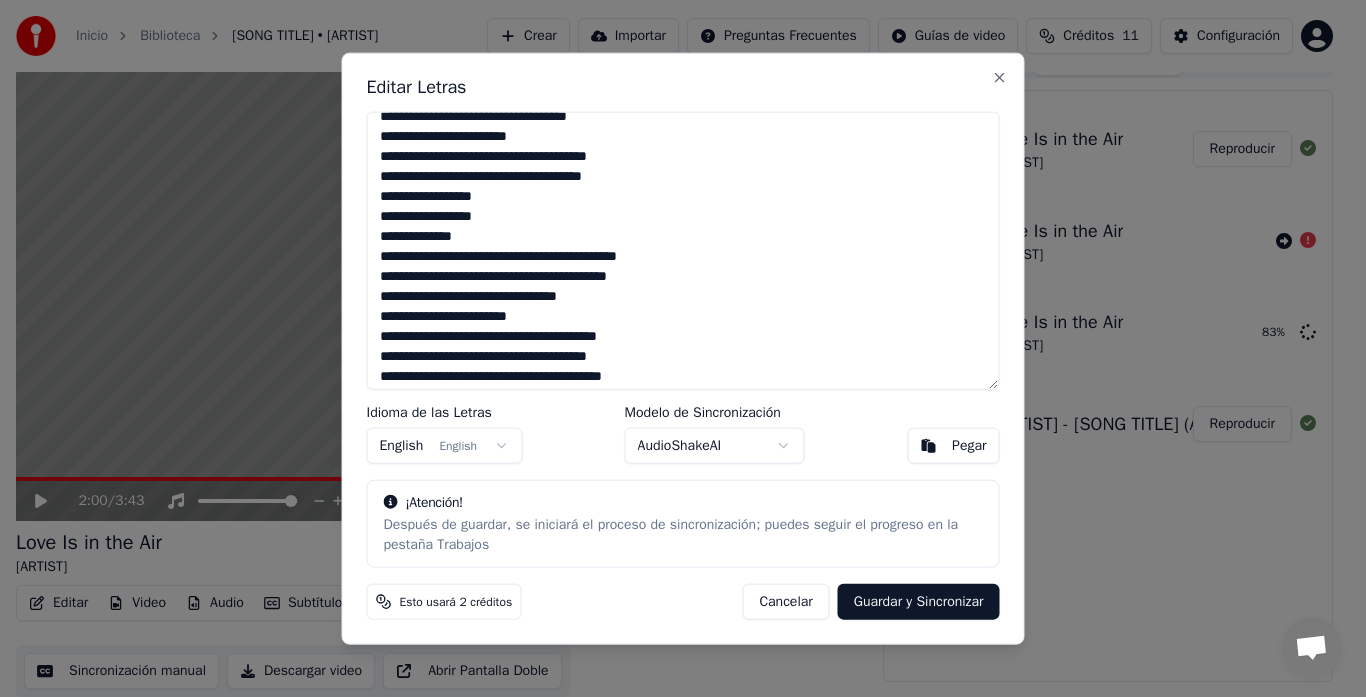 scroll, scrollTop: 438, scrollLeft: 0, axis: vertical 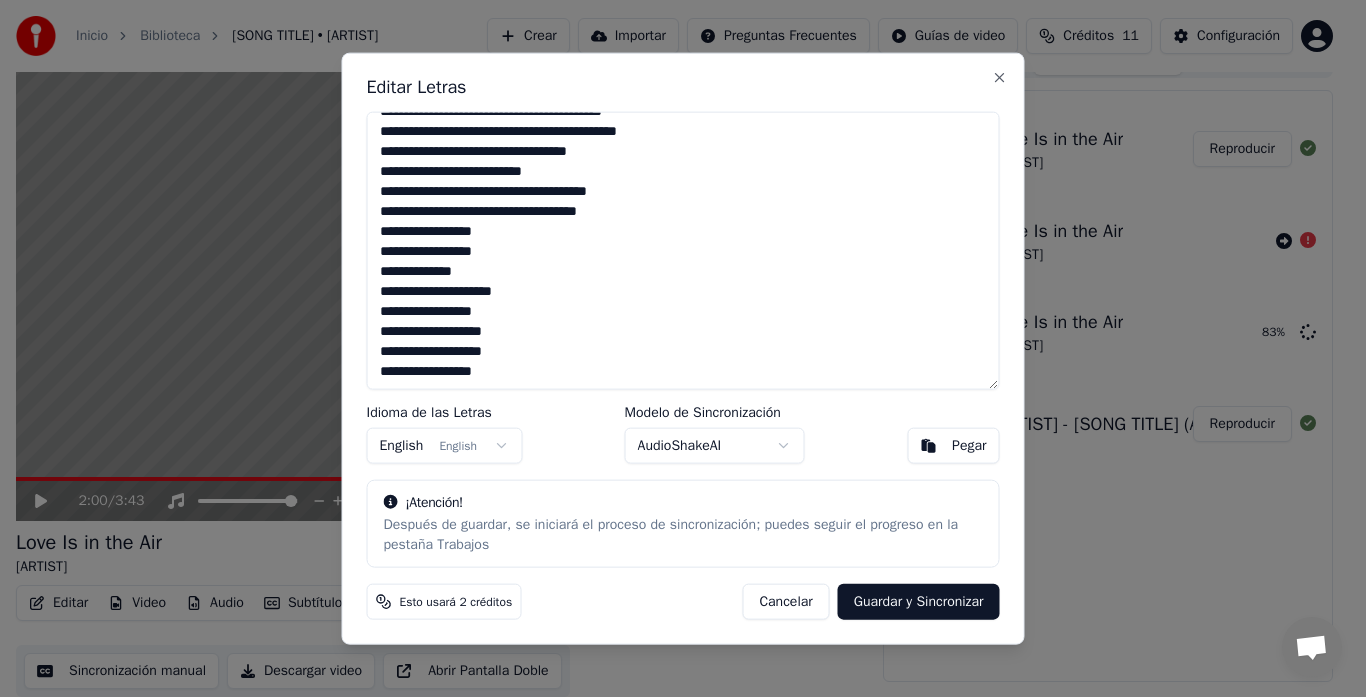 drag, startPoint x: 473, startPoint y: 136, endPoint x: 816, endPoint y: 440, distance: 458.3285 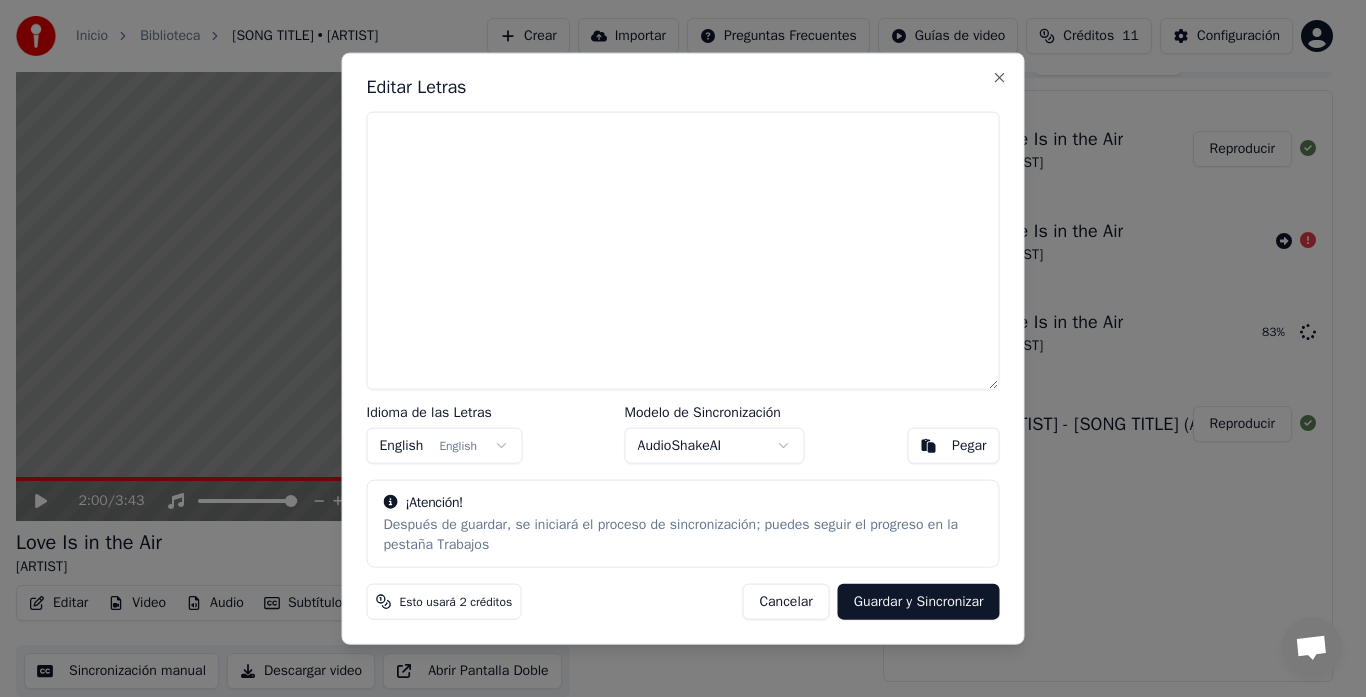 scroll, scrollTop: 0, scrollLeft: 0, axis: both 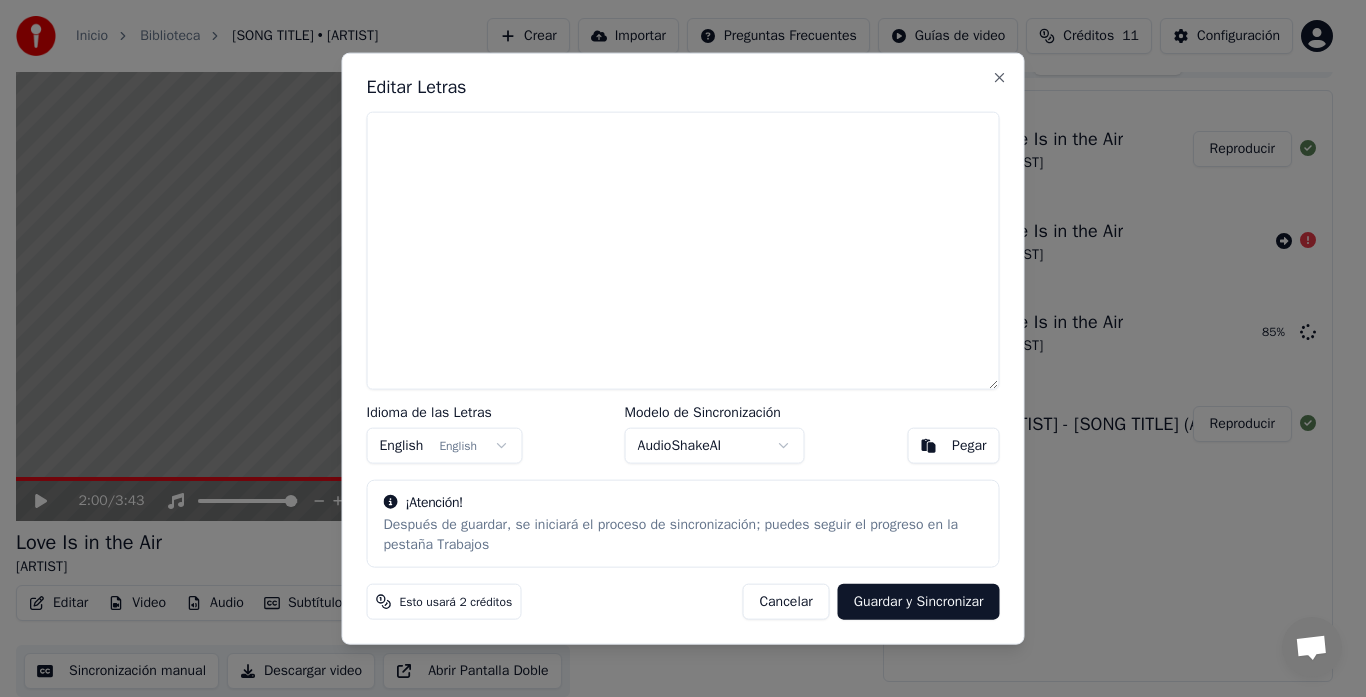 paste on "**********" 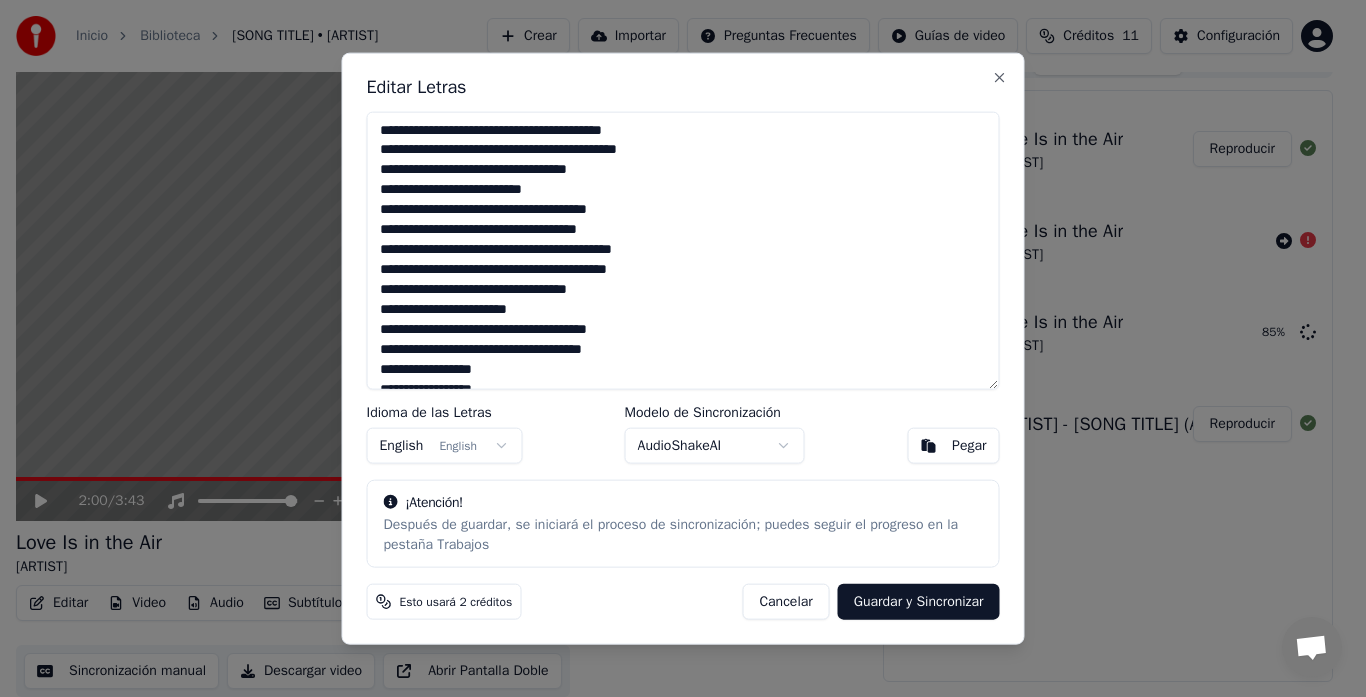 scroll, scrollTop: 450, scrollLeft: 0, axis: vertical 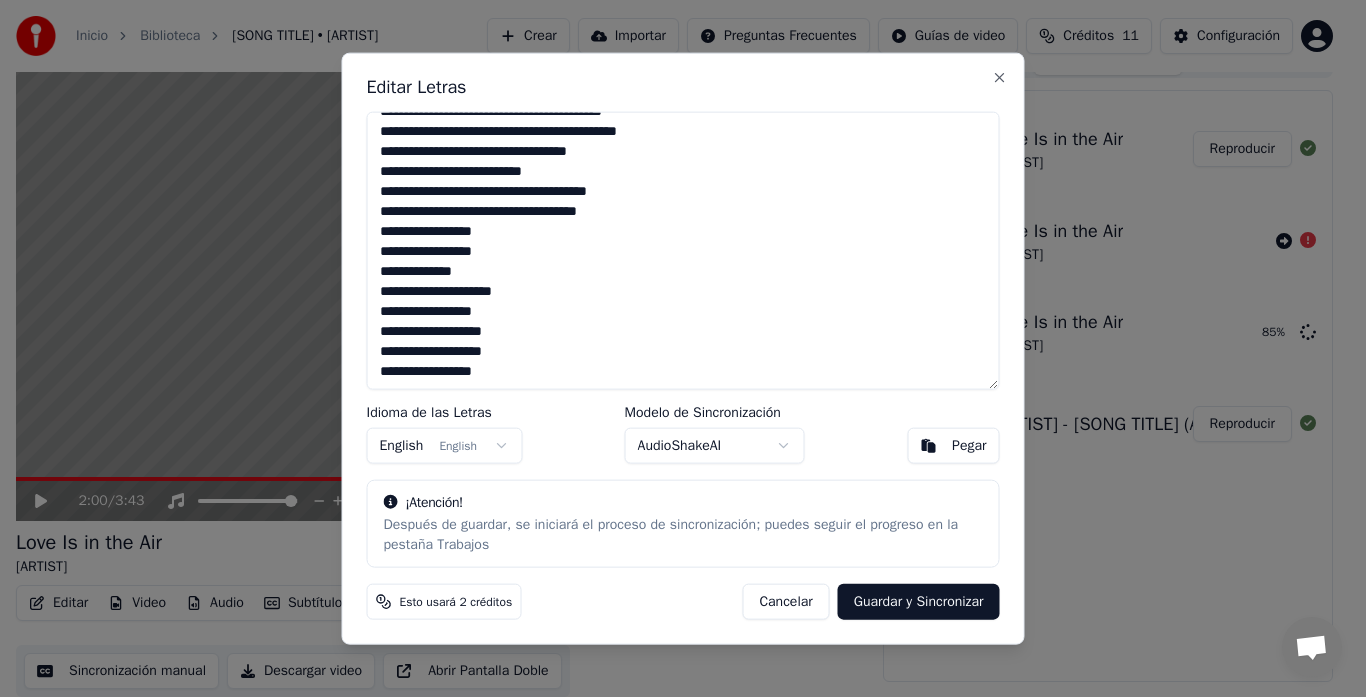click on "Guardar y Sincronizar" at bounding box center (919, 602) 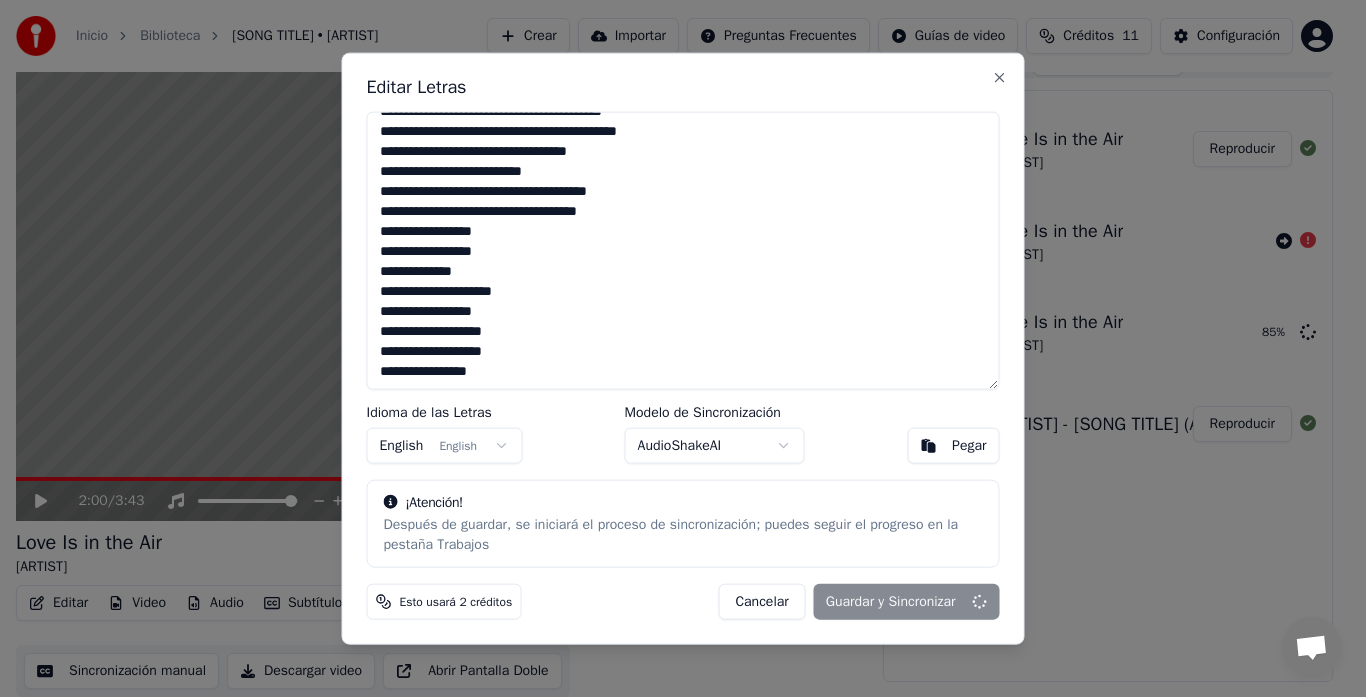 type on "**********" 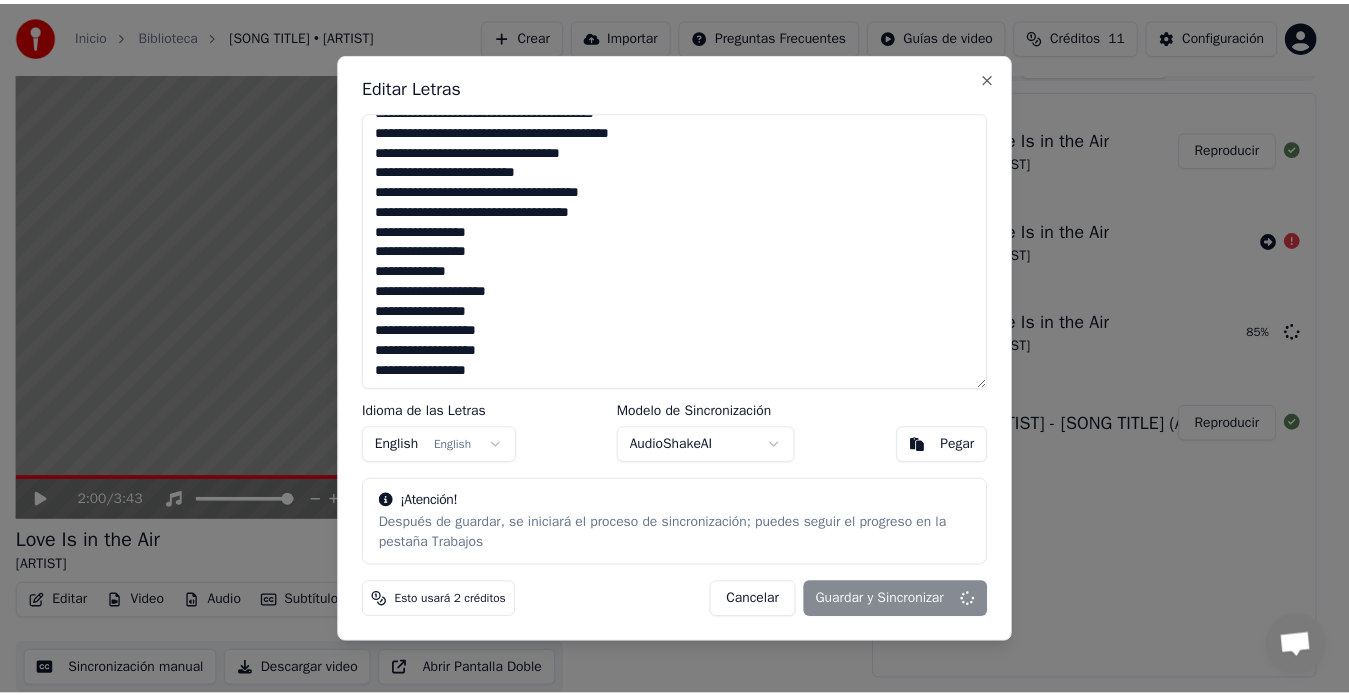scroll, scrollTop: 450, scrollLeft: 0, axis: vertical 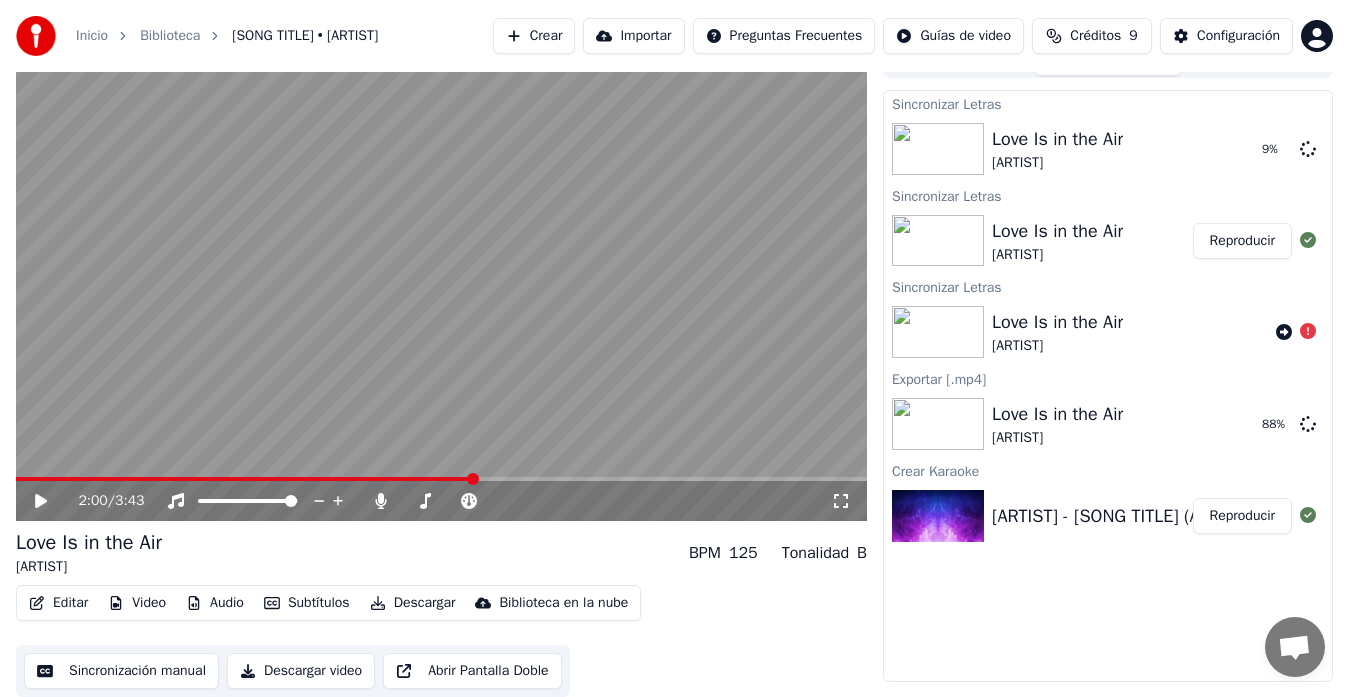 drag, startPoint x: 1240, startPoint y: 253, endPoint x: 453, endPoint y: 525, distance: 832.6782 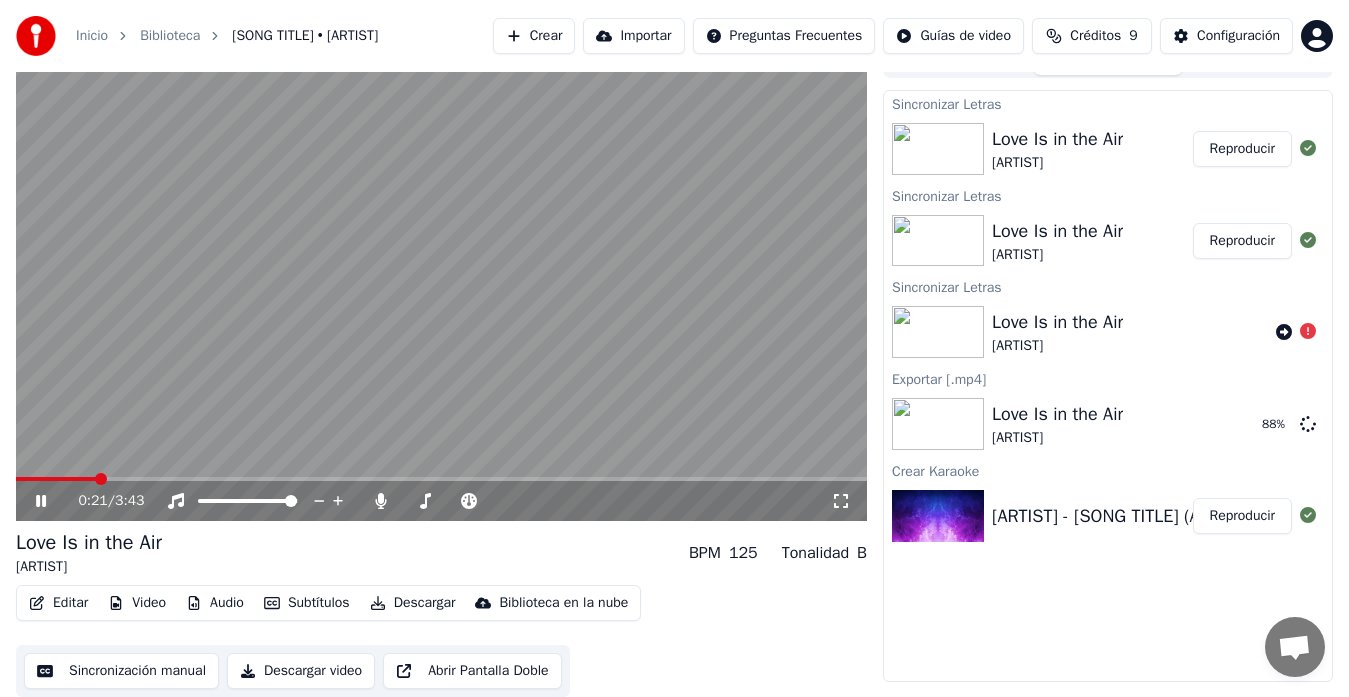click at bounding box center [441, 479] 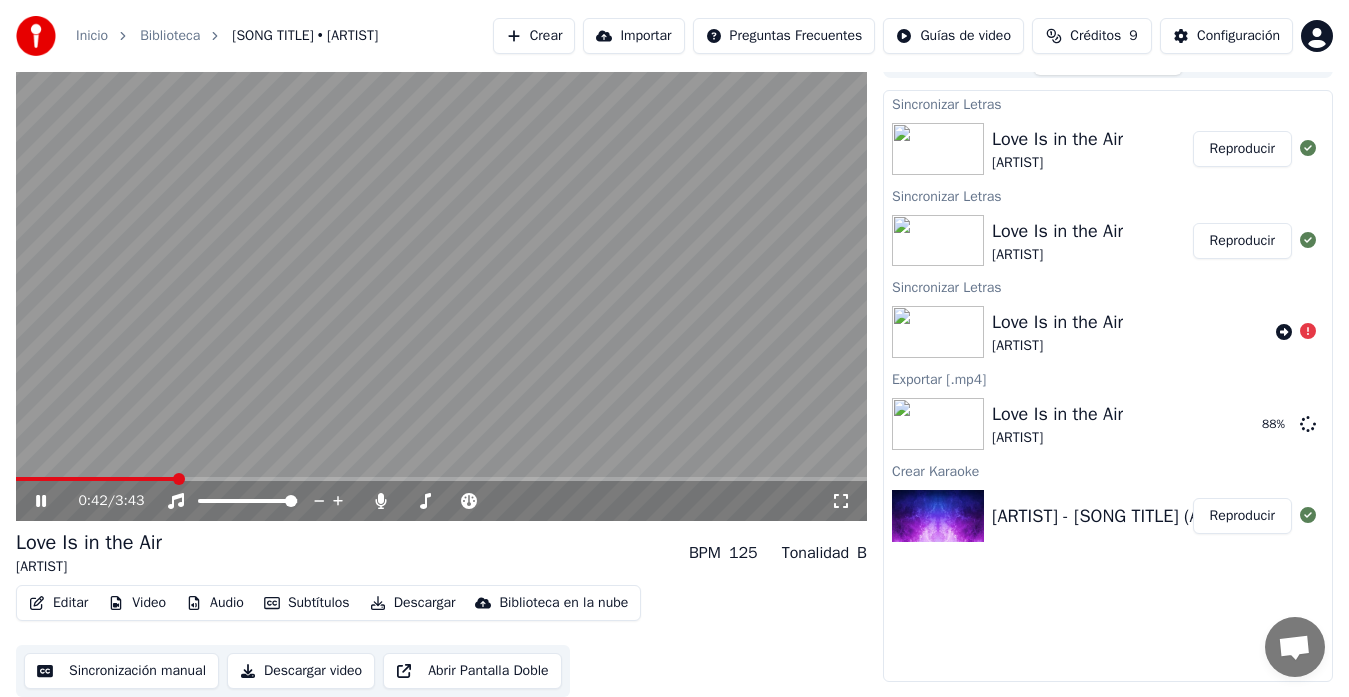 click at bounding box center [441, 479] 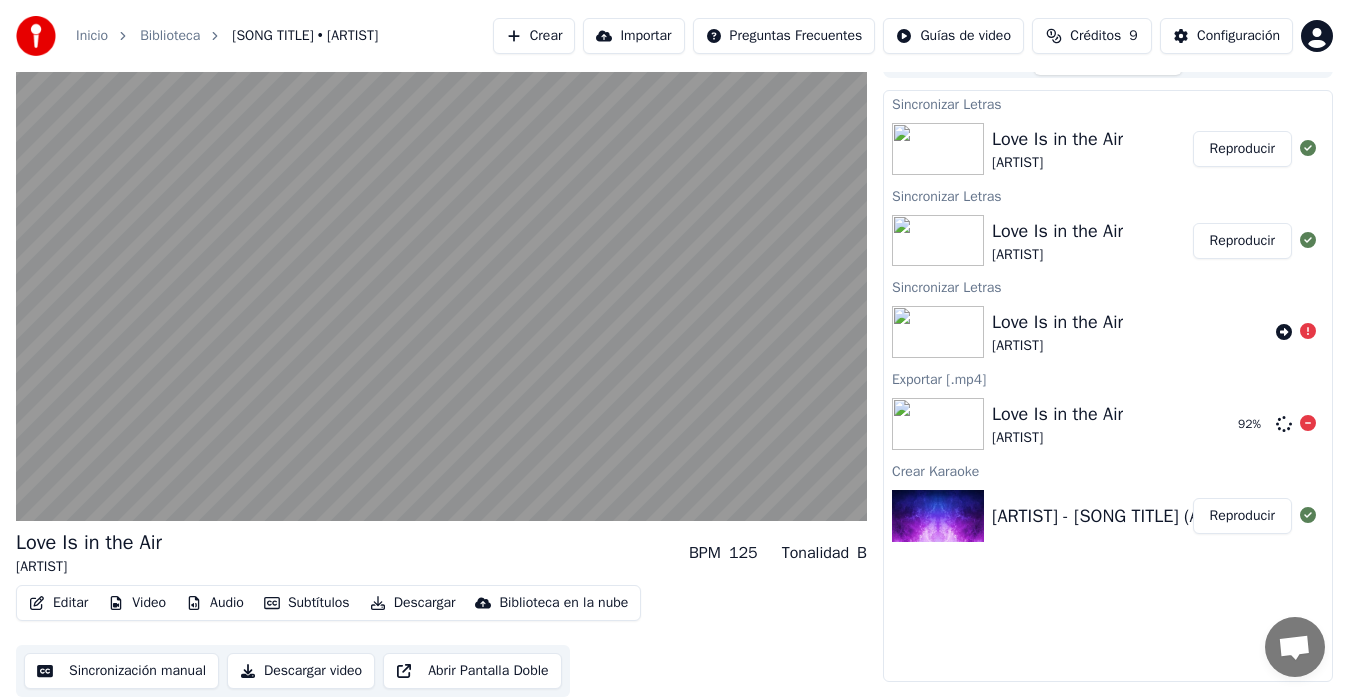 scroll, scrollTop: 0, scrollLeft: 0, axis: both 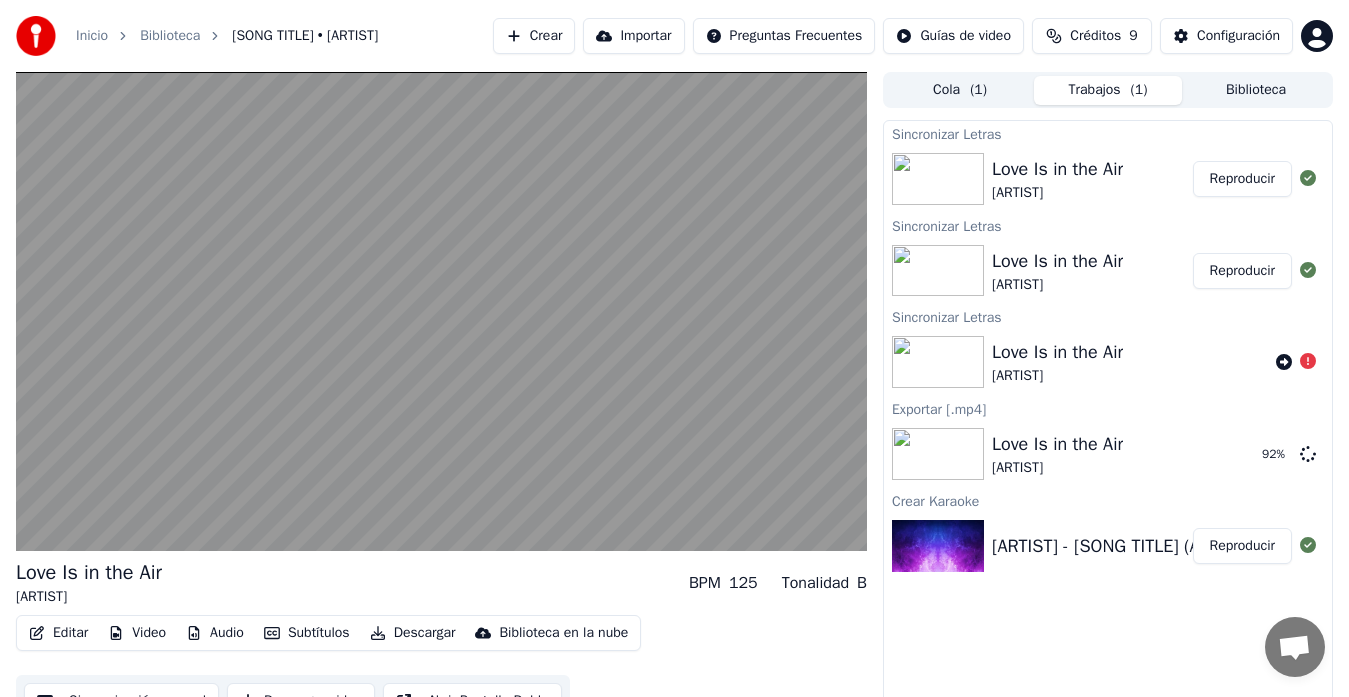 click on "Cola ( 1 )" at bounding box center [960, 90] 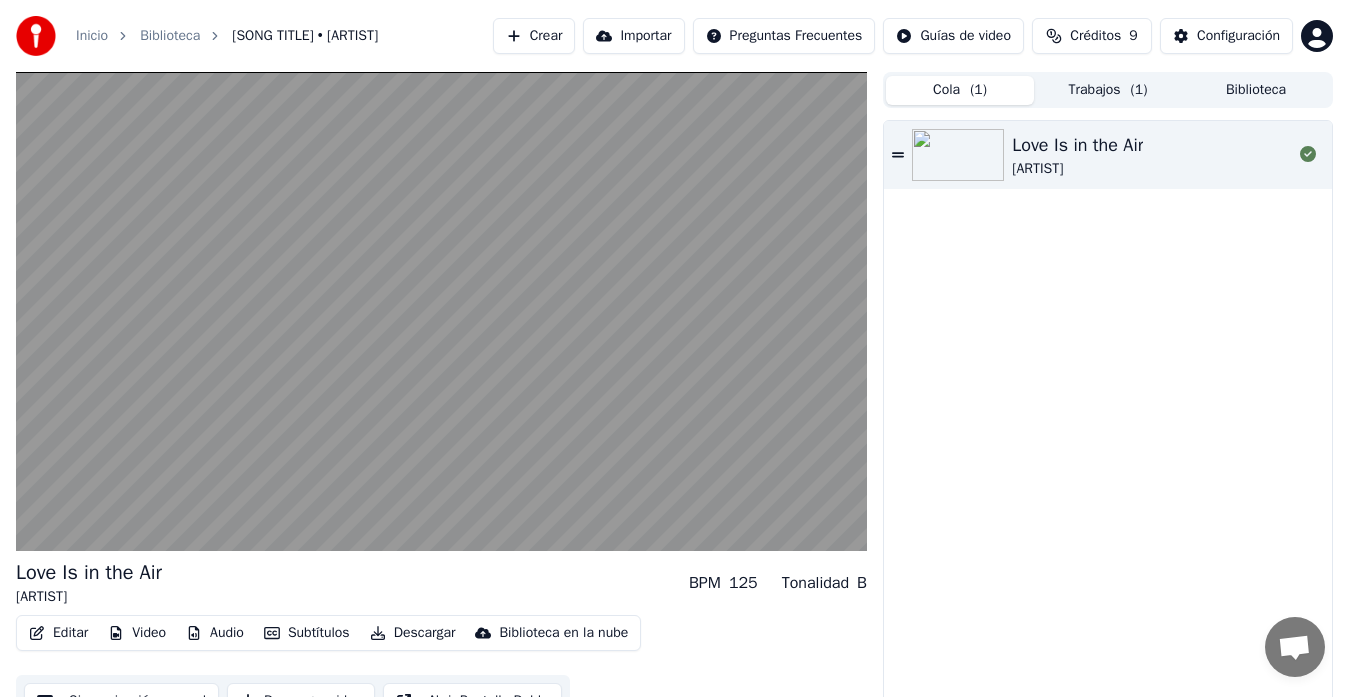 click on "Trabajos ( 1 )" at bounding box center (1108, 90) 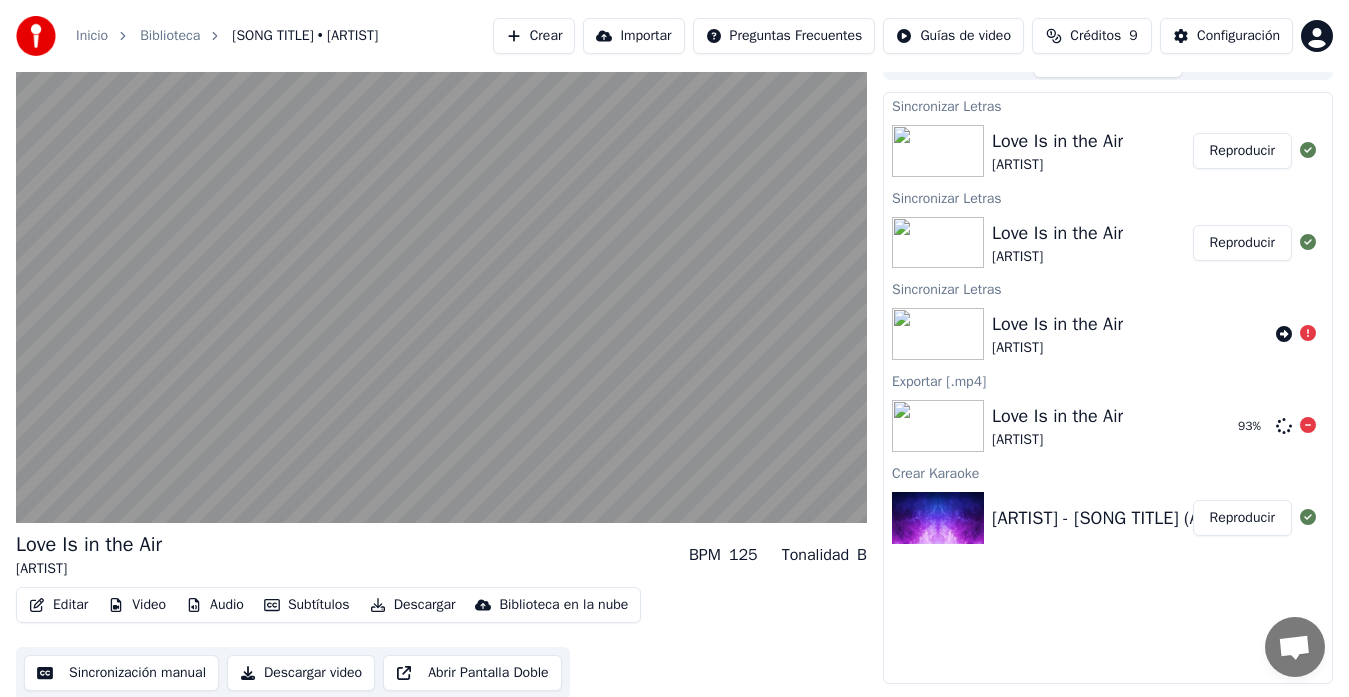 scroll, scrollTop: 30, scrollLeft: 0, axis: vertical 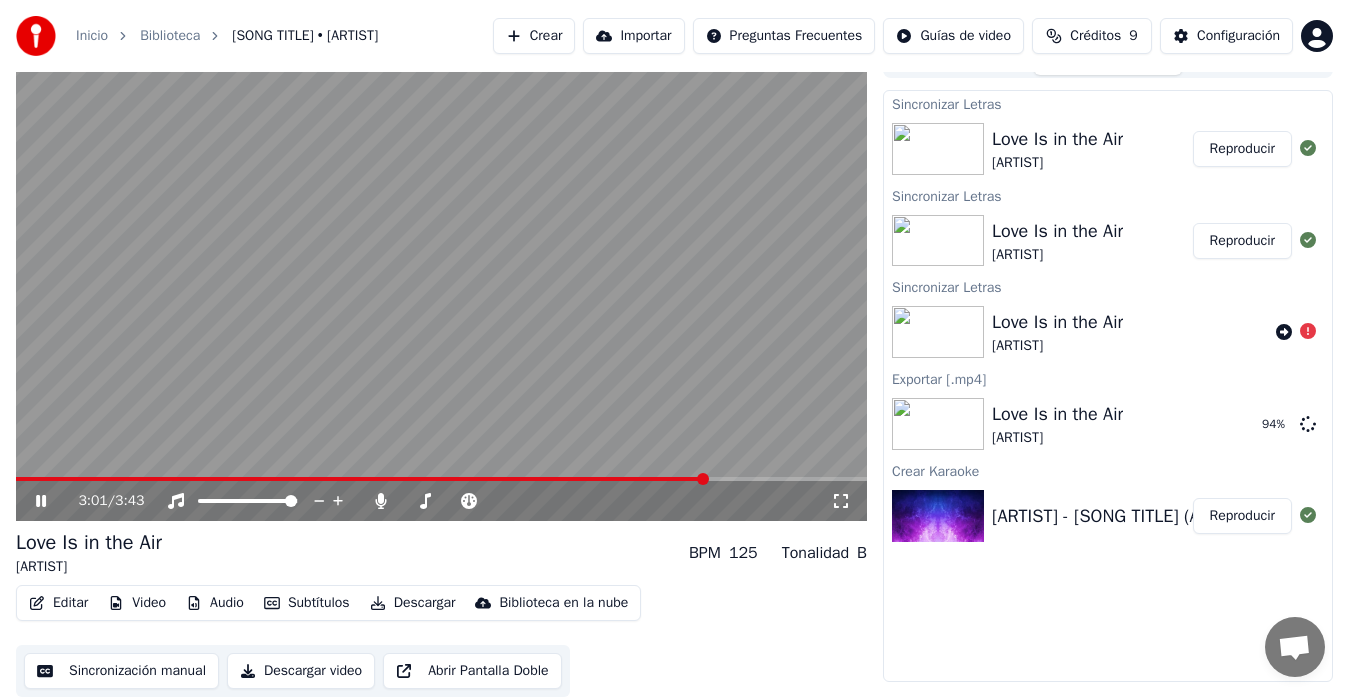 click on "Descargar" at bounding box center (413, 603) 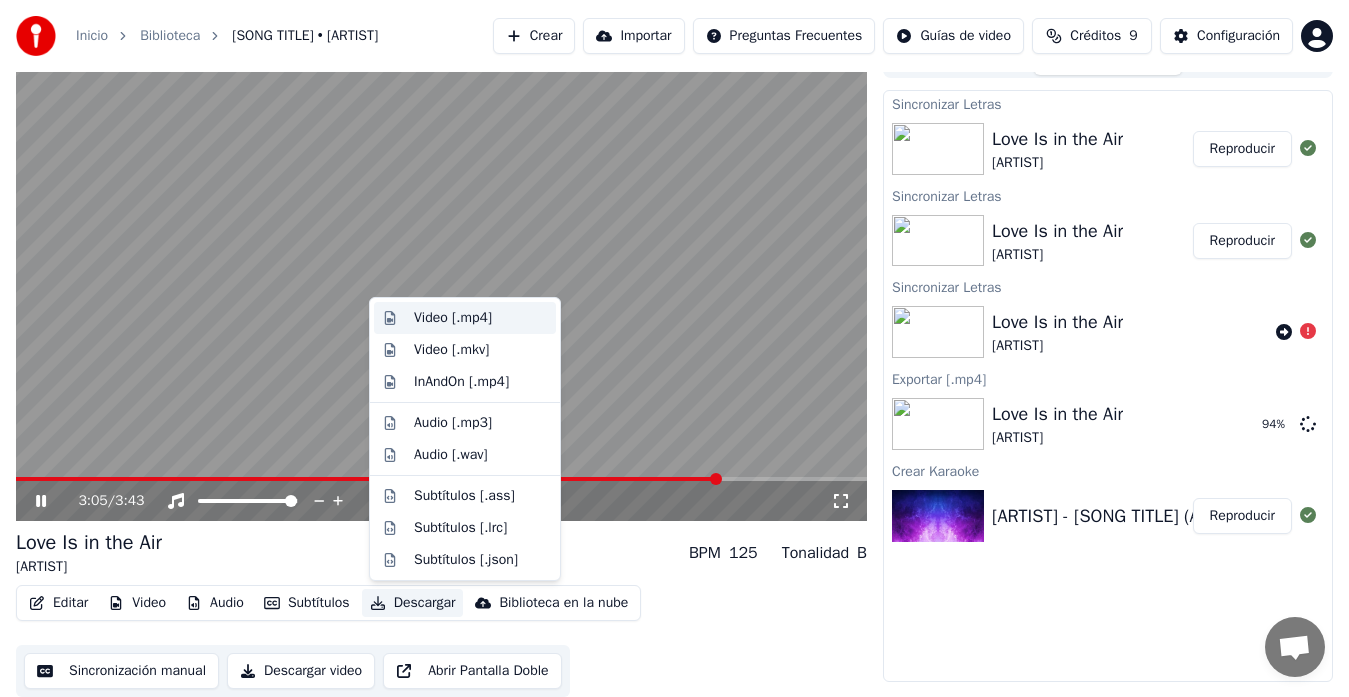click on "Video [.mp4]" at bounding box center [453, 318] 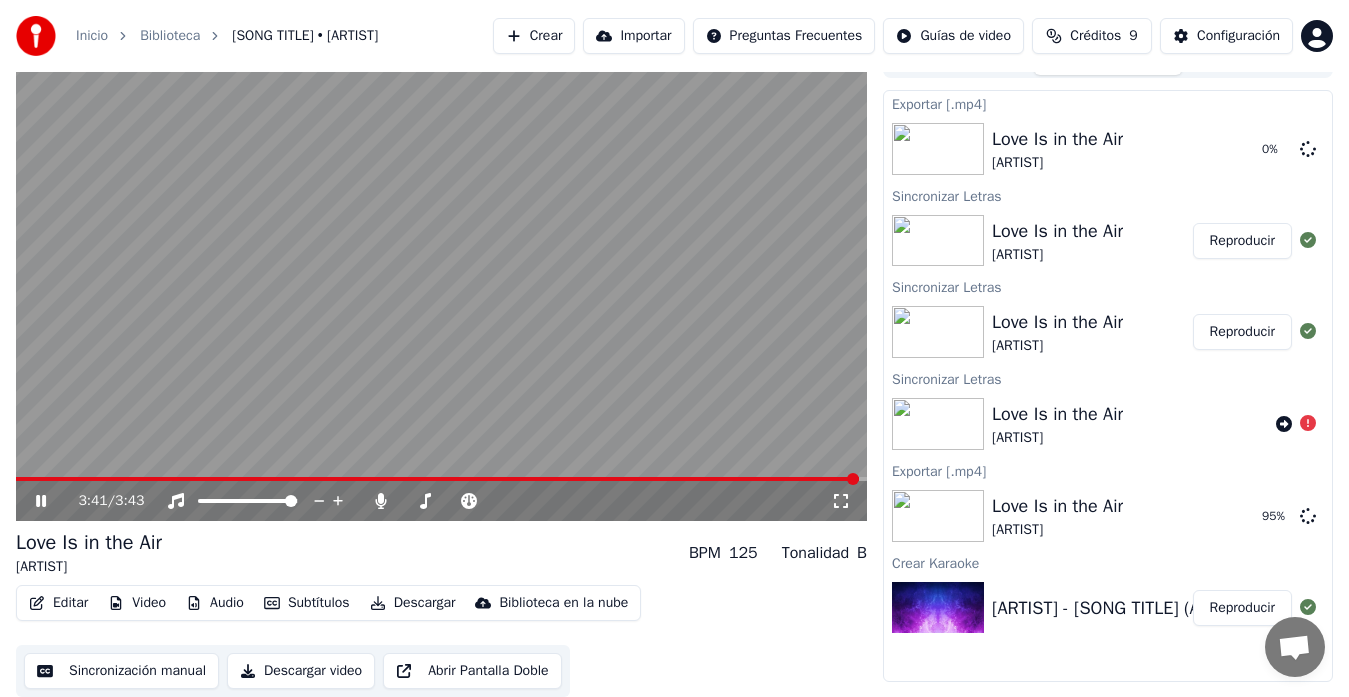 click 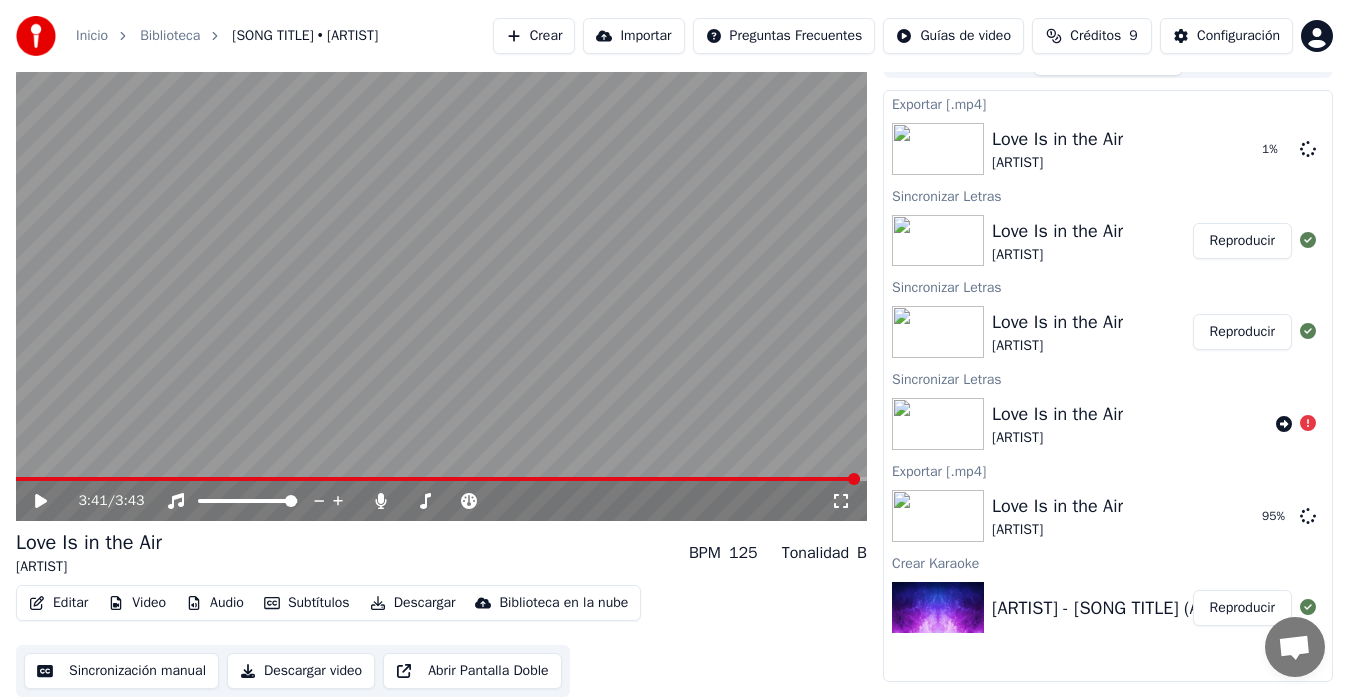 click on "Descargar video" at bounding box center (301, 671) 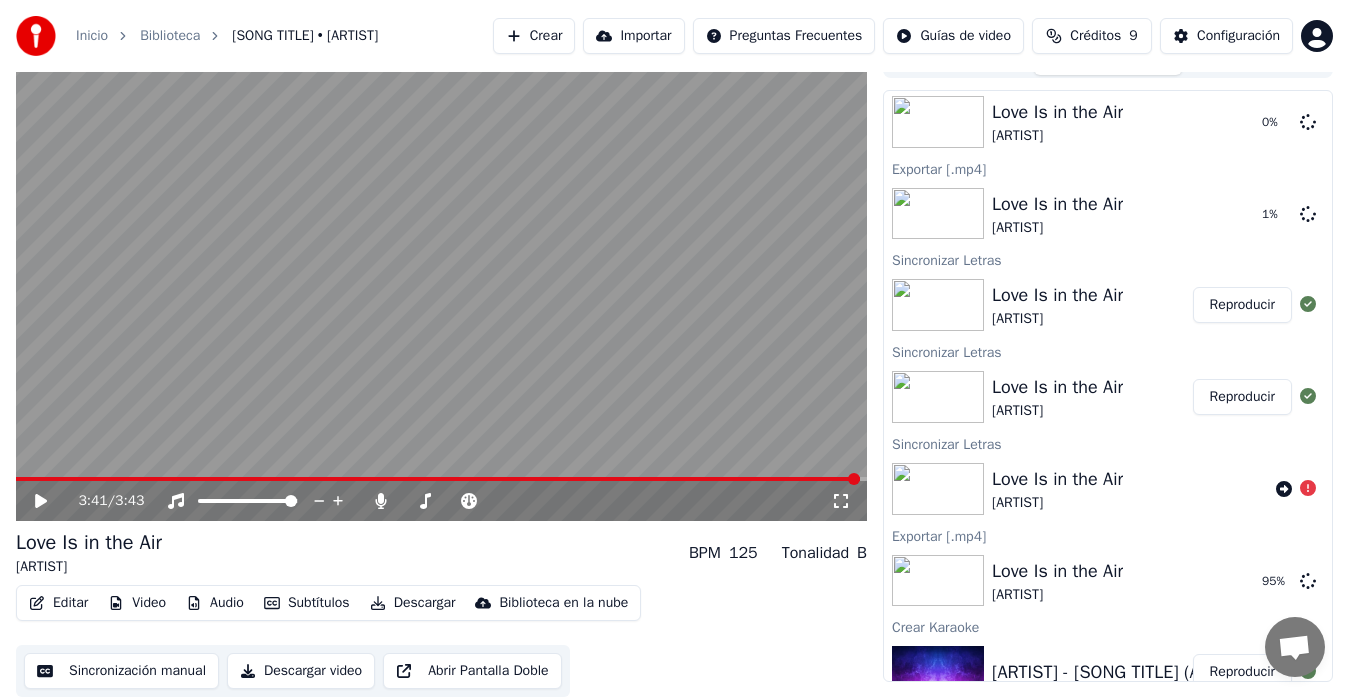 scroll, scrollTop: 52, scrollLeft: 0, axis: vertical 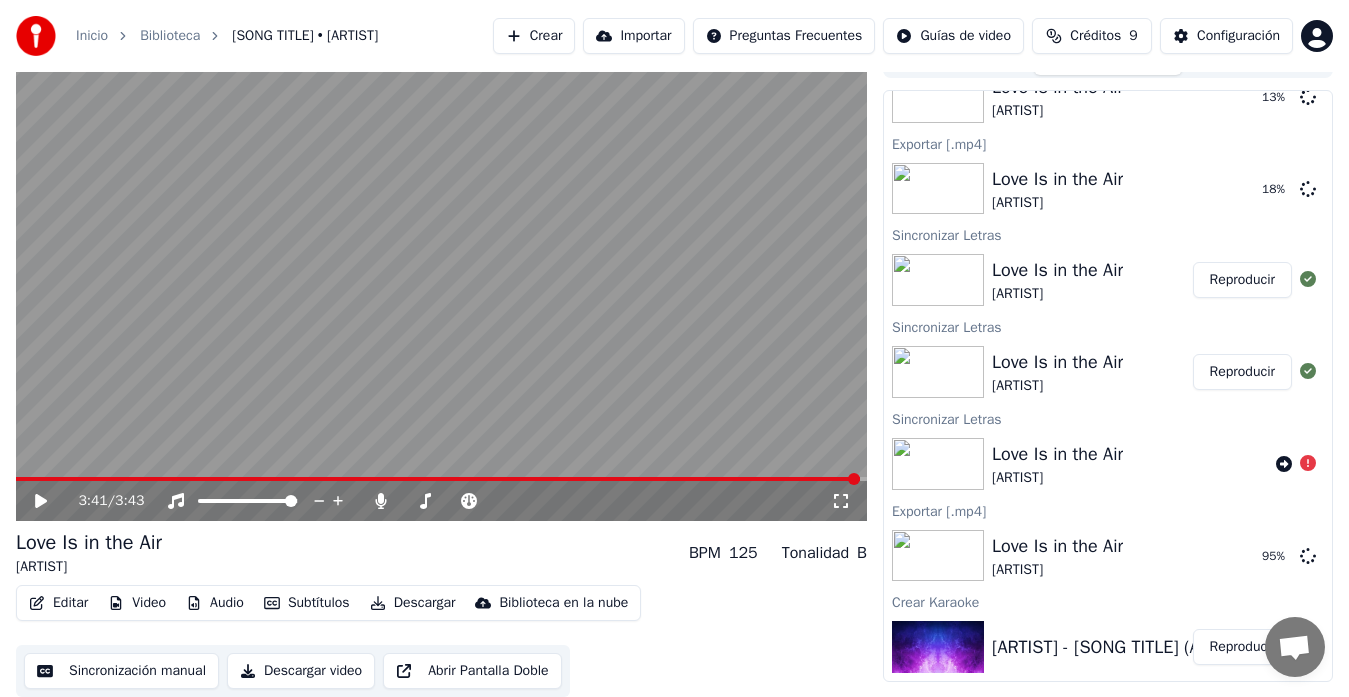 click on "Descargar video" at bounding box center [301, 671] 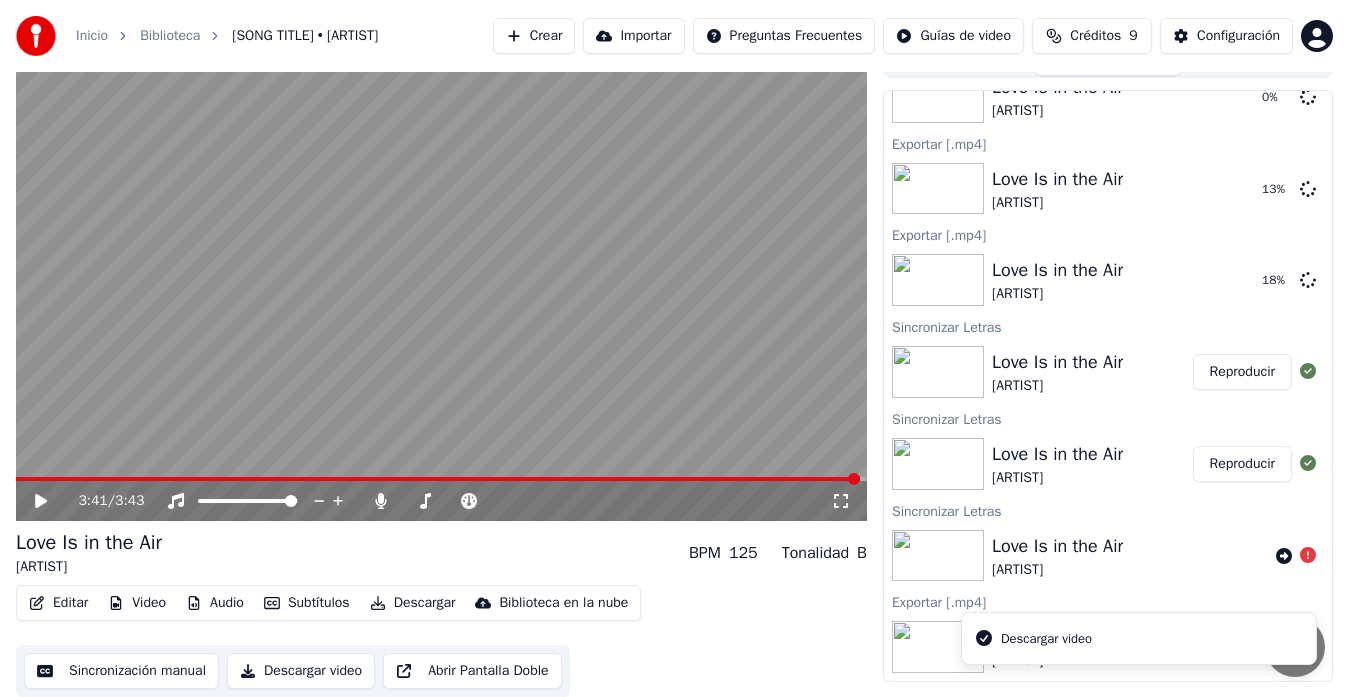 scroll, scrollTop: 144, scrollLeft: 0, axis: vertical 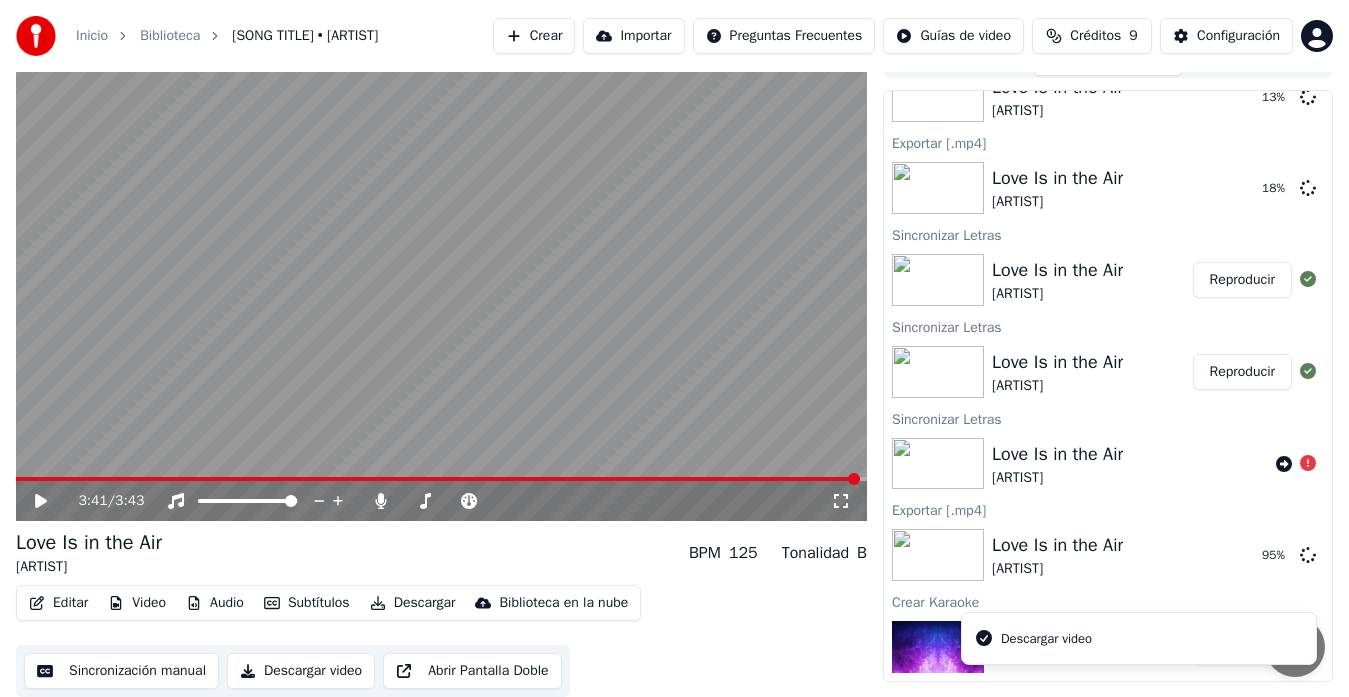 click on "Descargar video" at bounding box center [1046, 639] 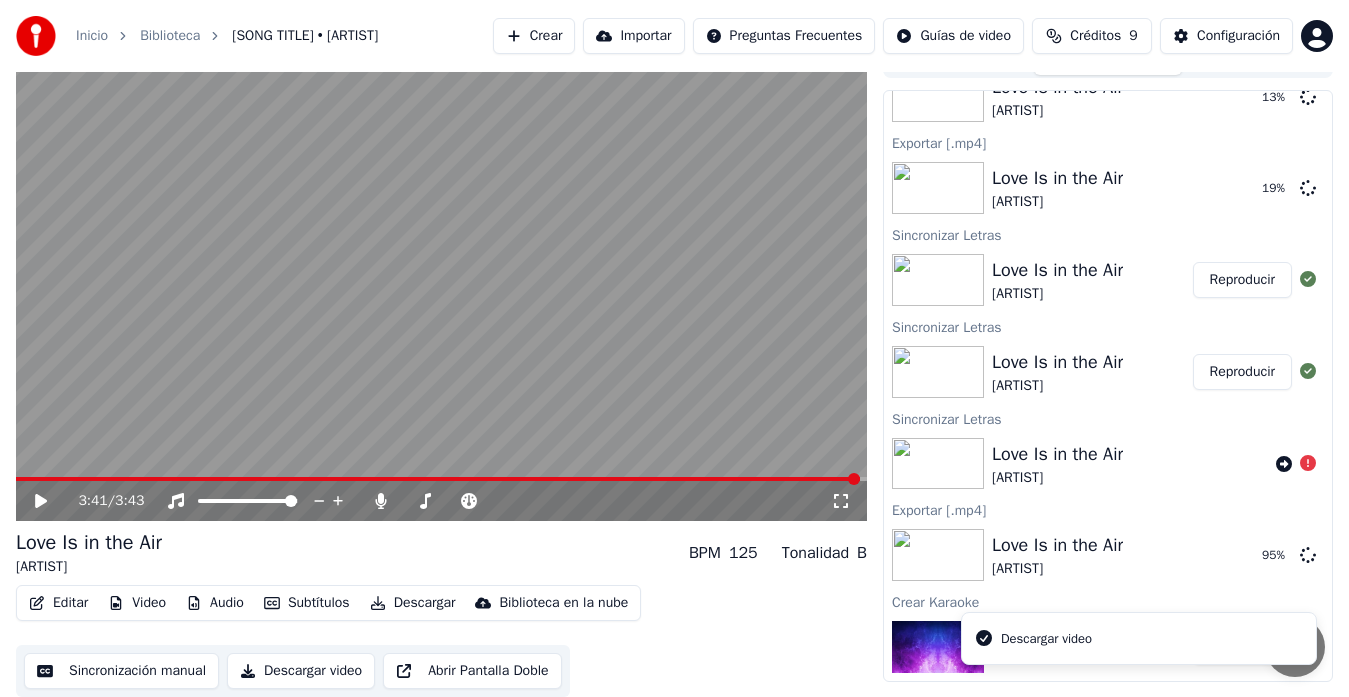 click on "Descargar video" at bounding box center (1139, 639) 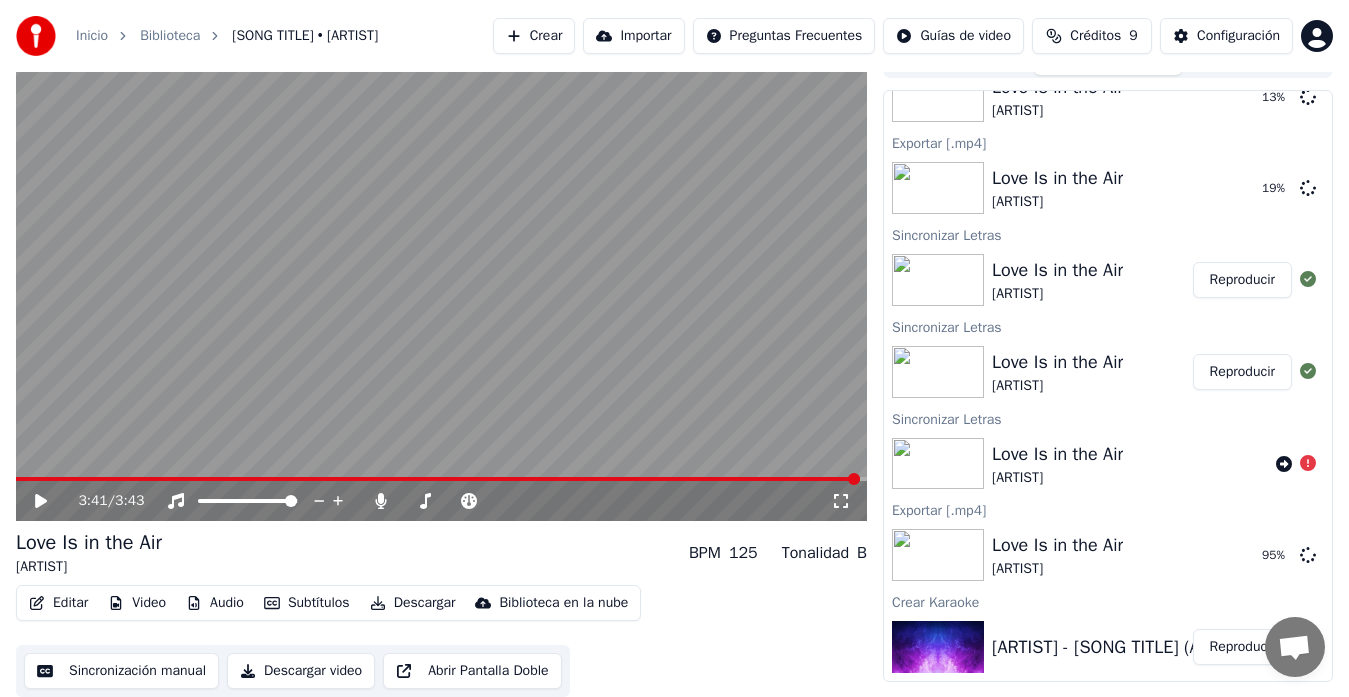 click on "[SONG TITLE] • [ARTIST]" at bounding box center (305, 36) 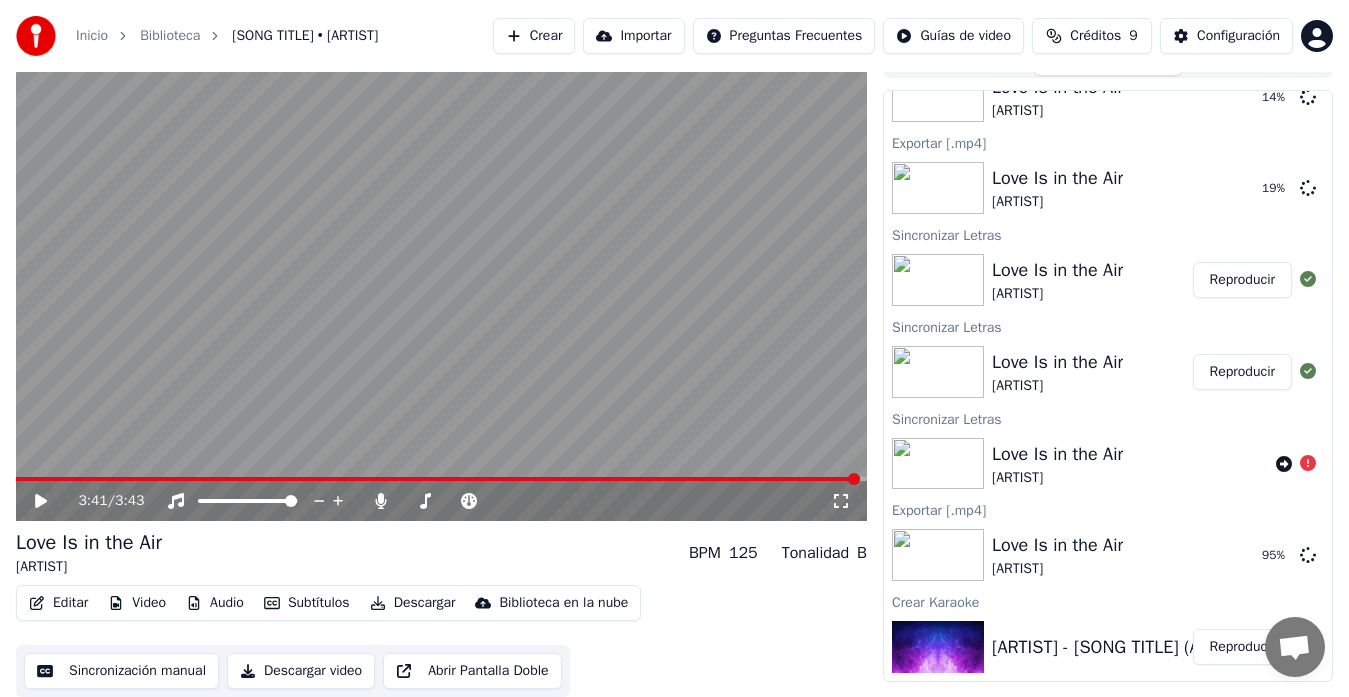 click on "Configuración" at bounding box center [1238, 36] 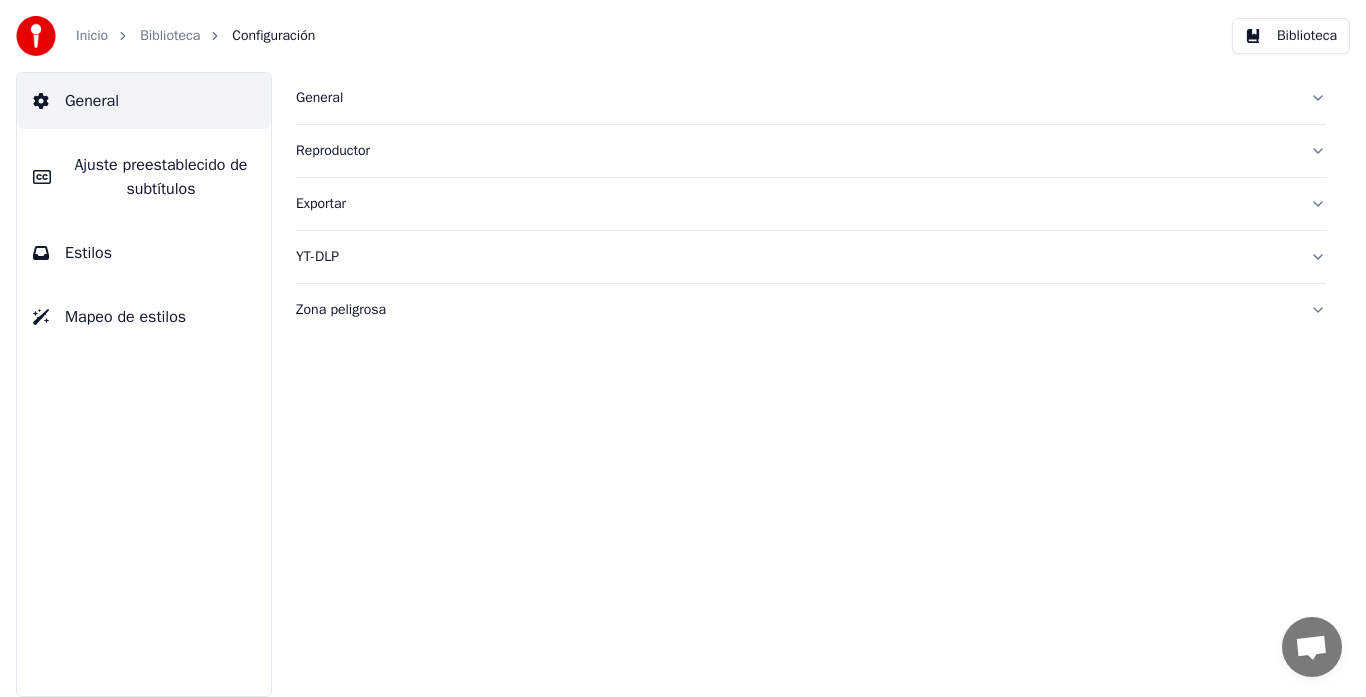 click on "Exportar" at bounding box center [795, 204] 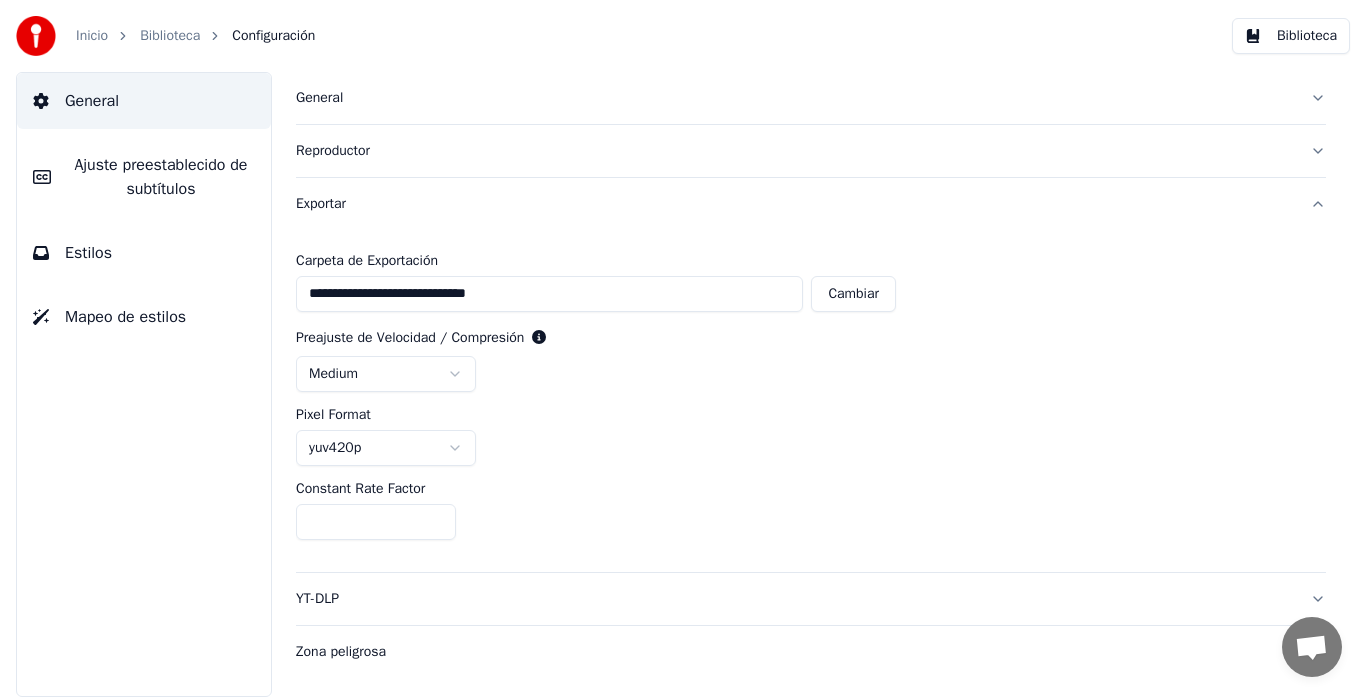click on "Biblioteca" at bounding box center [1291, 36] 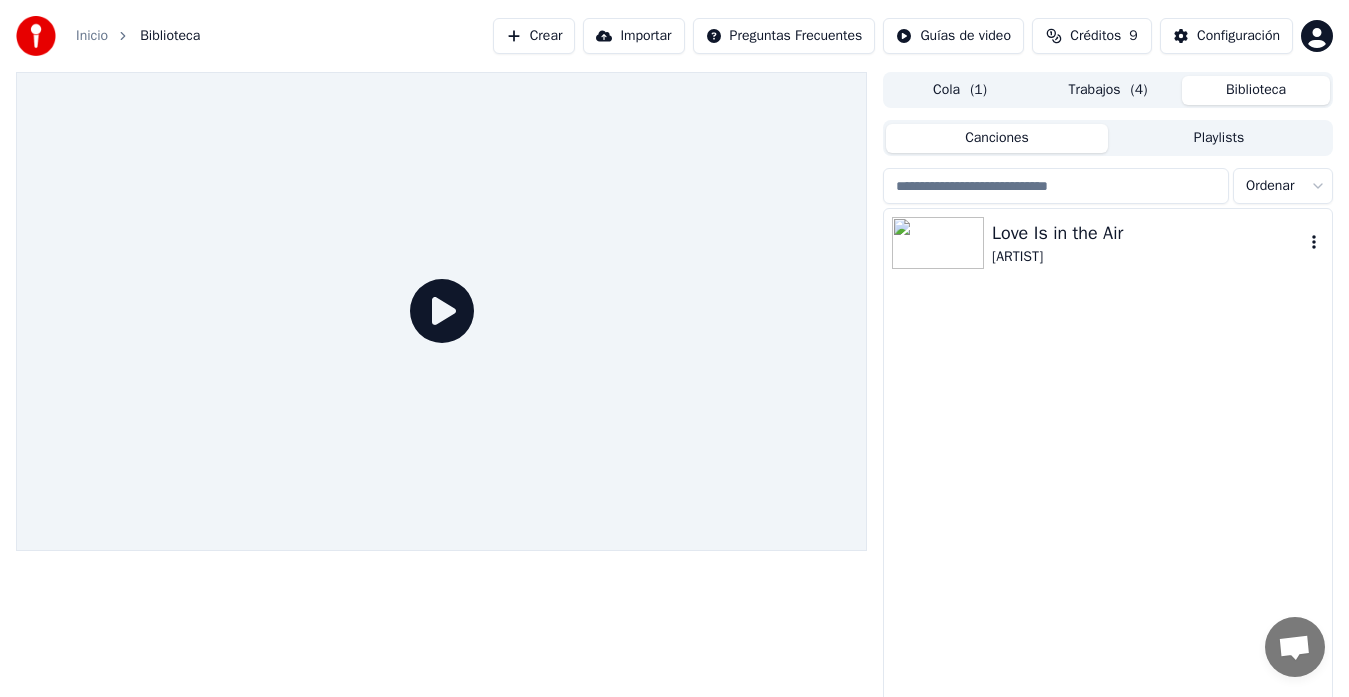 click 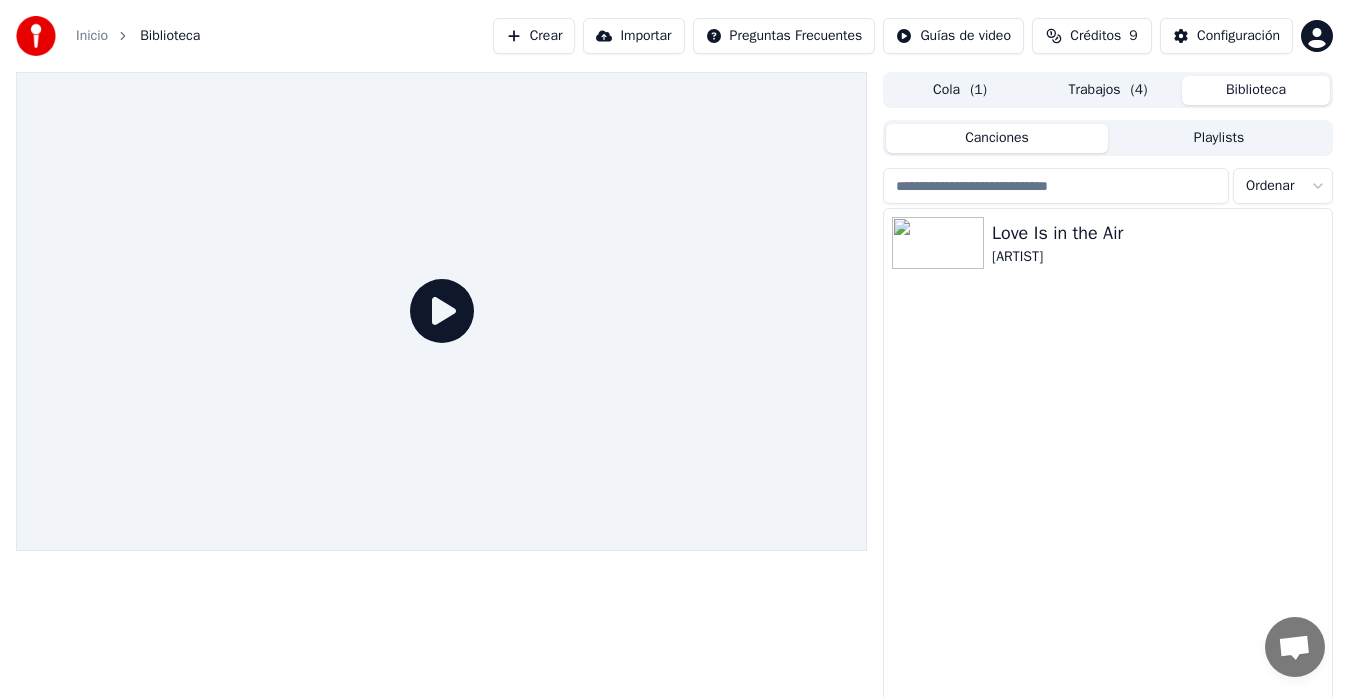 click on "Trabajos ( 4 )" at bounding box center (1108, 90) 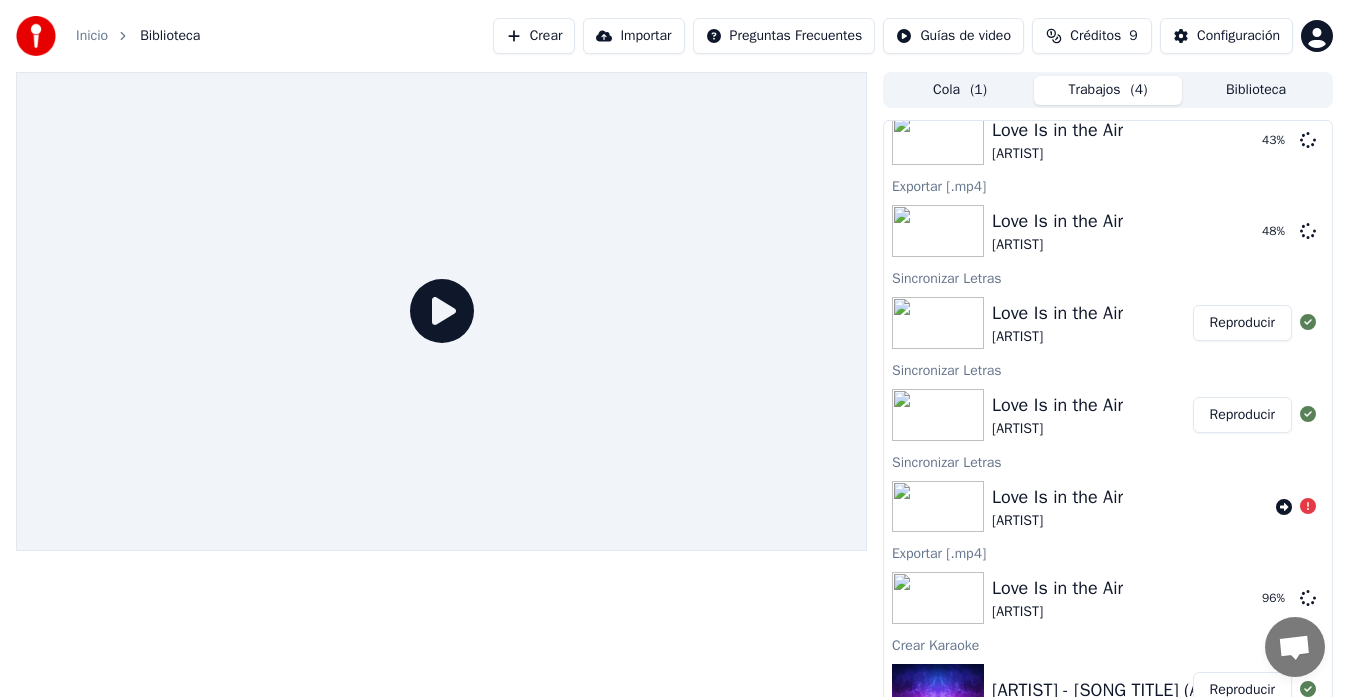scroll, scrollTop: 144, scrollLeft: 0, axis: vertical 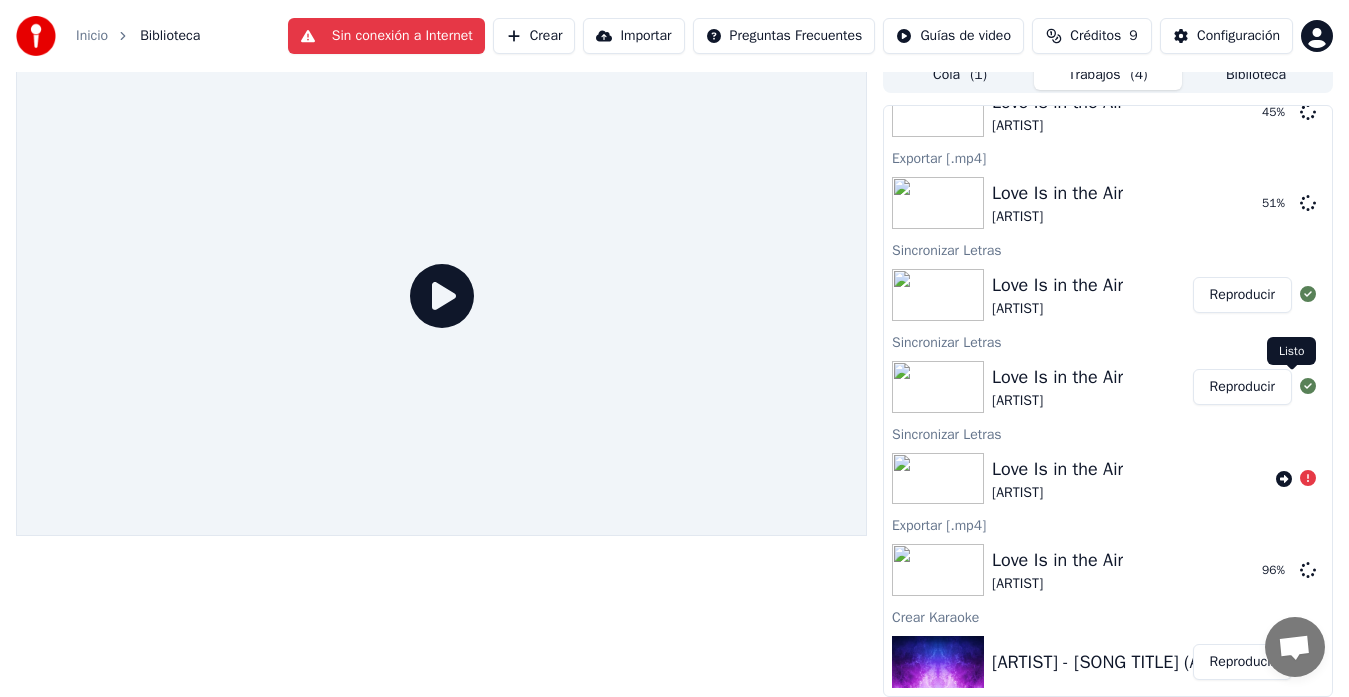 click 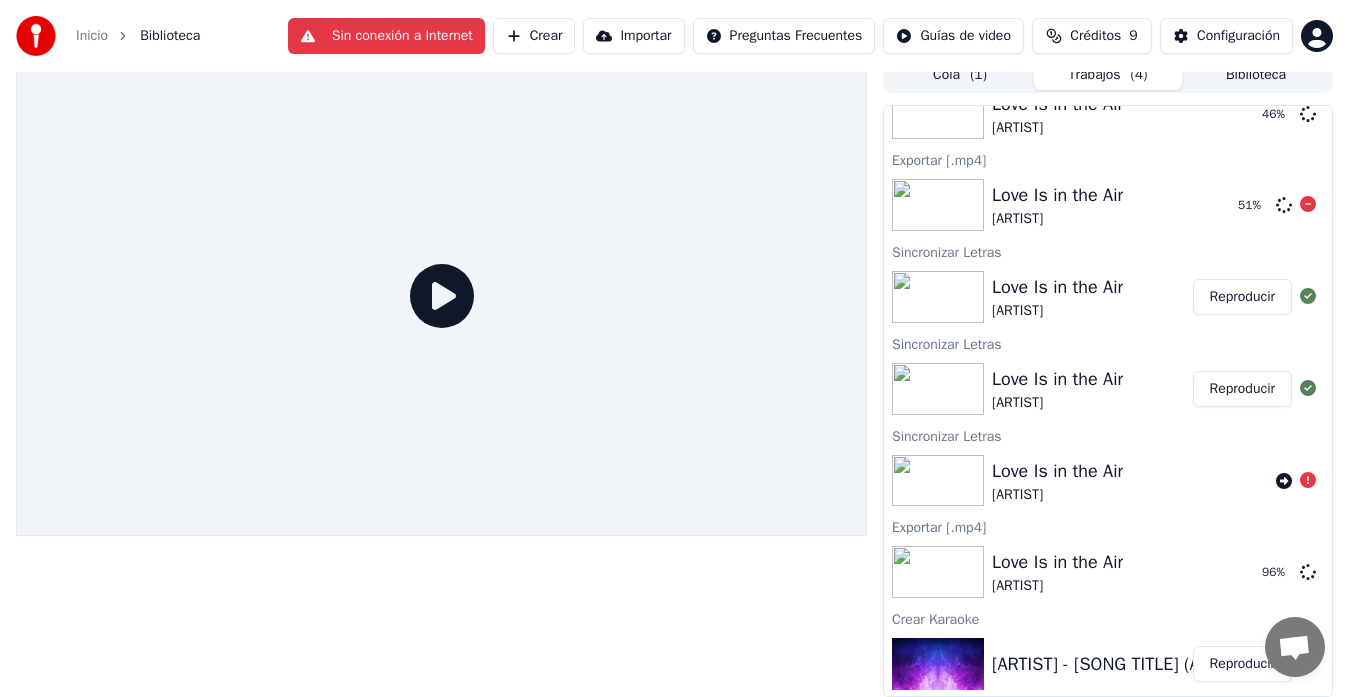 scroll, scrollTop: 144, scrollLeft: 0, axis: vertical 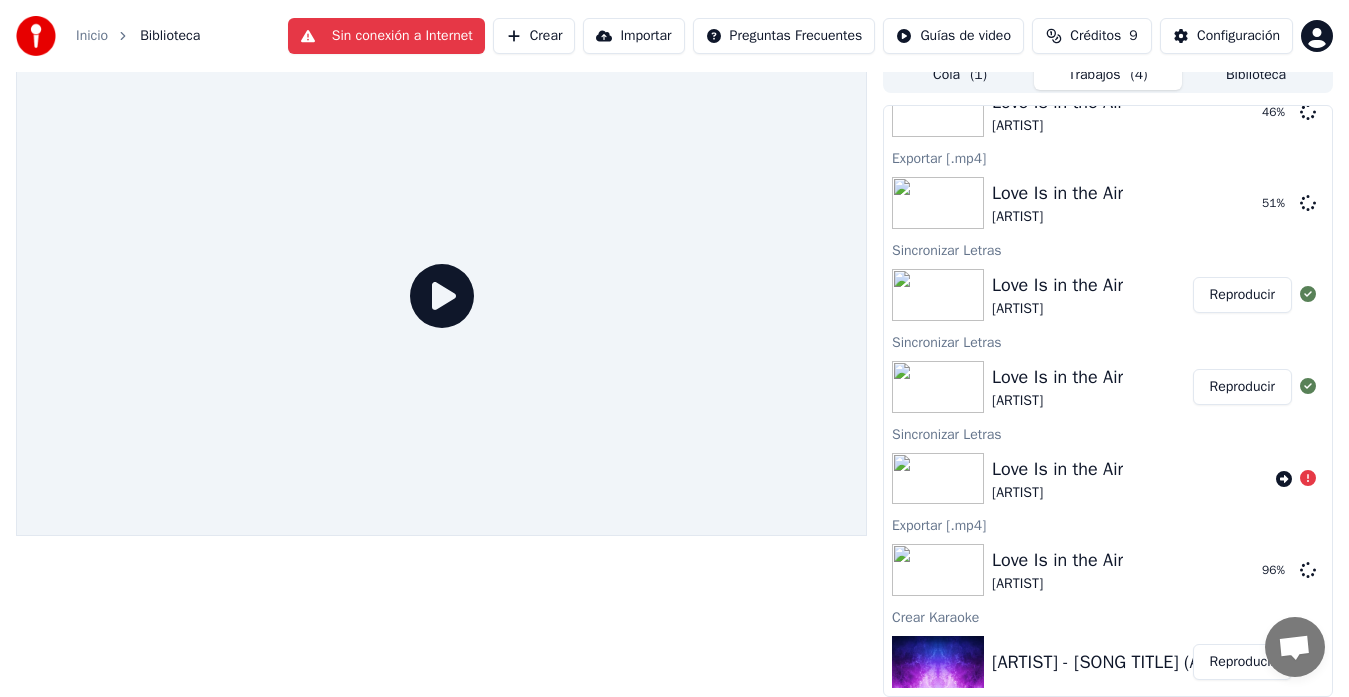 click 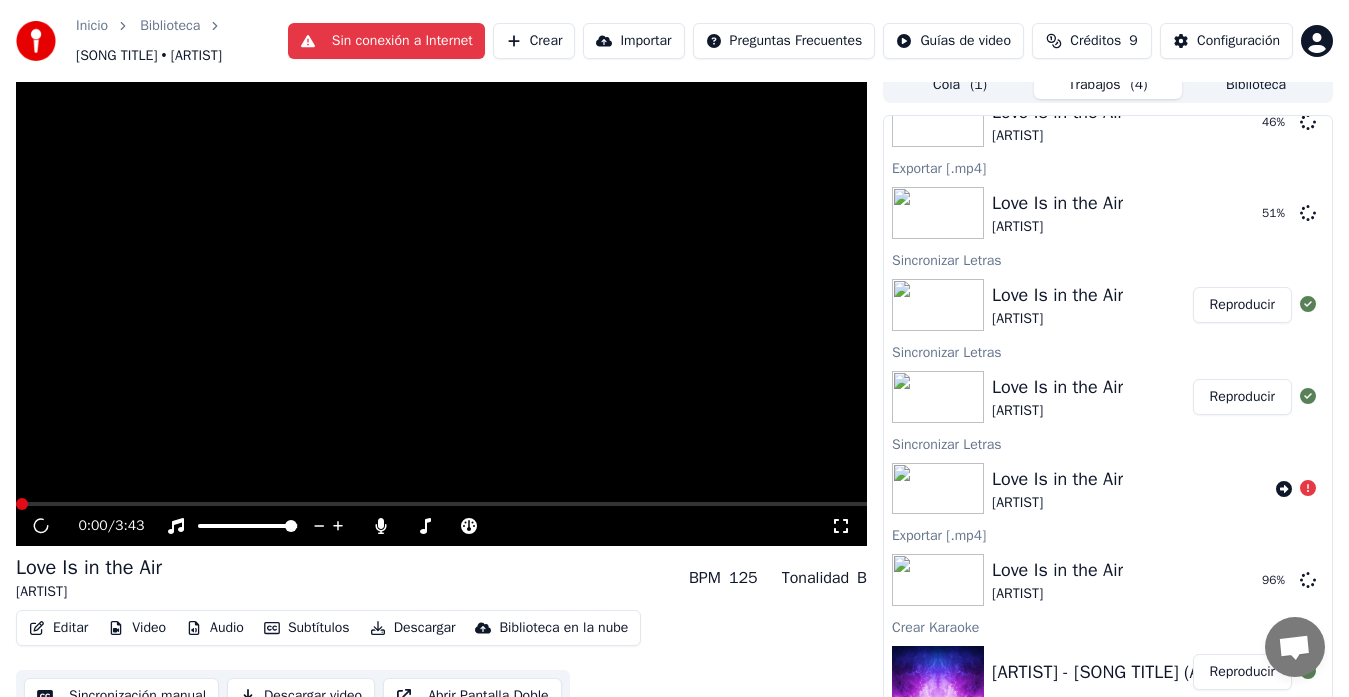 scroll, scrollTop: 45, scrollLeft: 0, axis: vertical 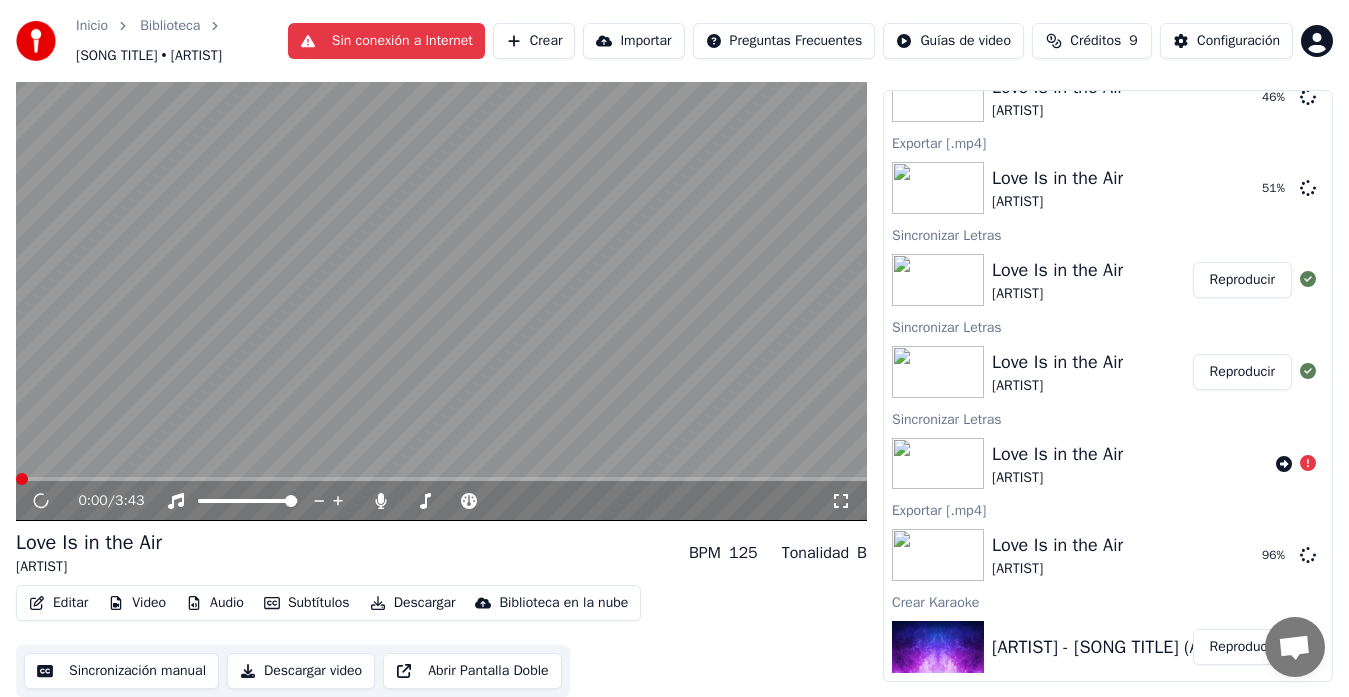 click on "Descargar" at bounding box center [413, 603] 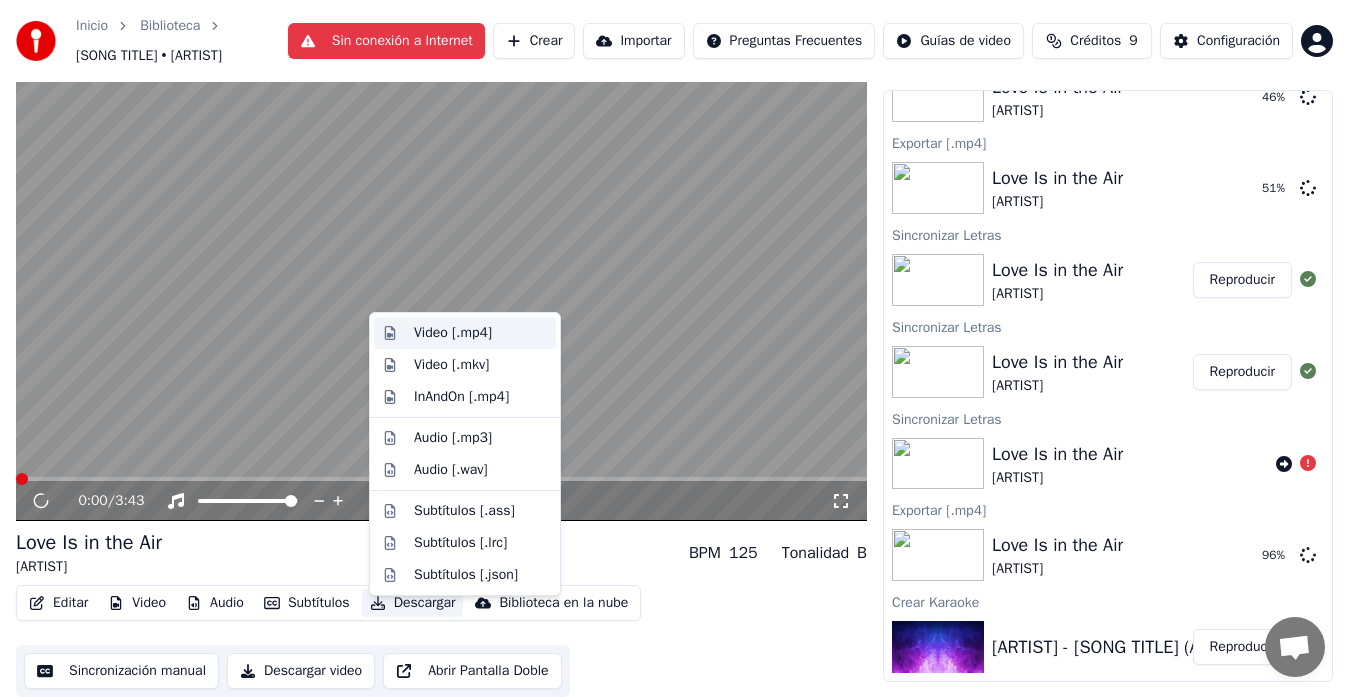 click on "Video [.mp4]" at bounding box center [453, 333] 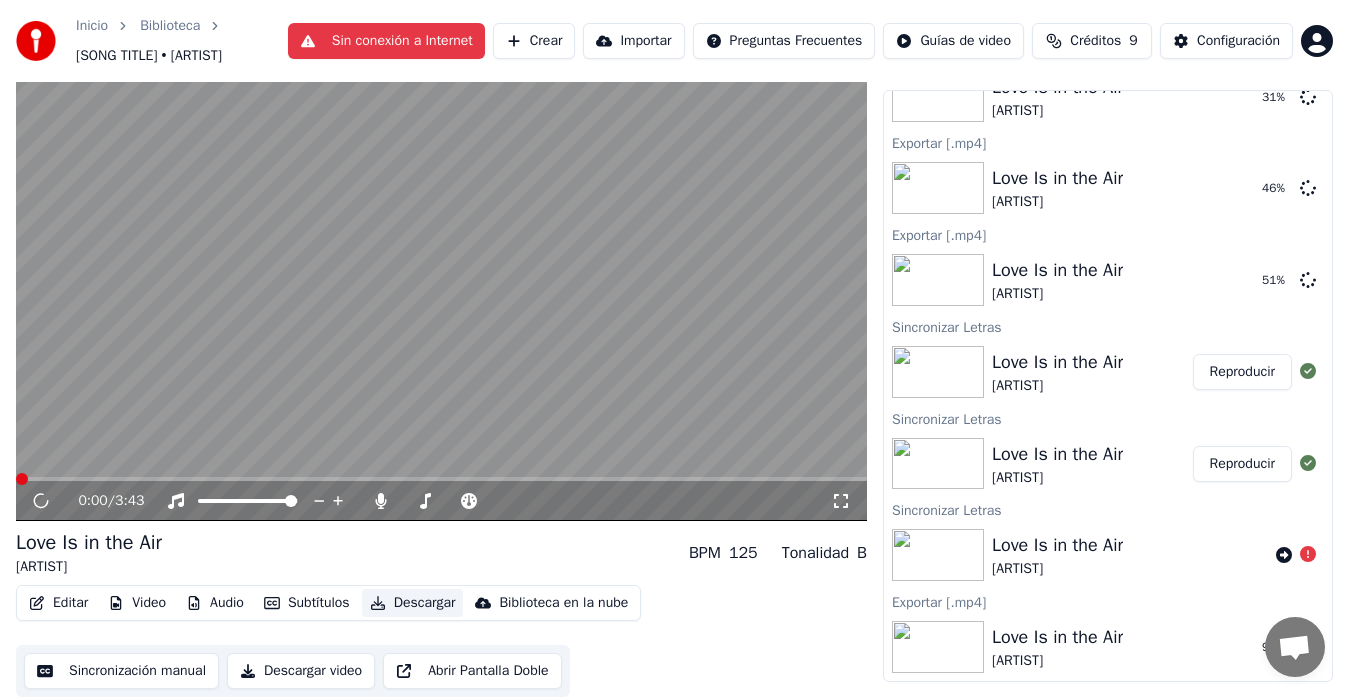 scroll, scrollTop: 235, scrollLeft: 0, axis: vertical 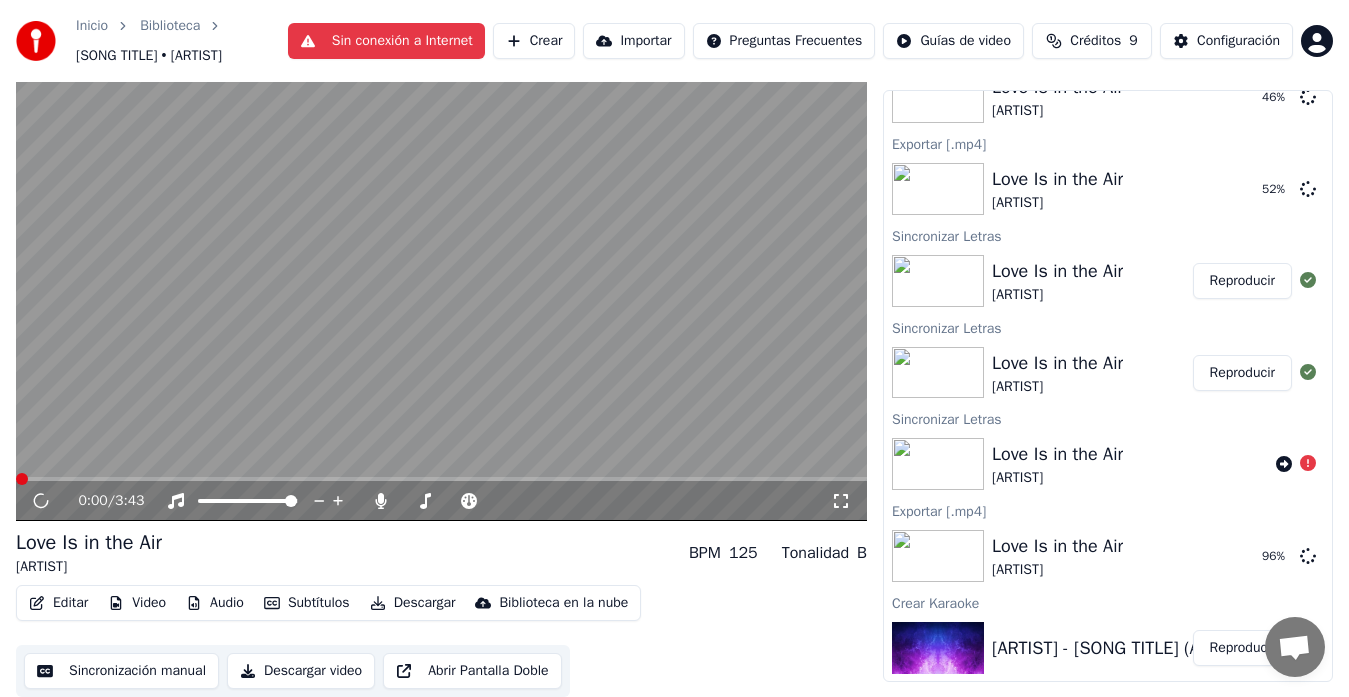 click on "Descargar video" at bounding box center [301, 671] 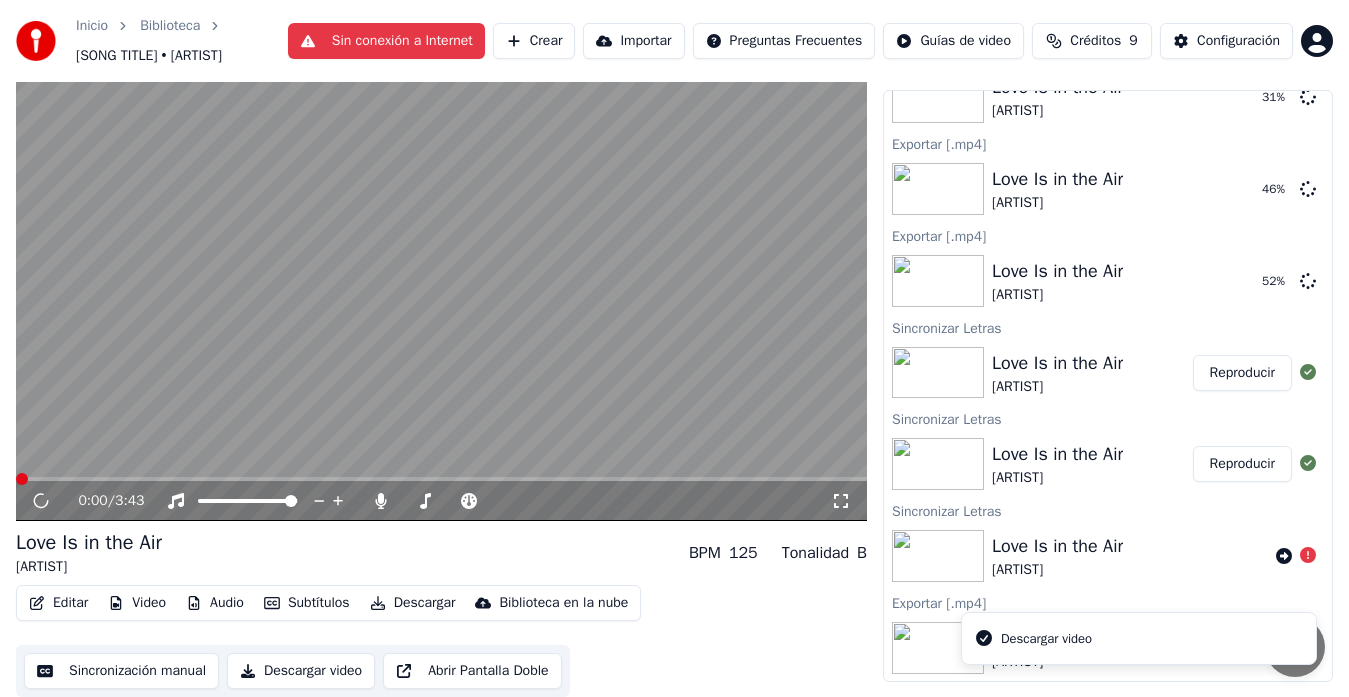scroll, scrollTop: 327, scrollLeft: 0, axis: vertical 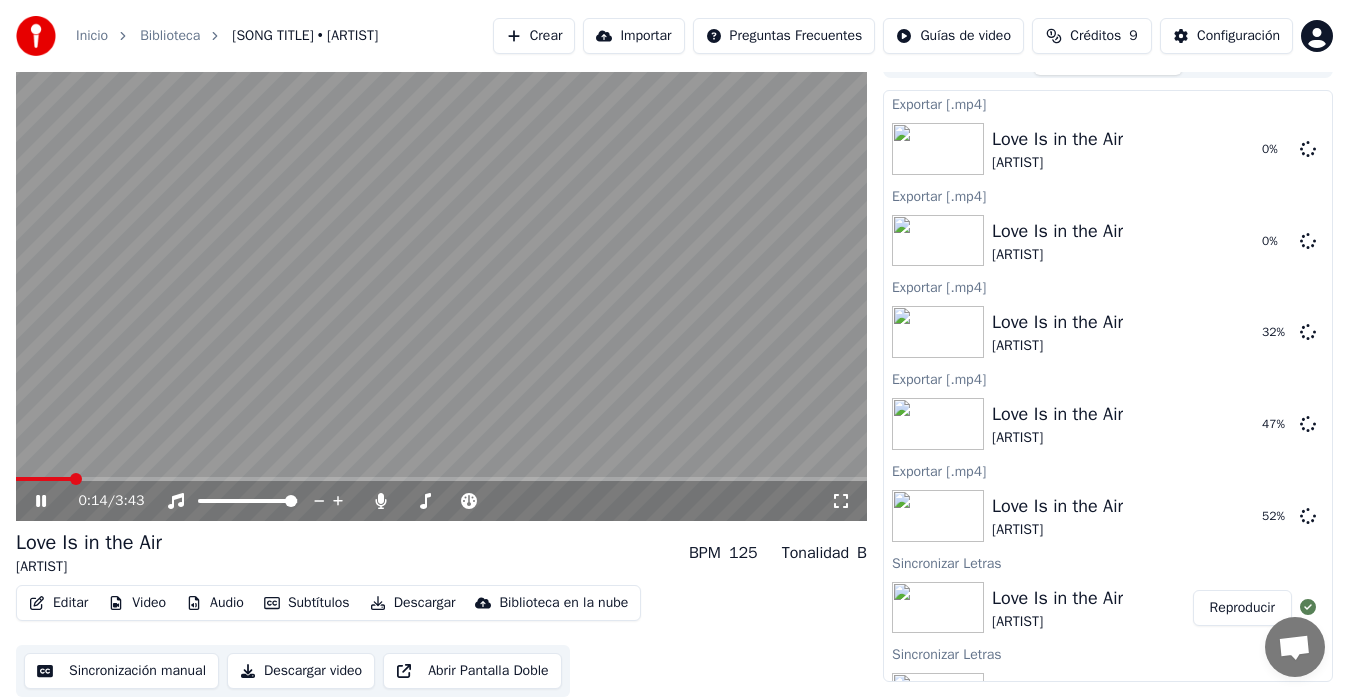 click 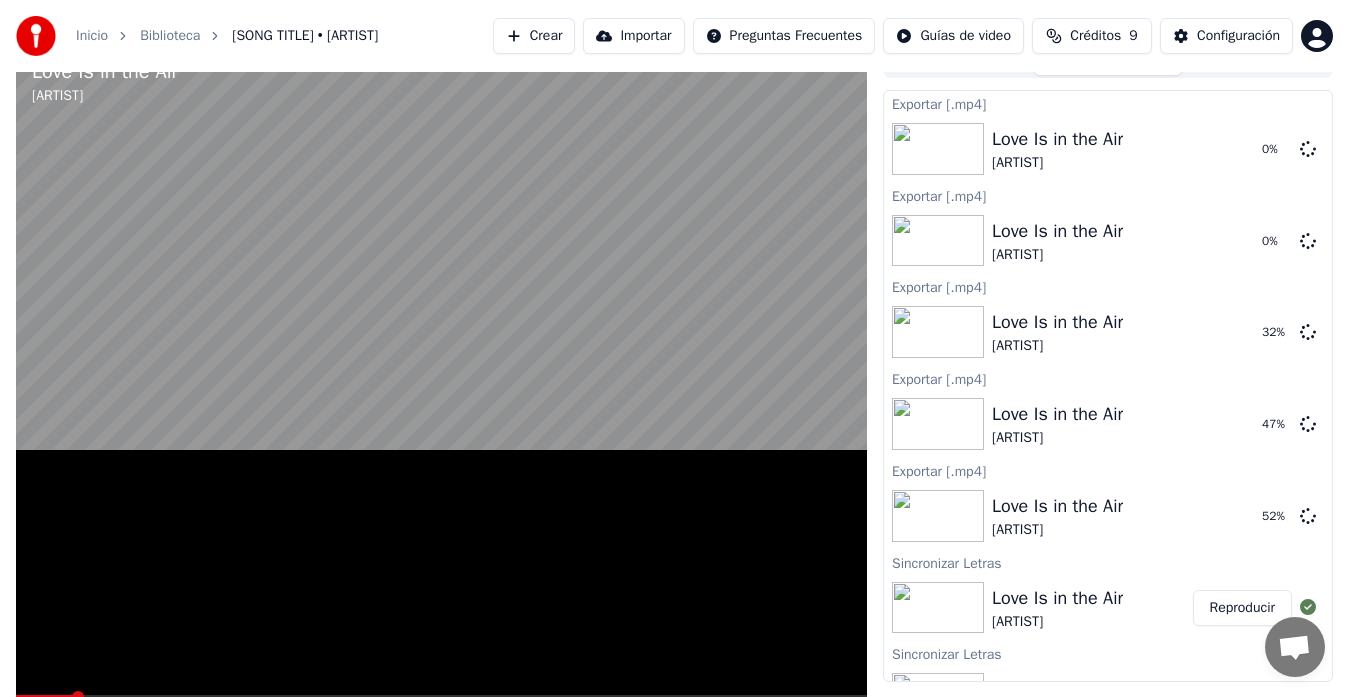 scroll, scrollTop: 5, scrollLeft: 0, axis: vertical 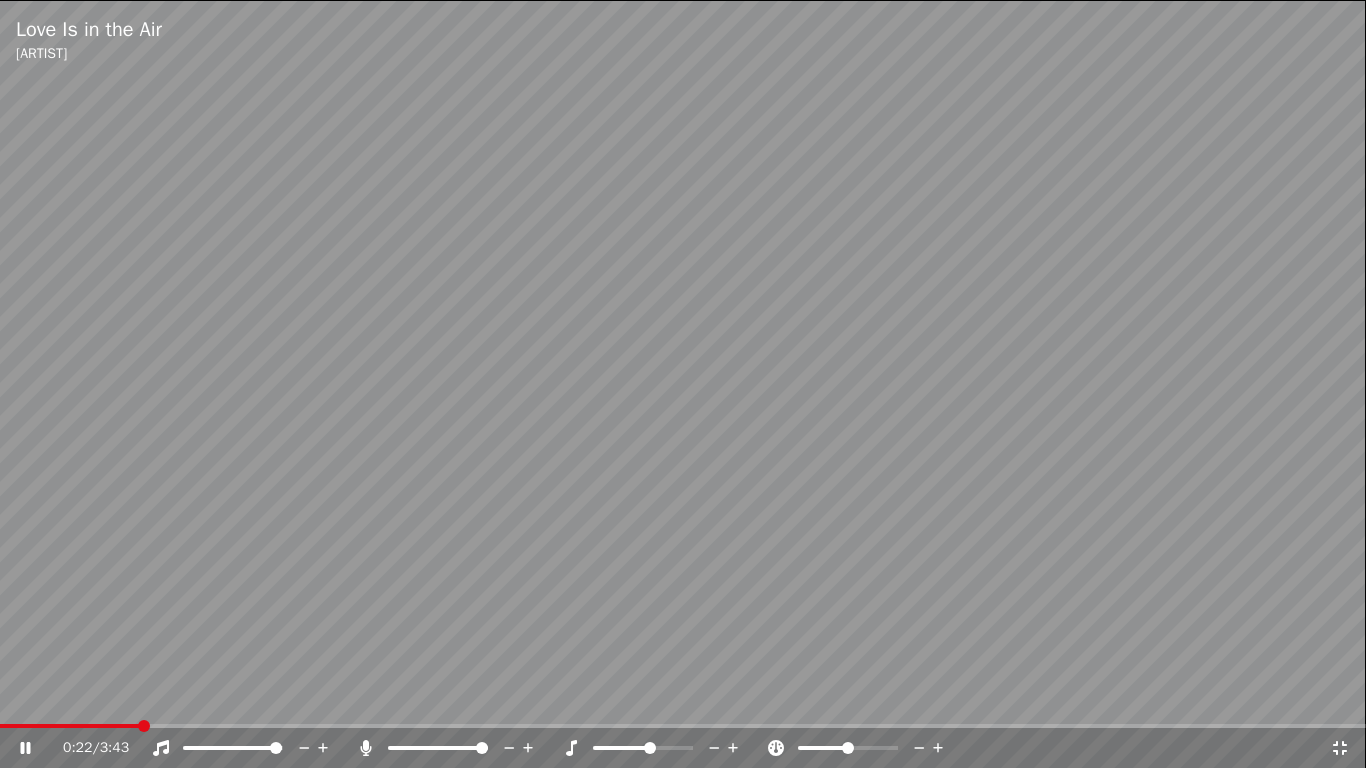 click 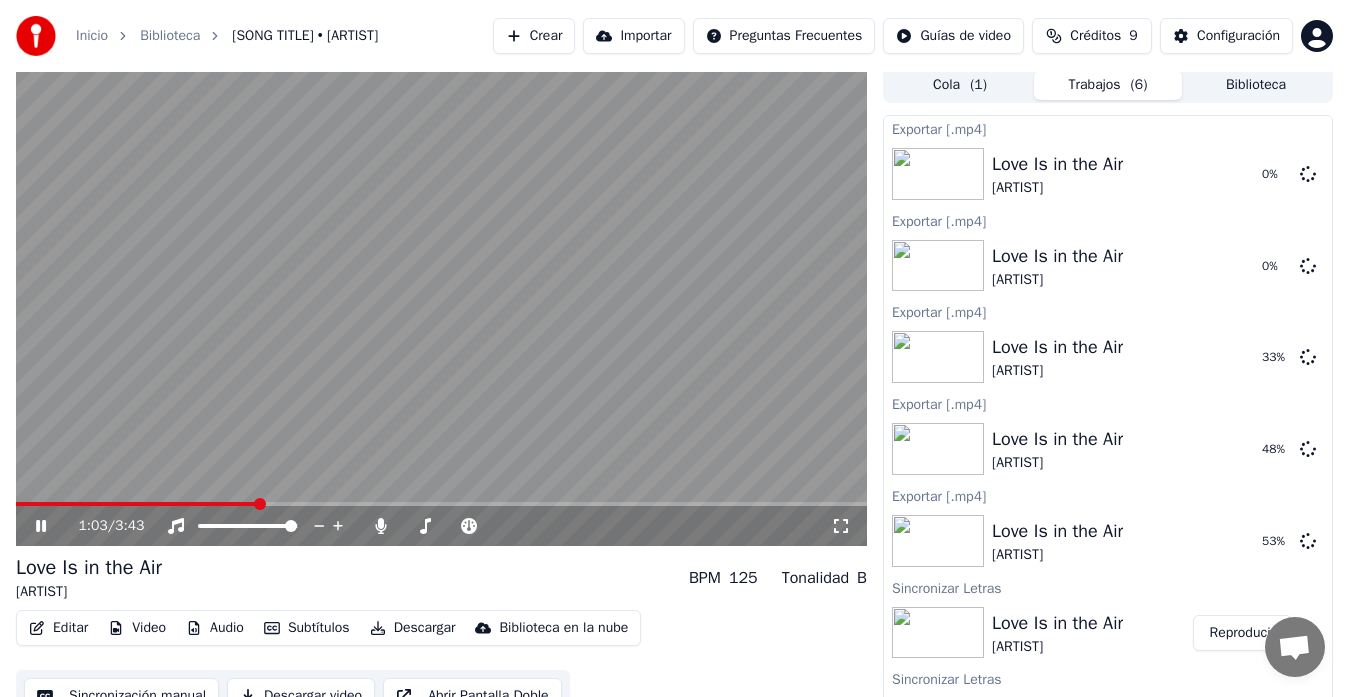 click 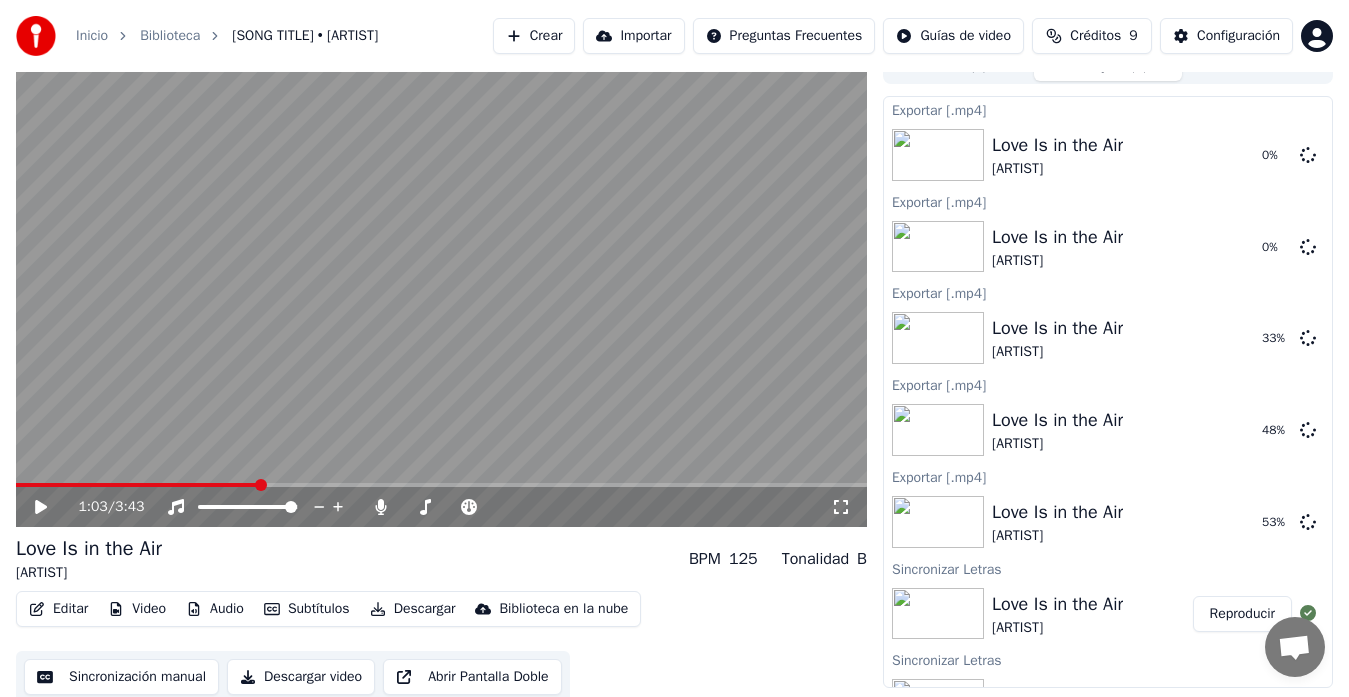 scroll, scrollTop: 30, scrollLeft: 0, axis: vertical 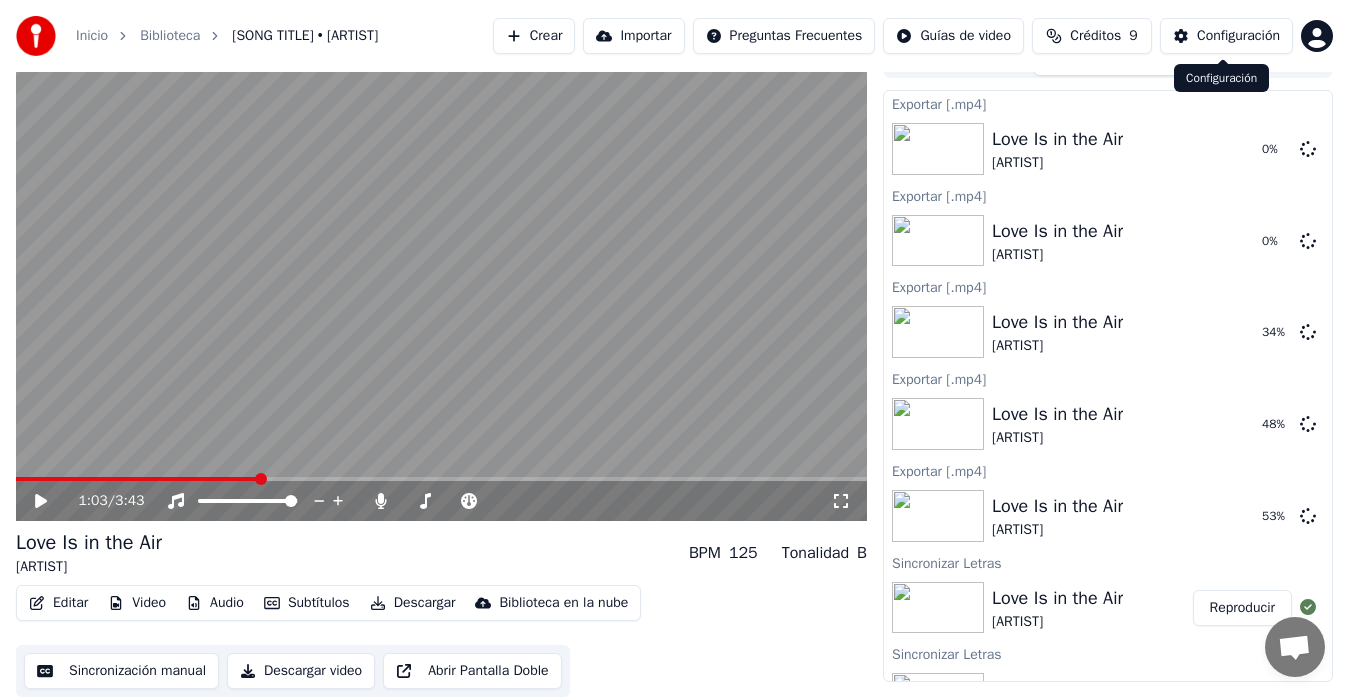 click on "Configuración" at bounding box center [1238, 36] 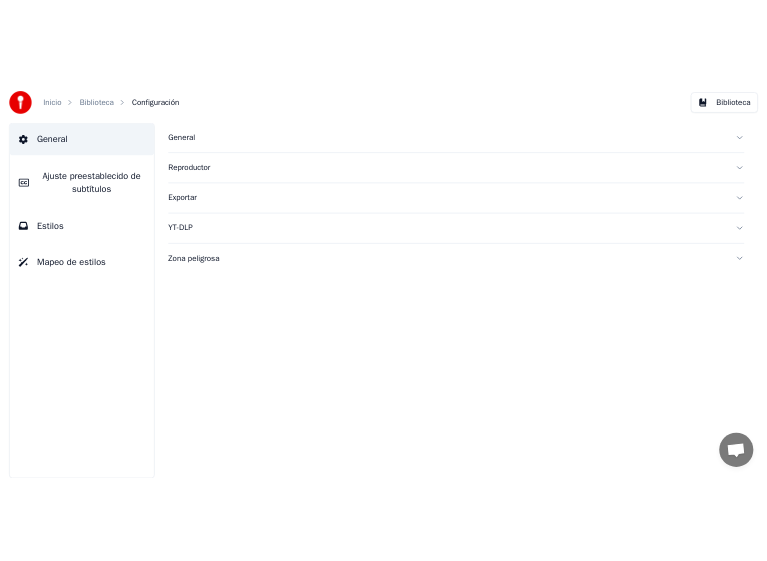 scroll, scrollTop: 0, scrollLeft: 0, axis: both 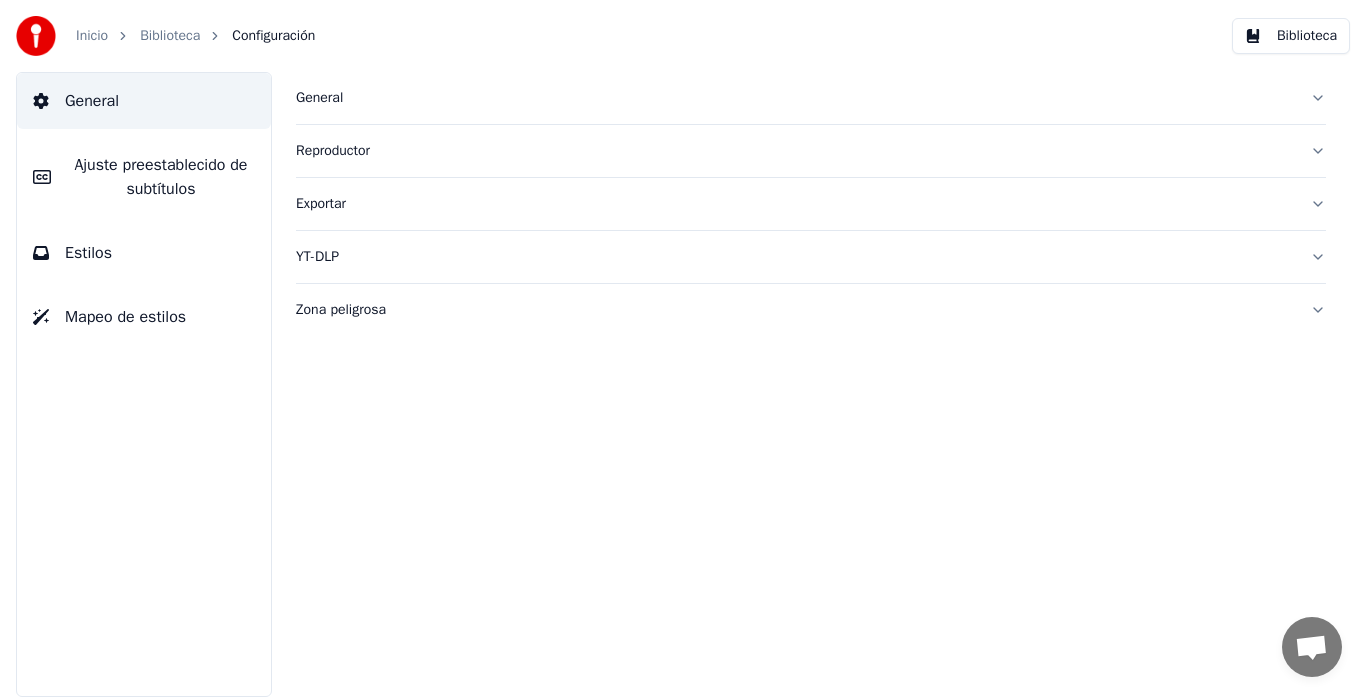 click on "Exportar" at bounding box center [795, 204] 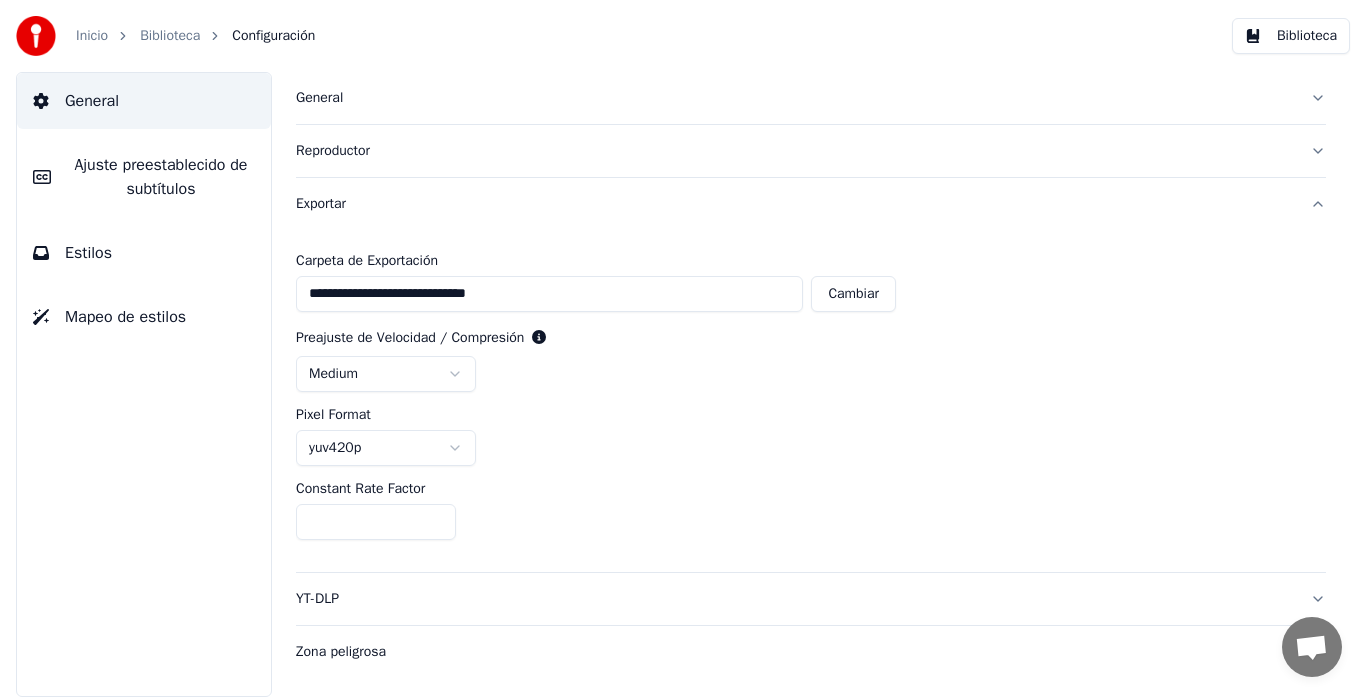 click on "Cambiar" at bounding box center [853, 294] 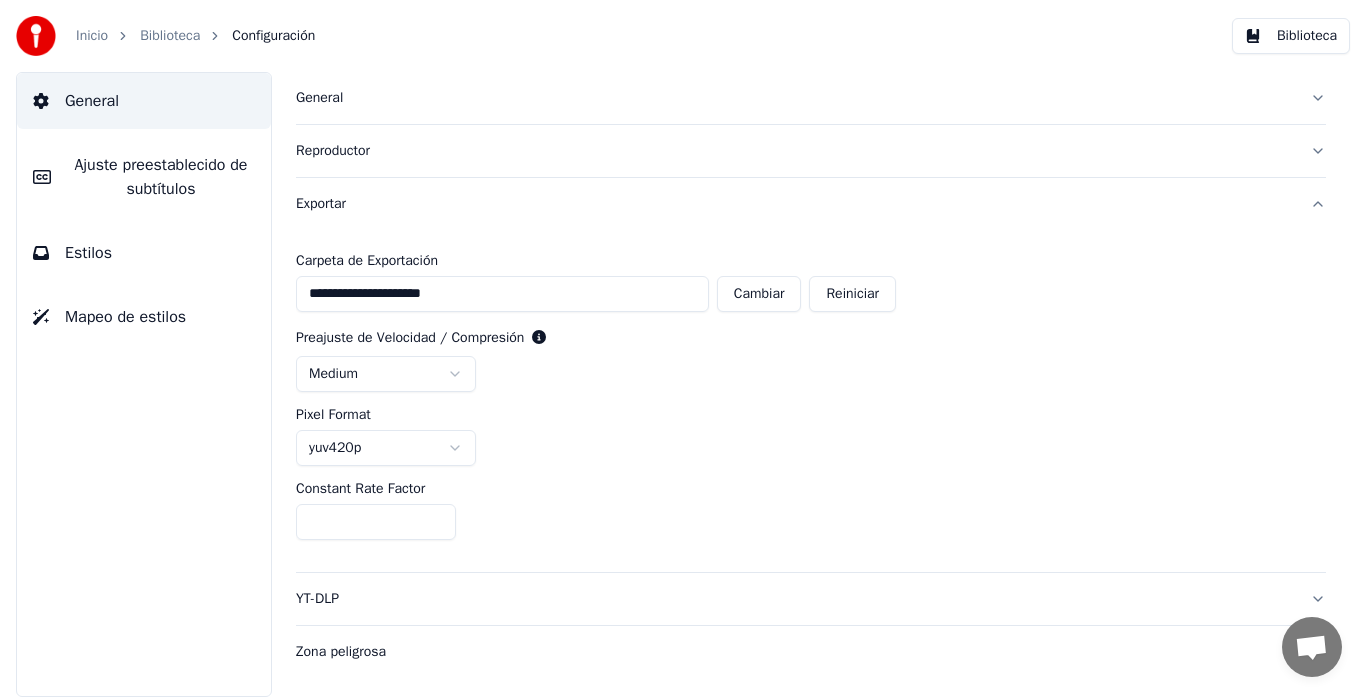 click on "Zona peligrosa" at bounding box center (795, 652) 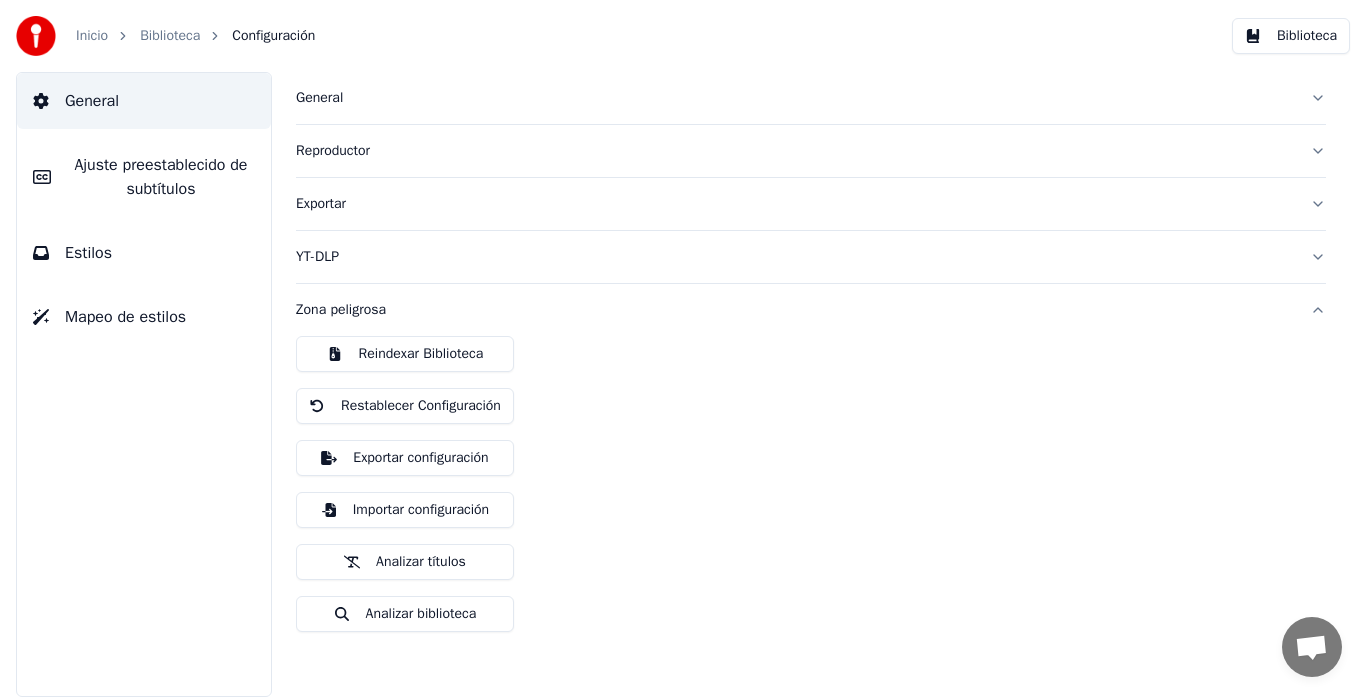 click on "Ajuste preestablecido de subtítulos" at bounding box center (161, 177) 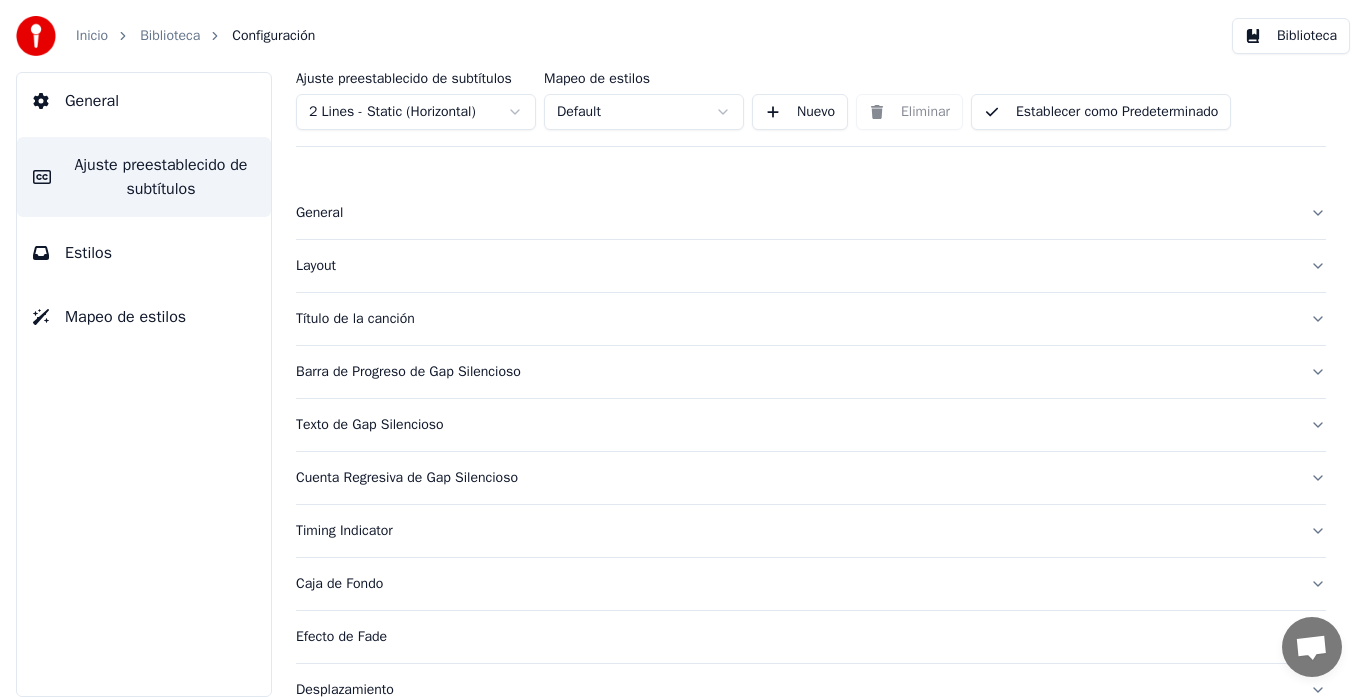 click on "Estilos" at bounding box center [88, 253] 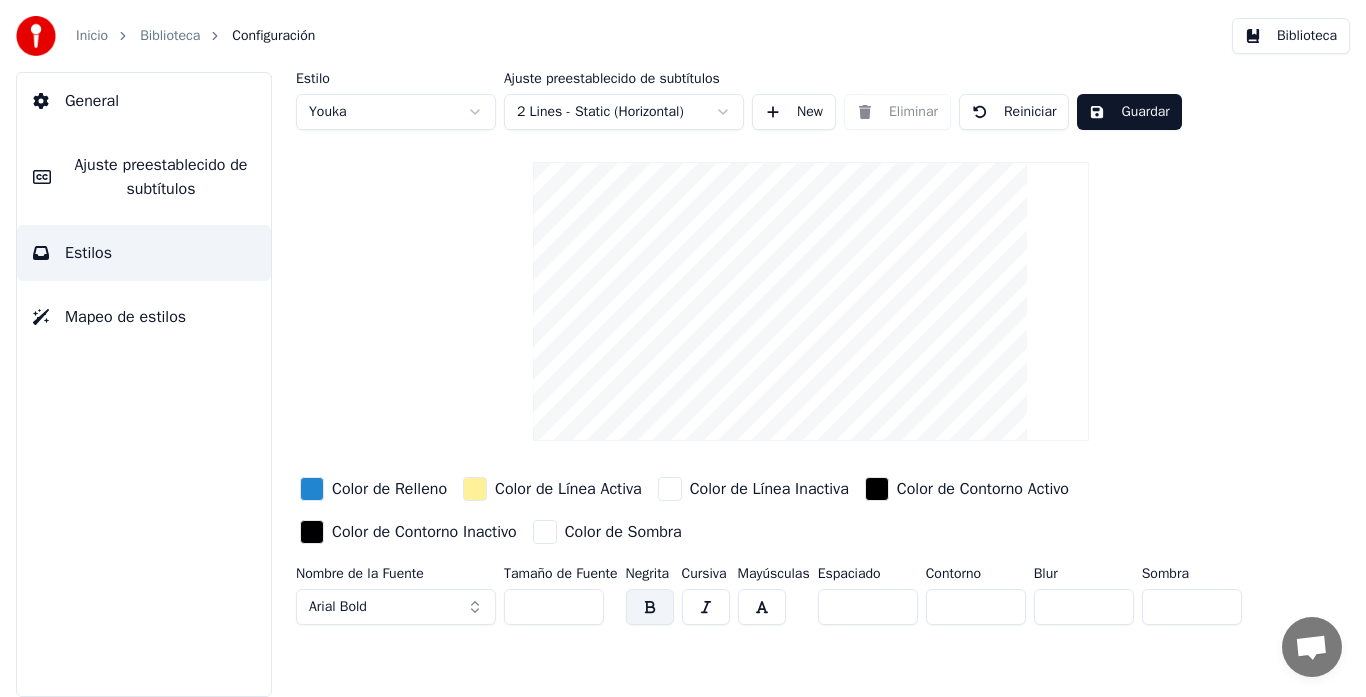 click on "Mapeo de estilos" at bounding box center [125, 317] 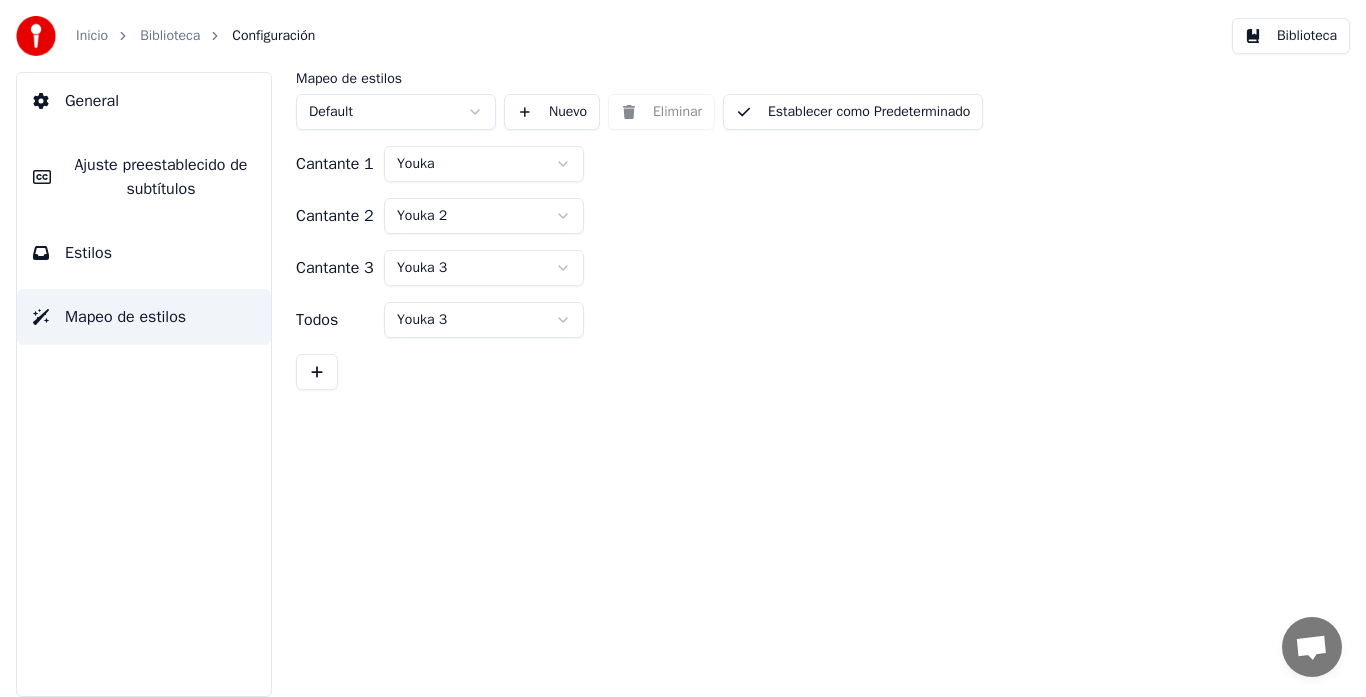 click on "Estilos" at bounding box center (144, 253) 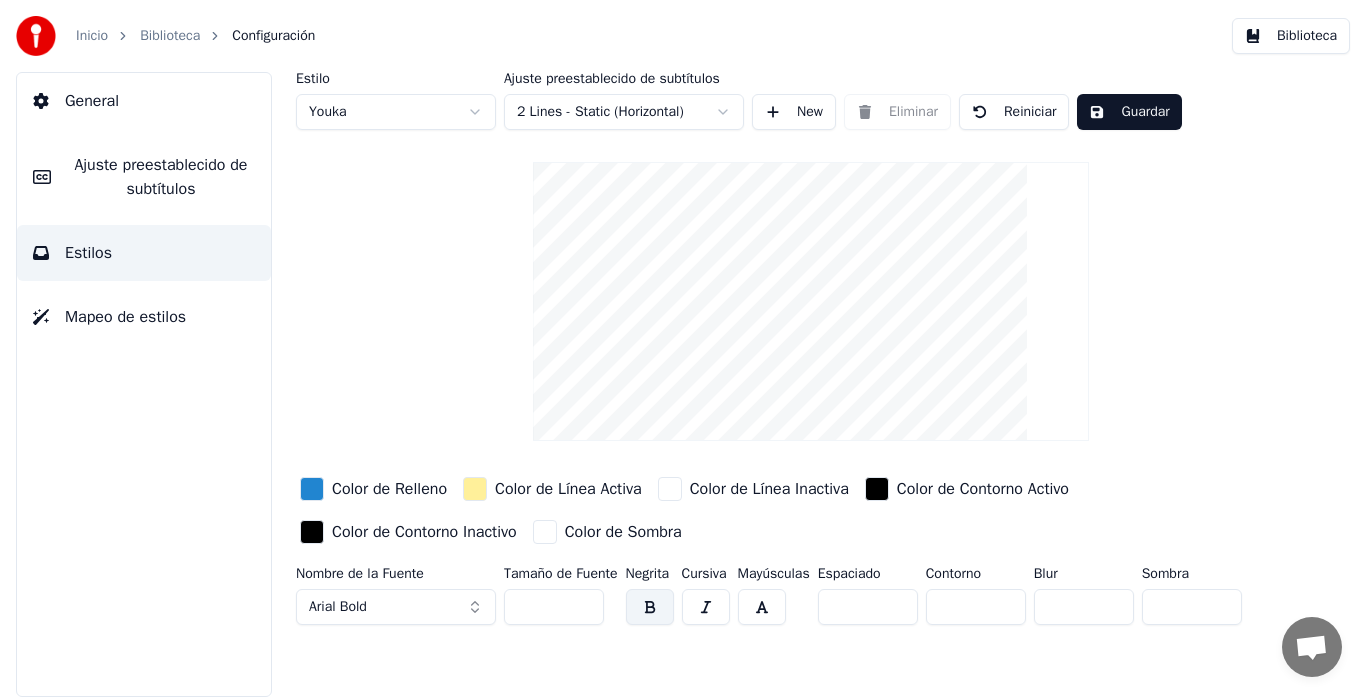 click on "Biblioteca" at bounding box center (1291, 36) 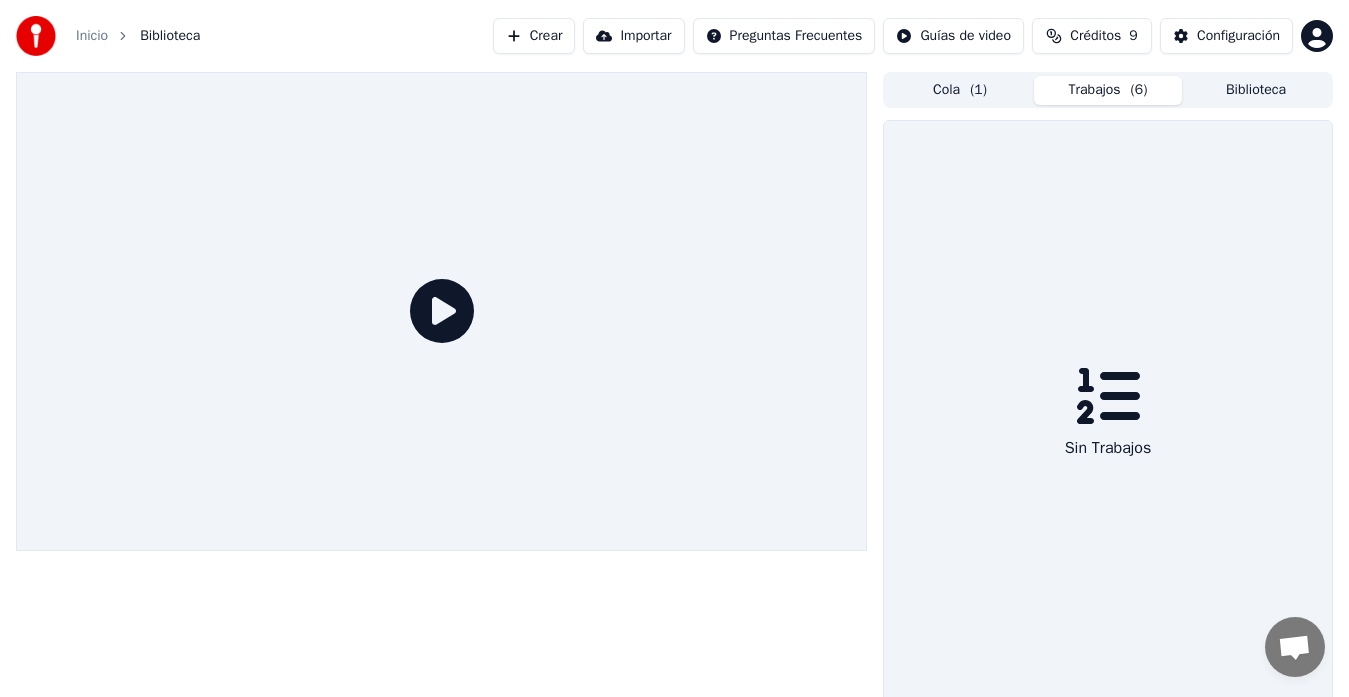 click on "Trabajos ( 6 )" at bounding box center [1108, 90] 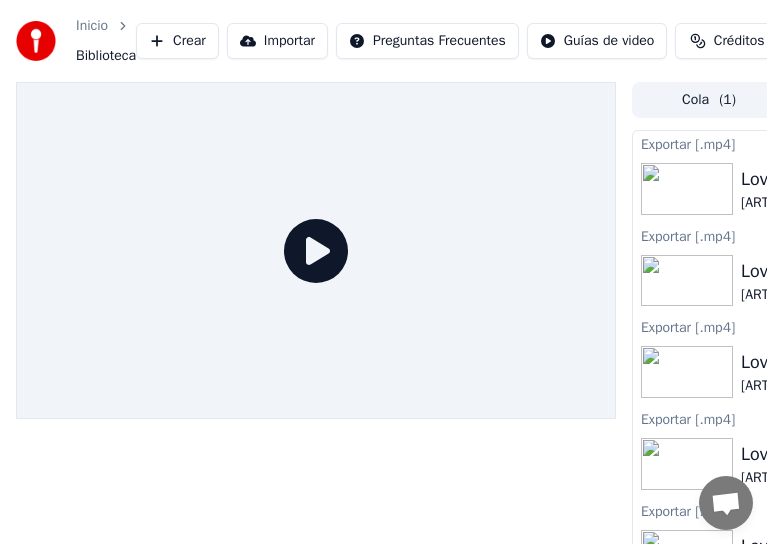 drag, startPoint x: 684, startPoint y: 0, endPoint x: 408, endPoint y: 0, distance: 276 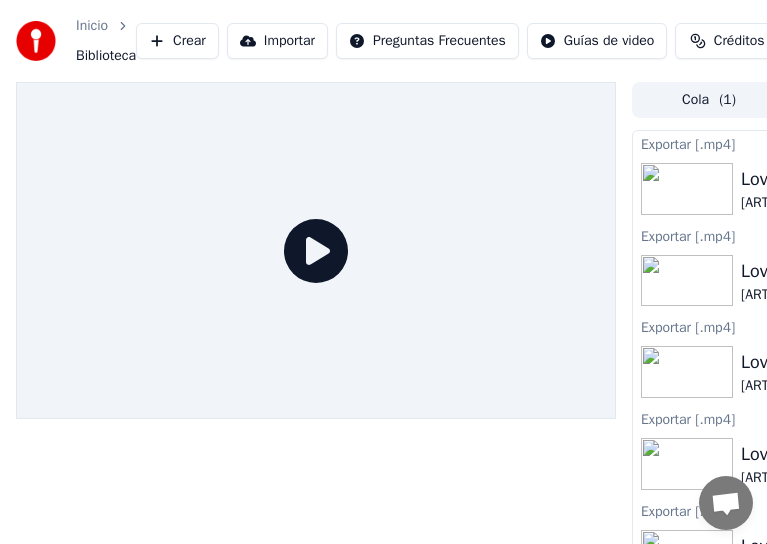 click on "Inicio" at bounding box center [92, 26] 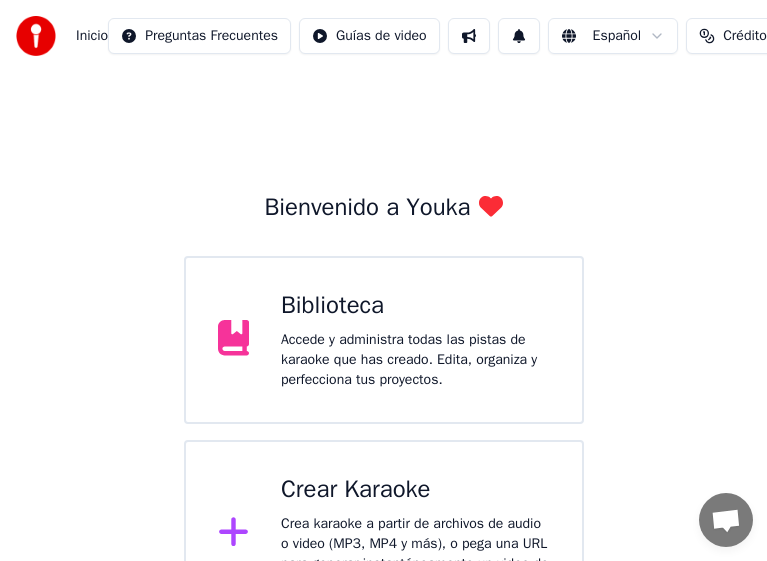 scroll, scrollTop: 67, scrollLeft: 0, axis: vertical 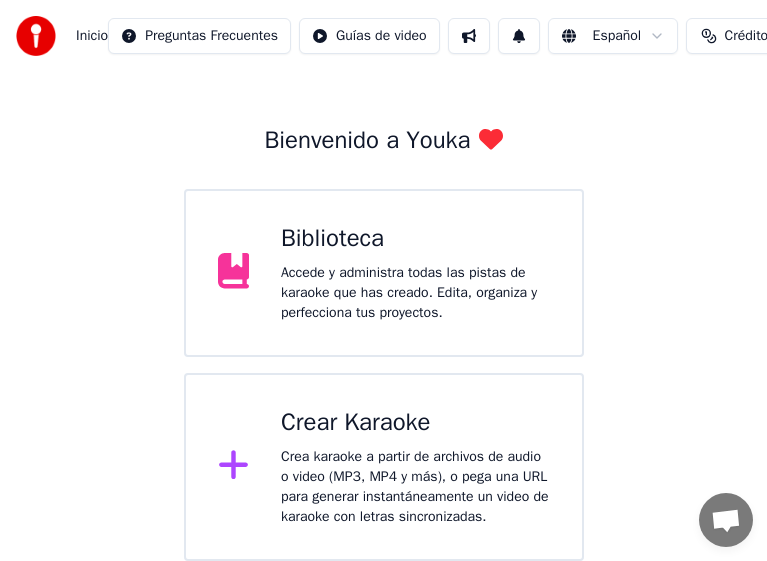 click on "Accede y administra todas las pistas de karaoke que has creado. Edita, organiza y perfecciona tus proyectos." at bounding box center [415, 293] 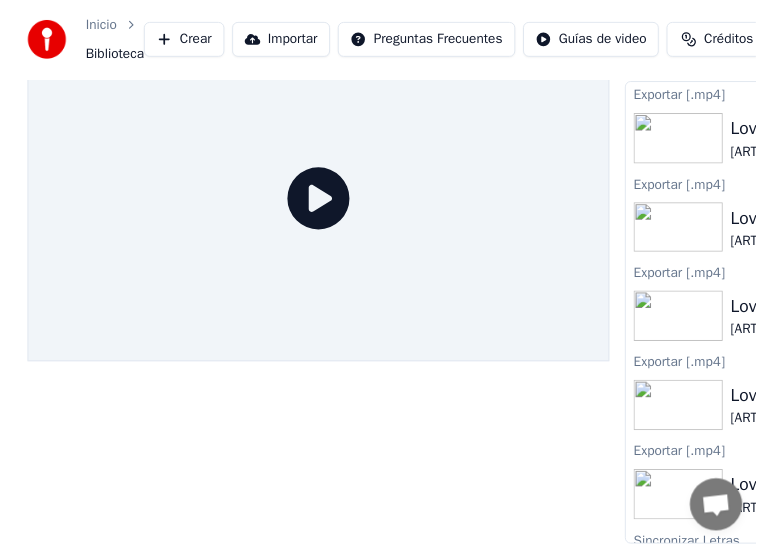 scroll, scrollTop: 63, scrollLeft: 0, axis: vertical 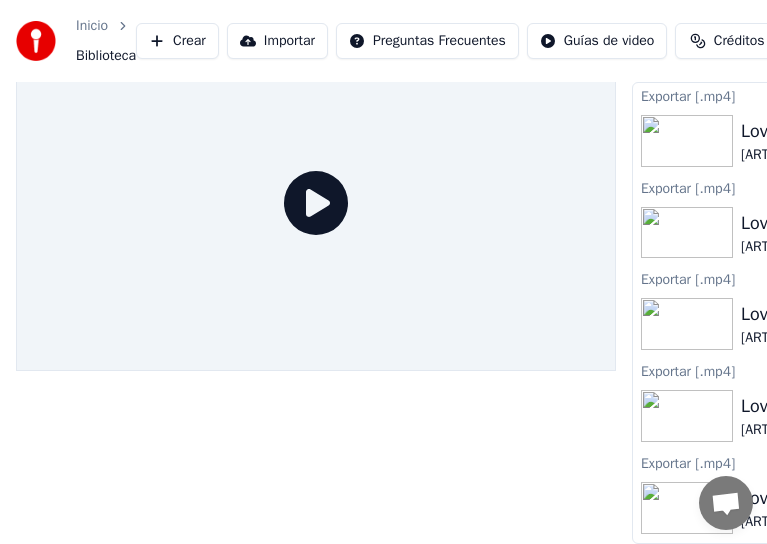 click at bounding box center [36, 41] 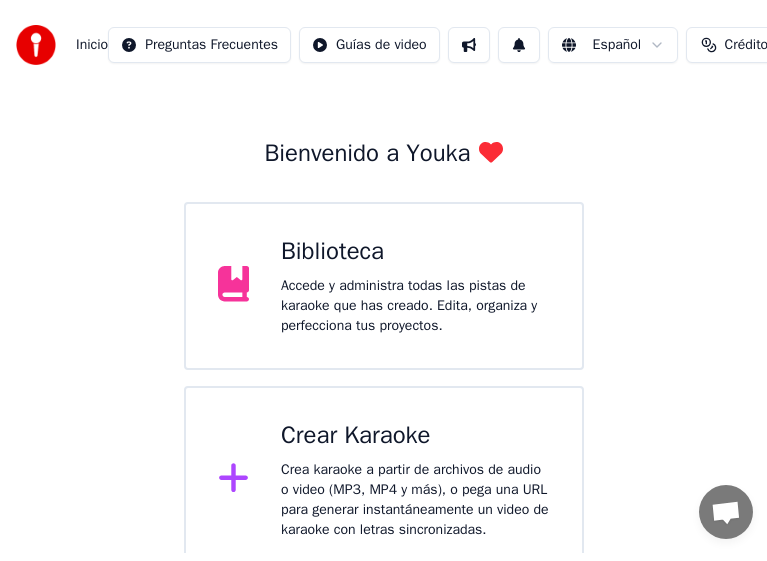 scroll, scrollTop: 67, scrollLeft: 0, axis: vertical 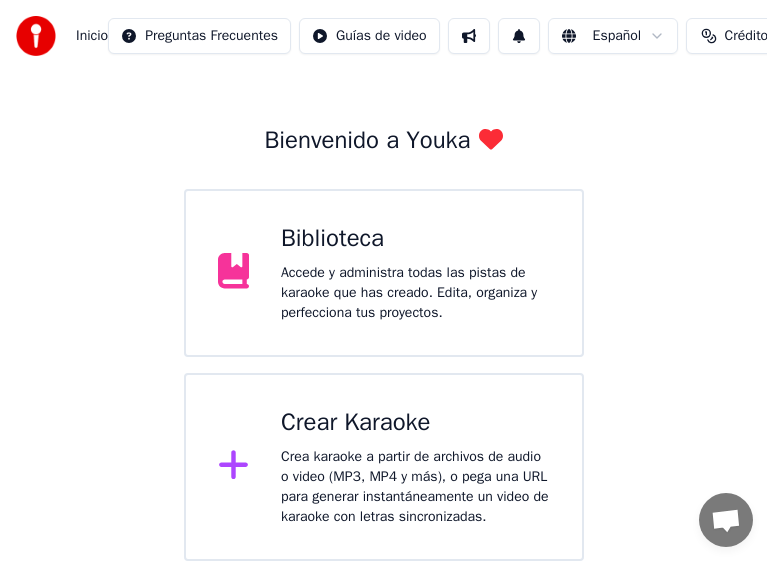 click at bounding box center (726, 522) 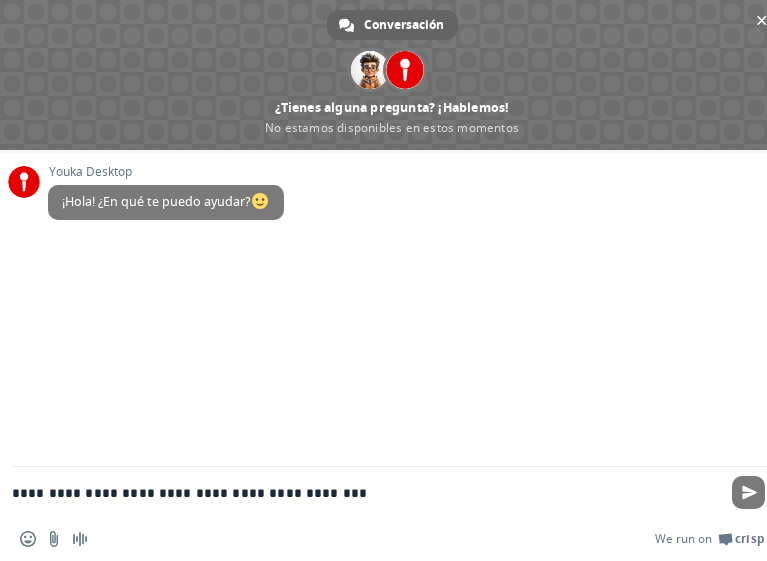 type on "**********" 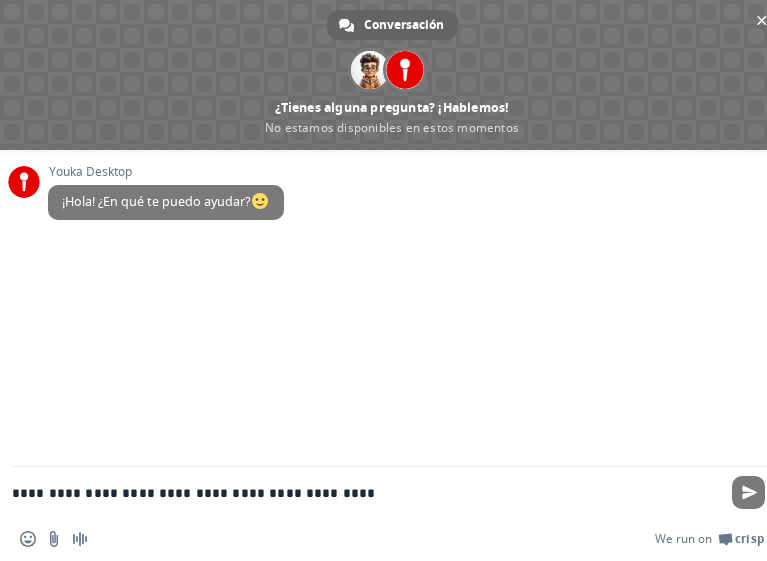 type 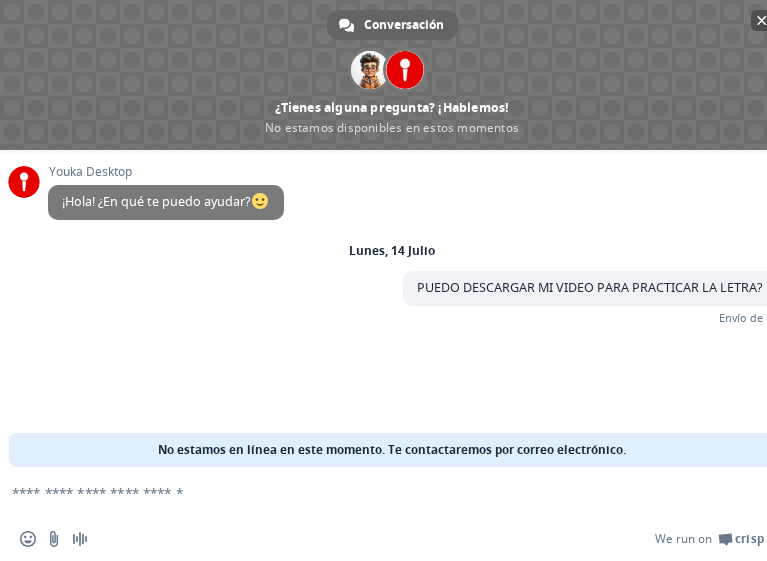 click at bounding box center [762, 20] 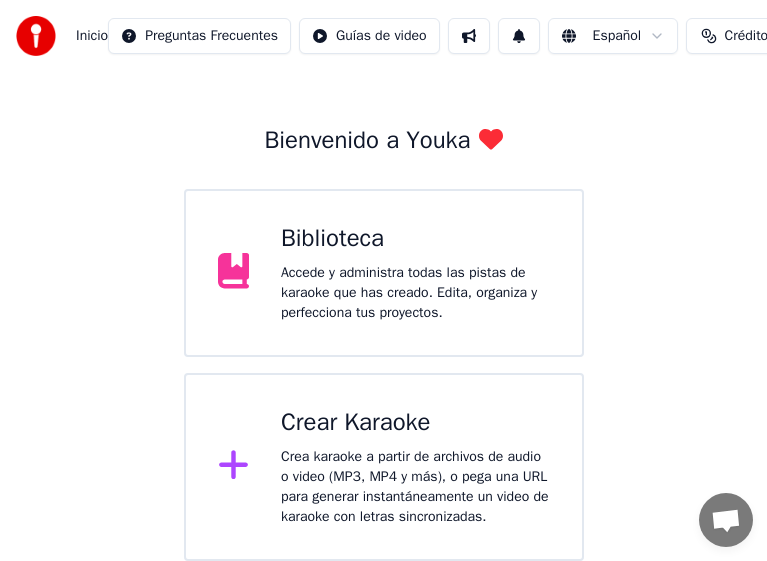 click on "Créditos" at bounding box center (750, 36) 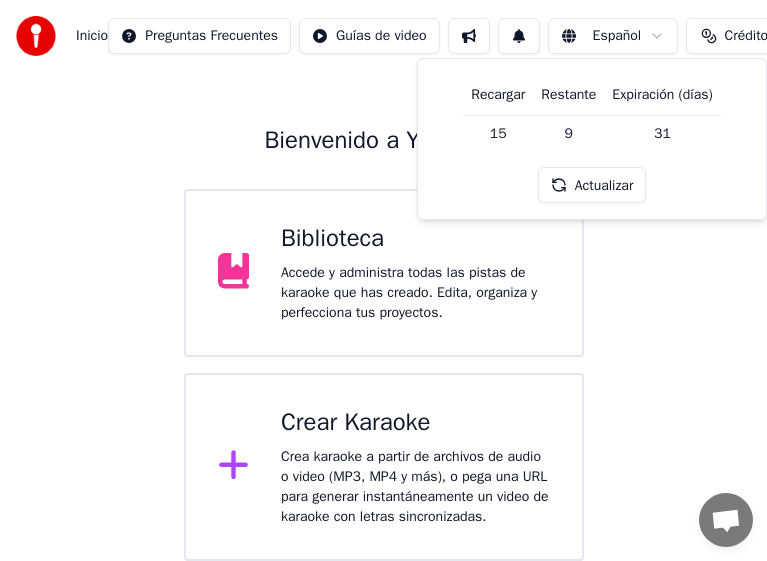 click on "Actualizar" at bounding box center (592, 185) 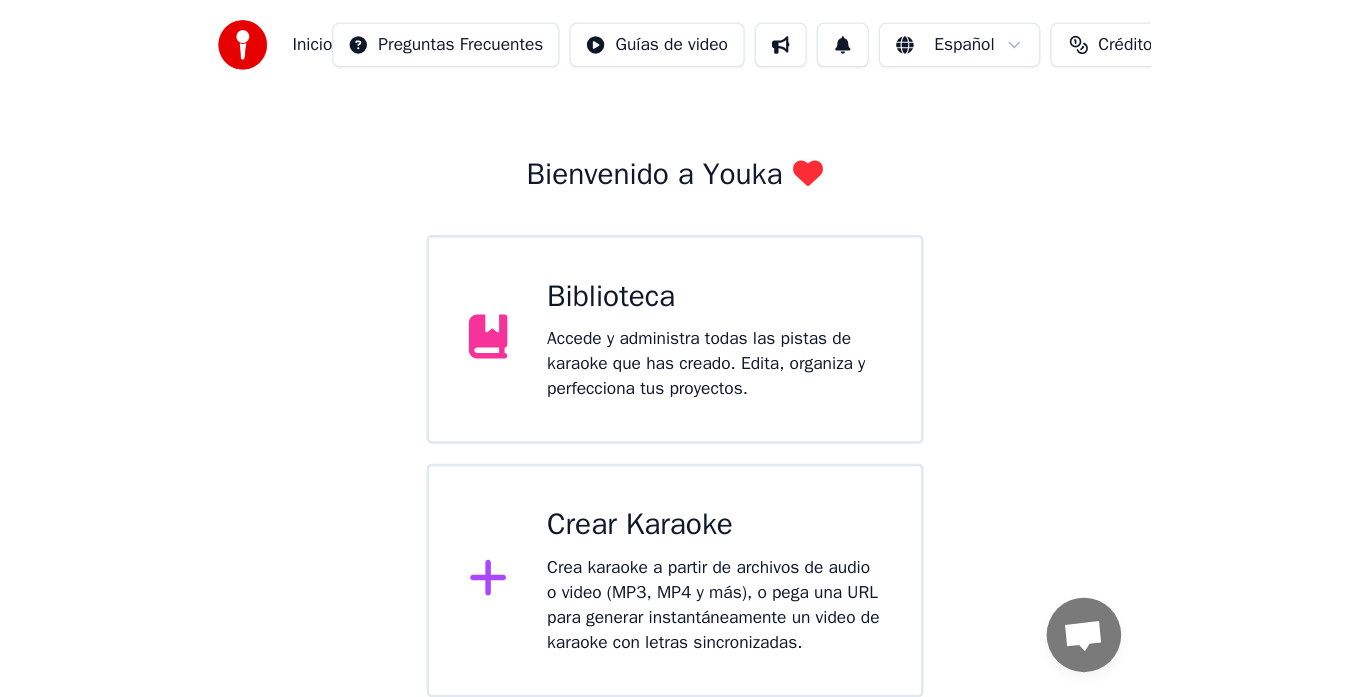 scroll, scrollTop: 0, scrollLeft: 0, axis: both 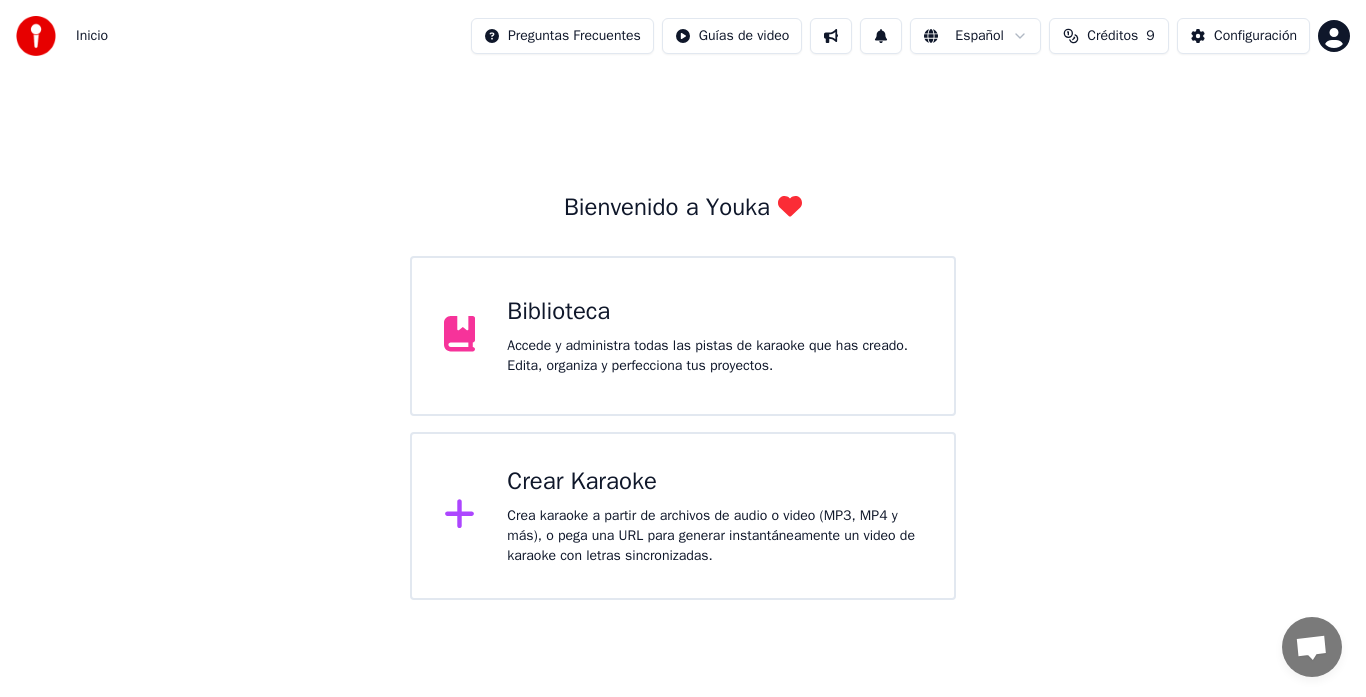 click on "Daniel Boaventura - Love Is in the Air (Ao Vivo) 4 %" at bounding box center [683, 300] 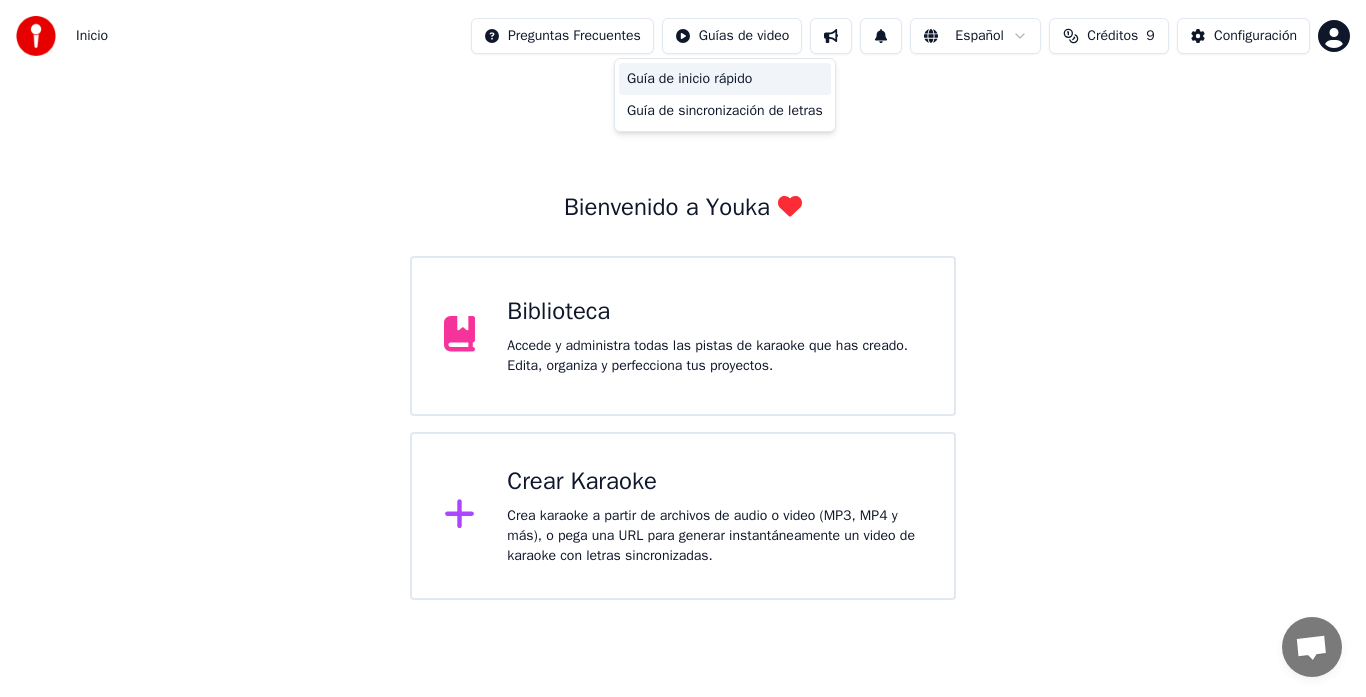 click on "Guía de inicio rápido" at bounding box center [725, 79] 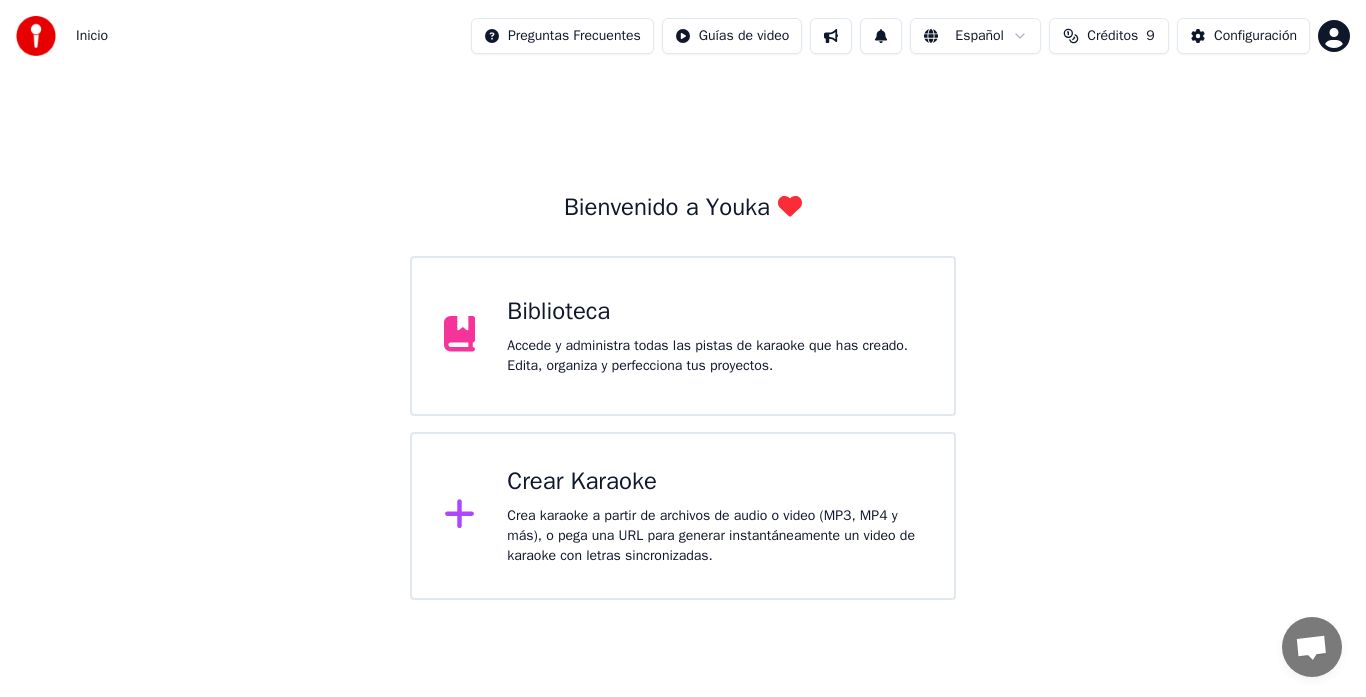 click at bounding box center [881, 36] 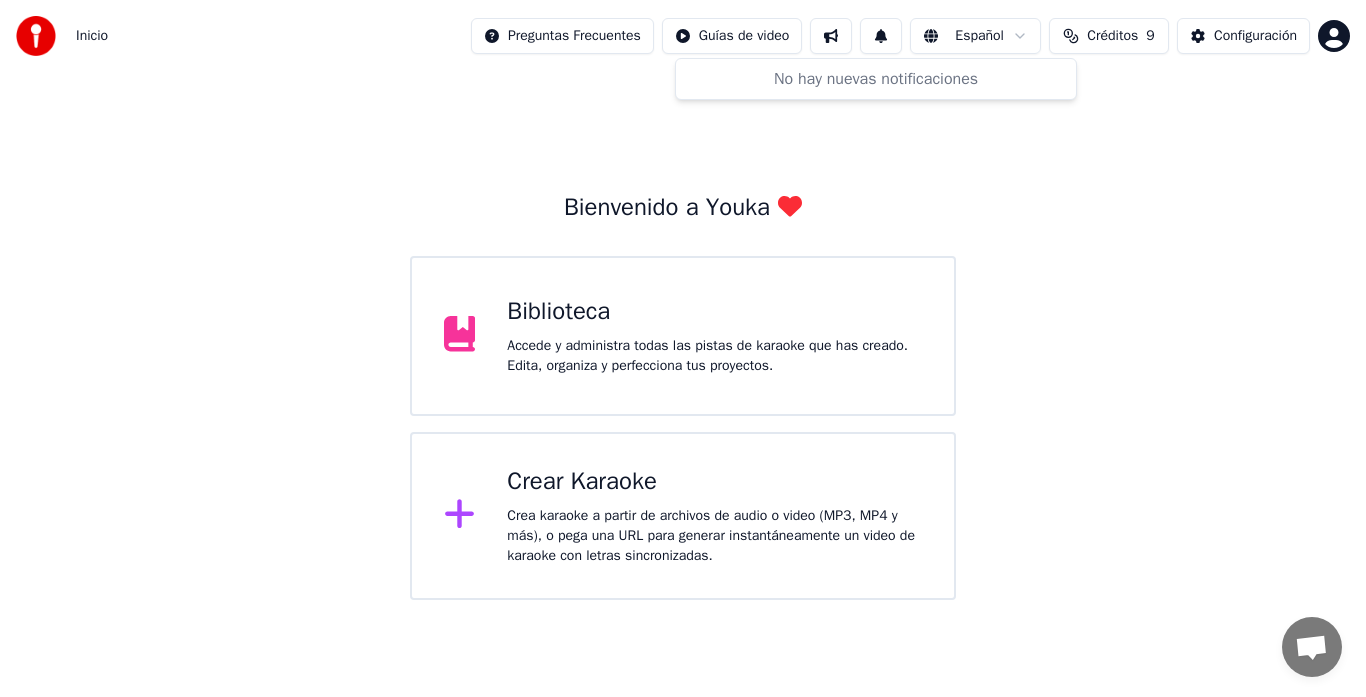 click on "[EMAIL] Facturación Votación de Funciones Cerrar Sesión 2.2.0 fa3b7b6" at bounding box center [683, 300] 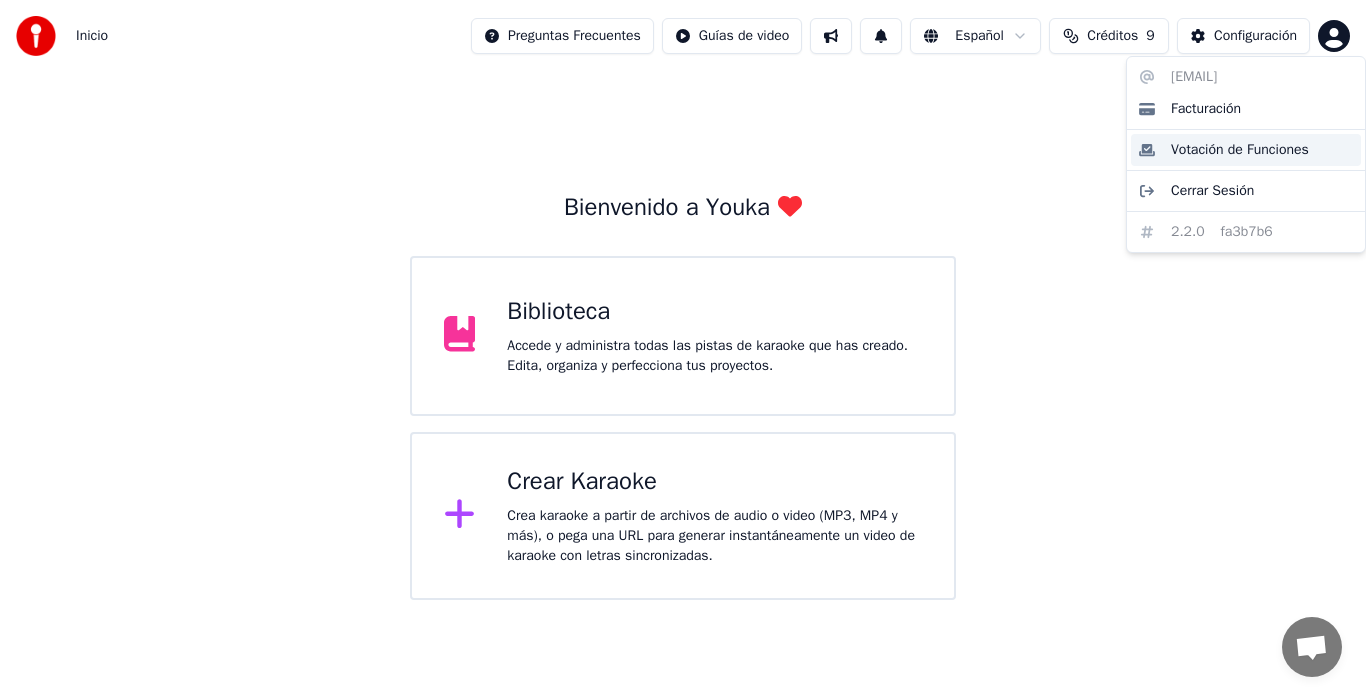 click on "Votación de Funciones" at bounding box center [1240, 150] 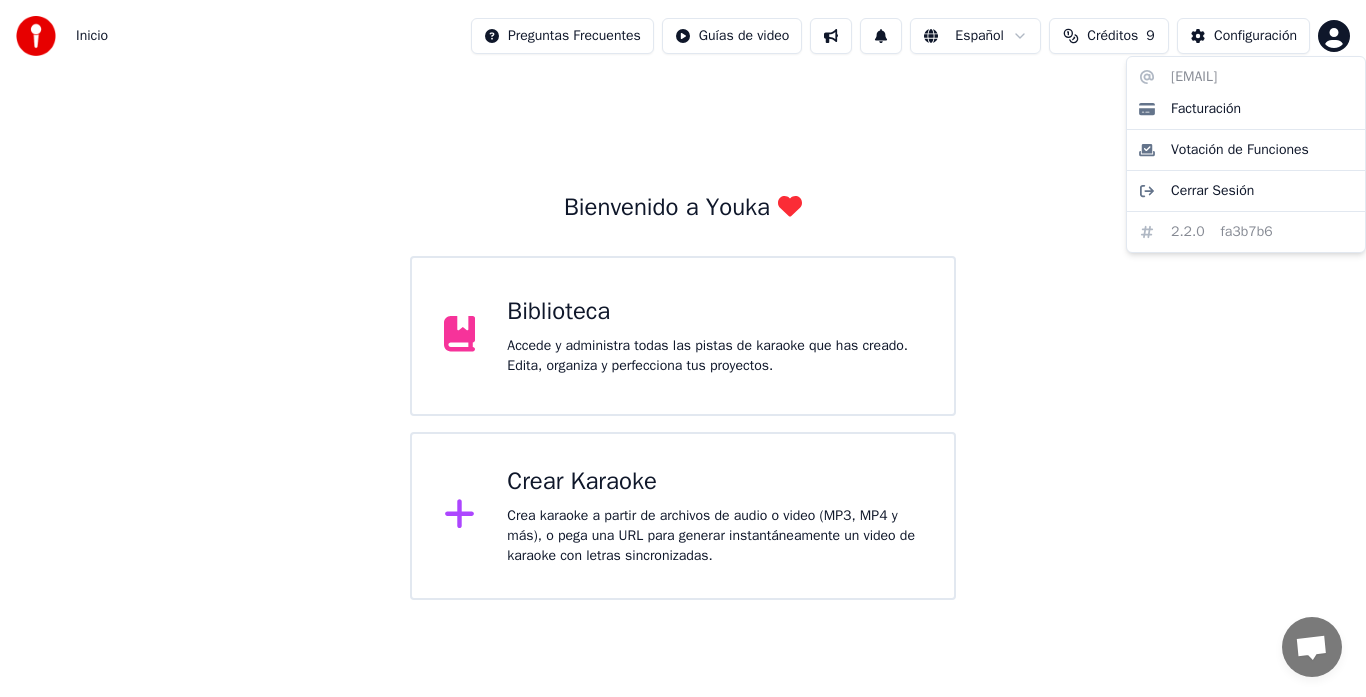 click on "Inicio Preguntas Frecuentes Guías de video Español Créditos 9 Configuración Bienvenido a Youka Biblioteca Accede y administra todas las pistas de karaoke que has creado. Edita, organiza y perfecciona tus proyectos. Crear Karaoke Crea karaoke a partir de archivos de audio o video (MP3, MP4 y más), o pega una URL para generar instantáneamente un video de karaoke con letras sincronizadas. Conversación Adam ¿Tienes alguna pregunta? ¡Hablemos! No estamos disponibles en estos momentos Red fuera de línea. Reconectando... Por ahora no se pueden recibir ni enviar mensajes. Youka Desktop ¡Hola! ¿En qué te puedo ayudar?  Lunes, 14 Julio PUEDO DESCARGAR MI VIDEO PARA PRACTICAR LA LETRA? Hace 2 minutos Error al enviar. ¿Reintentar? Comprueba tu conexión de red. Enviar un archivo No estamos en línea en este momento. Te contactaremos por correo electrónico. Insertar un emoji Enviar un archivo Grabar mensaje de audio We run on Crisp [EMAIL] Facturación Votación de Funciones Cerrar Sesión" at bounding box center (683, 300) 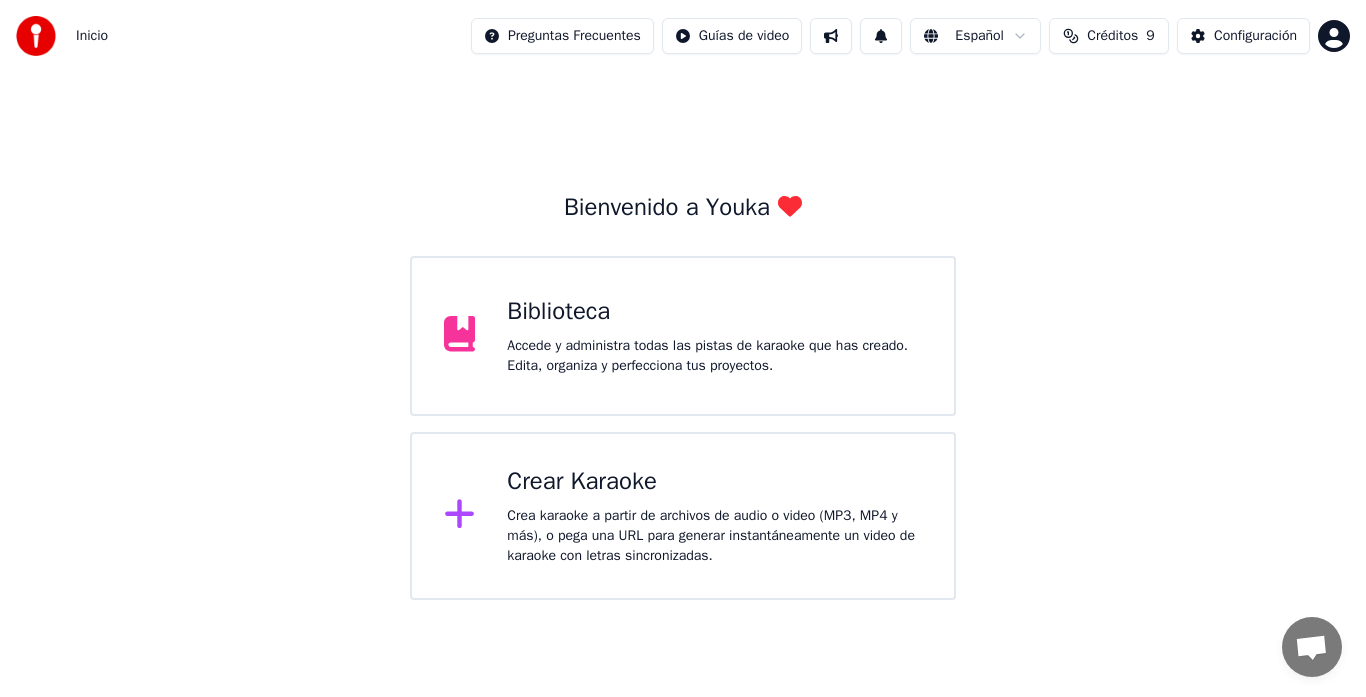 click on "Accede y administra todas las pistas de karaoke que has creado. Edita, organiza y perfecciona tus proyectos." at bounding box center [714, 356] 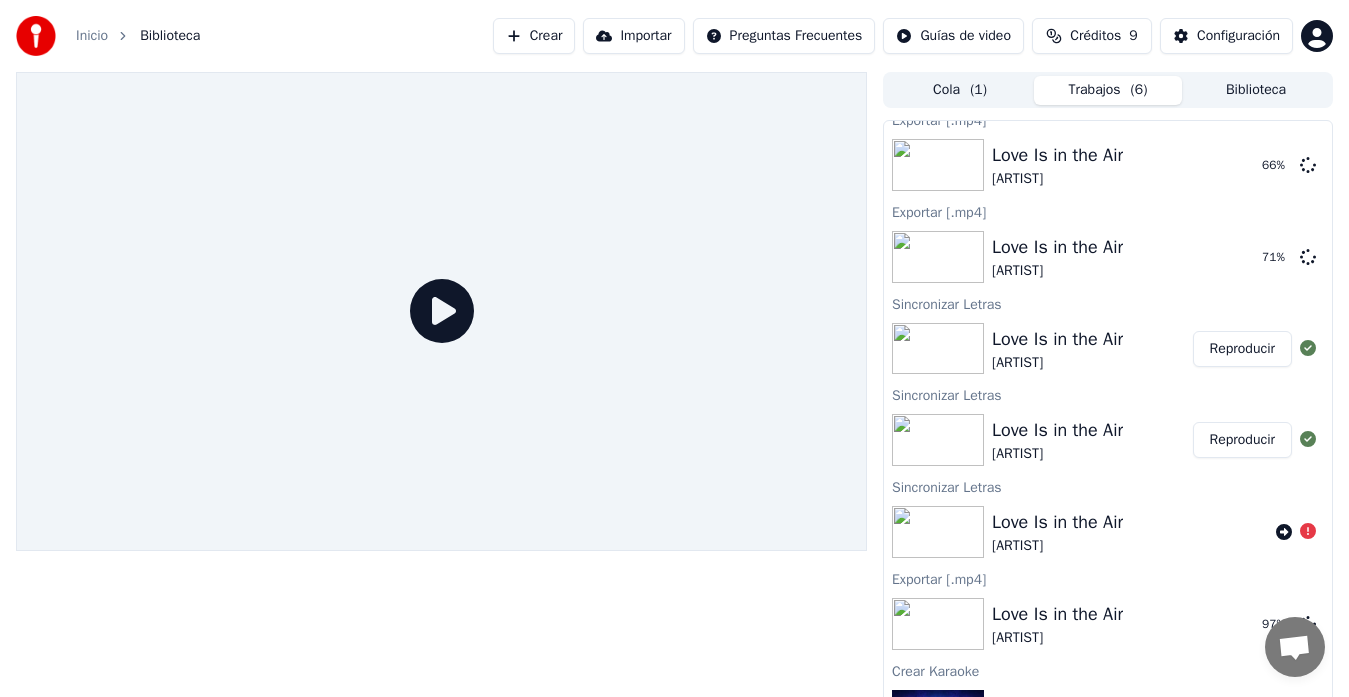 scroll, scrollTop: 327, scrollLeft: 0, axis: vertical 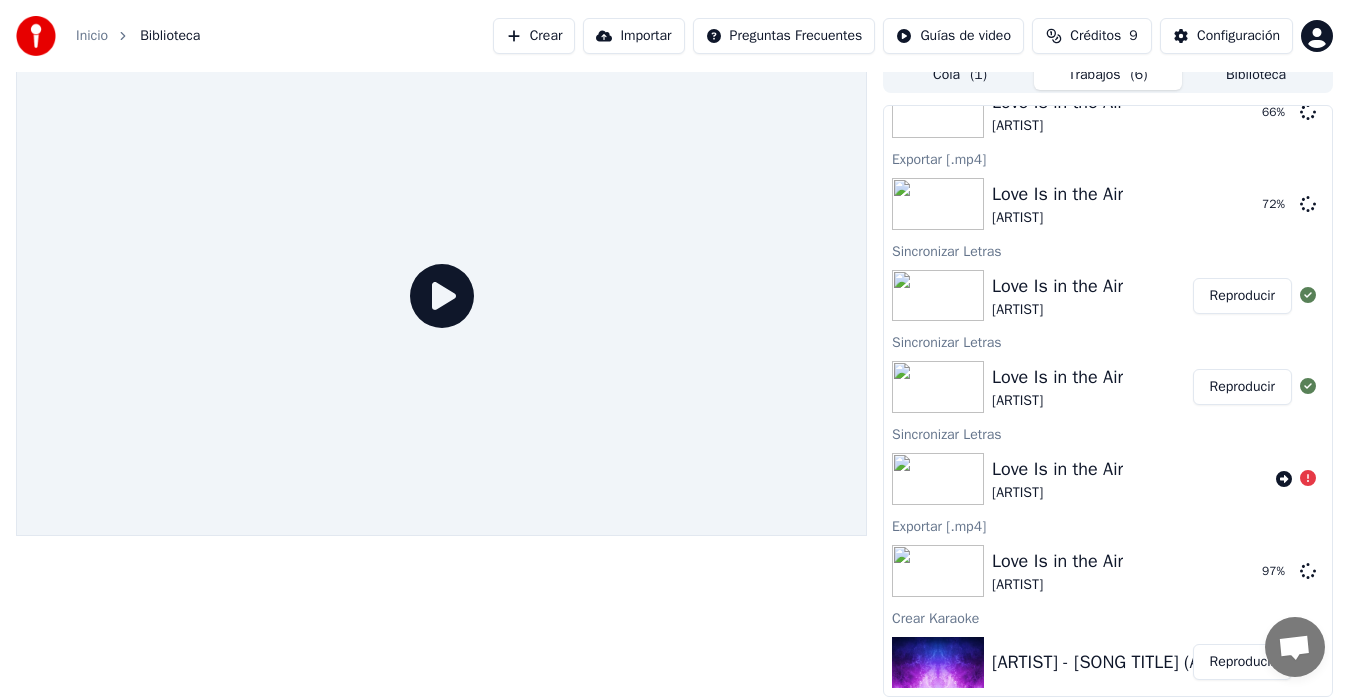 click at bounding box center [938, 387] 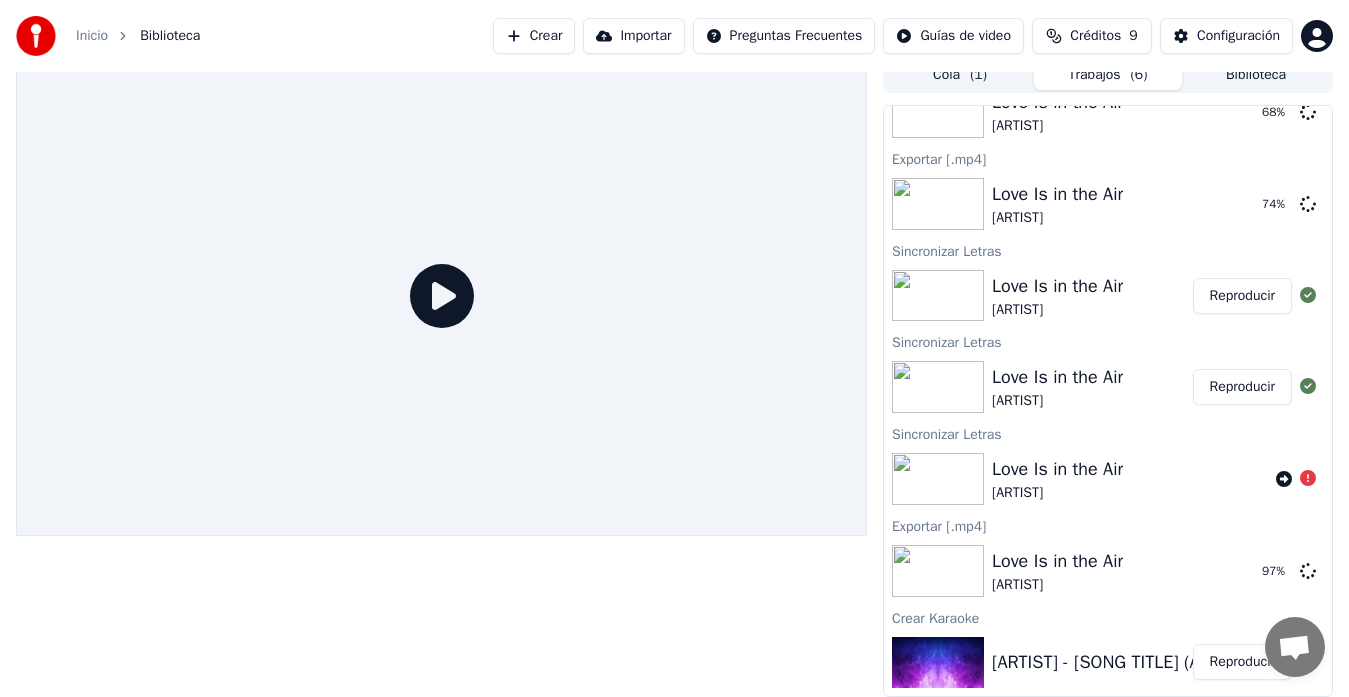drag, startPoint x: 495, startPoint y: 367, endPoint x: 487, endPoint y: 340, distance: 28.160255 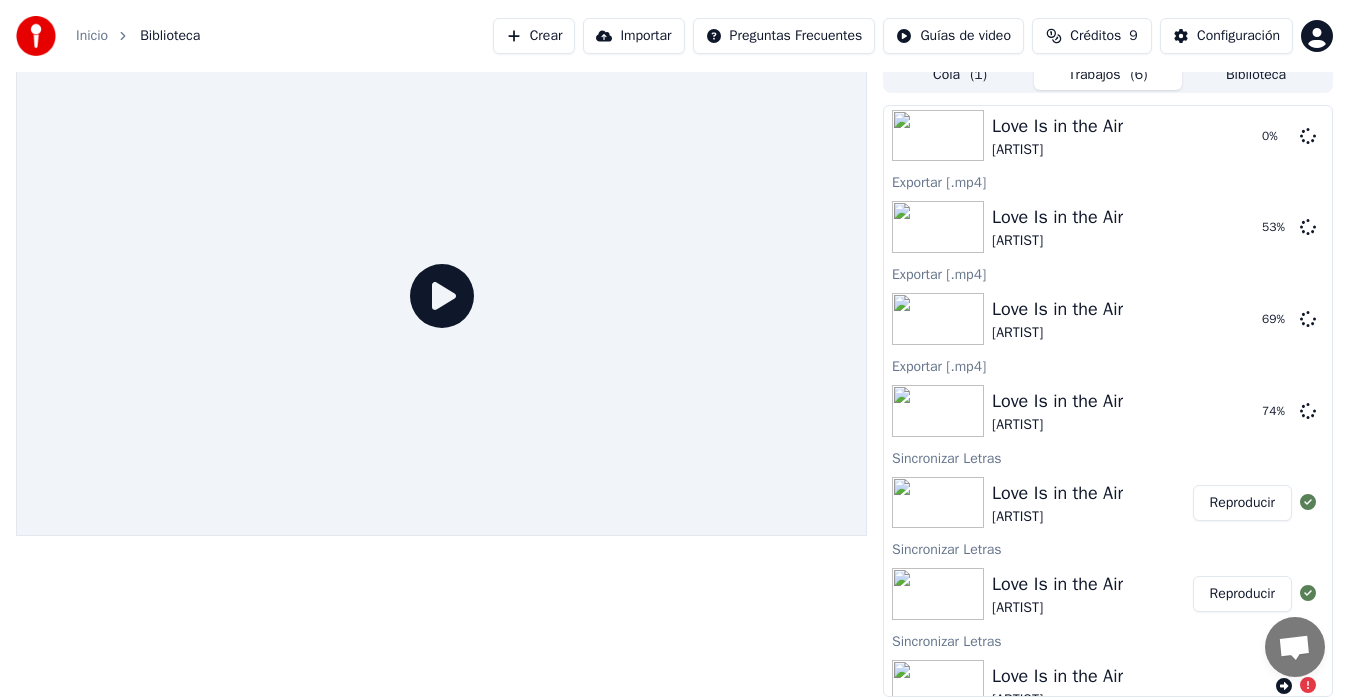 scroll, scrollTop: 0, scrollLeft: 0, axis: both 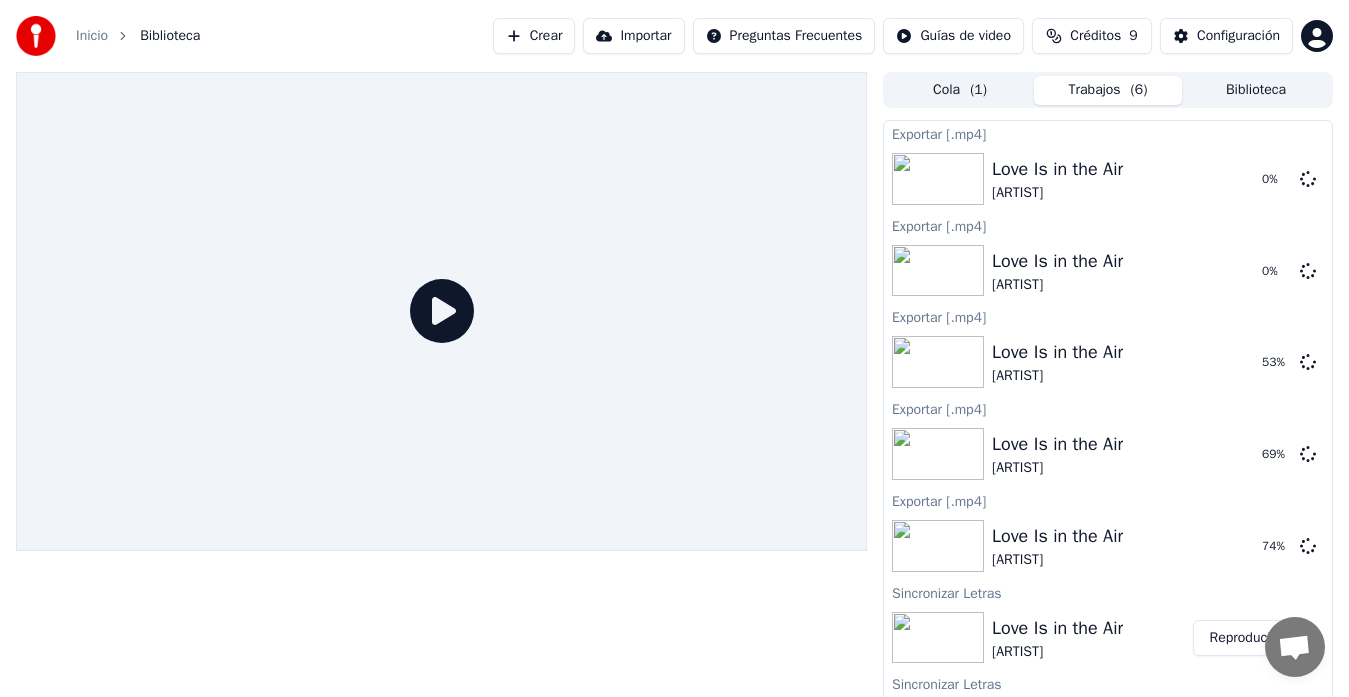 click on "Biblioteca" at bounding box center [1256, 90] 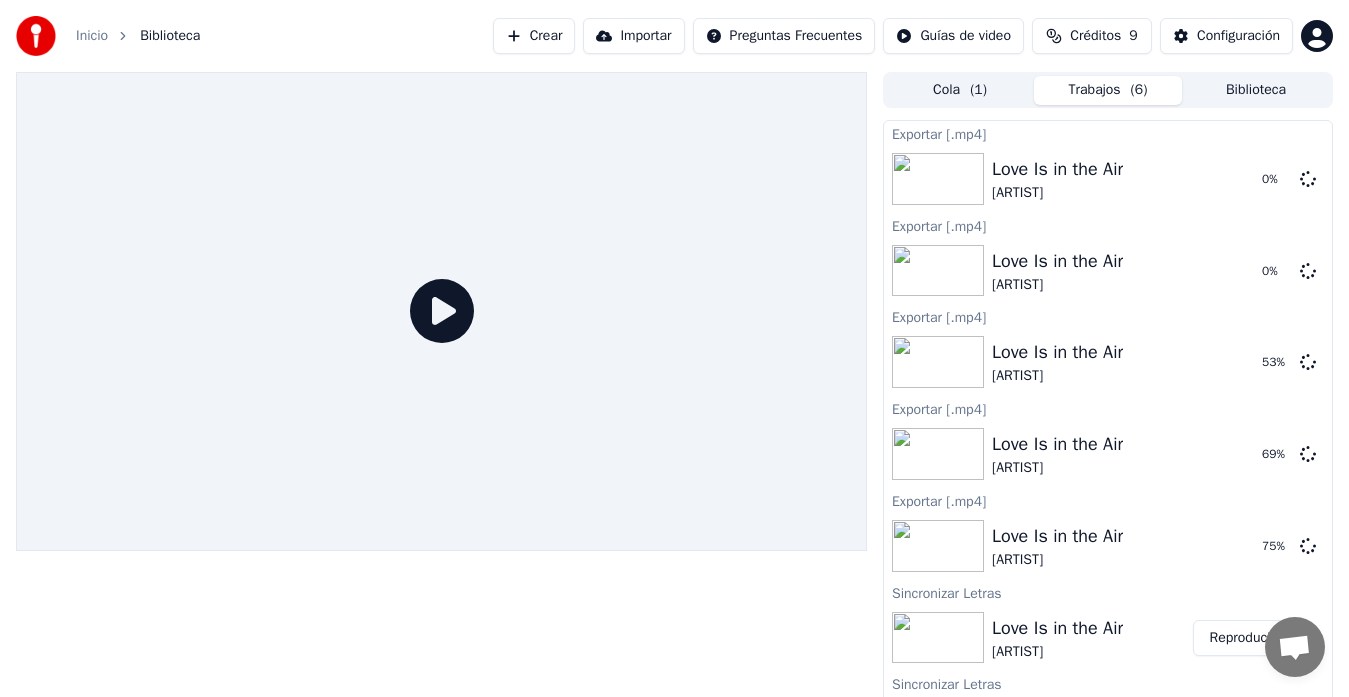 click on "Trabajos ( 6 )" at bounding box center (1108, 90) 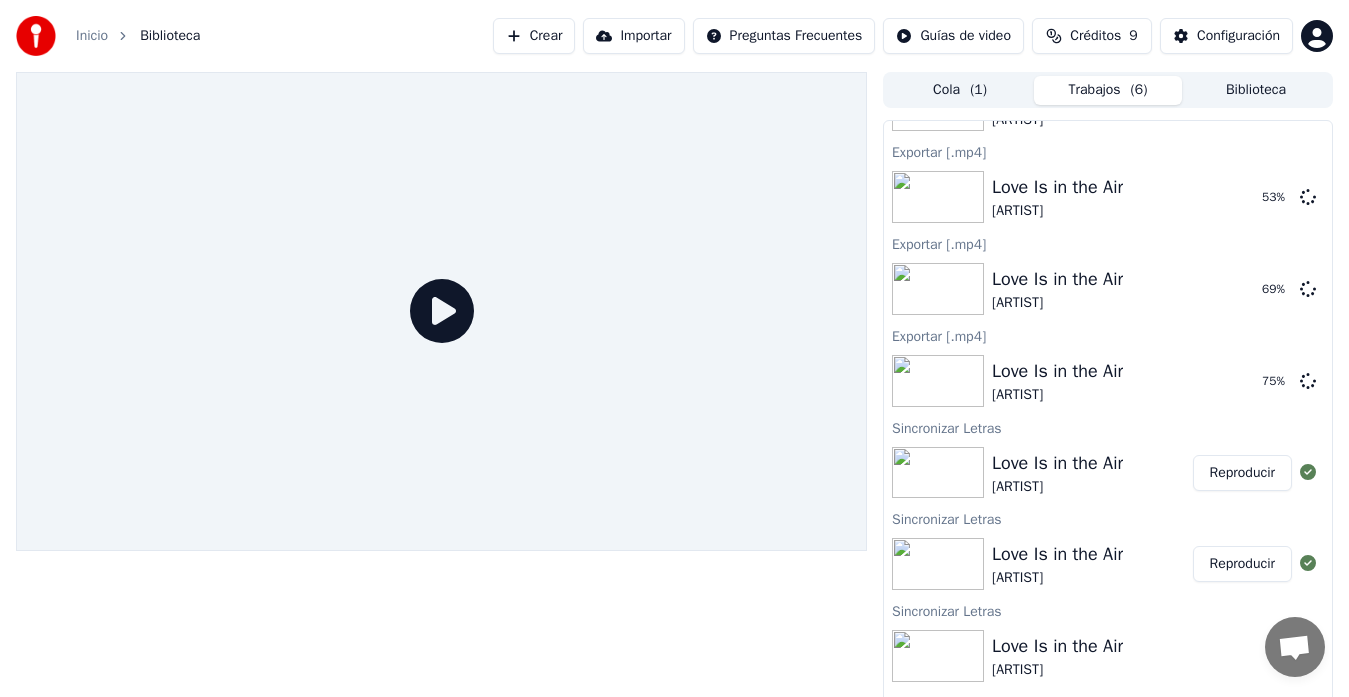 scroll, scrollTop: 327, scrollLeft: 0, axis: vertical 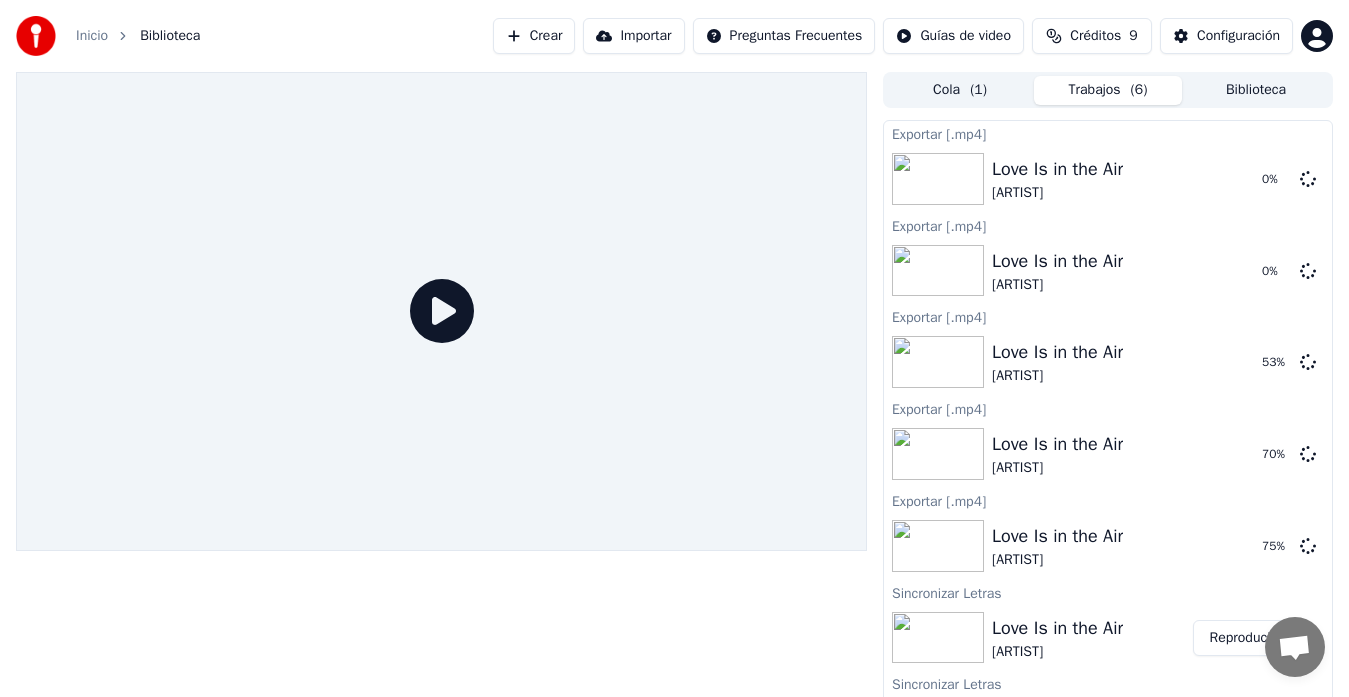 click on "Cola ( 1 )" at bounding box center [960, 90] 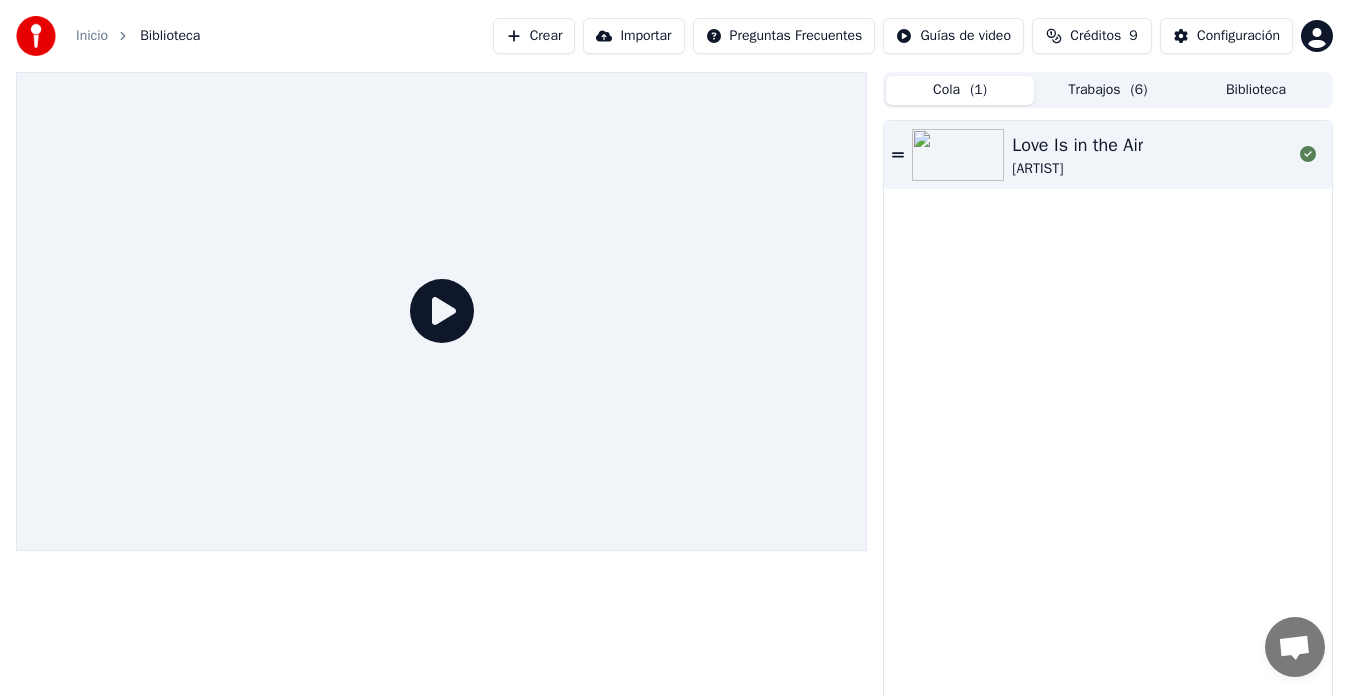 click at bounding box center (958, 155) 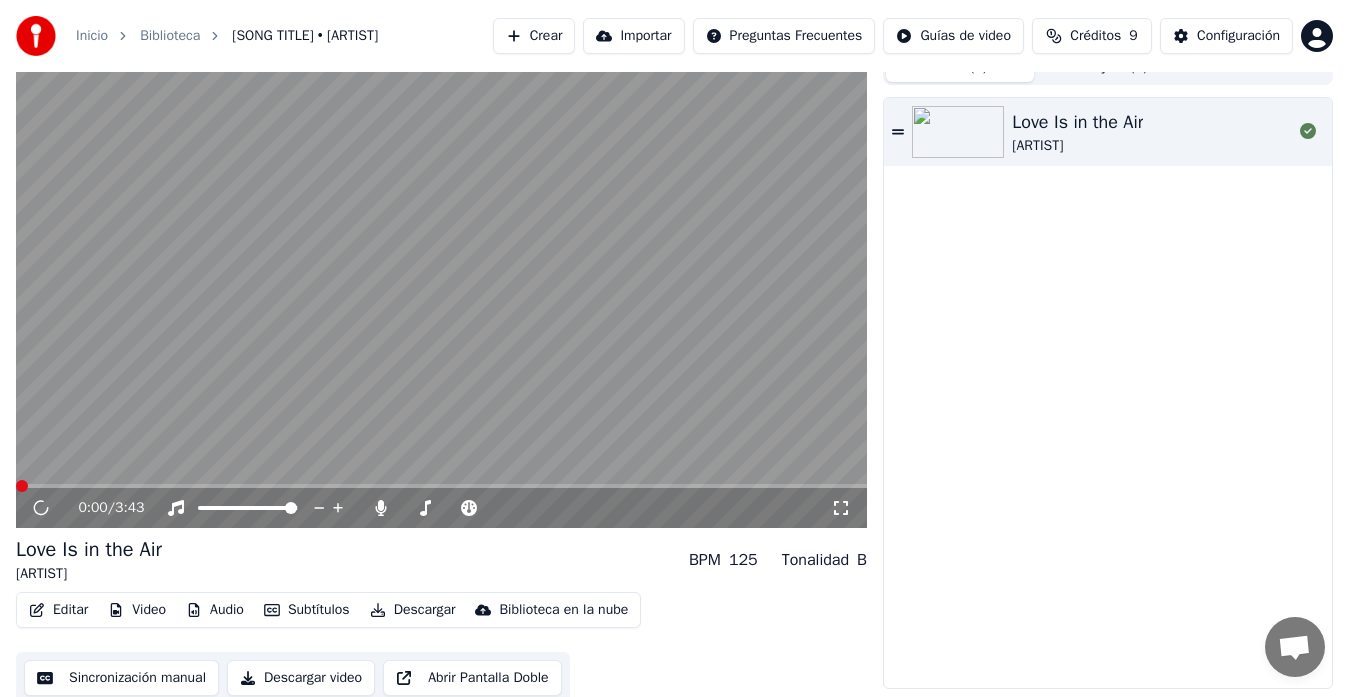 scroll, scrollTop: 30, scrollLeft: 0, axis: vertical 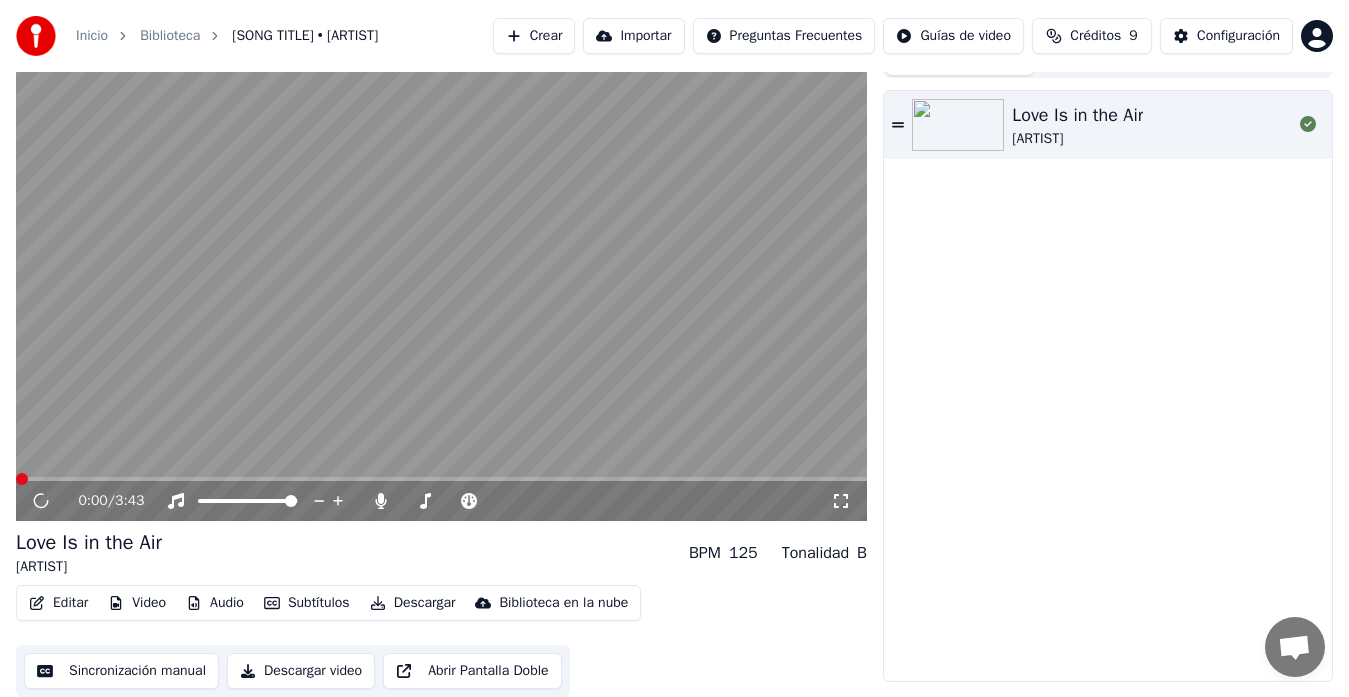 click on "Biblioteca en la nube" at bounding box center [563, 603] 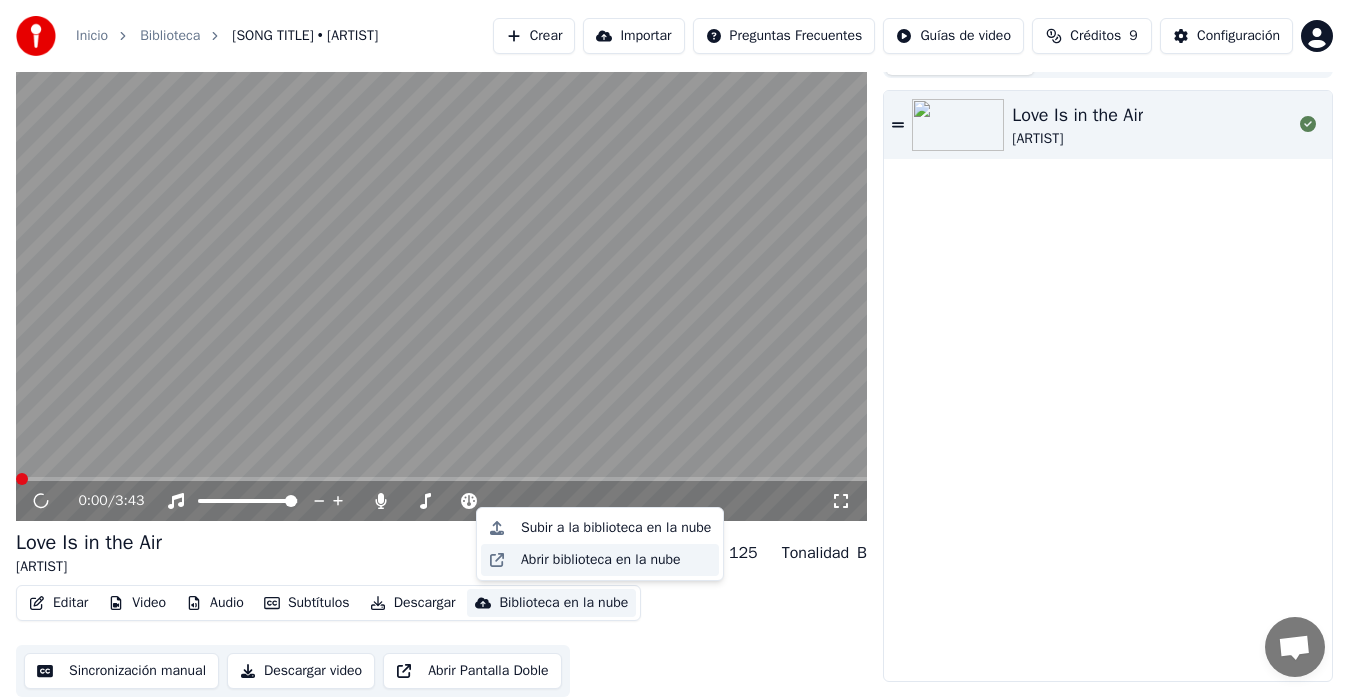 click on "Abrir biblioteca en la nube" at bounding box center (601, 560) 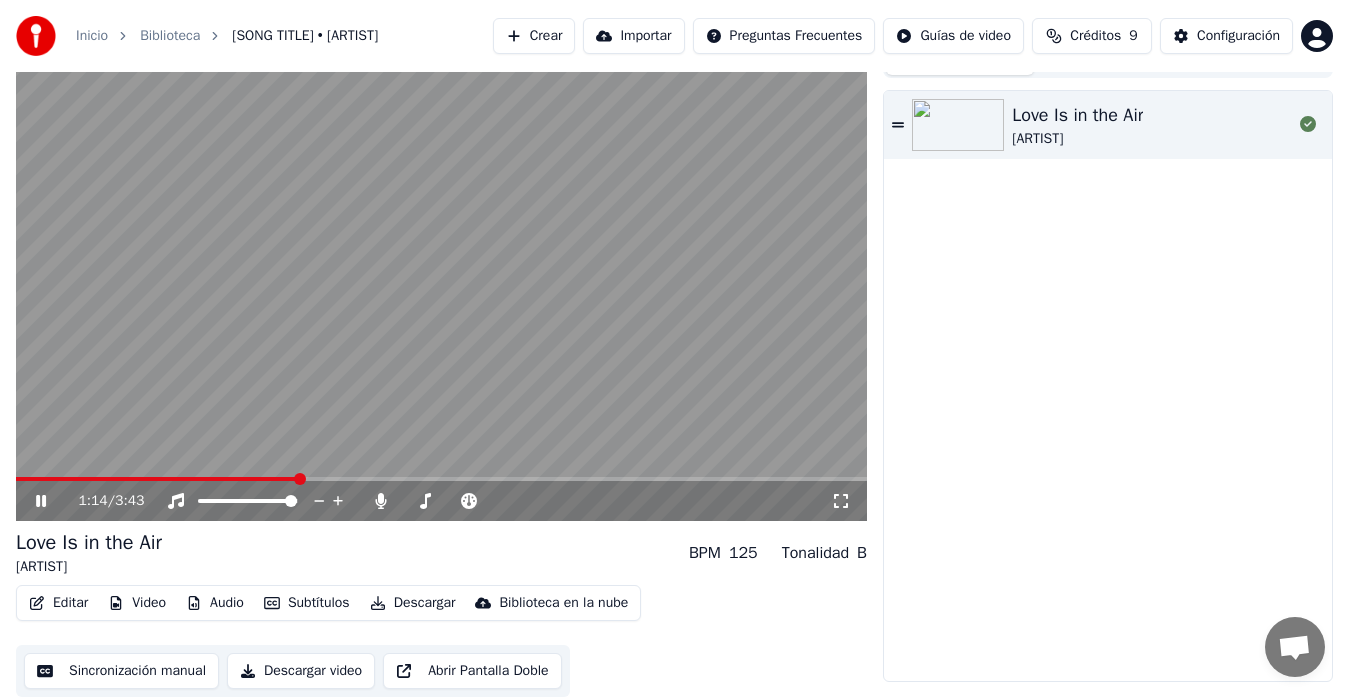 drag, startPoint x: 441, startPoint y: 77, endPoint x: 335, endPoint y: 526, distance: 461.34262 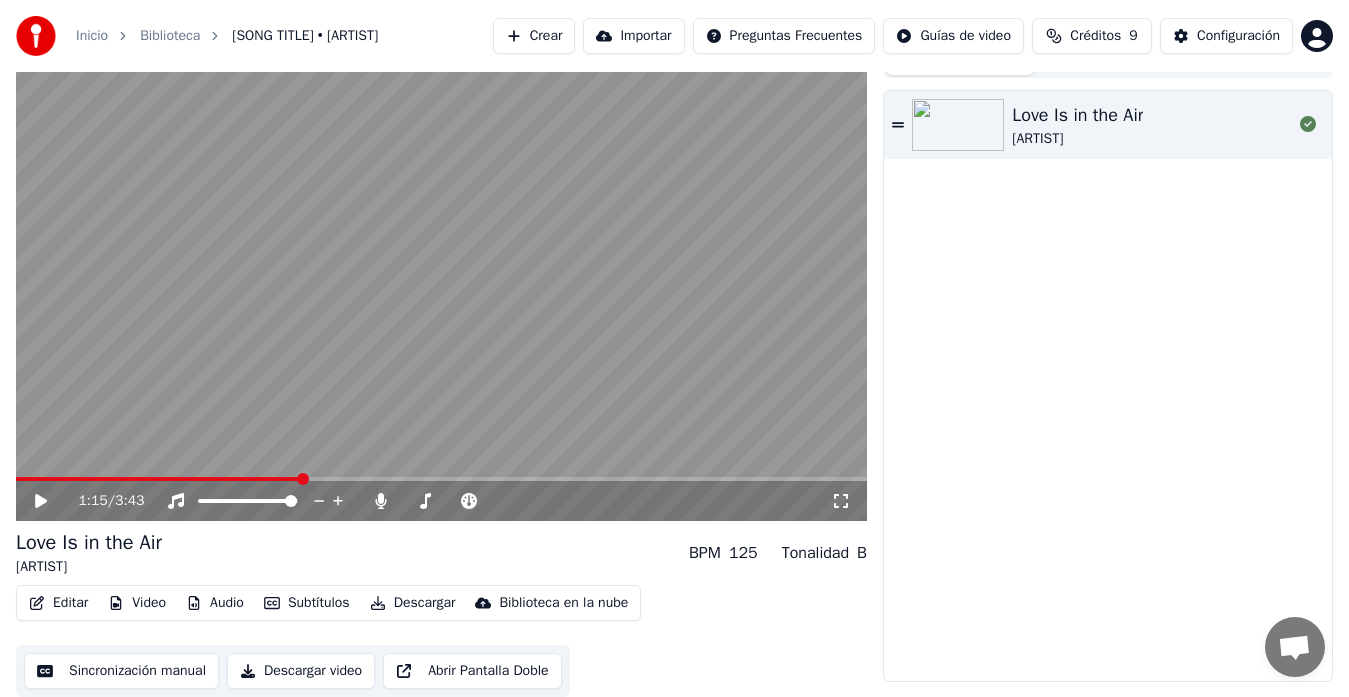 click on "[SONG TITLE] [ARTIST]" at bounding box center [1108, 386] 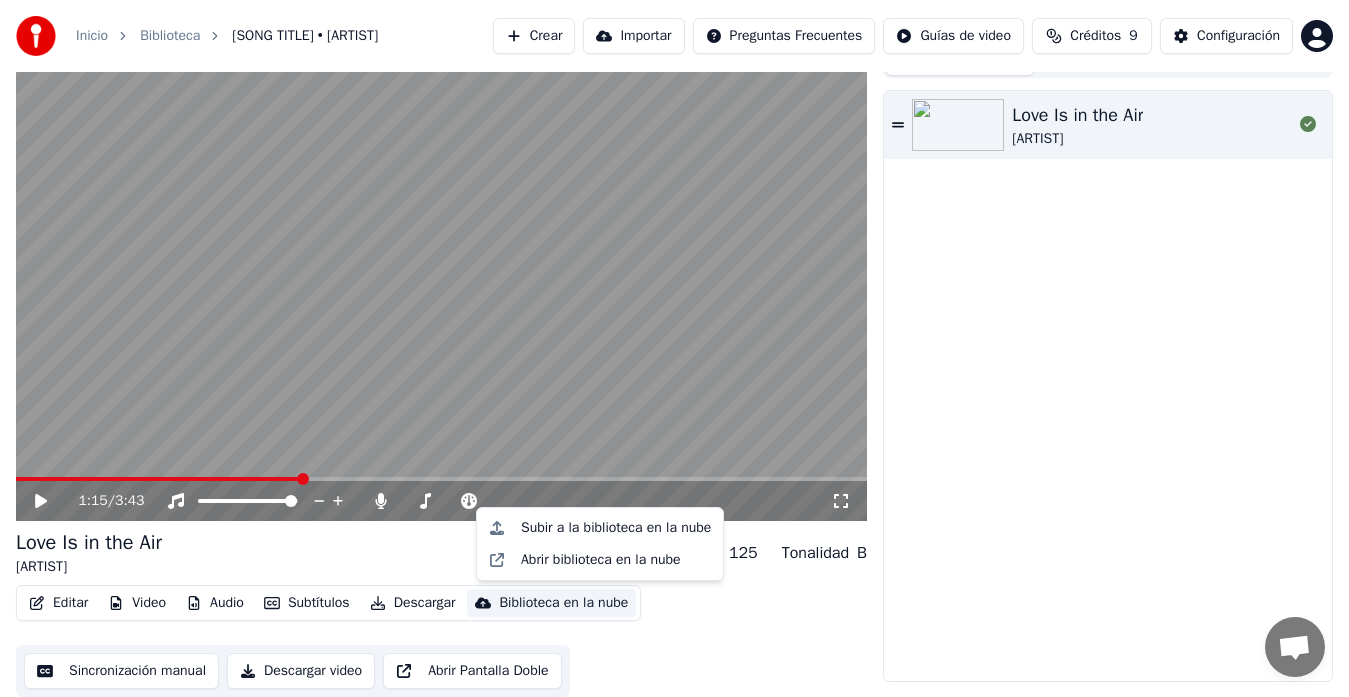click on "Biblioteca en la nube" at bounding box center [563, 603] 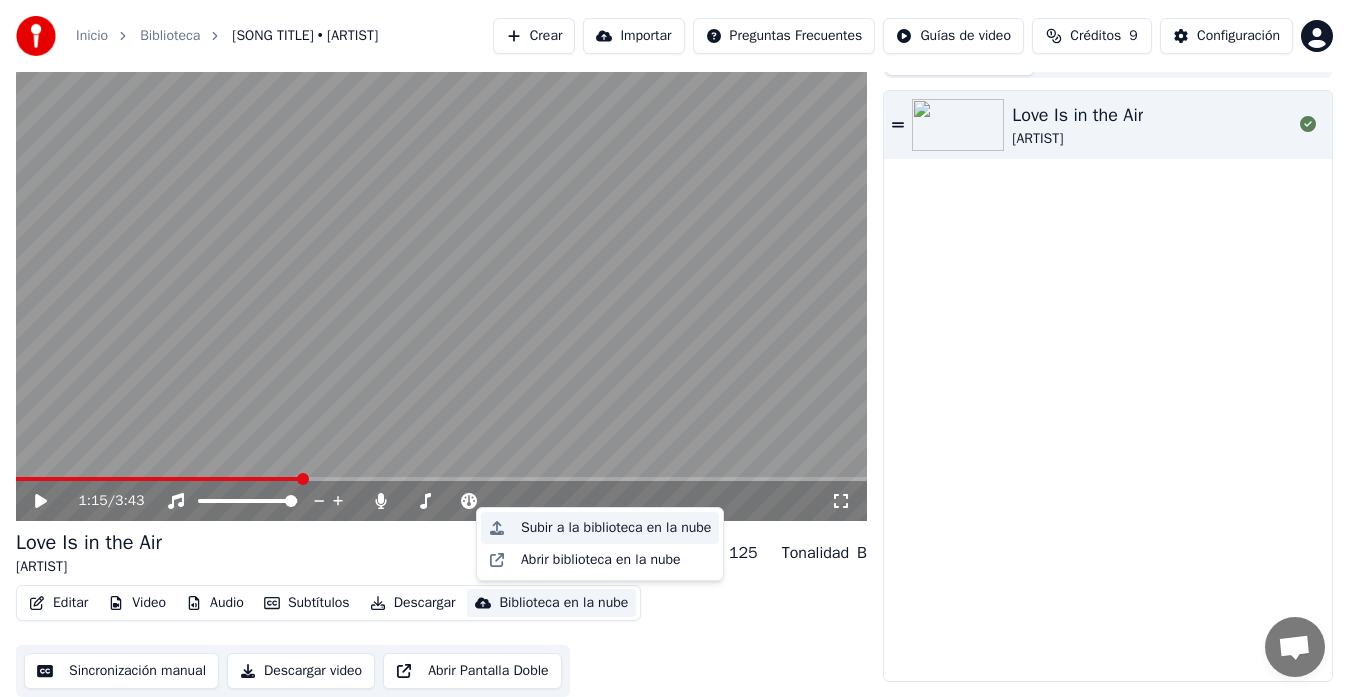 click on "Subir a la biblioteca en la nube" at bounding box center (616, 528) 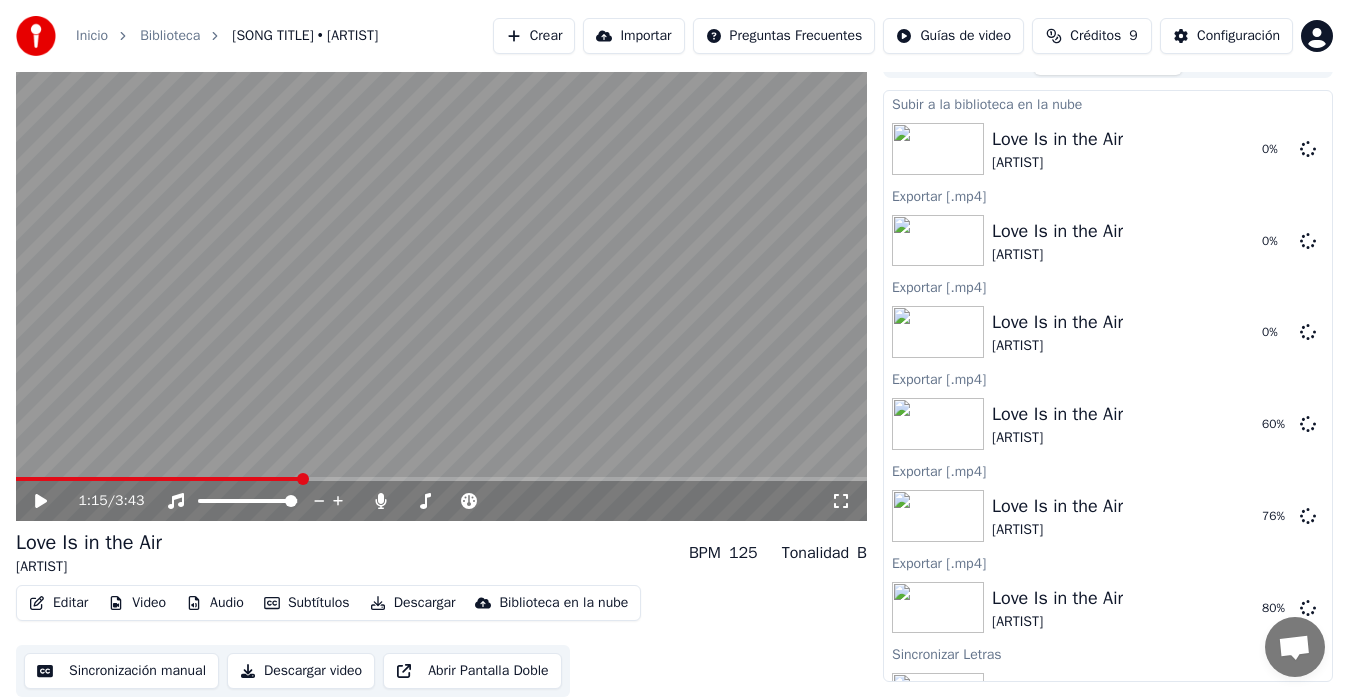 click on "Biblioteca en la nube" at bounding box center [563, 603] 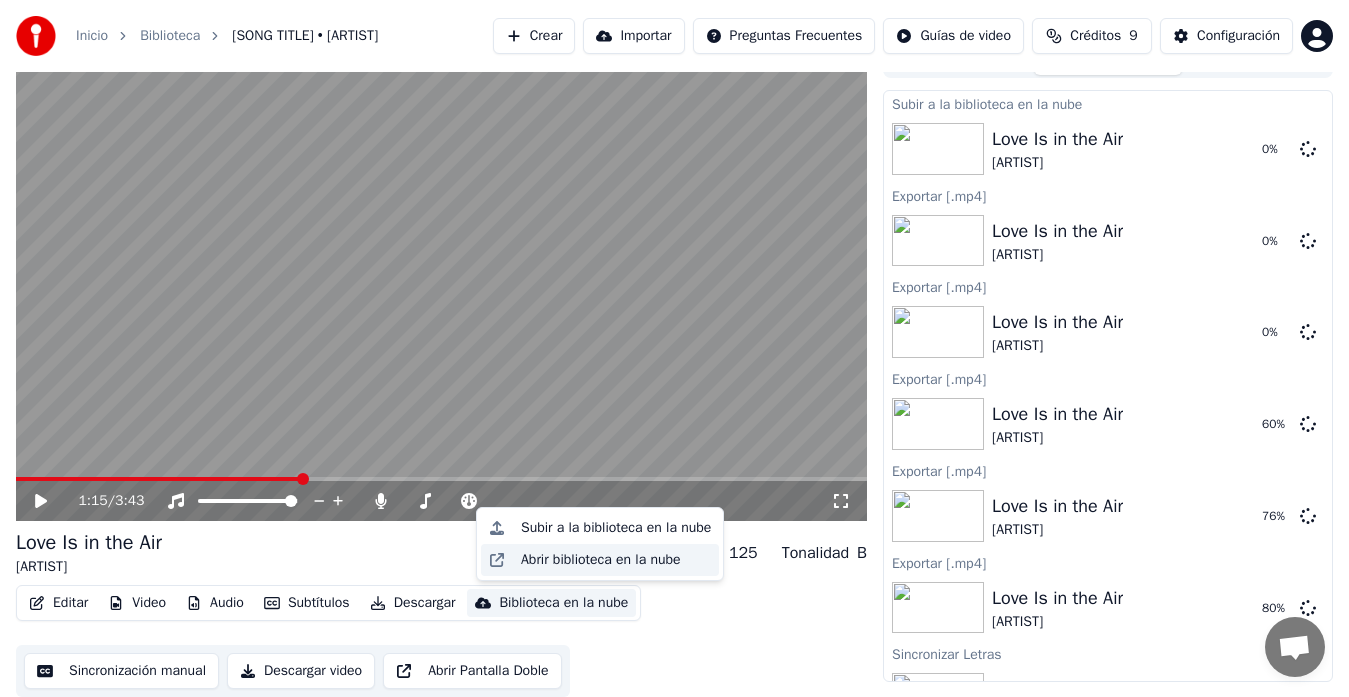click on "Abrir biblioteca en la nube" at bounding box center (601, 560) 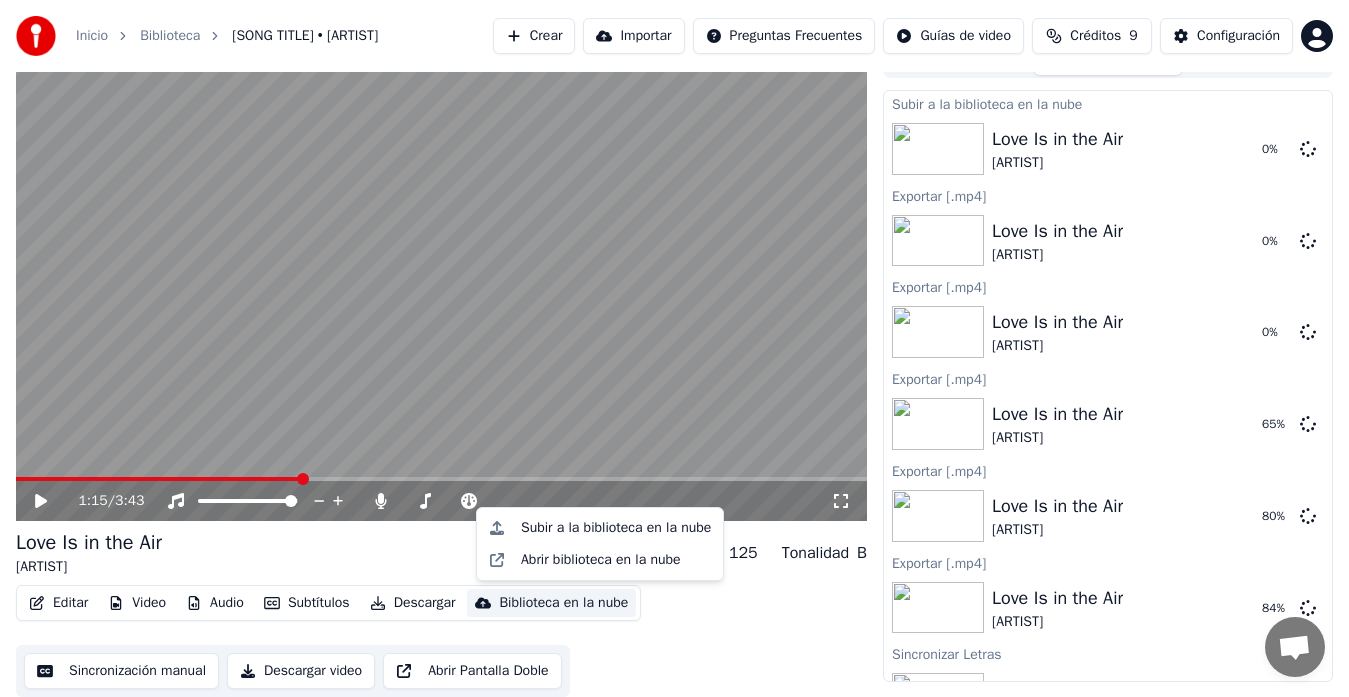 click on "Biblioteca en la nube" at bounding box center [551, 603] 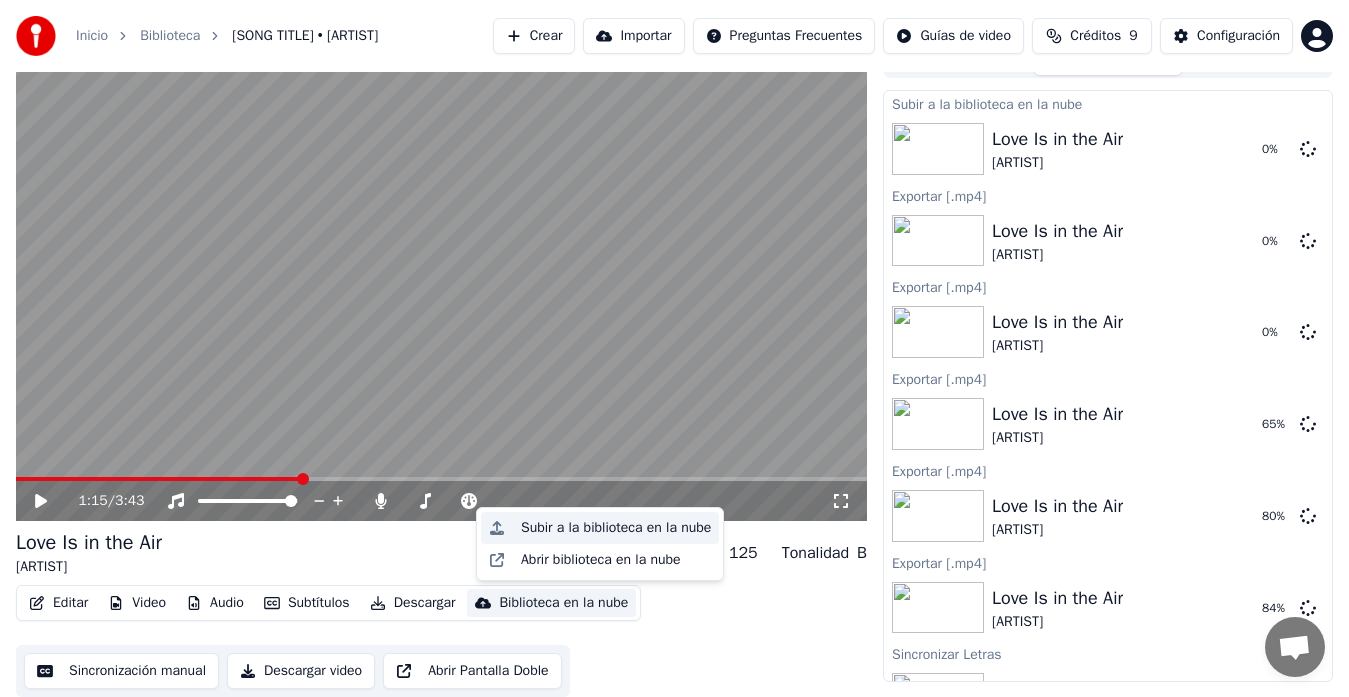 click on "Subir a la biblioteca en la nube" at bounding box center (616, 528) 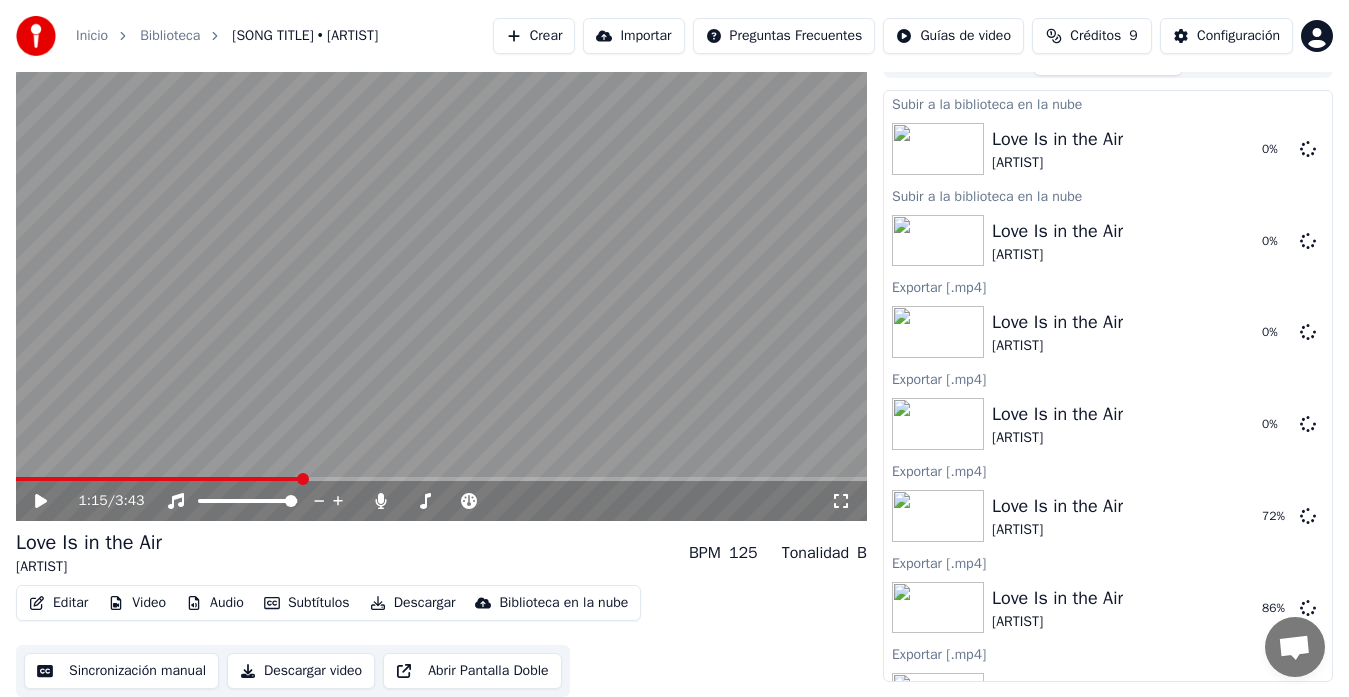 click on "Sincronización manual" at bounding box center (121, 671) 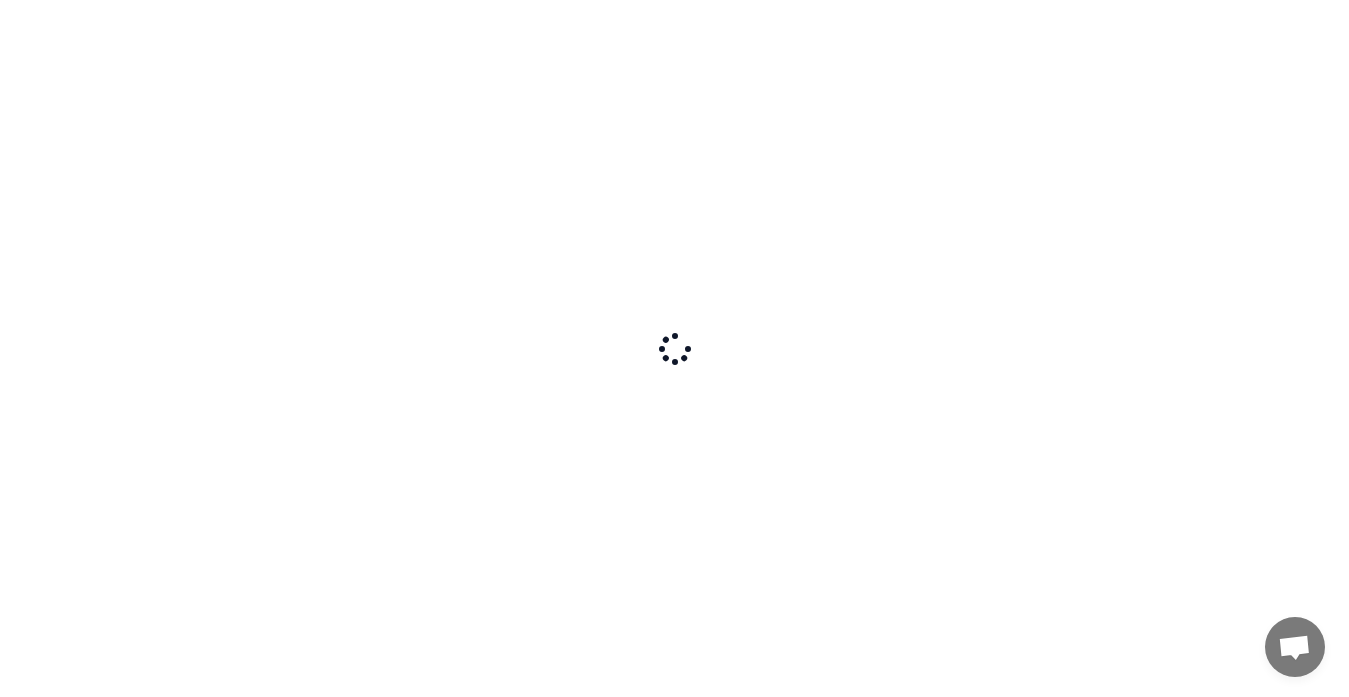 scroll, scrollTop: 0, scrollLeft: 0, axis: both 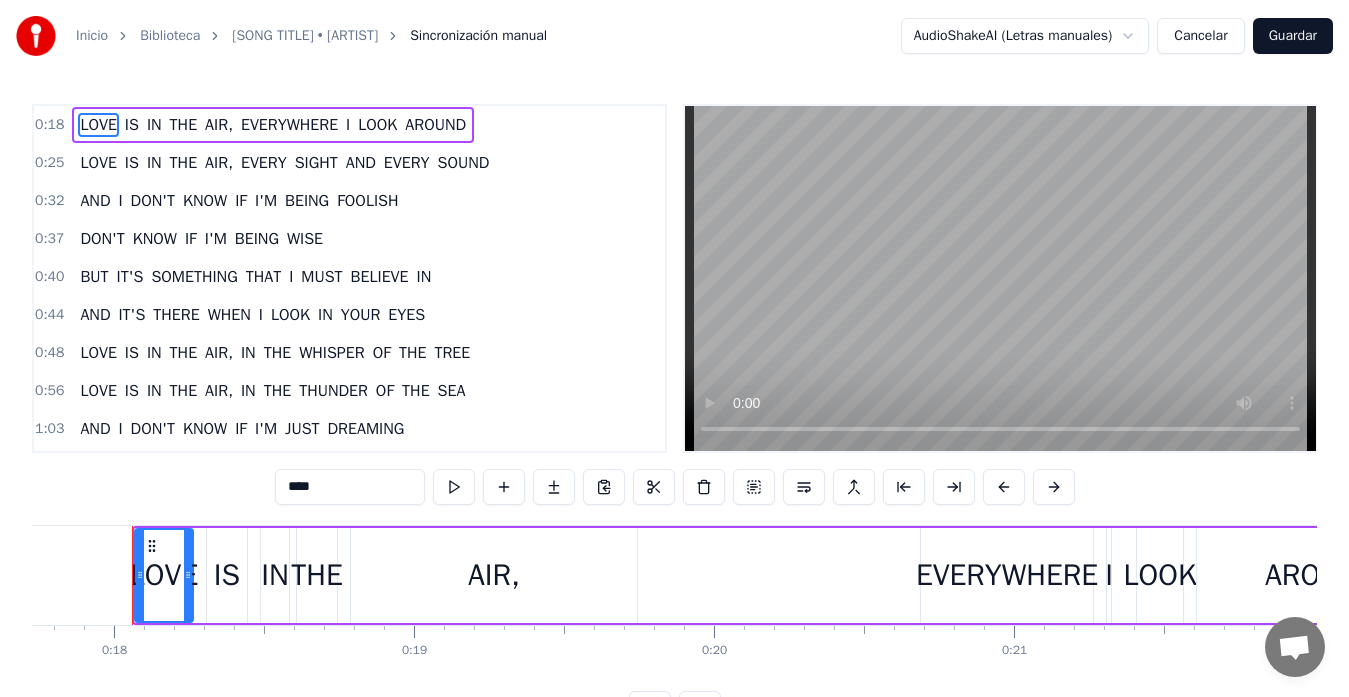 click on "Inicio" at bounding box center [92, 36] 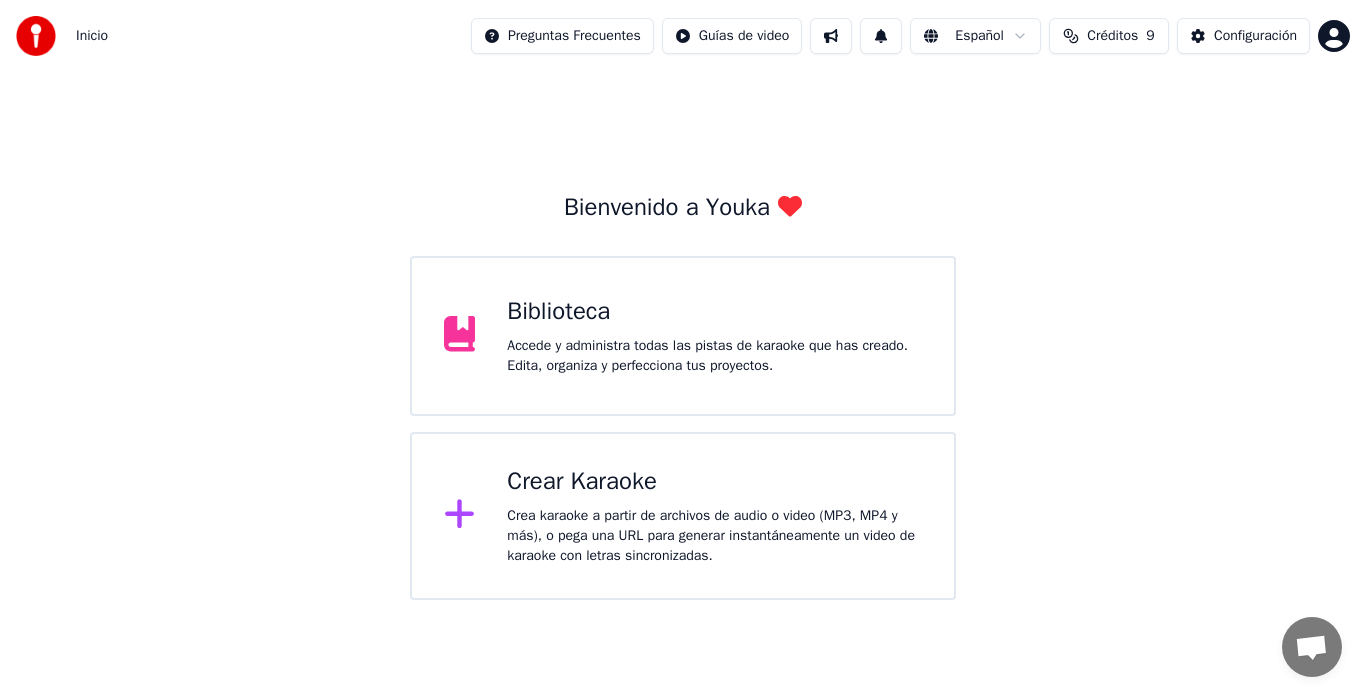click on "Accede y administra todas las pistas de karaoke que has creado. Edita, organiza y perfecciona tus proyectos." at bounding box center (714, 356) 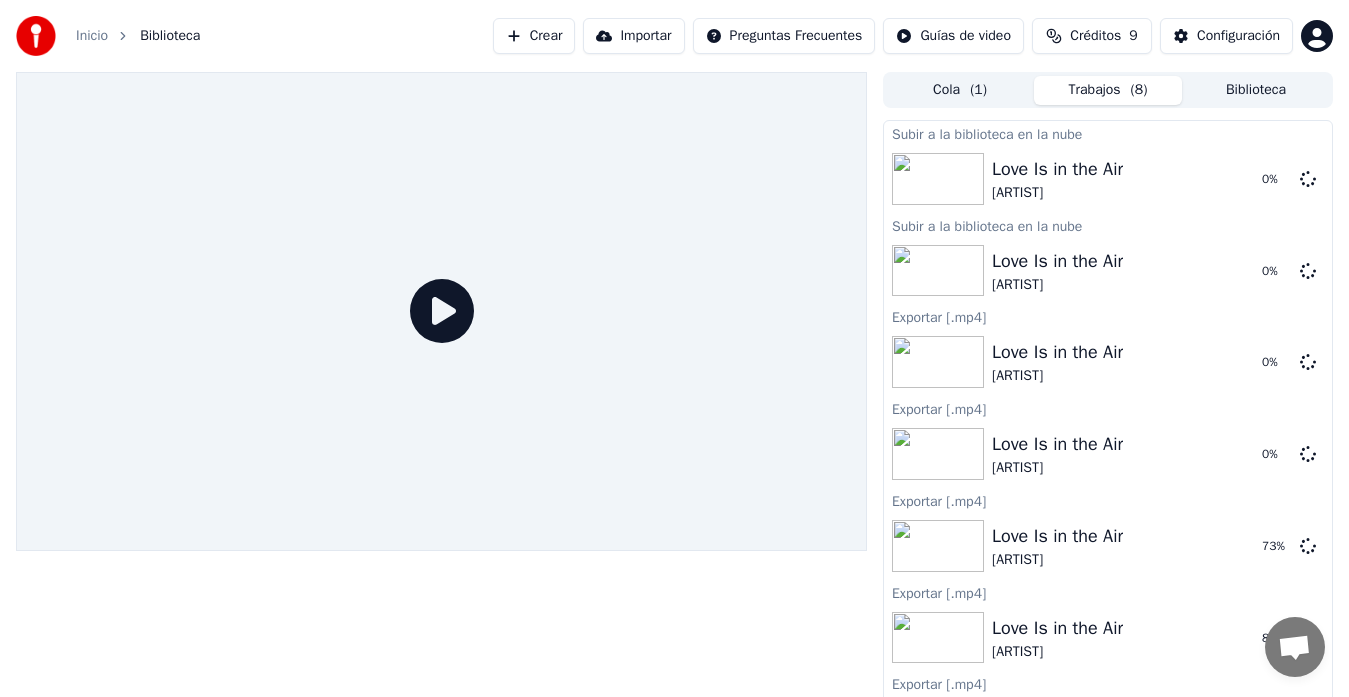click on "Biblioteca" at bounding box center (1256, 90) 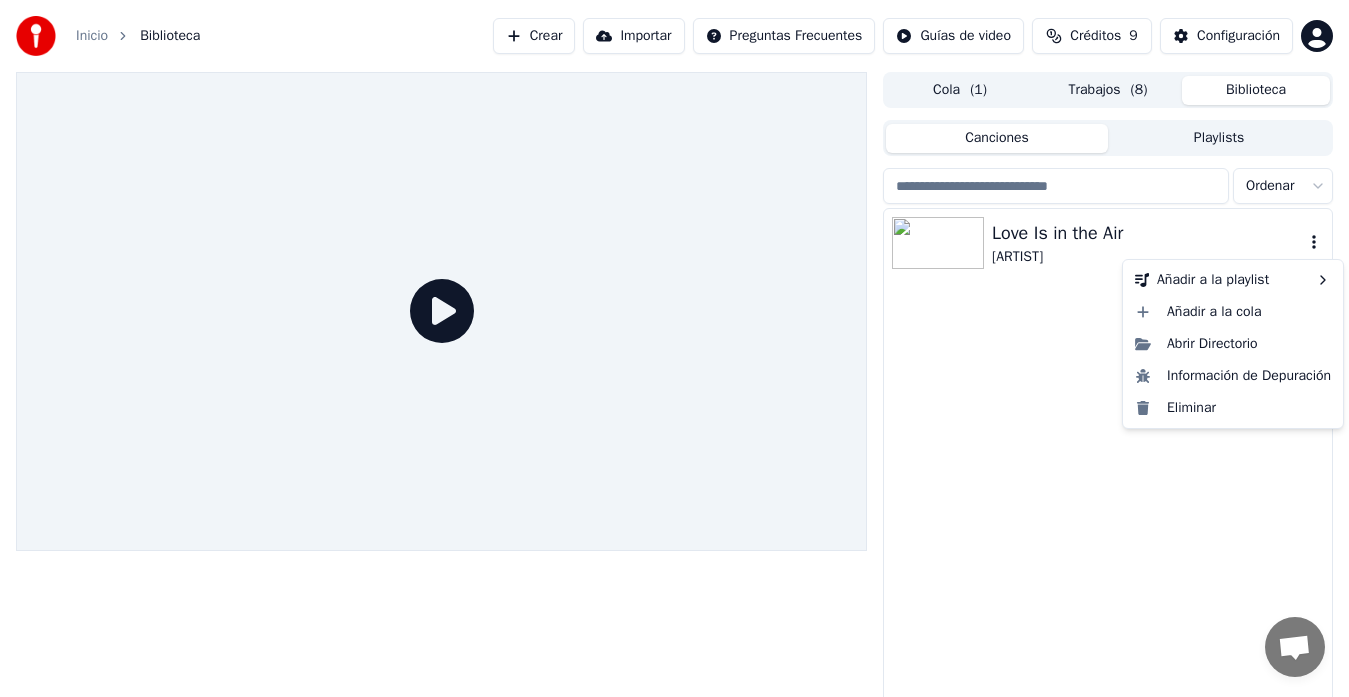 click at bounding box center (1314, 243) 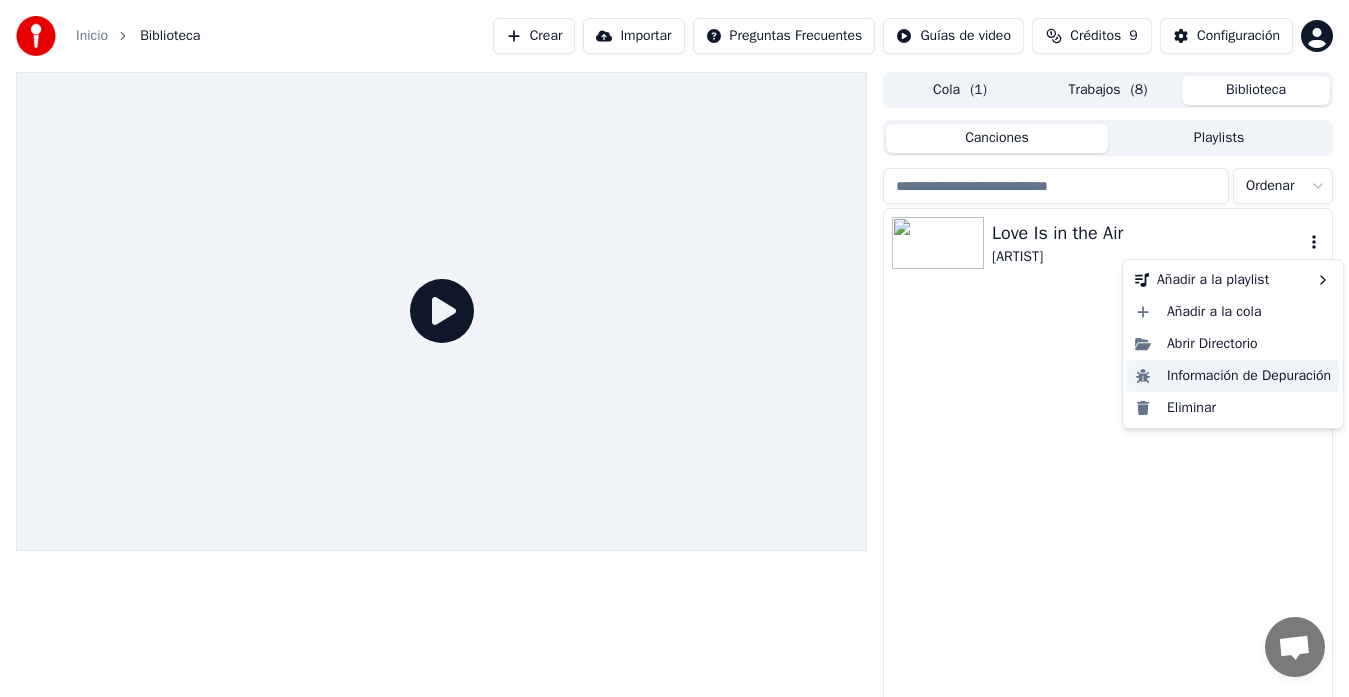 click on "Información de Depuración" at bounding box center [1233, 376] 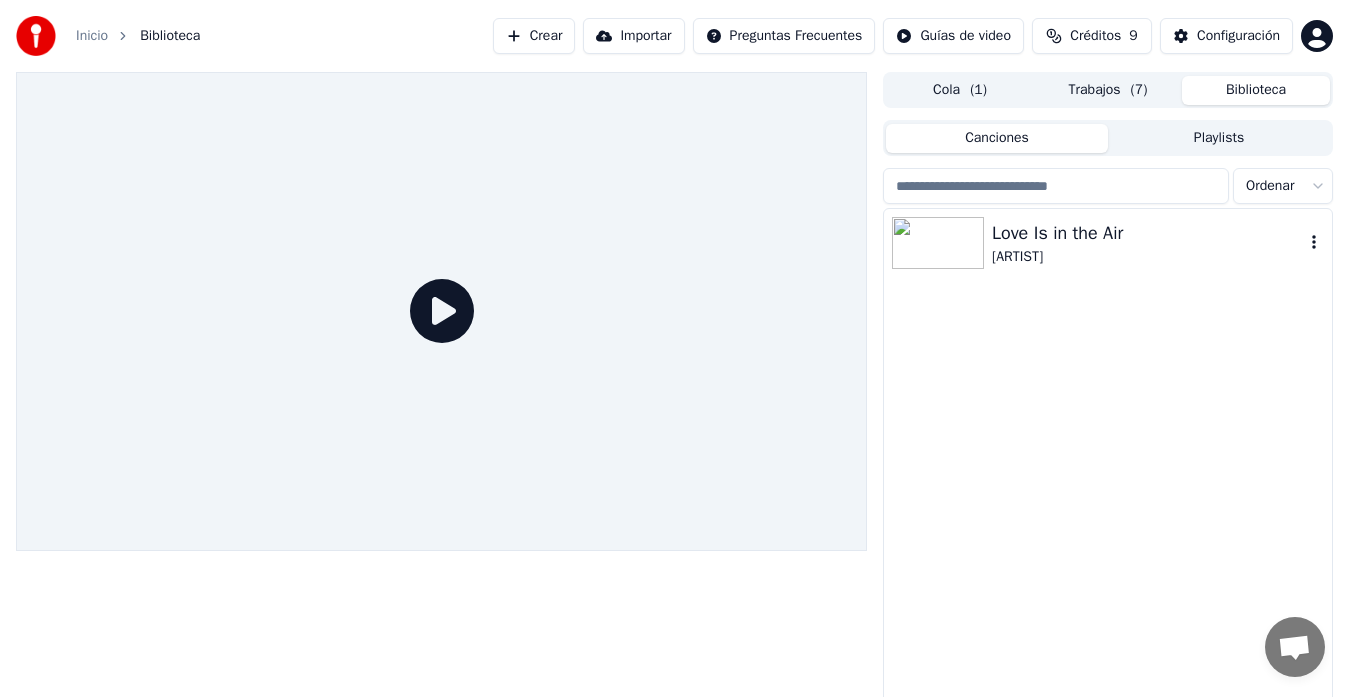 click on "[SONG TITLE] [ARTIST]" at bounding box center (1108, 469) 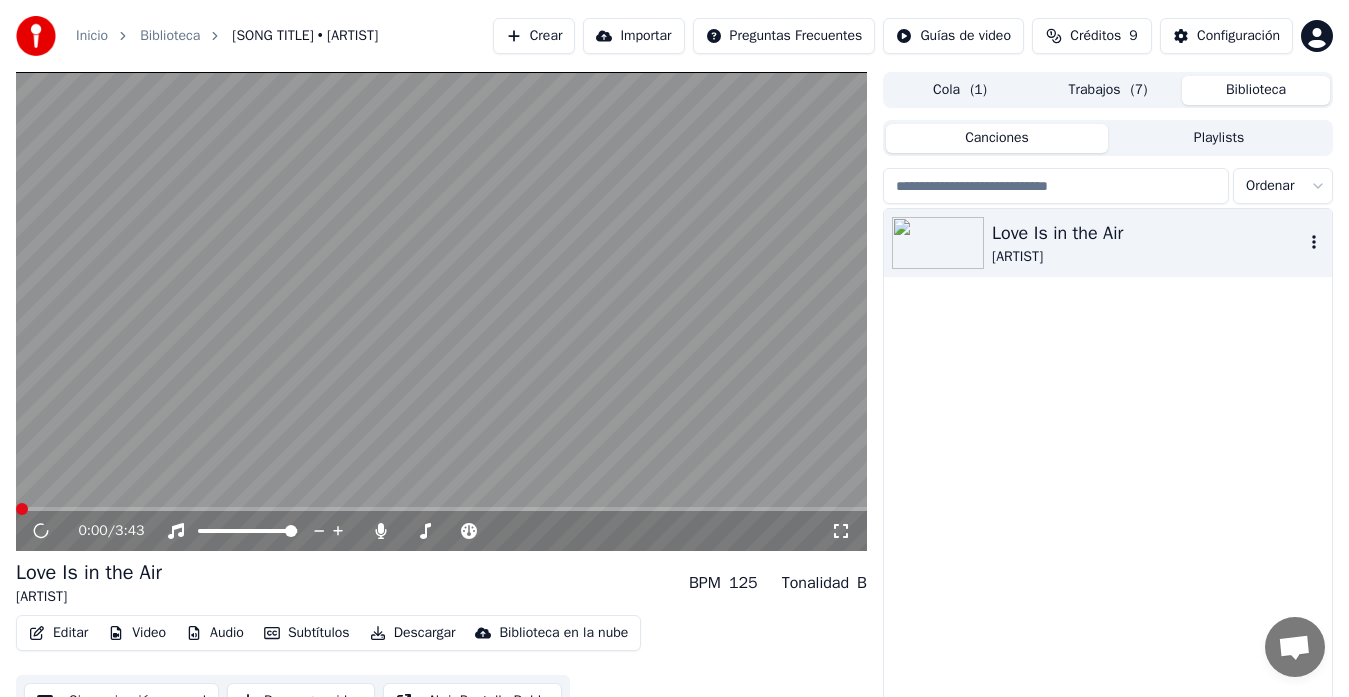 click 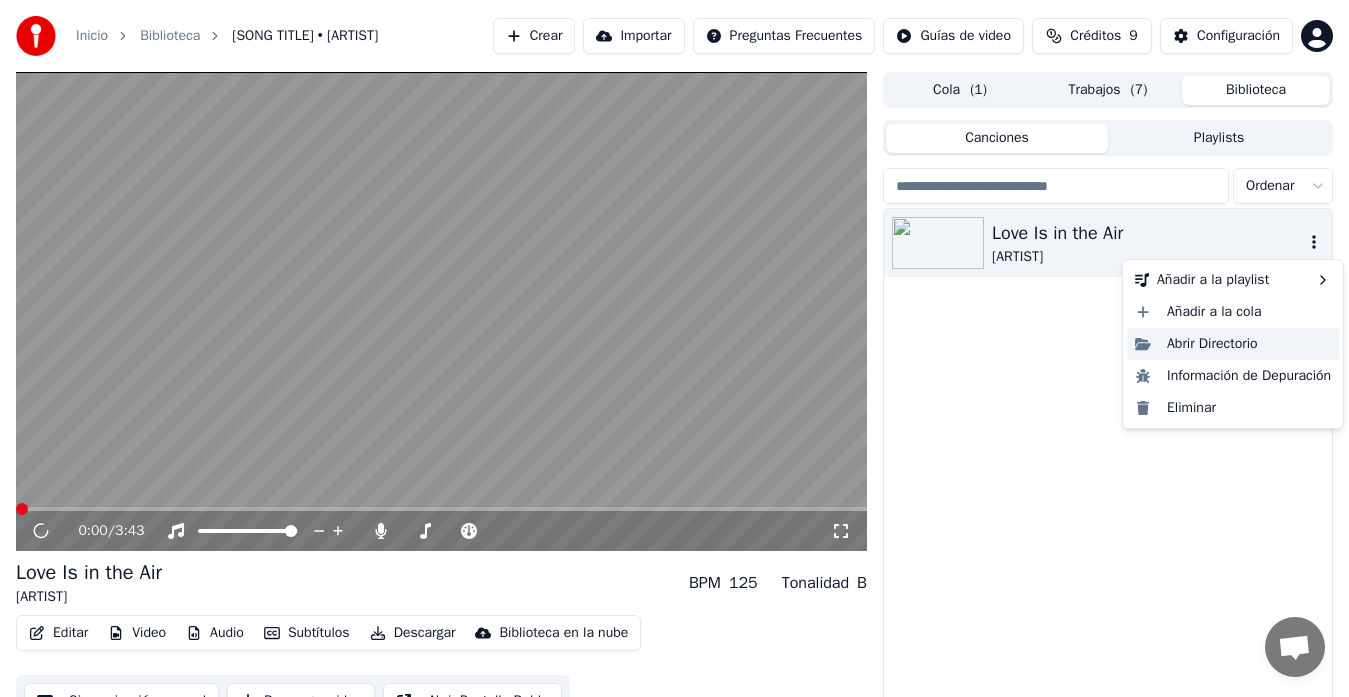 click on "Abrir Directorio" at bounding box center [1233, 344] 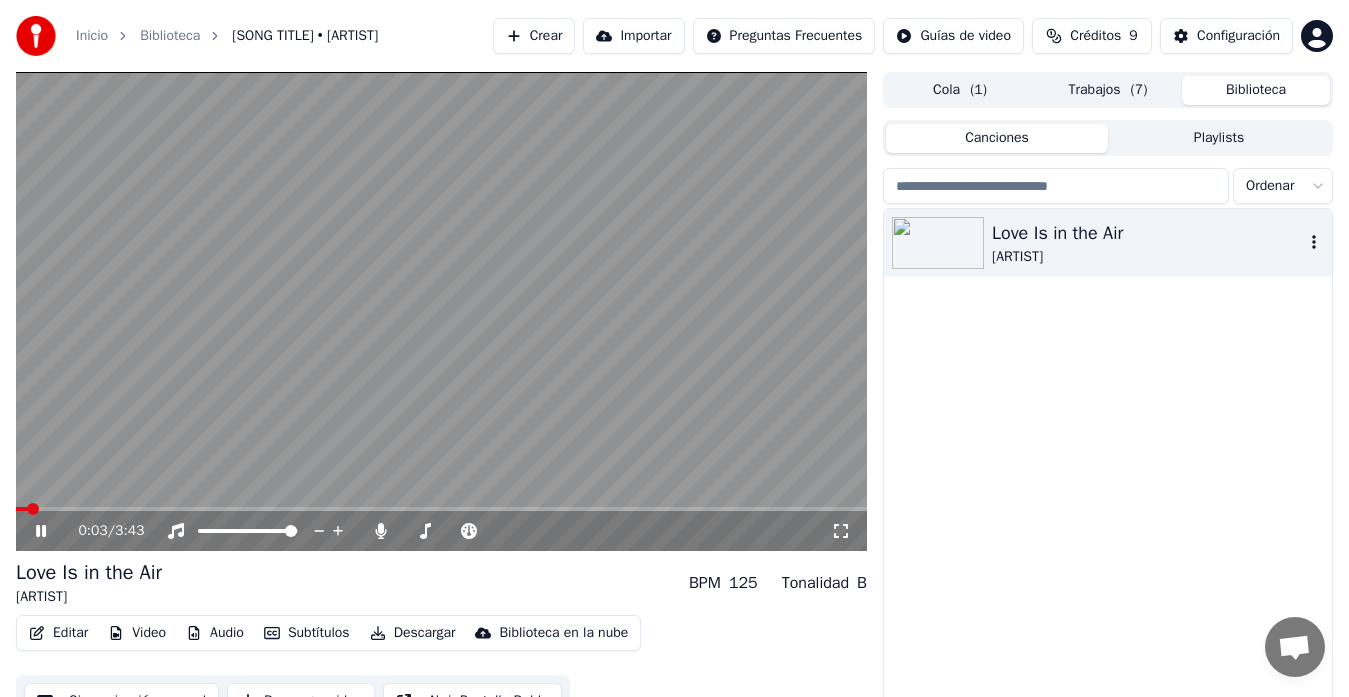 click at bounding box center (441, 311) 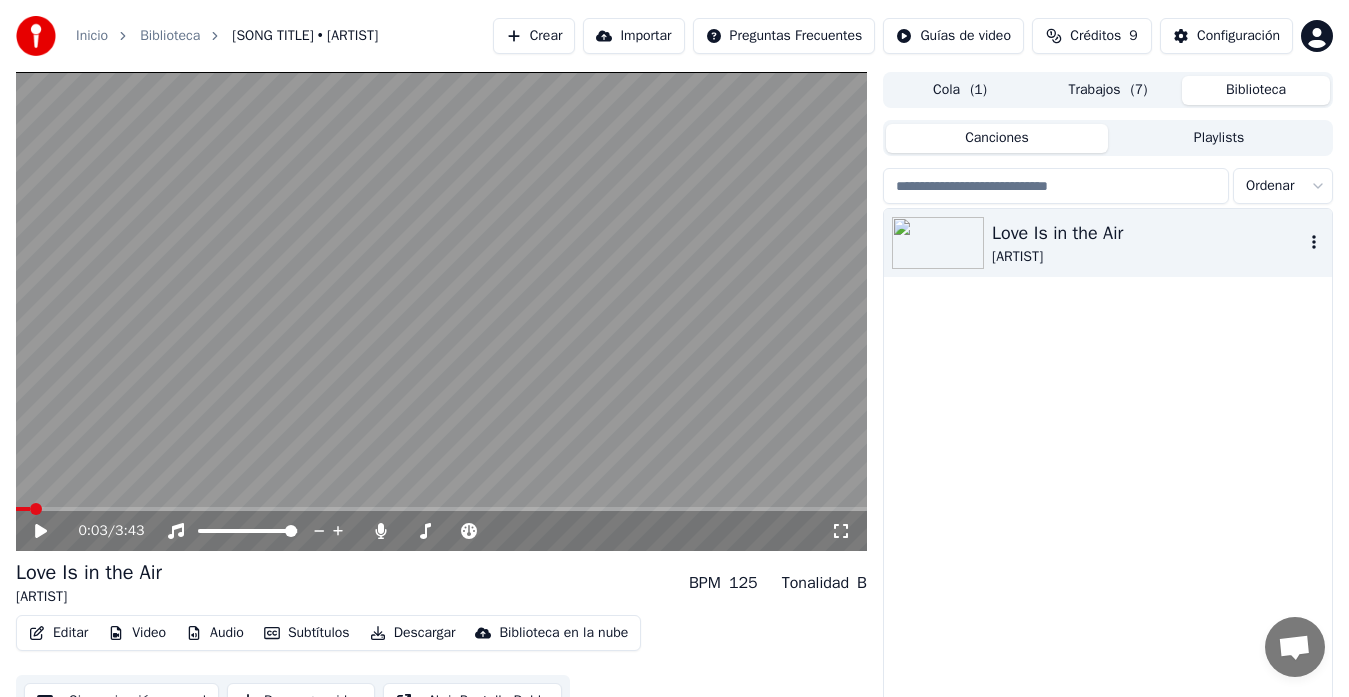 click at bounding box center (441, 311) 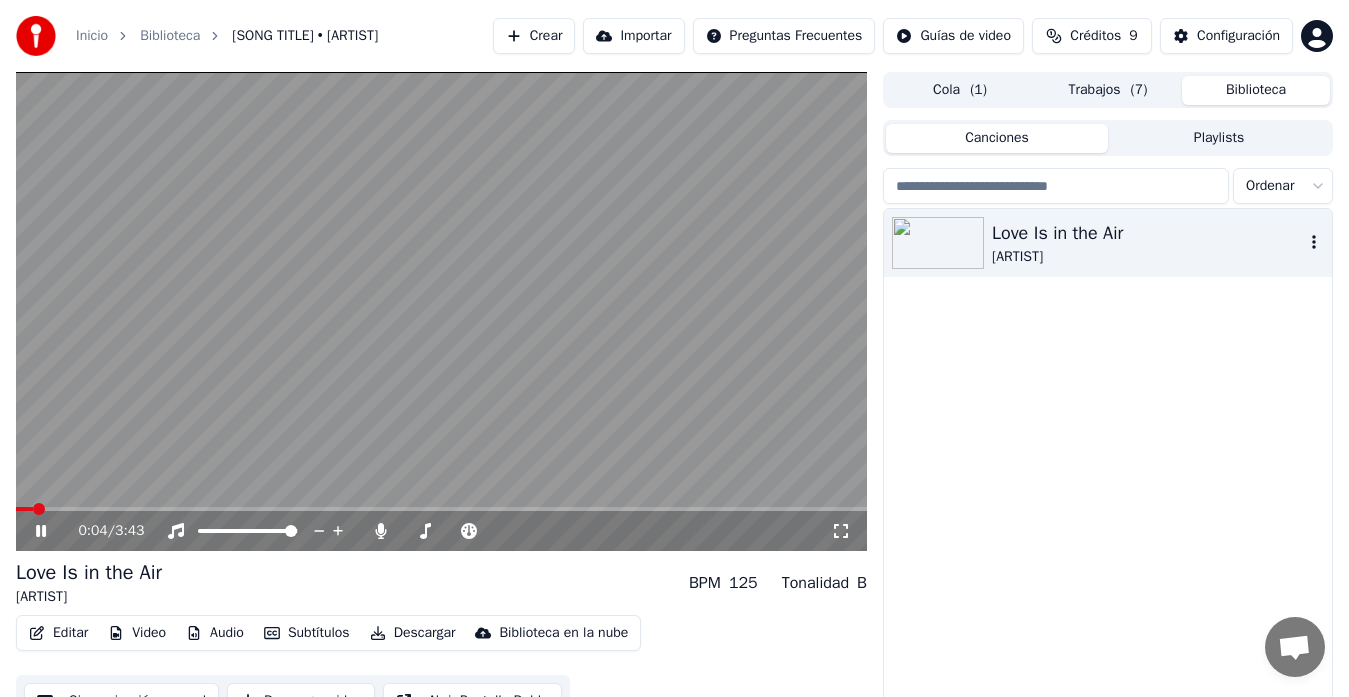 click at bounding box center [441, 311] 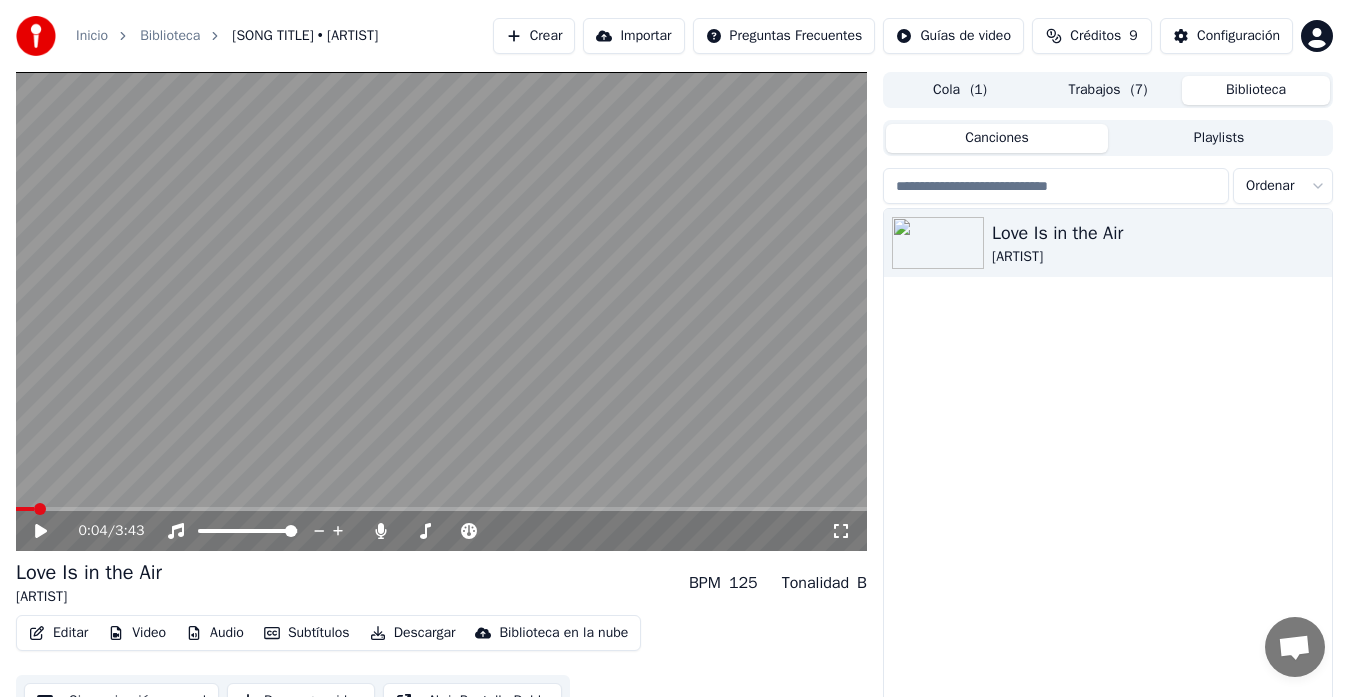 drag, startPoint x: 1295, startPoint y: 392, endPoint x: 667, endPoint y: 435, distance: 629.4704 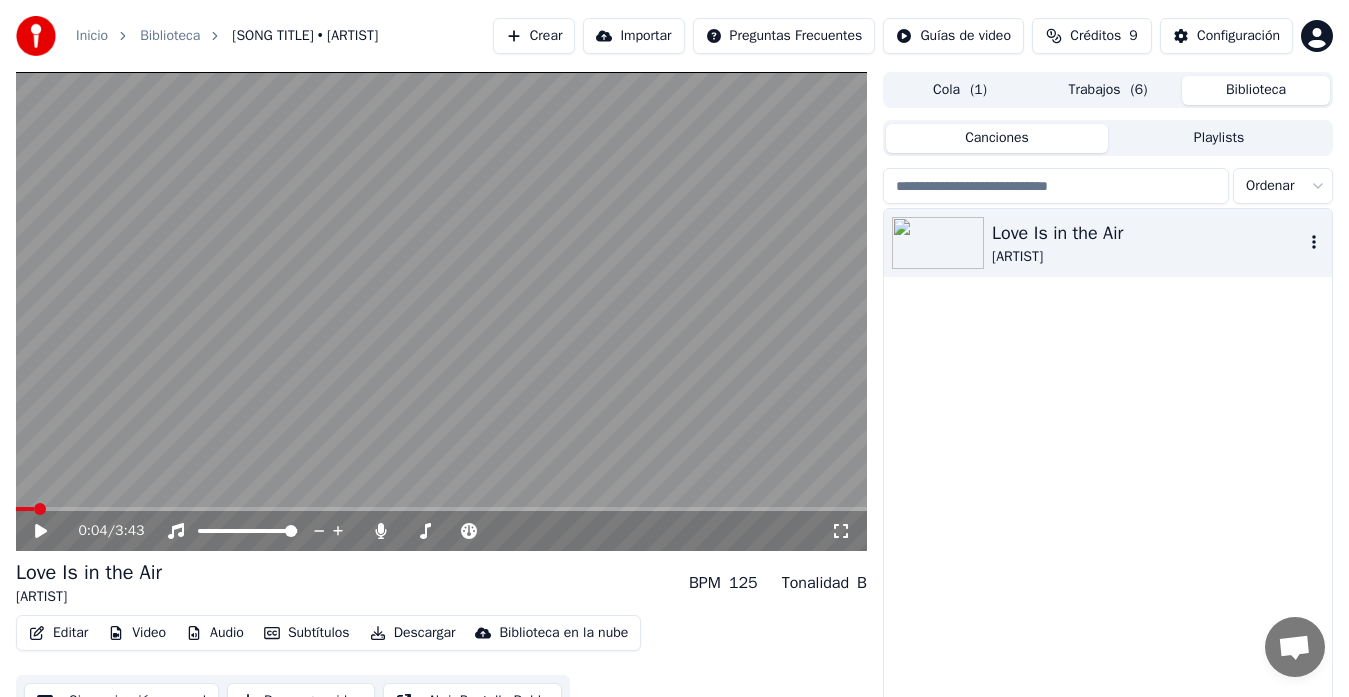 click 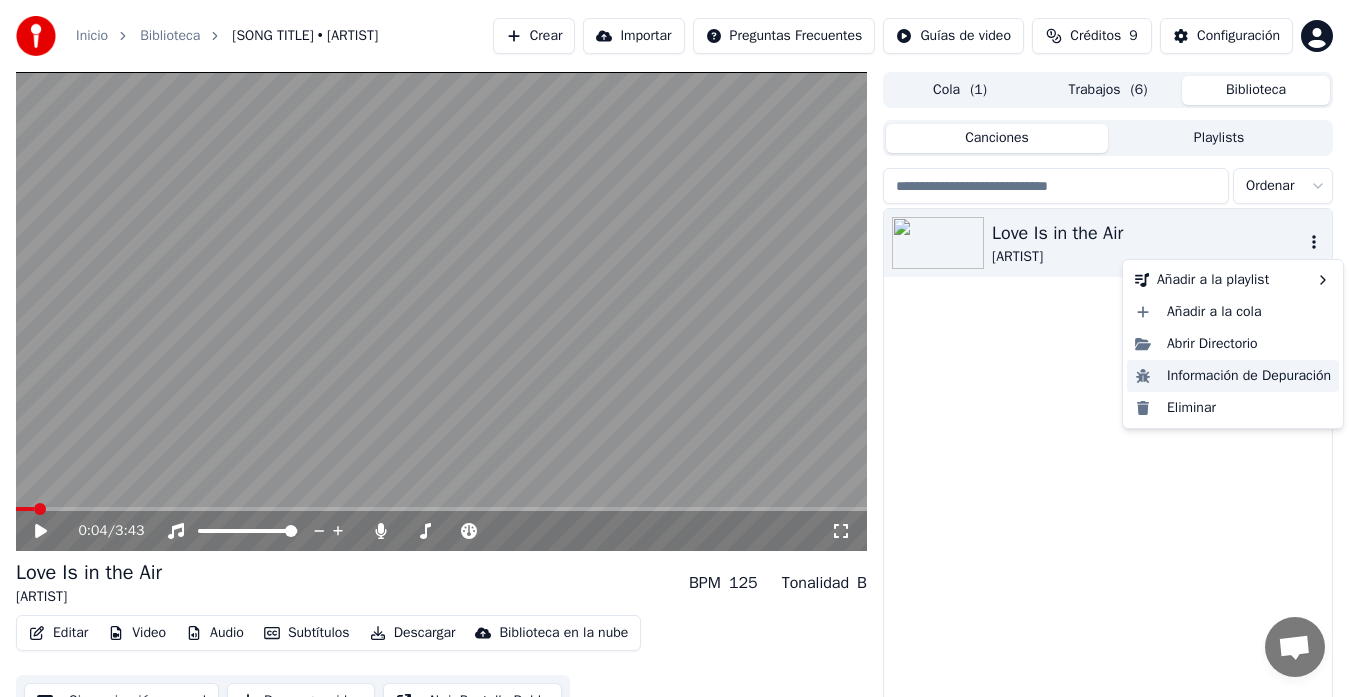 click on "Información de Depuración" at bounding box center [1233, 376] 